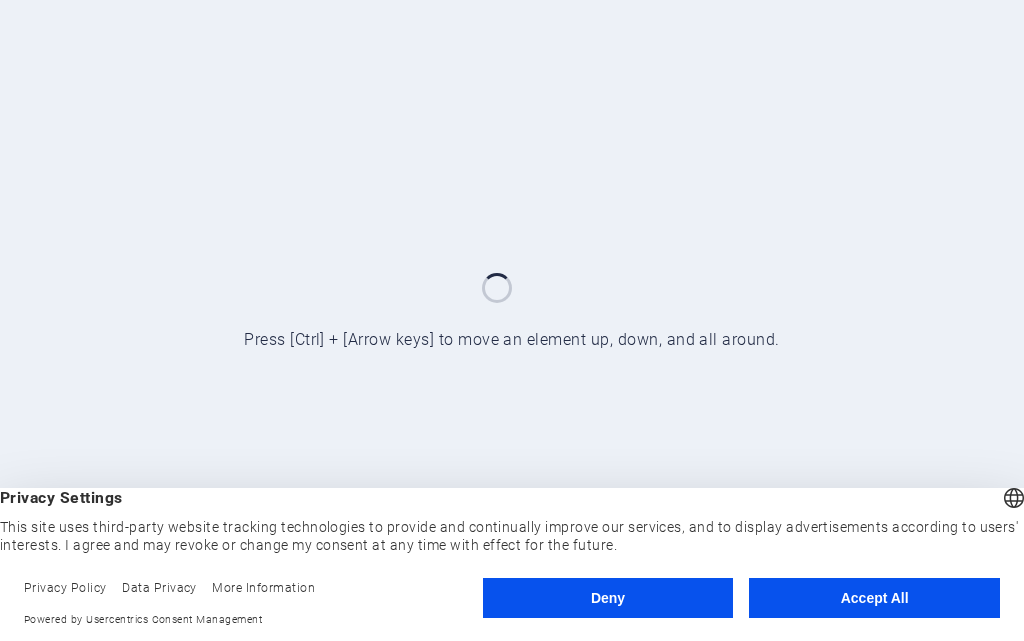 scroll, scrollTop: 0, scrollLeft: 0, axis: both 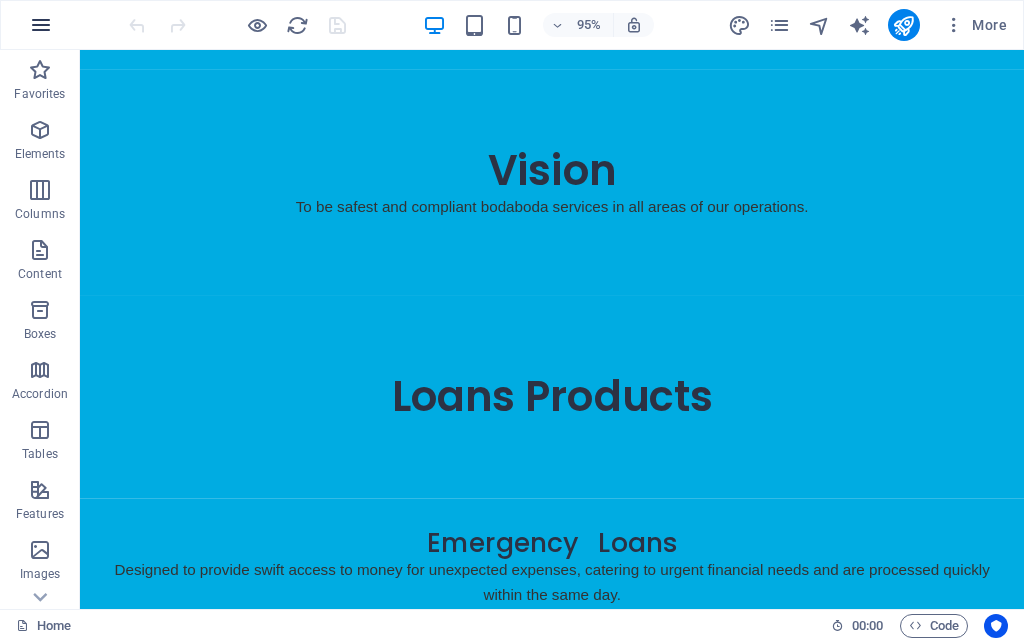 click at bounding box center [41, 25] 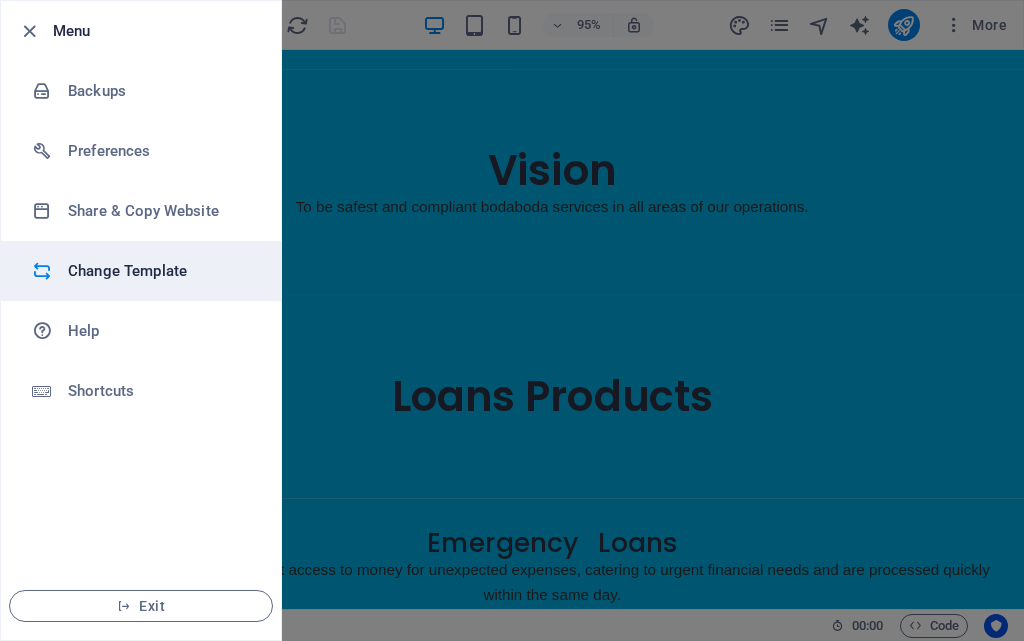 click on "Change Template" at bounding box center (160, 271) 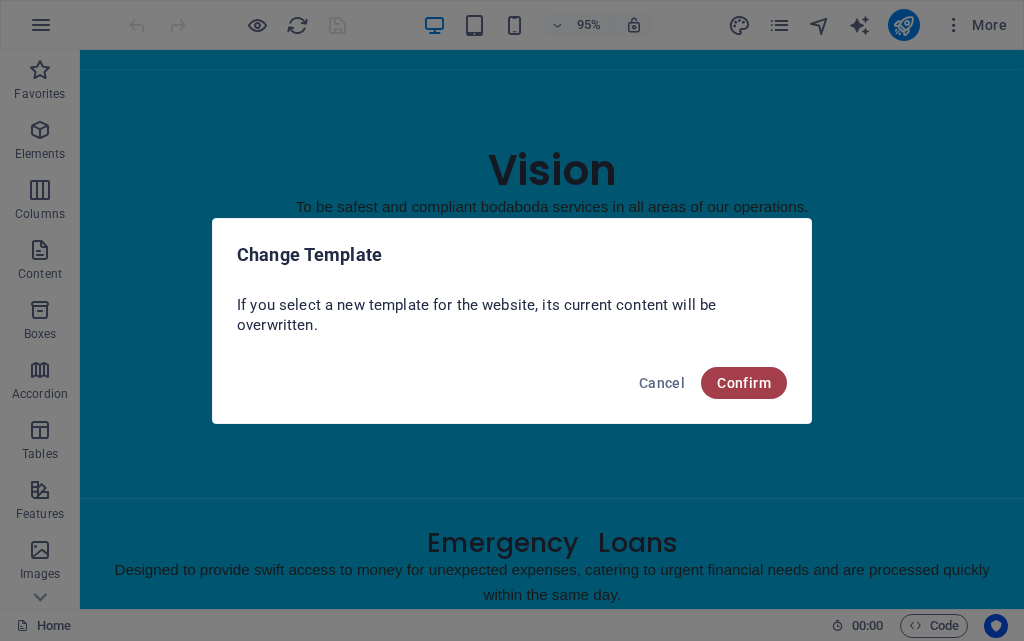 click on "Confirm" at bounding box center [744, 383] 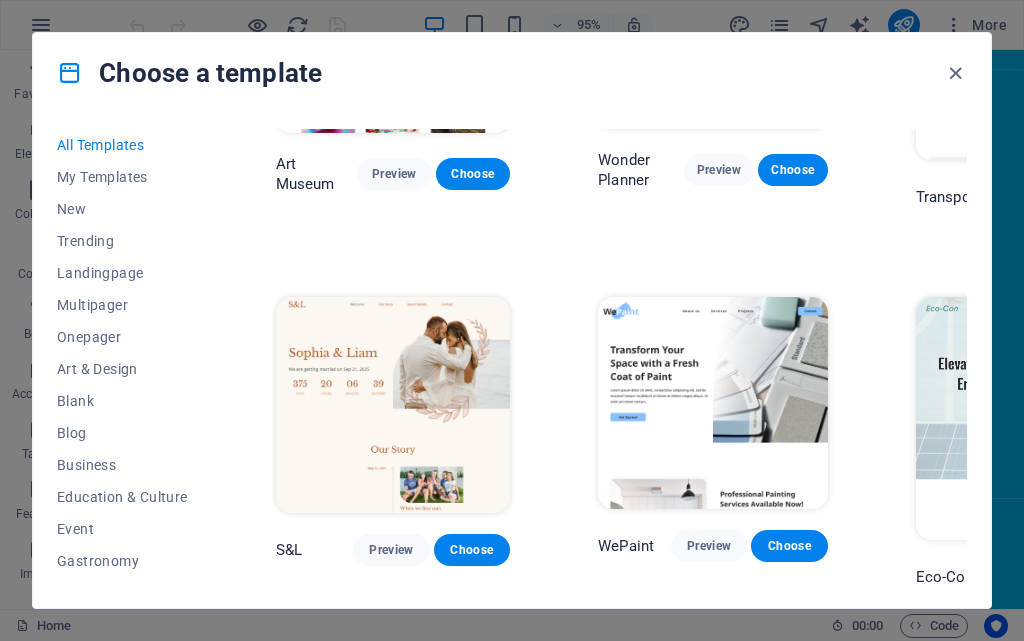 scroll, scrollTop: 0, scrollLeft: 0, axis: both 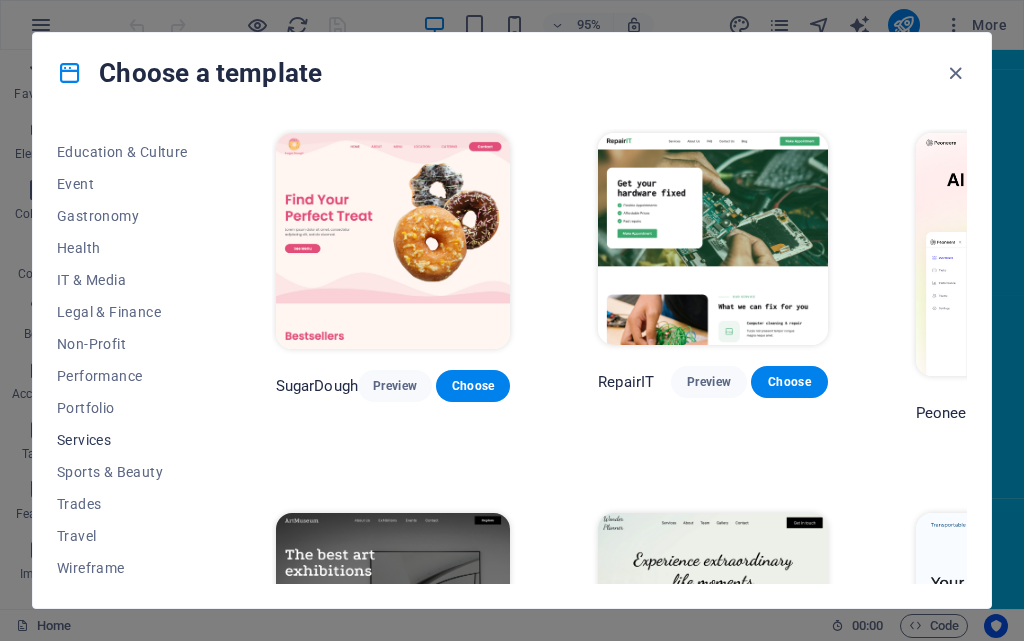 click on "Services" at bounding box center (122, 440) 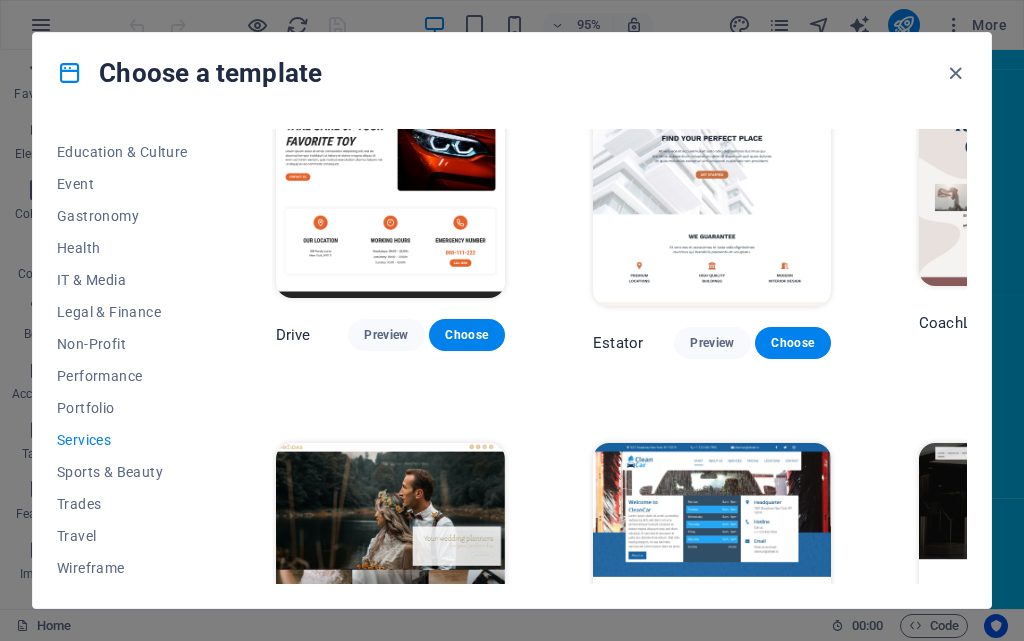 scroll, scrollTop: 957, scrollLeft: 0, axis: vertical 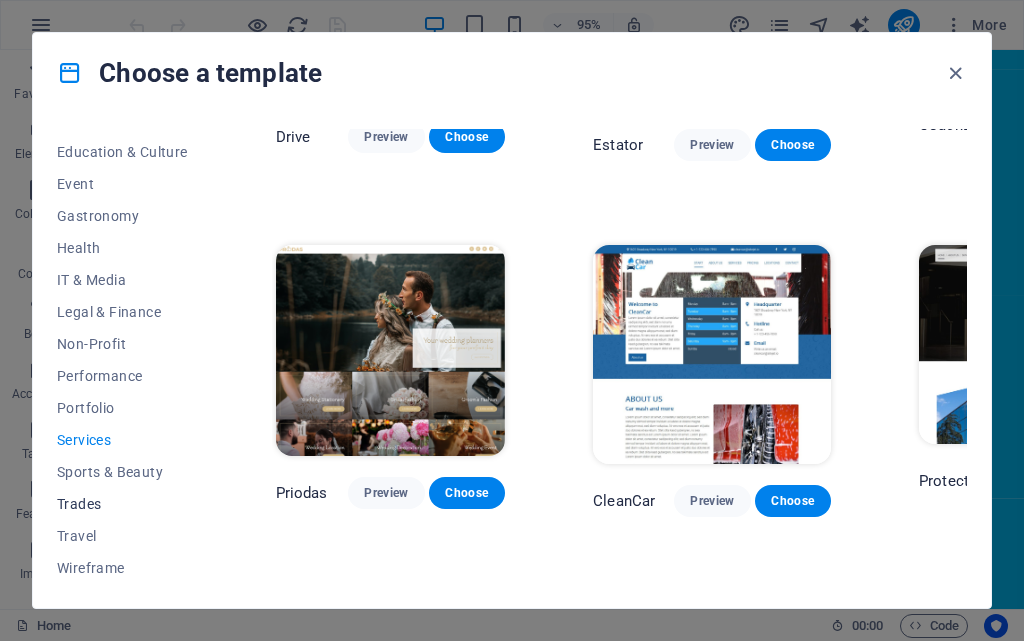 click on "Trades" at bounding box center [122, 504] 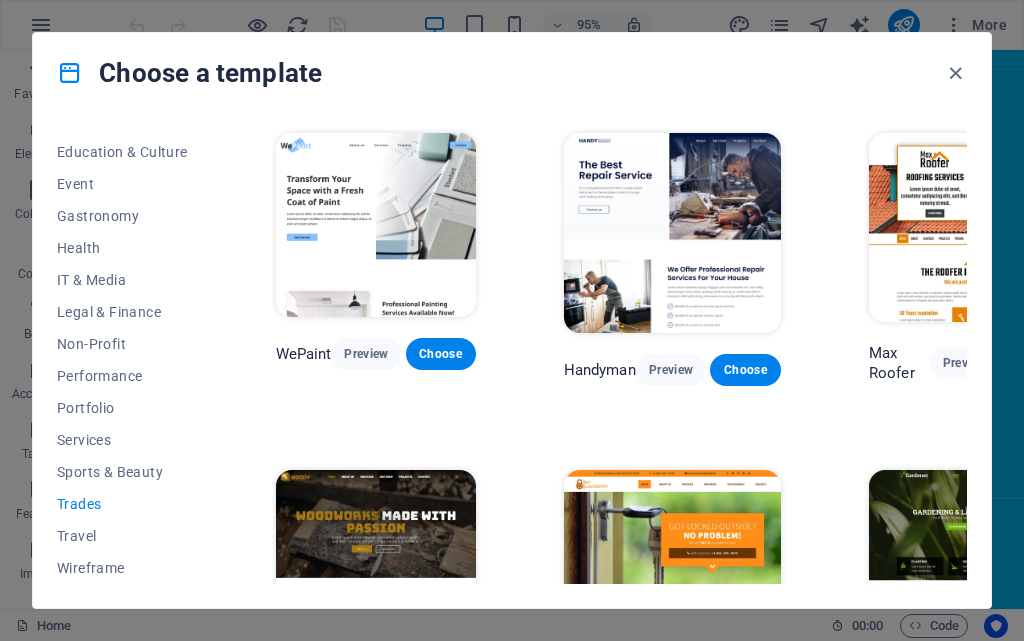 scroll, scrollTop: 112, scrollLeft: 0, axis: vertical 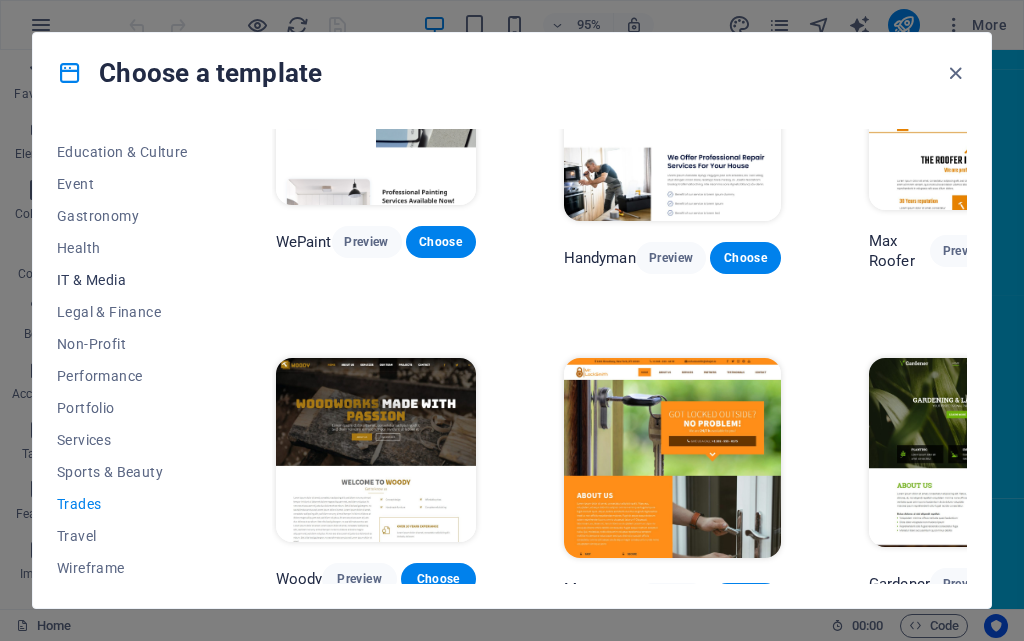click on "IT & Media" at bounding box center [122, 280] 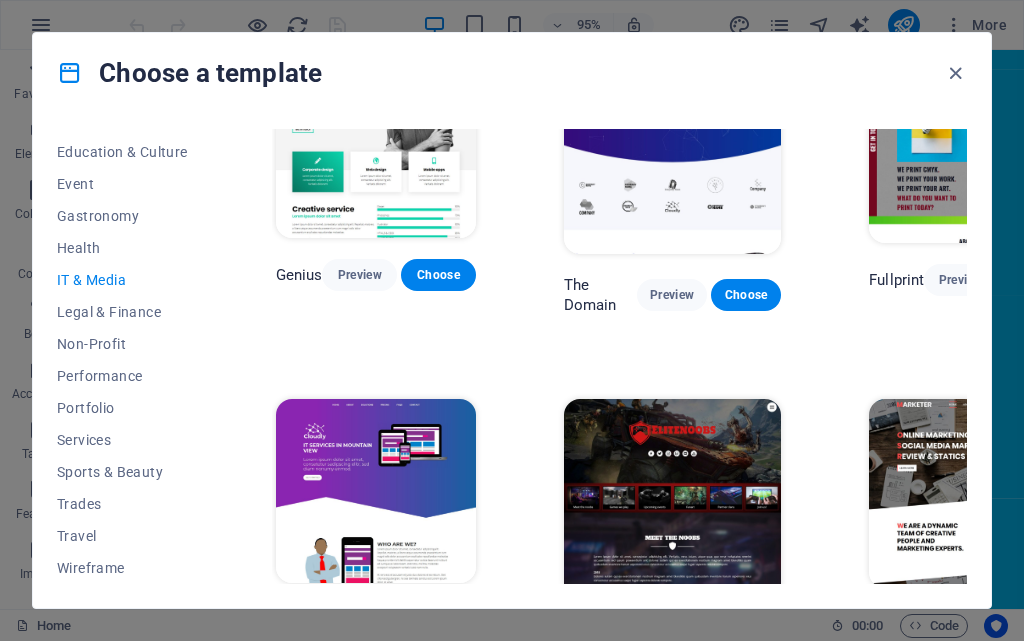 scroll, scrollTop: 831, scrollLeft: 0, axis: vertical 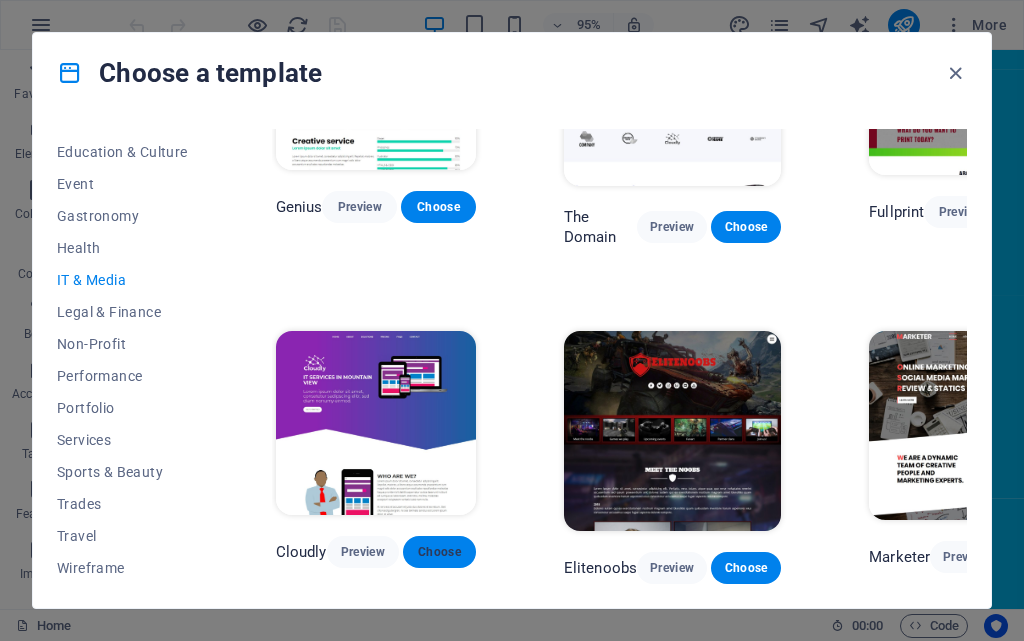 click on "Choose" at bounding box center (439, 552) 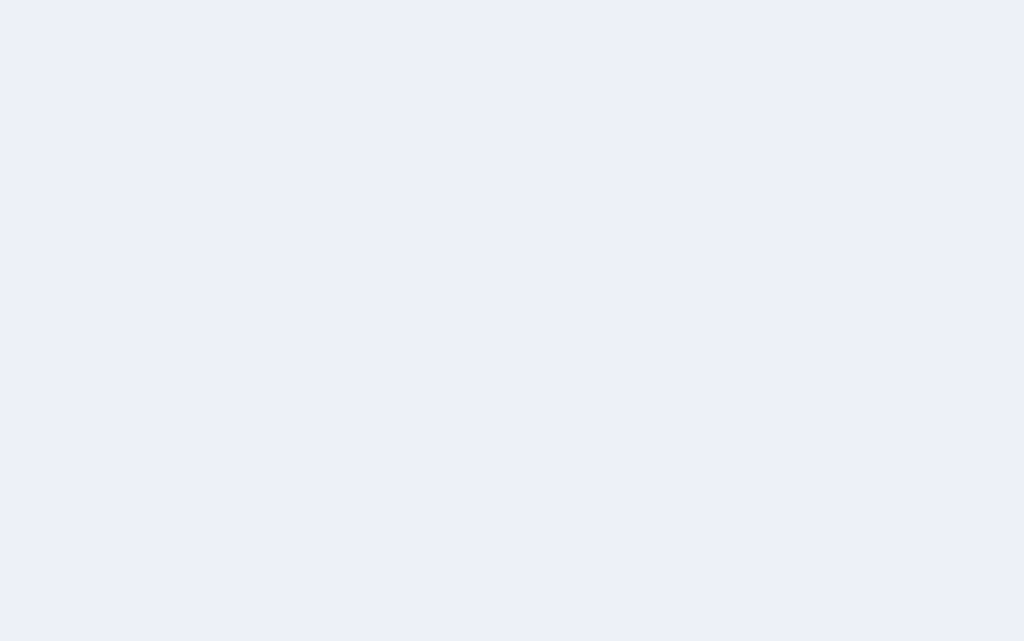 scroll, scrollTop: 0, scrollLeft: 0, axis: both 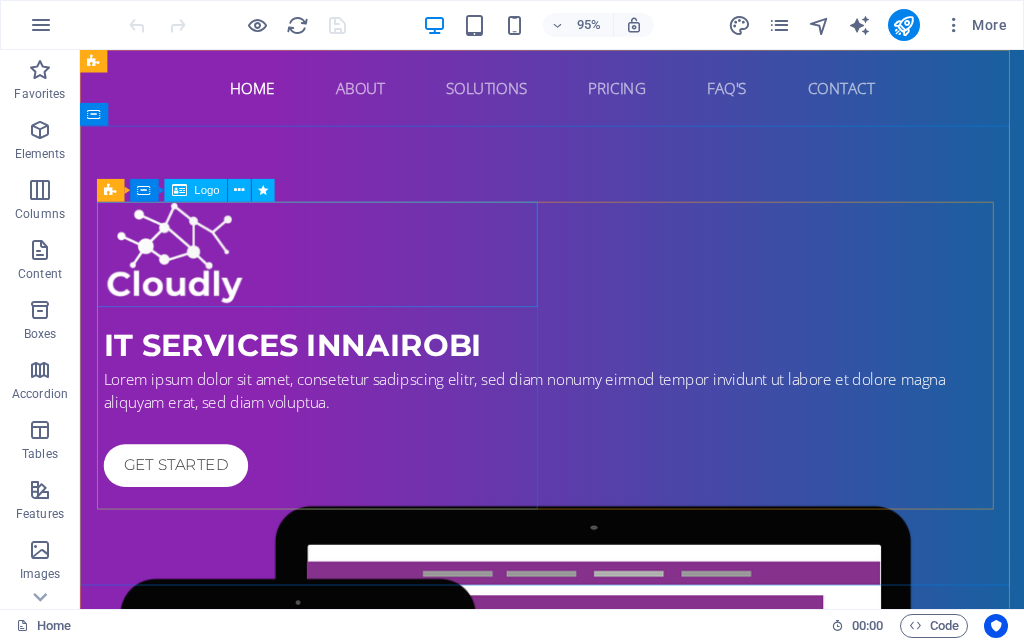 click on "Logo" at bounding box center (206, 190) 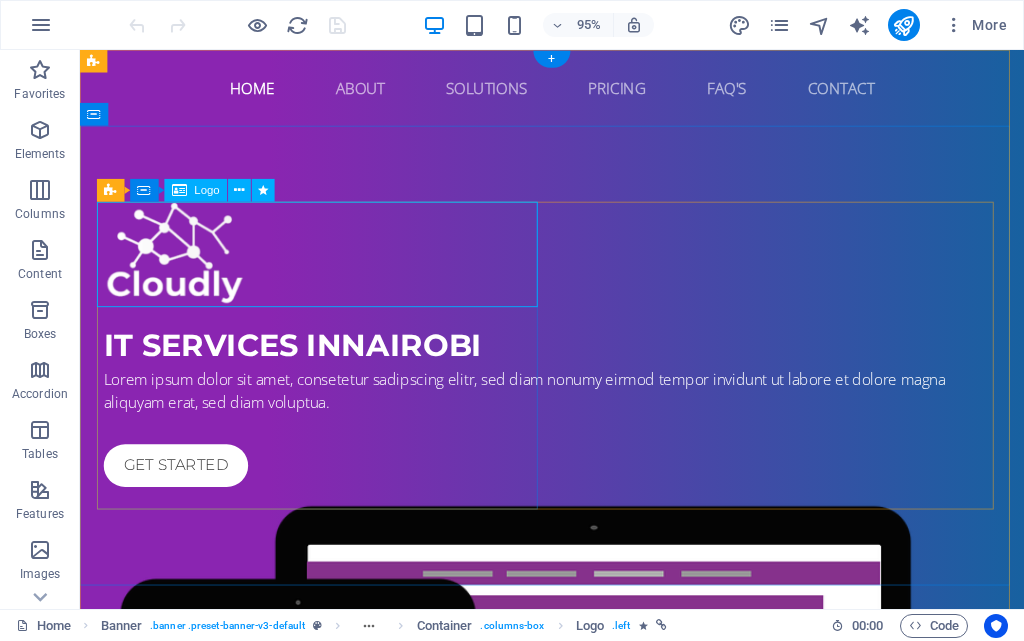 click at bounding box center (577, 265) 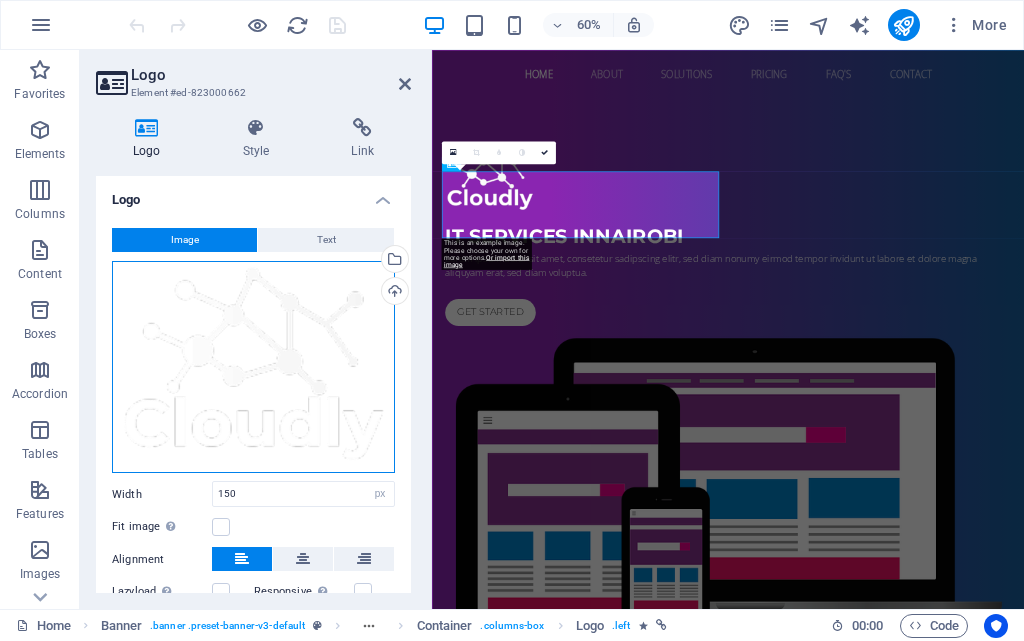 click on "Drag files here, click to choose files or select files from Files or our free stock photos & videos" at bounding box center (253, 367) 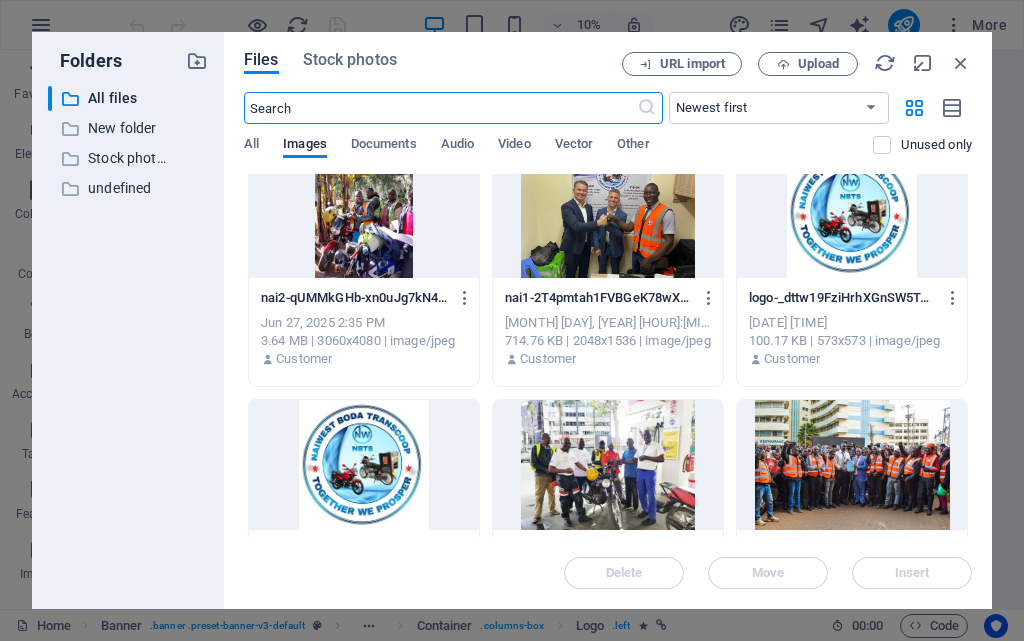 scroll, scrollTop: 300, scrollLeft: 0, axis: vertical 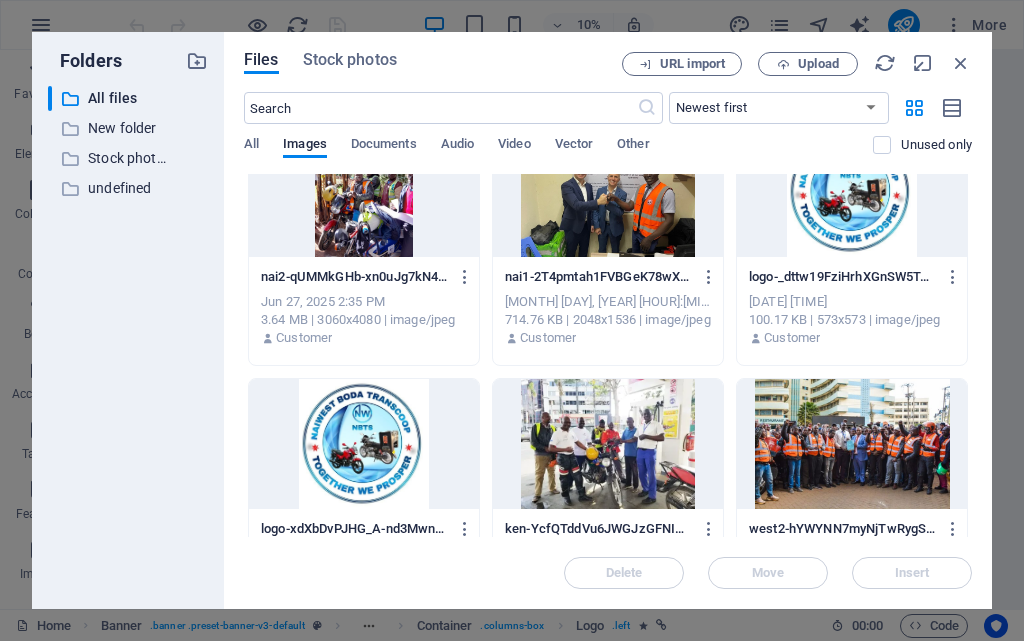 click at bounding box center (364, 444) 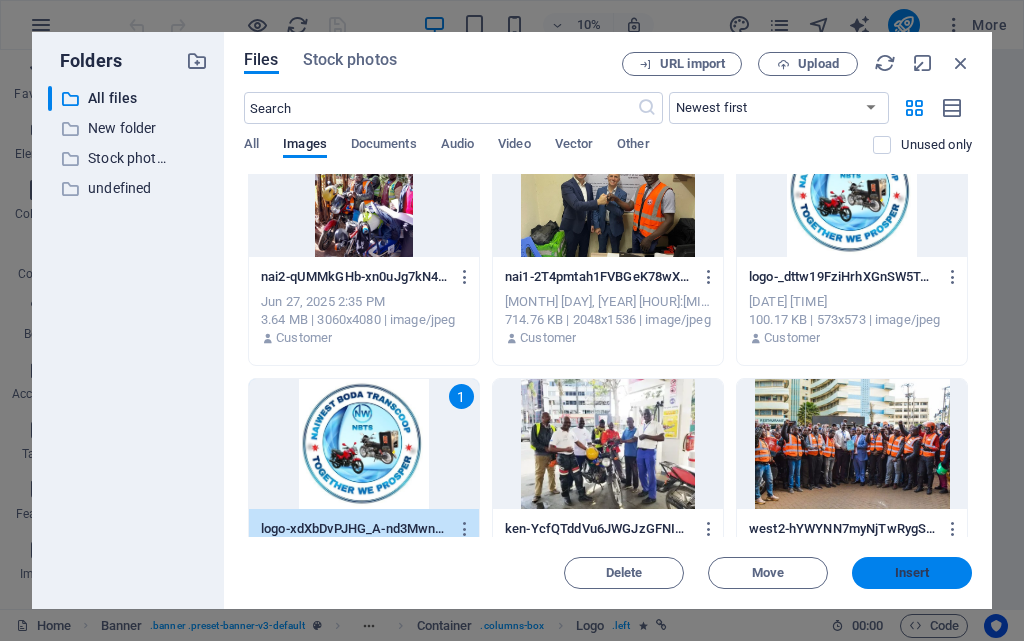 click on "Insert" at bounding box center [912, 573] 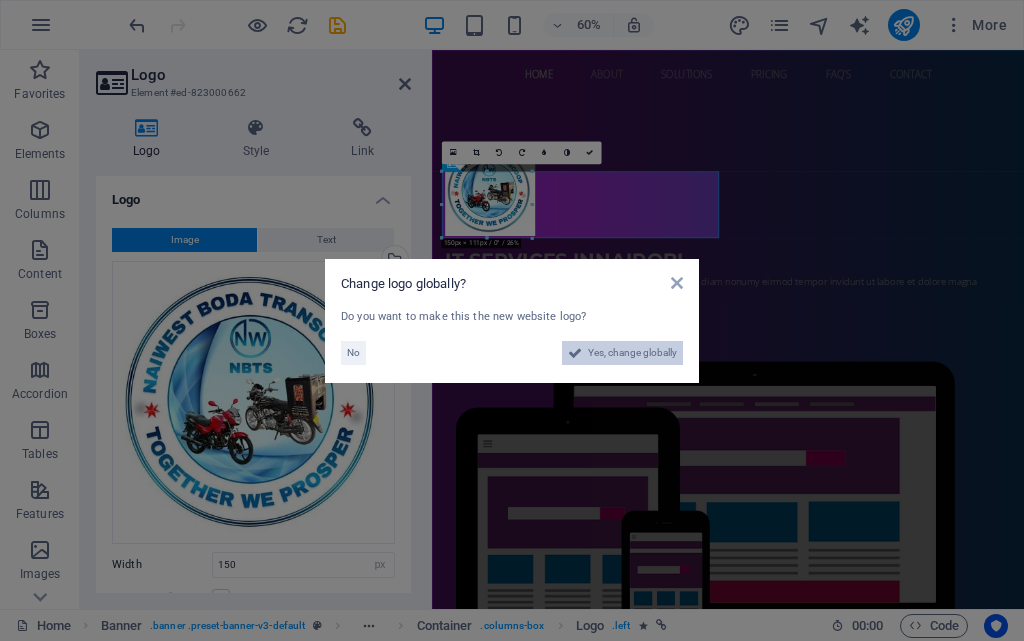 click on "Yes, change globally" at bounding box center [632, 353] 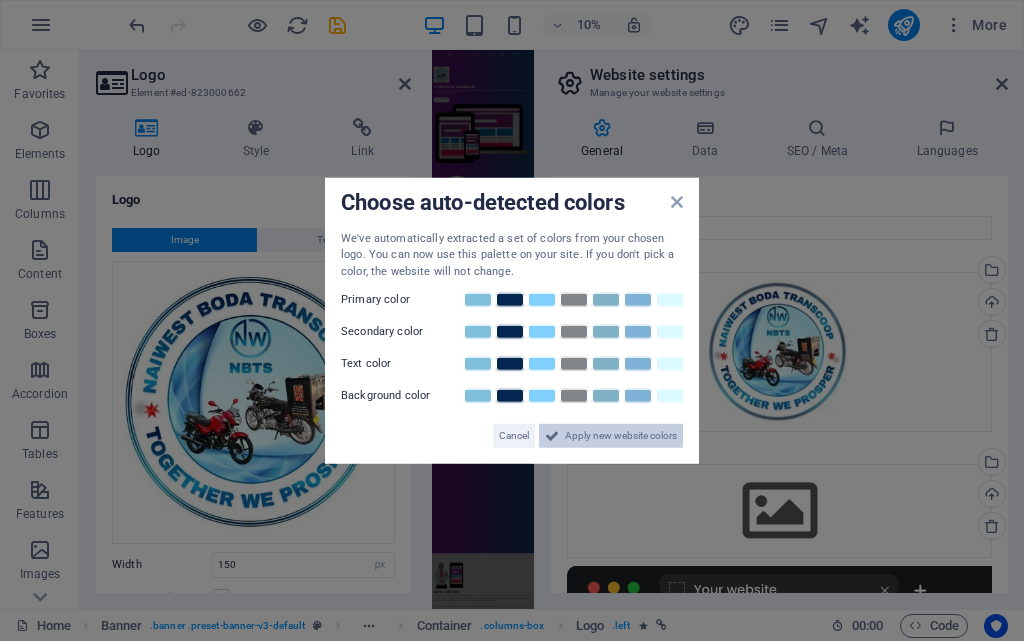 click on "Apply new website colors" at bounding box center (621, 436) 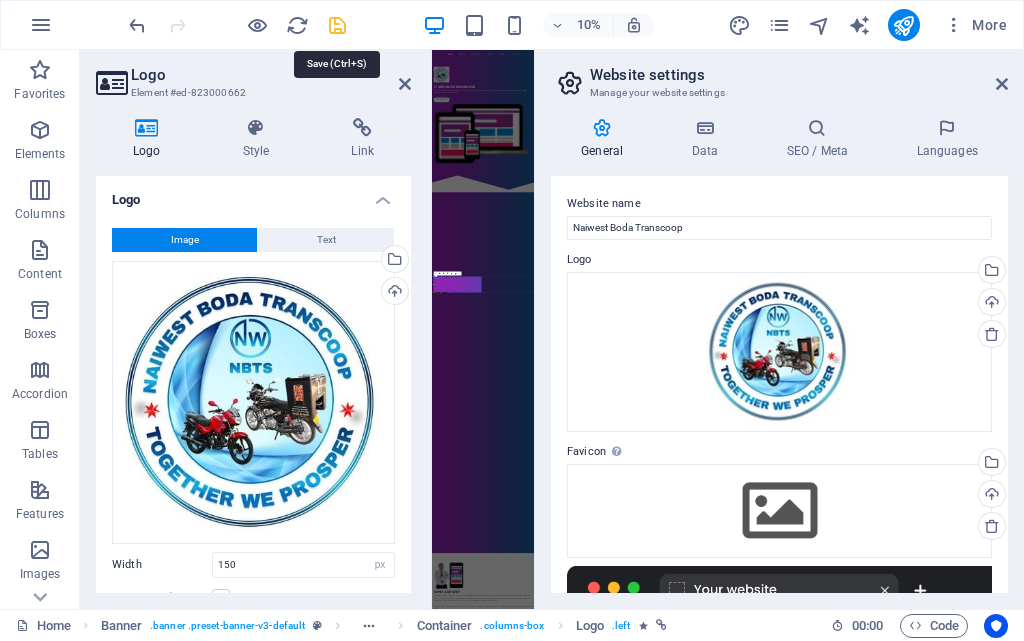 click at bounding box center [337, 25] 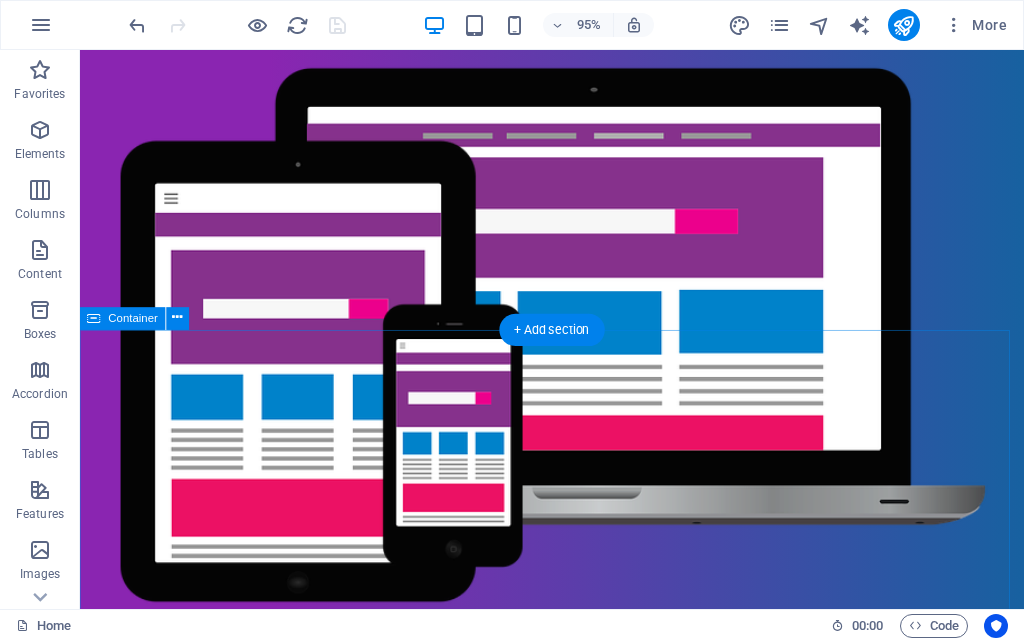 scroll, scrollTop: 0, scrollLeft: 0, axis: both 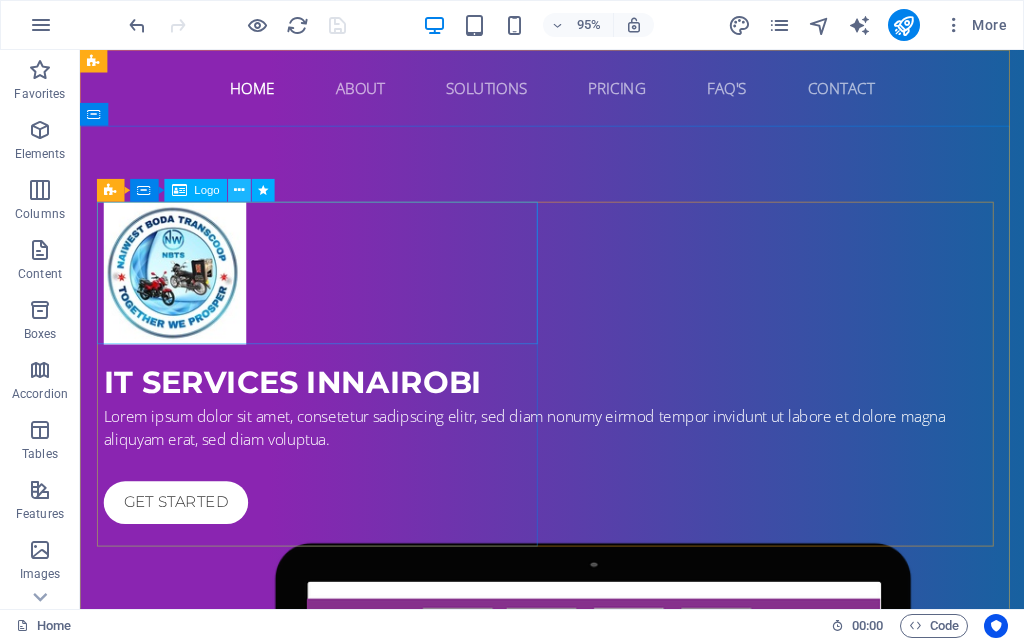 click at bounding box center (240, 191) 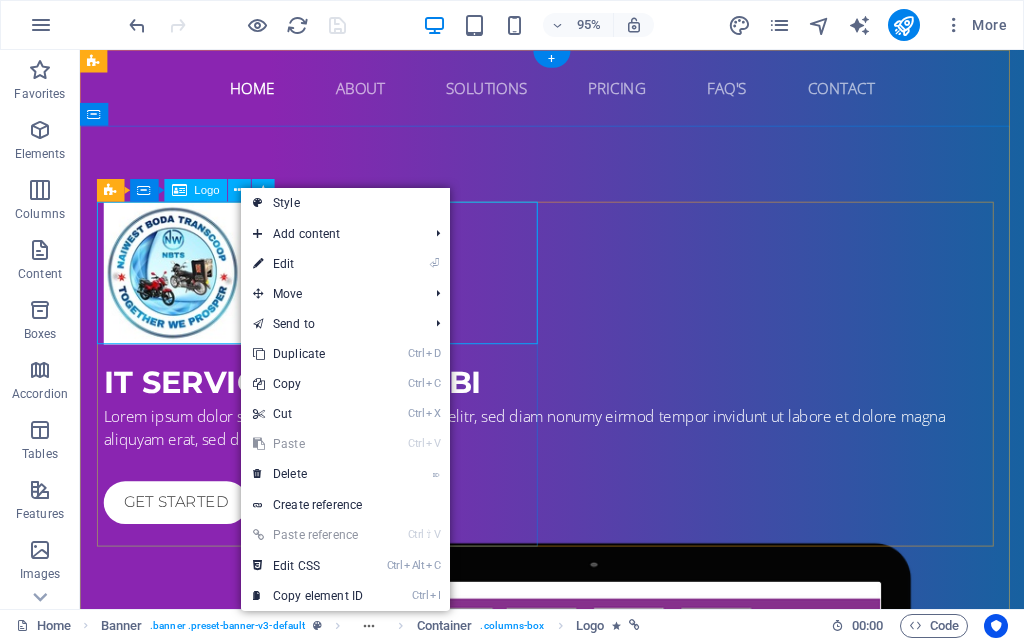 click at bounding box center (577, 285) 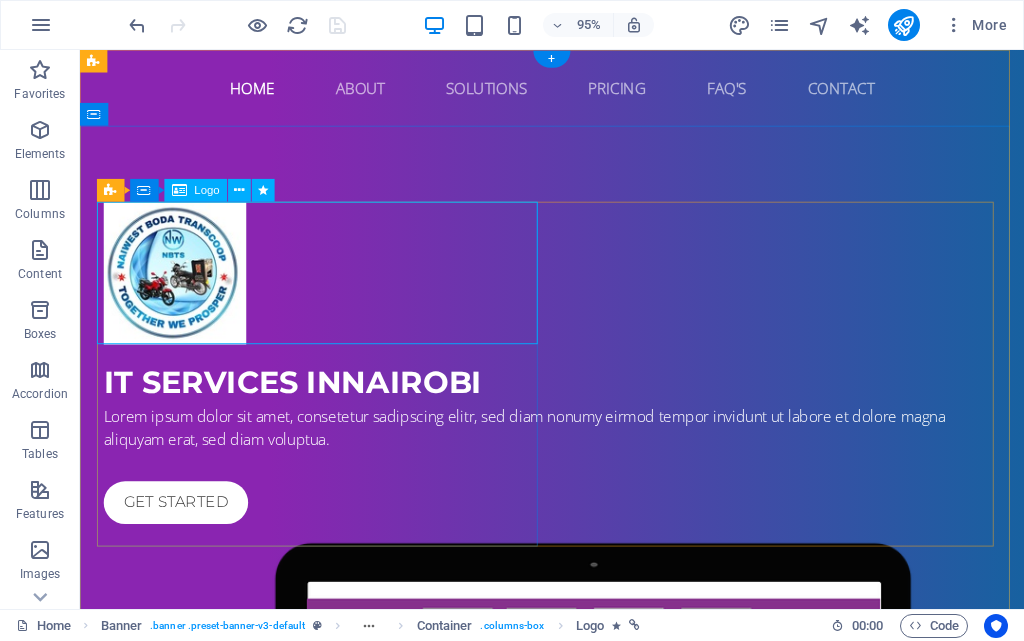 click at bounding box center (577, 285) 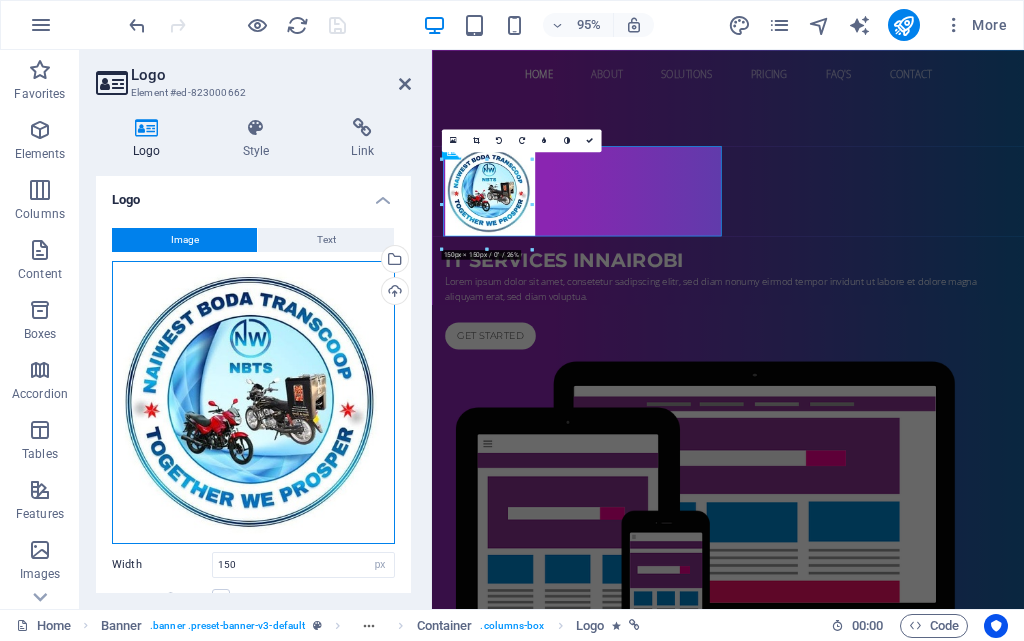 click on "Drag files here, click to choose files or select files from Files or our free stock photos & videos" at bounding box center (253, 402) 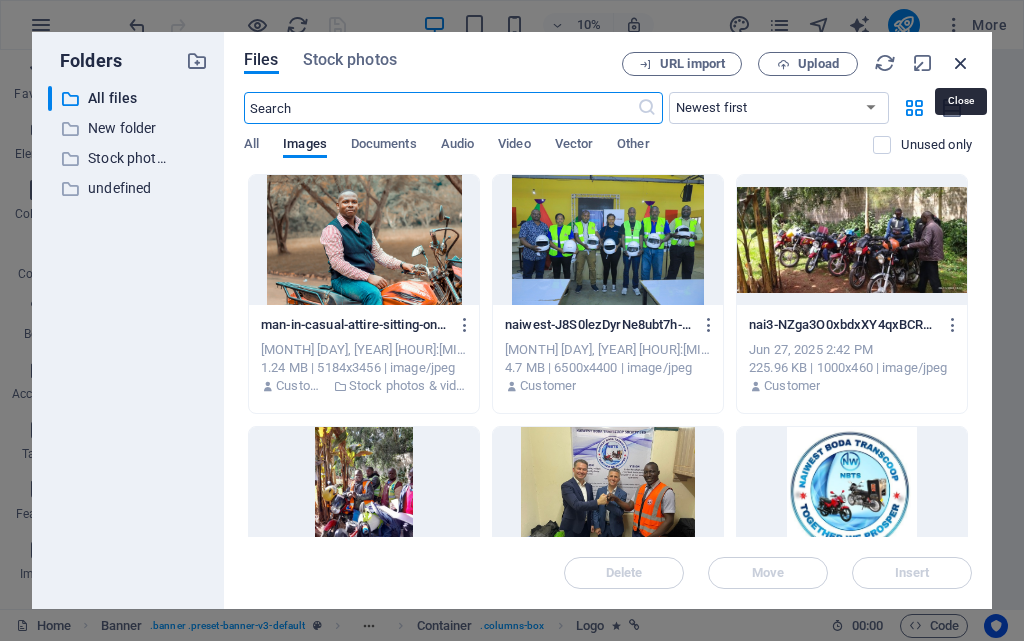 click at bounding box center (961, 63) 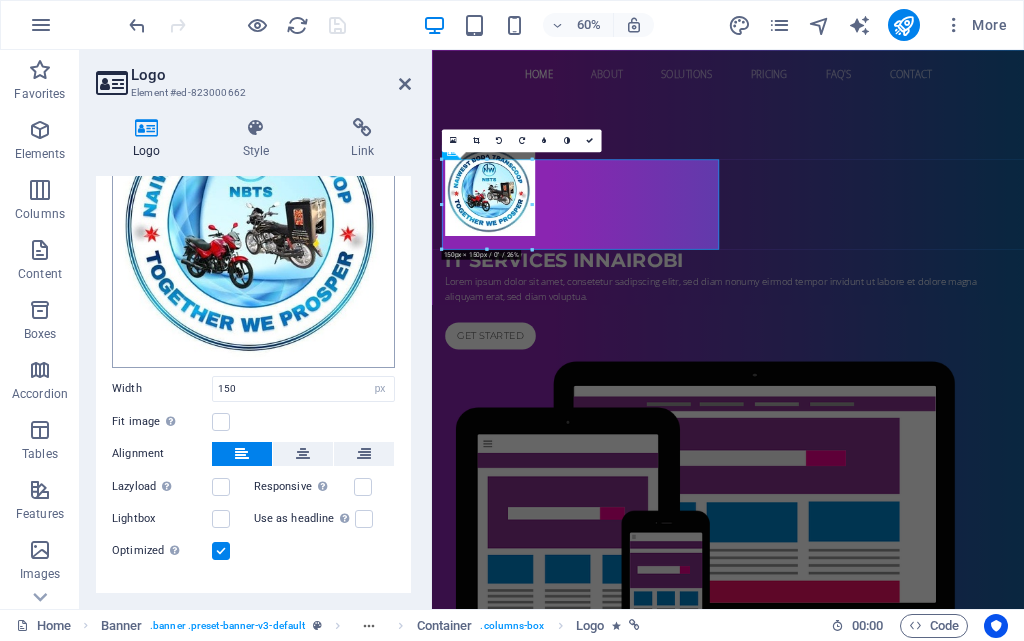 scroll, scrollTop: 200, scrollLeft: 0, axis: vertical 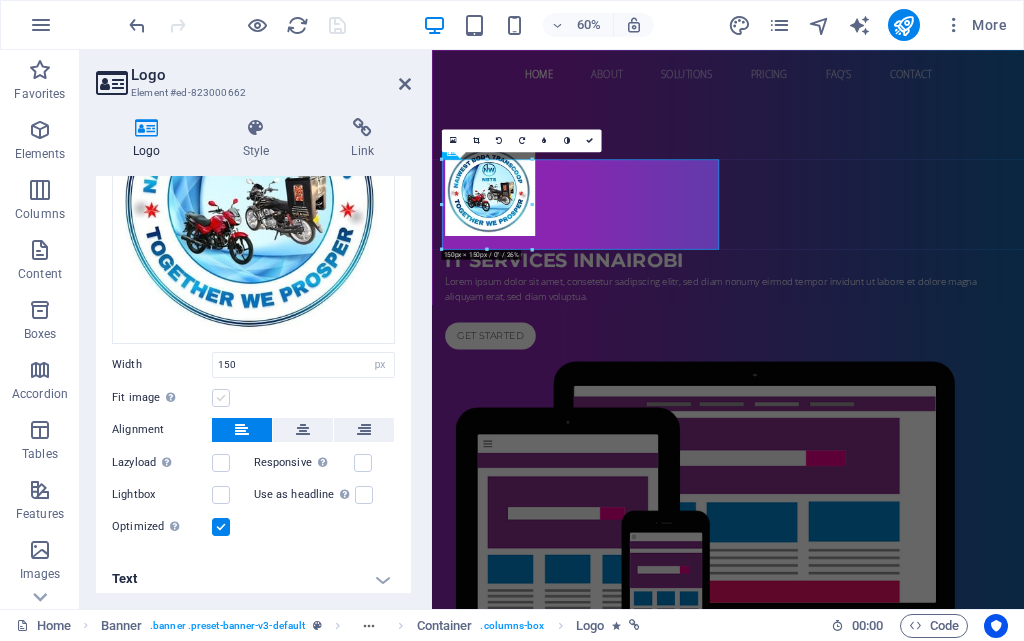 click at bounding box center (221, 398) 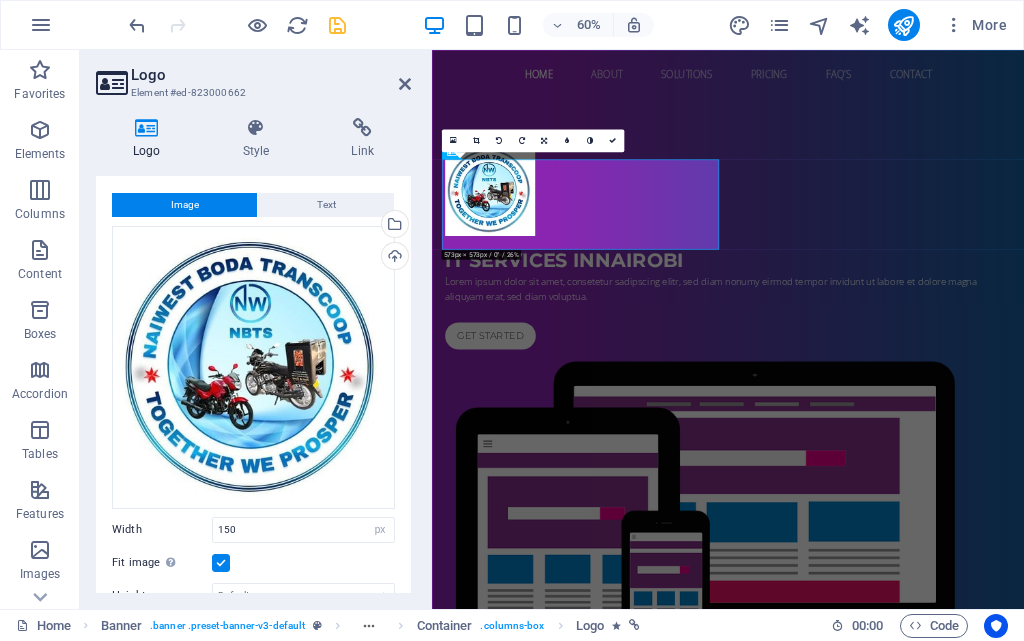 scroll, scrollTop: 0, scrollLeft: 0, axis: both 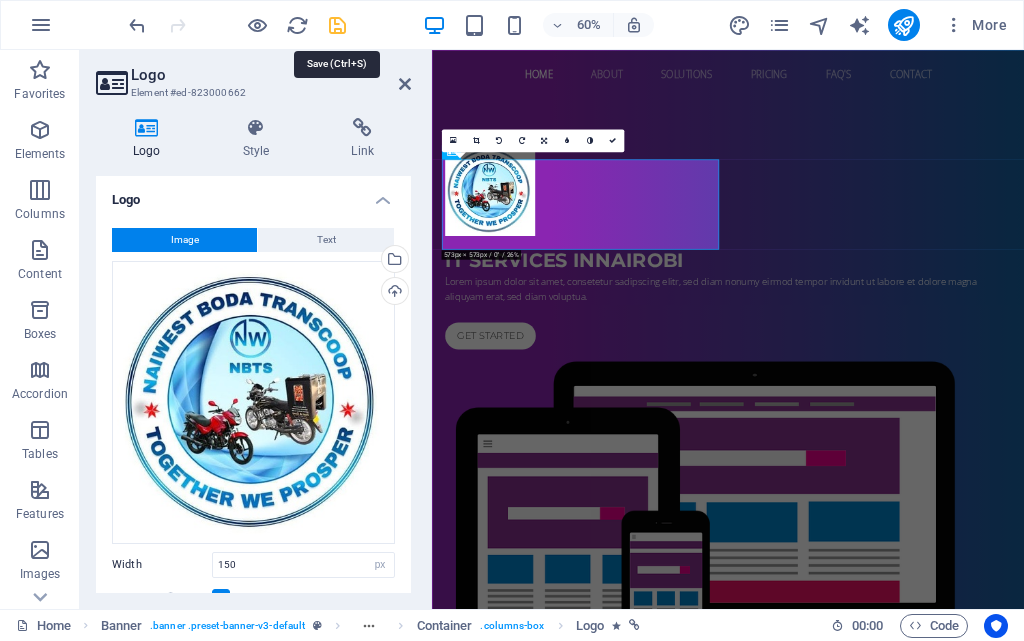 click at bounding box center (337, 25) 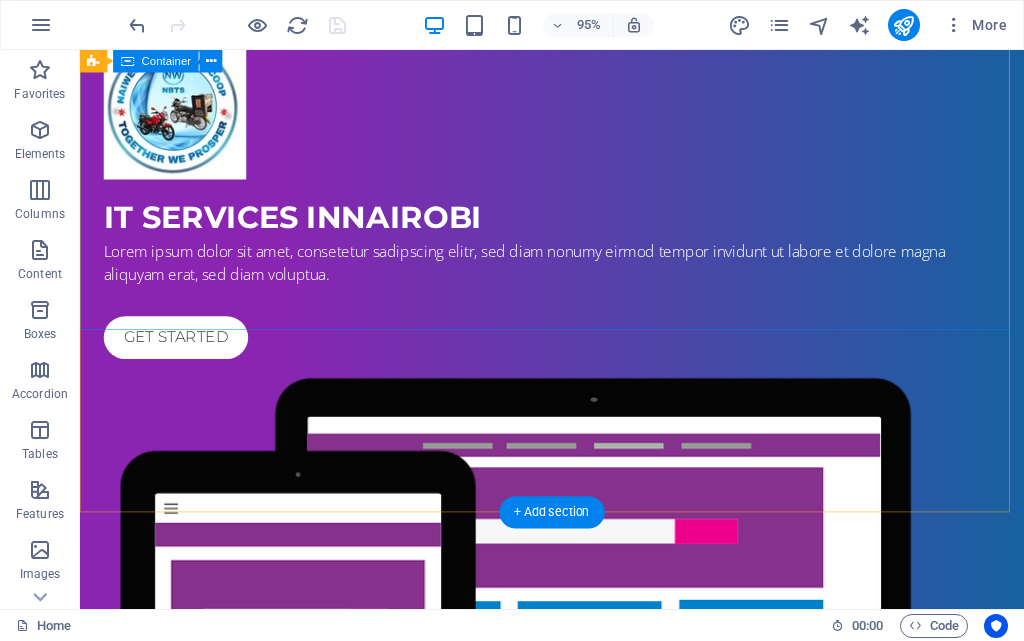 scroll, scrollTop: 0, scrollLeft: 0, axis: both 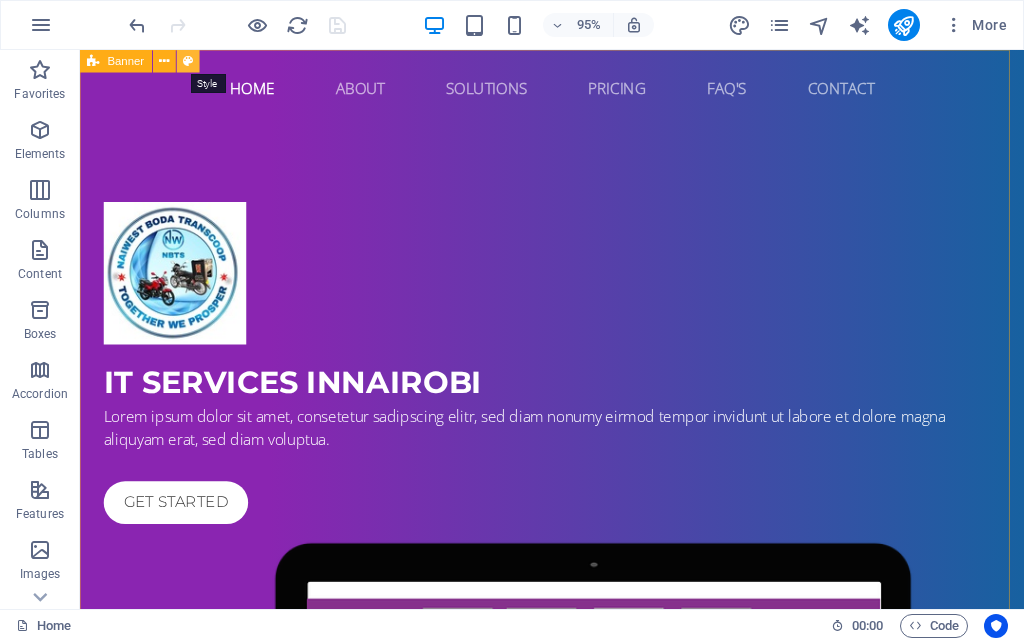 click at bounding box center (188, 61) 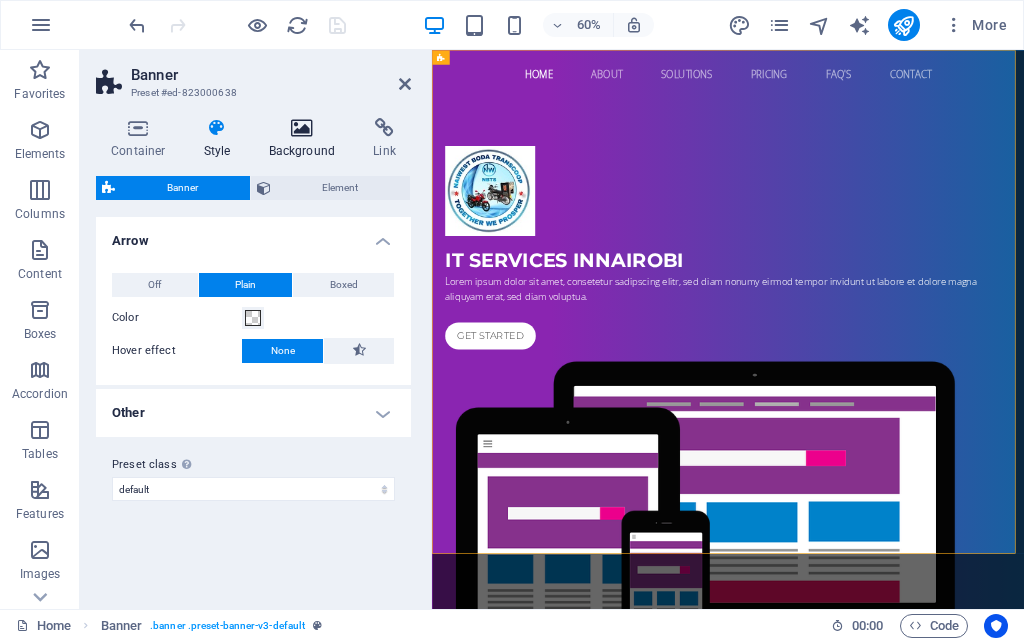 click at bounding box center (302, 128) 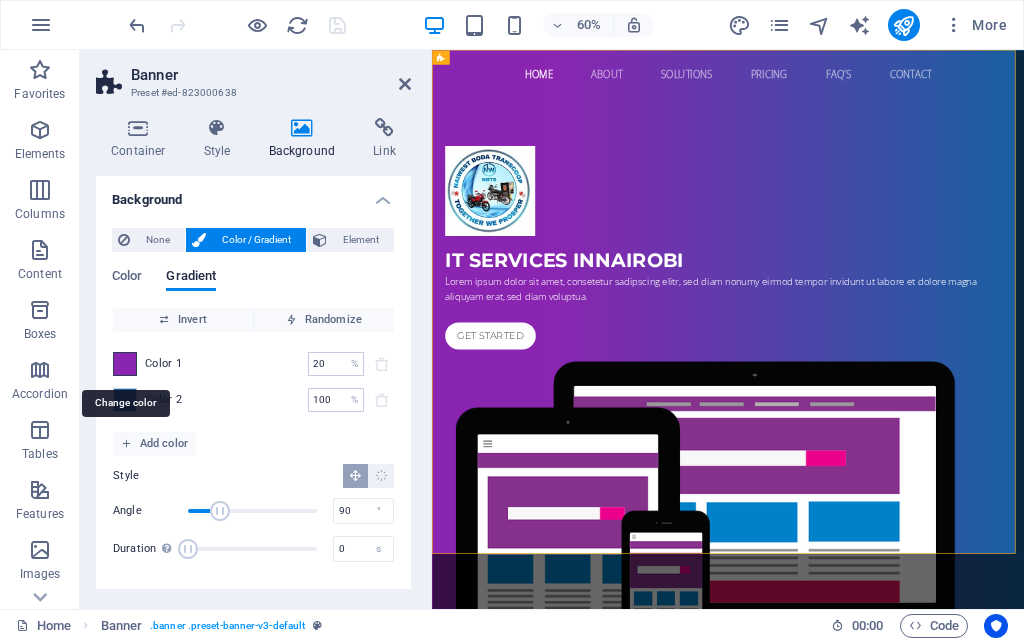click at bounding box center [125, 364] 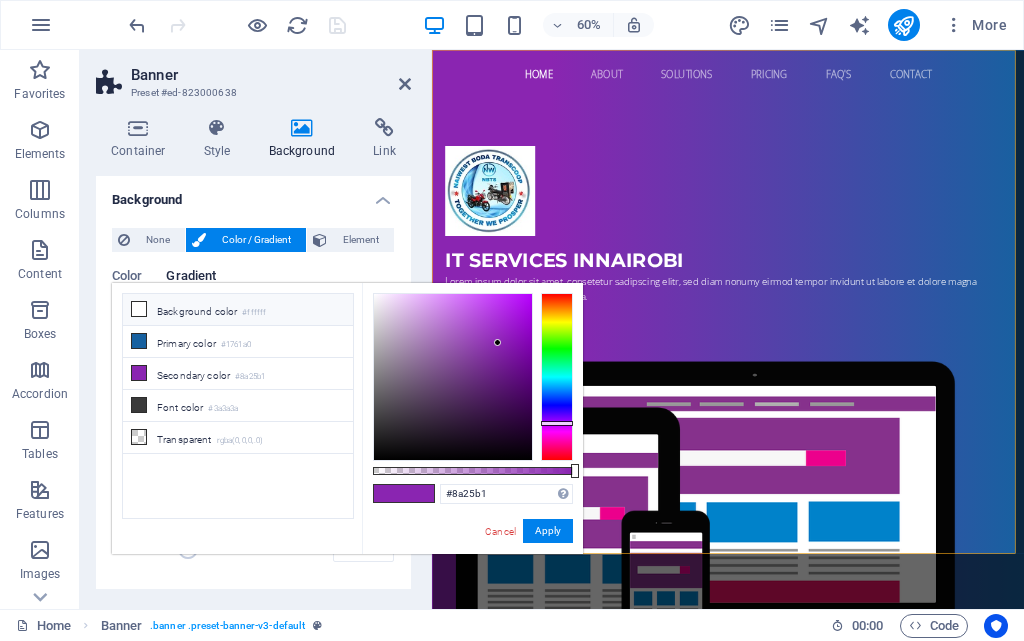 click at bounding box center [139, 309] 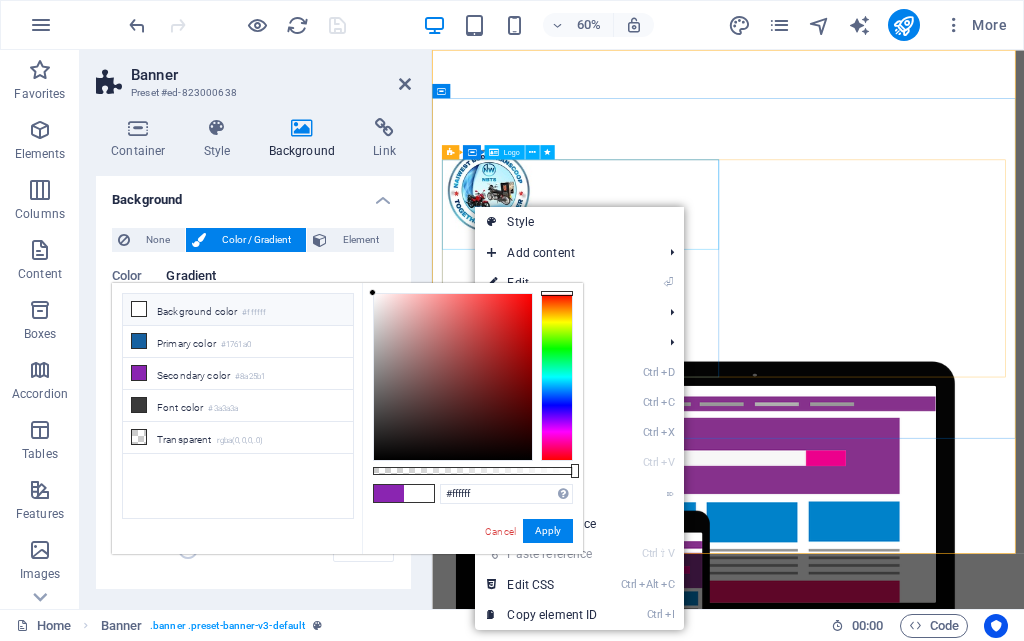 click at bounding box center [926, 285] 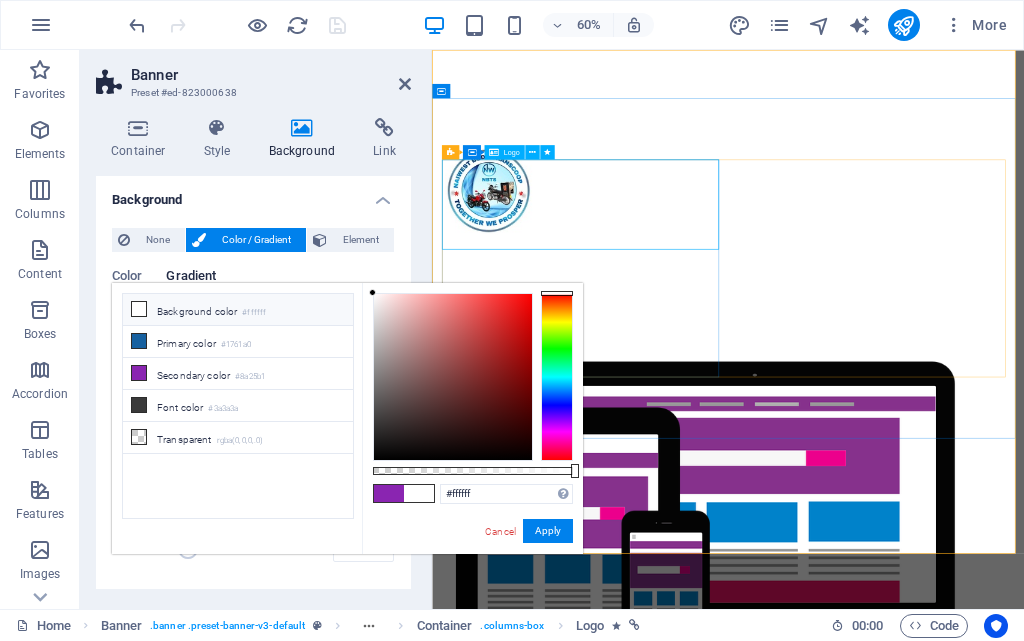 click at bounding box center (926, 285) 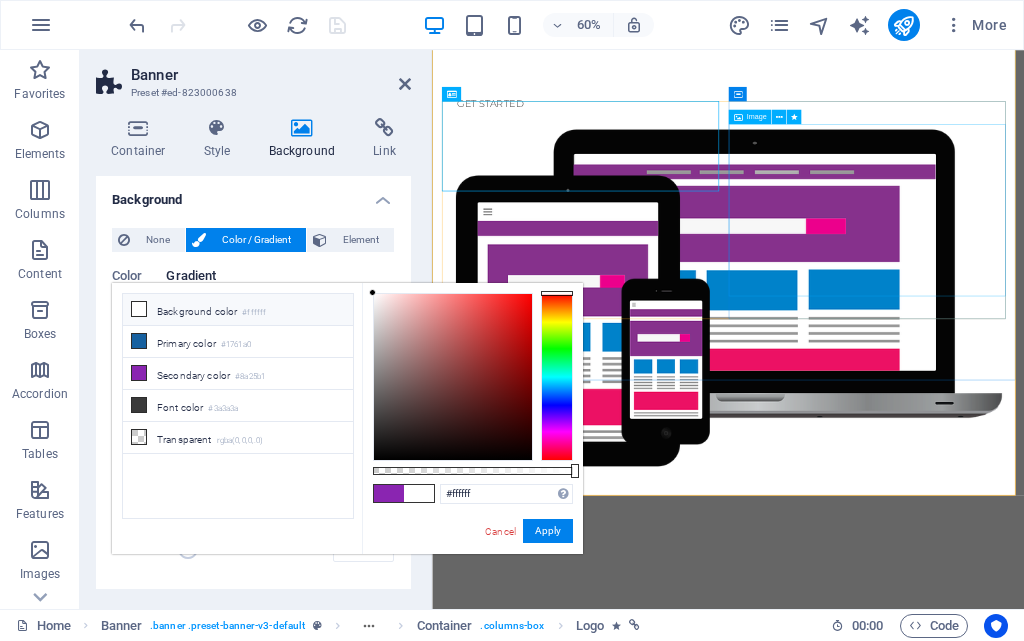 scroll, scrollTop: 400, scrollLeft: 0, axis: vertical 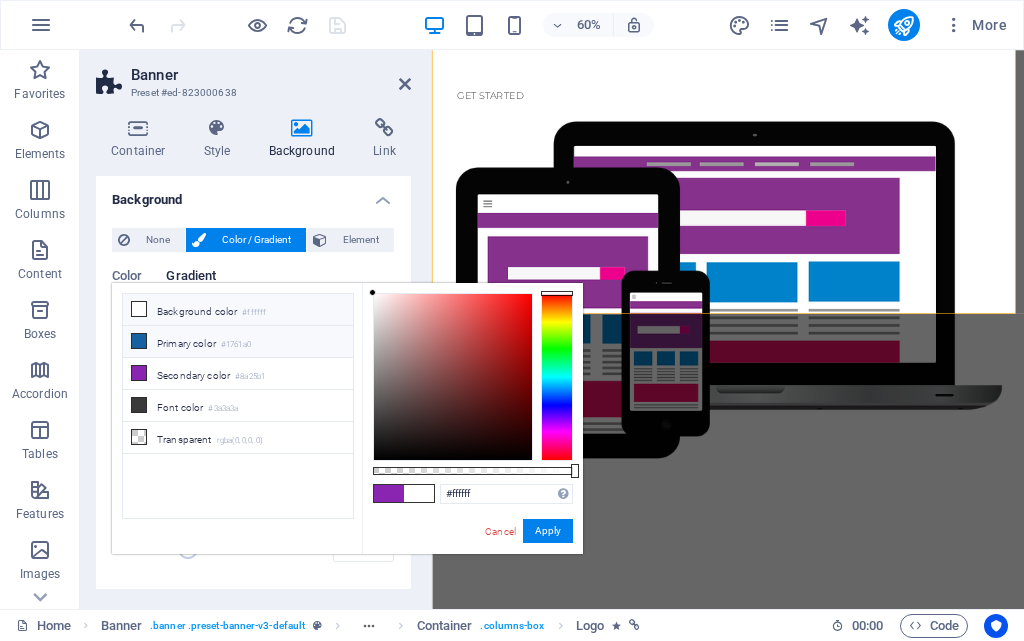 click at bounding box center (139, 341) 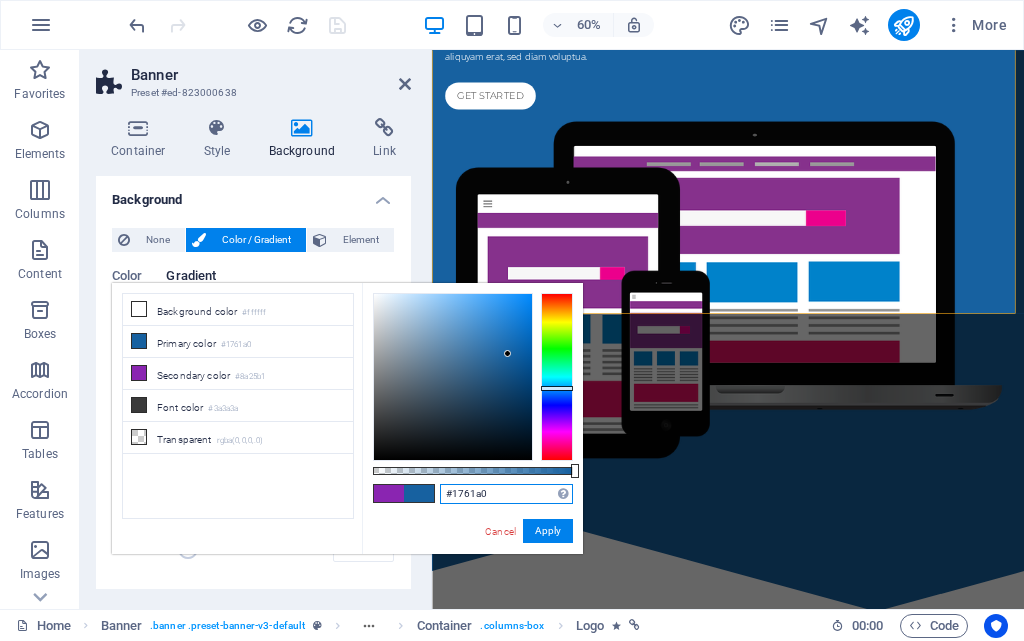 click on "#1761a0" at bounding box center (506, 494) 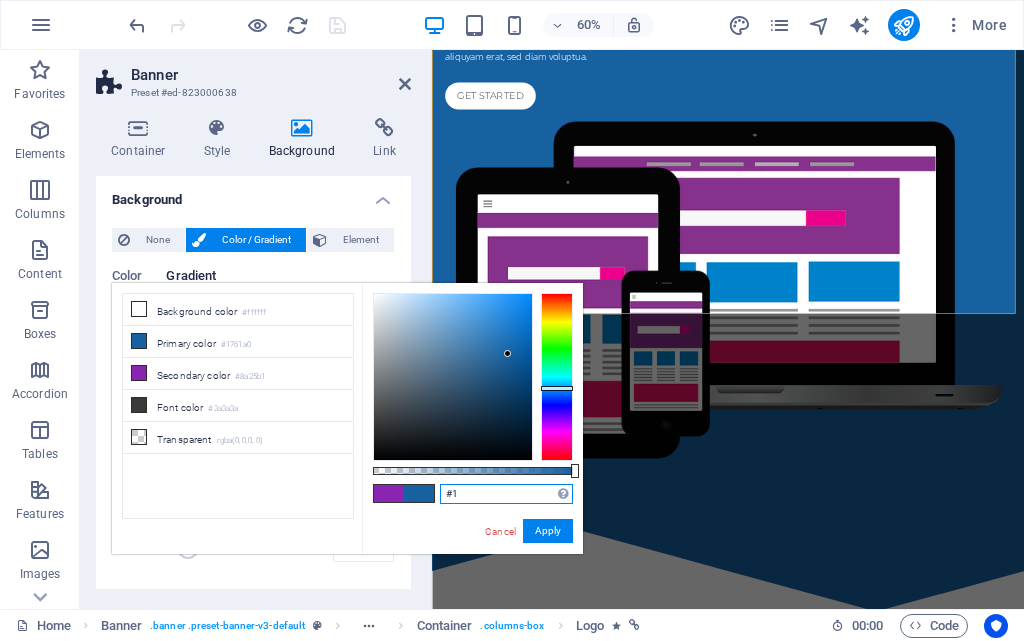 type on "#" 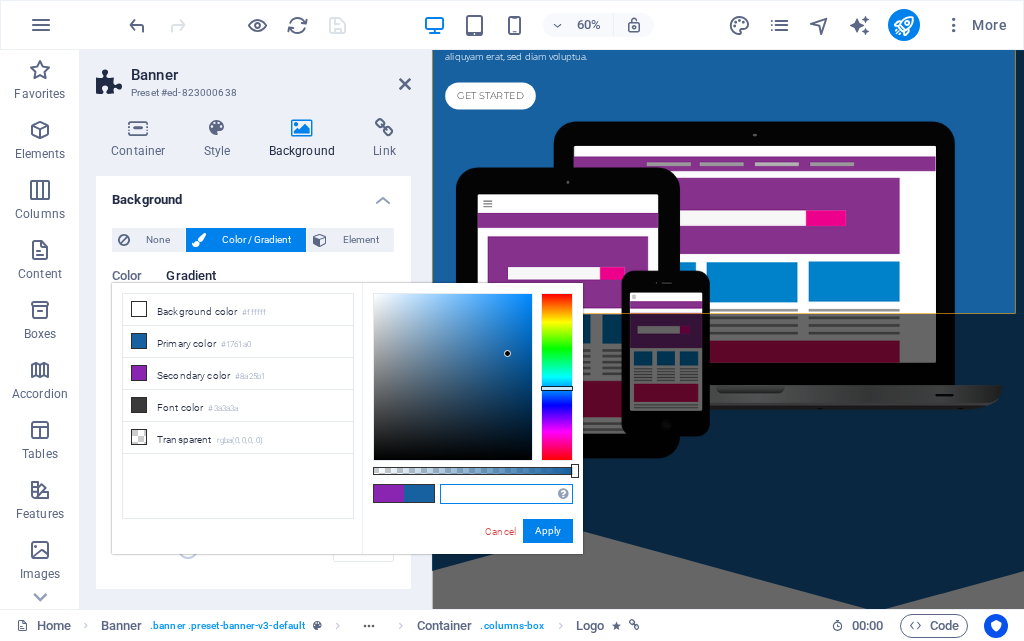 paste on "#004A99" 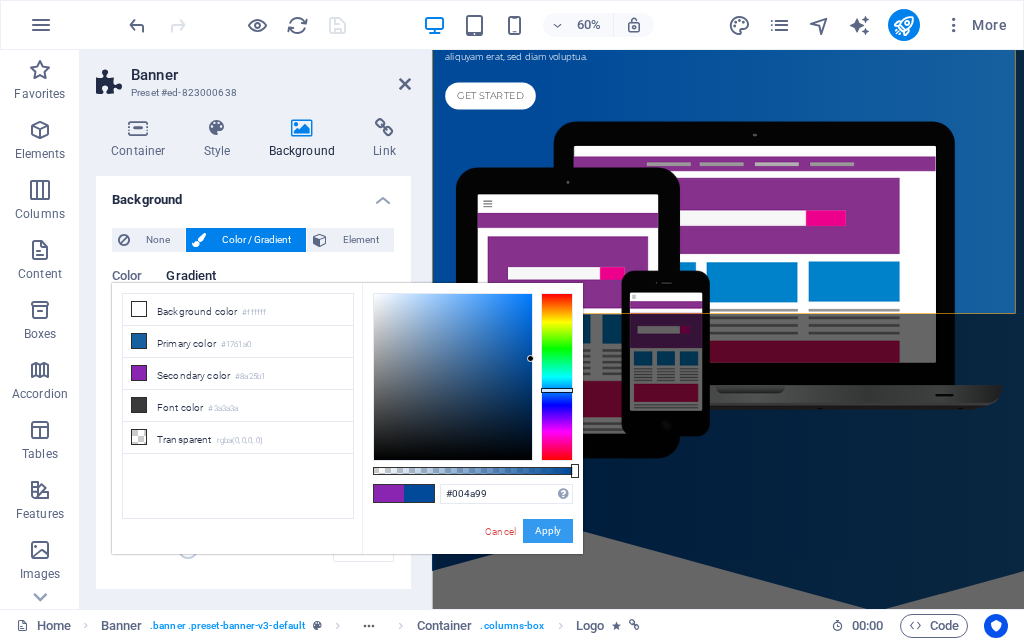 click on "Apply" at bounding box center (548, 531) 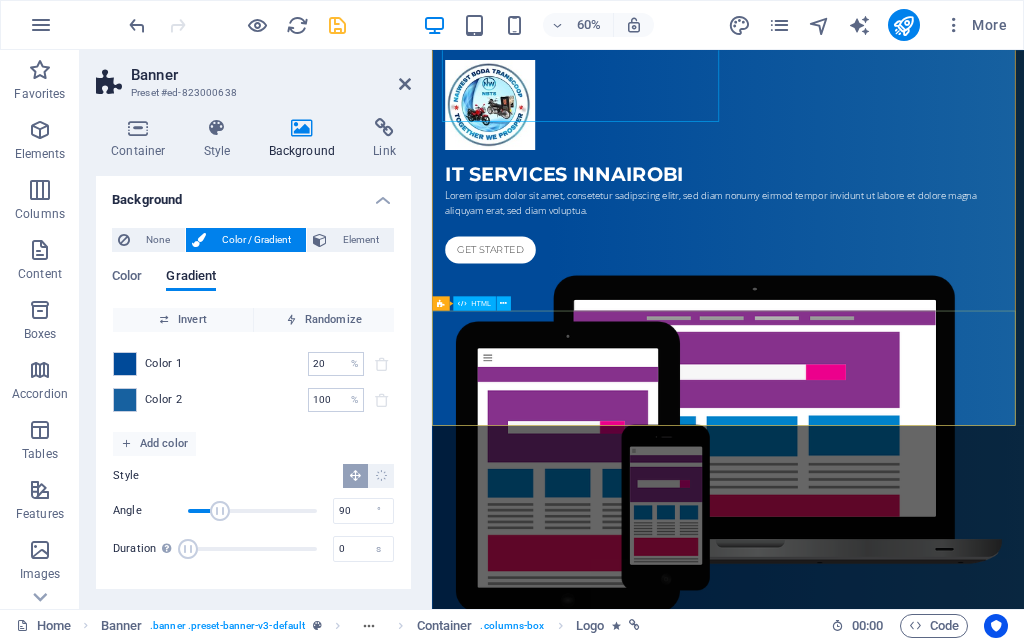 scroll, scrollTop: 0, scrollLeft: 0, axis: both 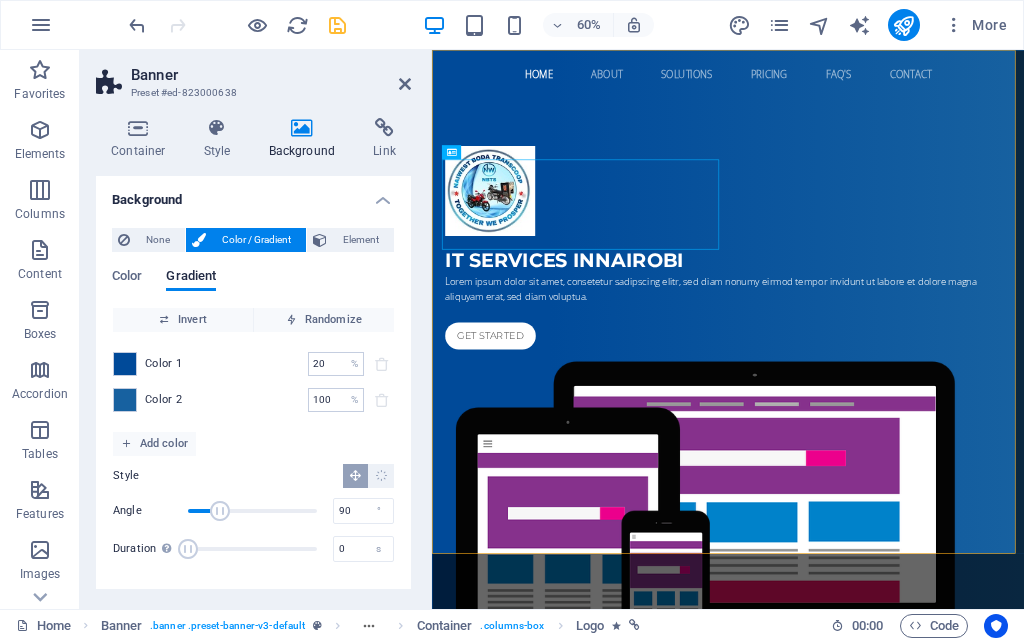 click on "Background" at bounding box center [253, 194] 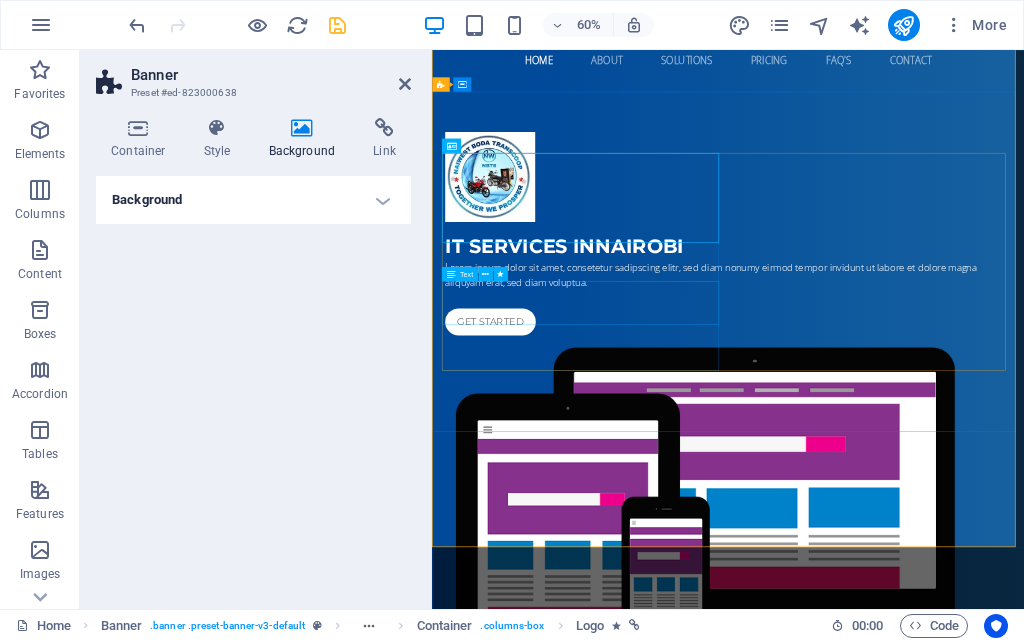scroll, scrollTop: 0, scrollLeft: 0, axis: both 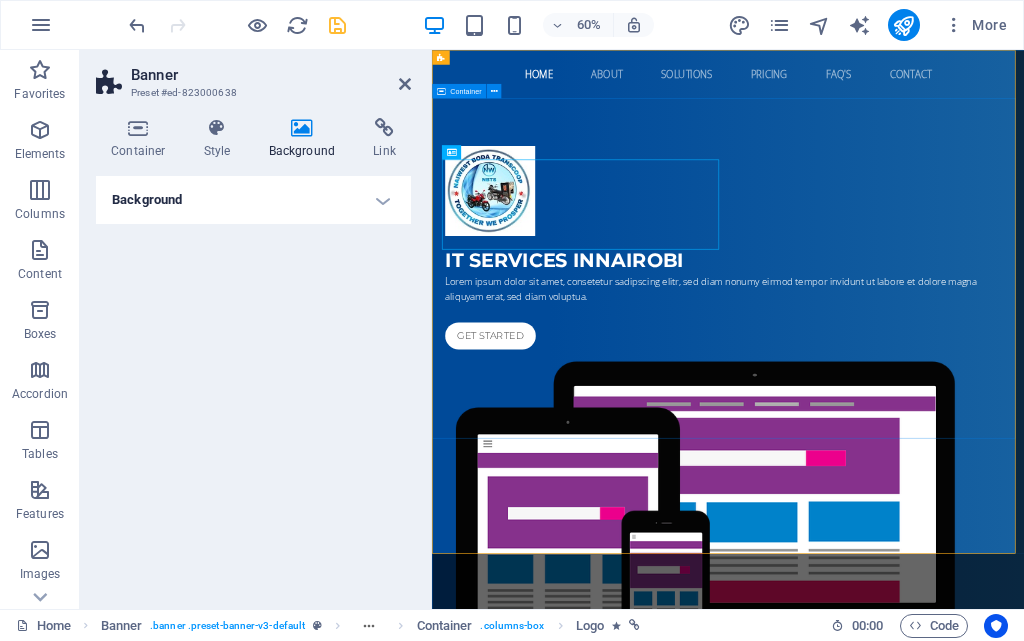 click on "IT Services in [CITY] Lorem ipsum dolor sit amet, consetetur sadipscing elitr, sed diam nonumy eirmod tempor invidunt ut labore et dolore magna aliquyam erat, sed diam voluptua. Get started" at bounding box center [925, 676] 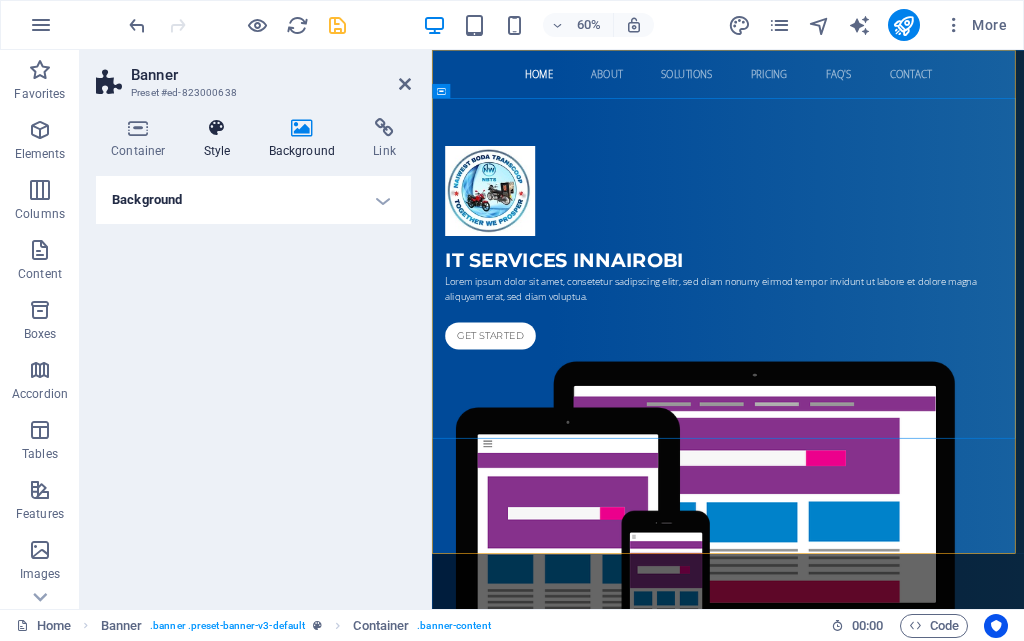click on "Style" at bounding box center (221, 139) 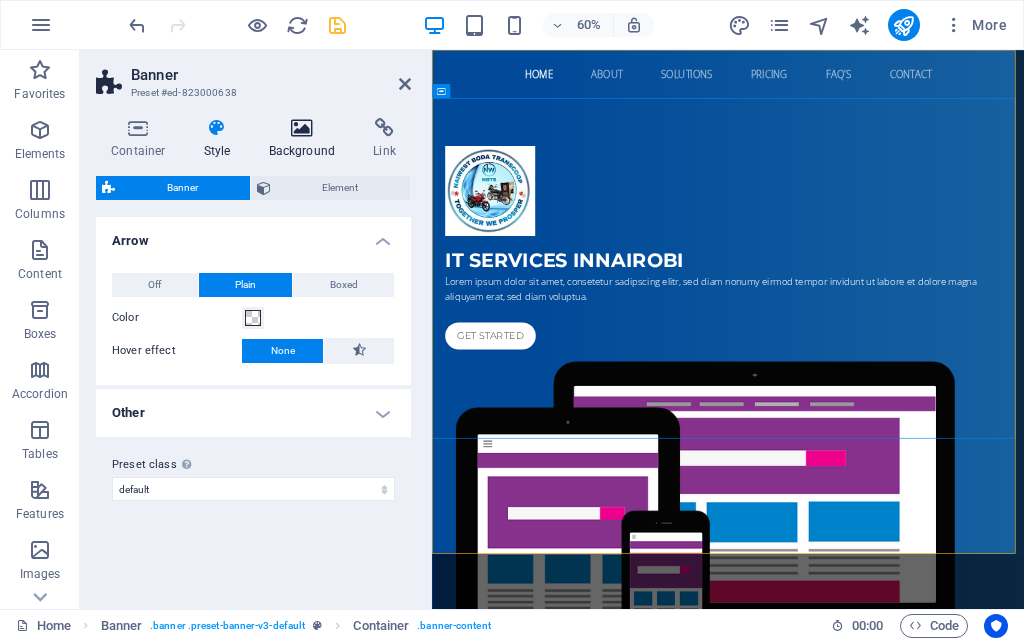 click on "Background" at bounding box center [306, 139] 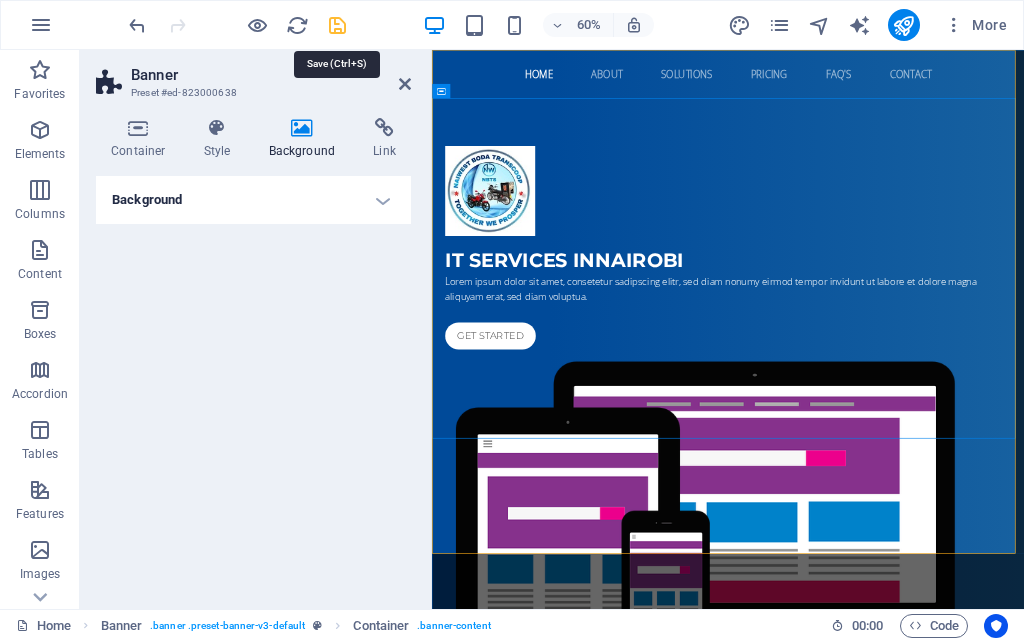 click at bounding box center (337, 25) 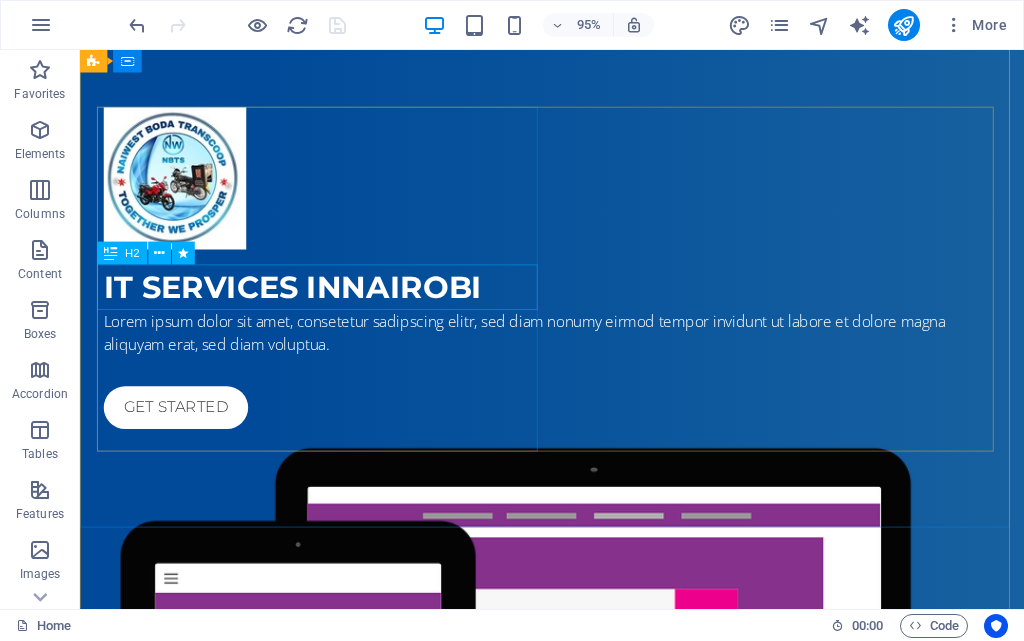 scroll, scrollTop: 0, scrollLeft: 0, axis: both 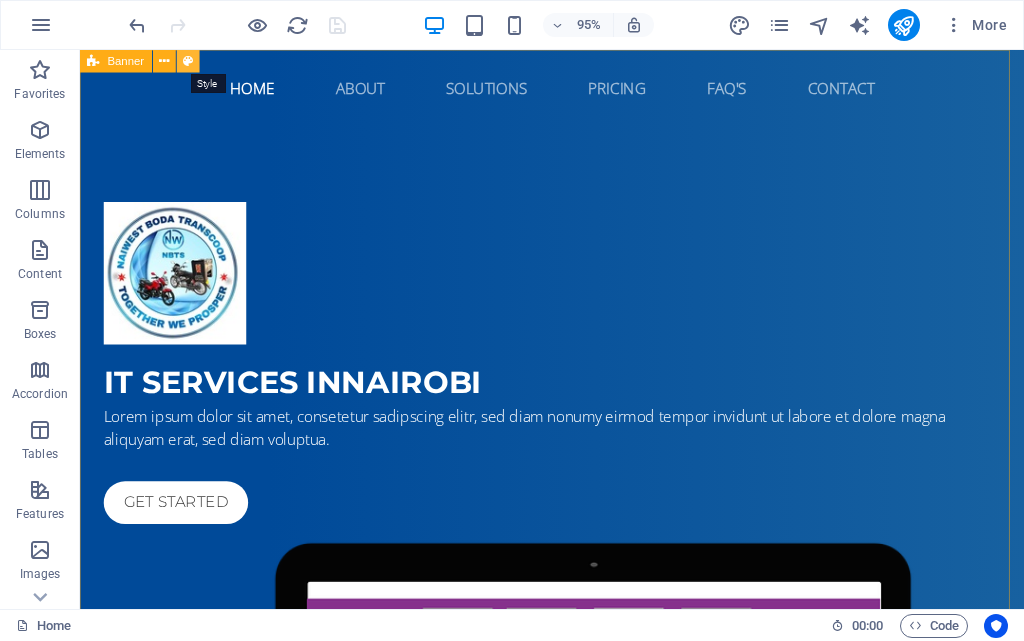 click at bounding box center [188, 61] 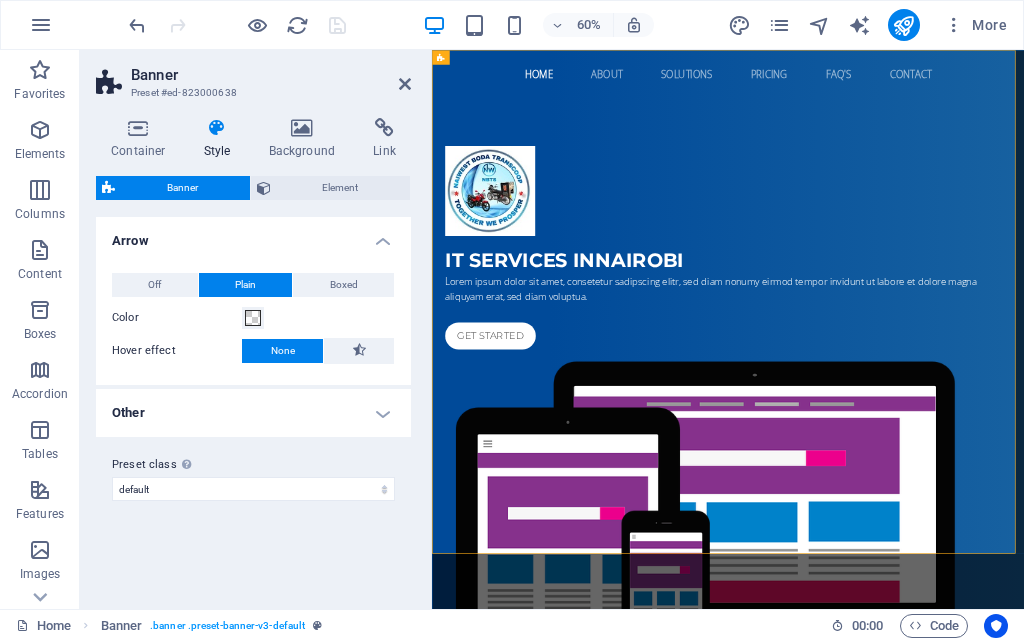 click at bounding box center (217, 128) 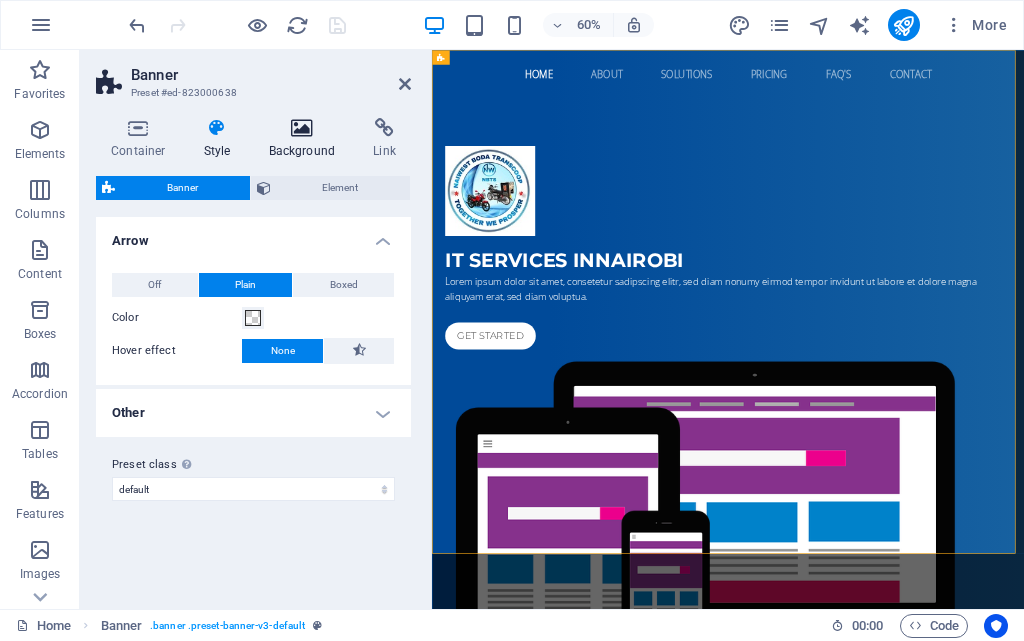 click at bounding box center [302, 128] 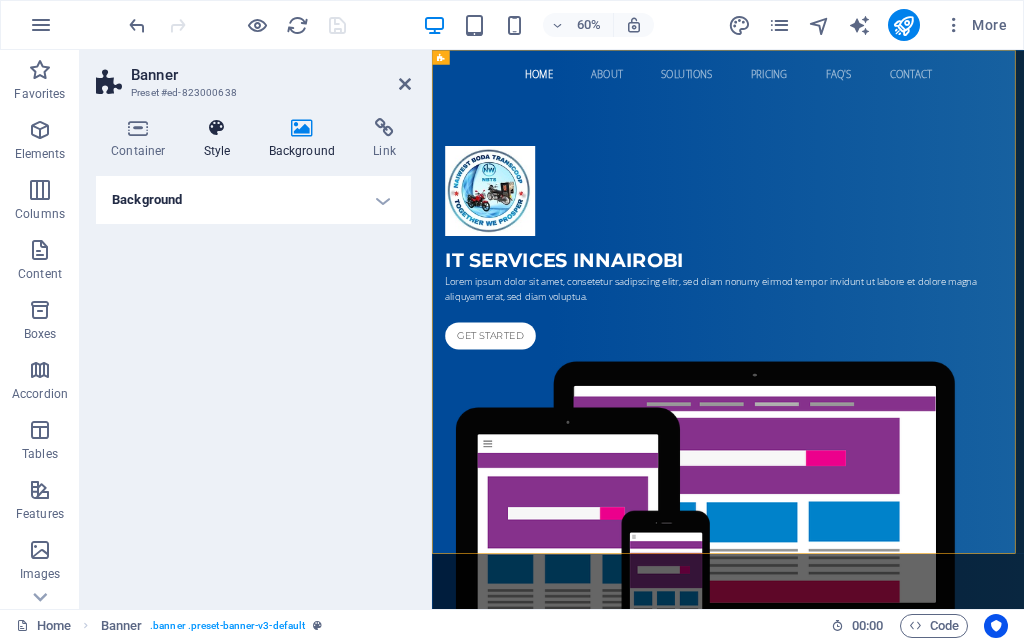 click on "Style" at bounding box center (221, 139) 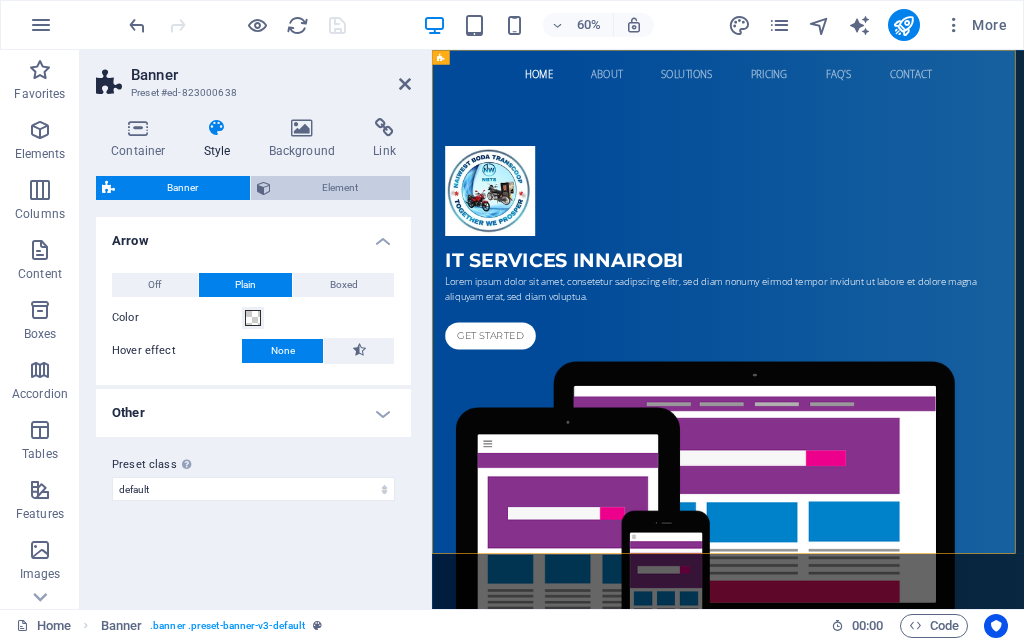 click on "Element" at bounding box center [341, 188] 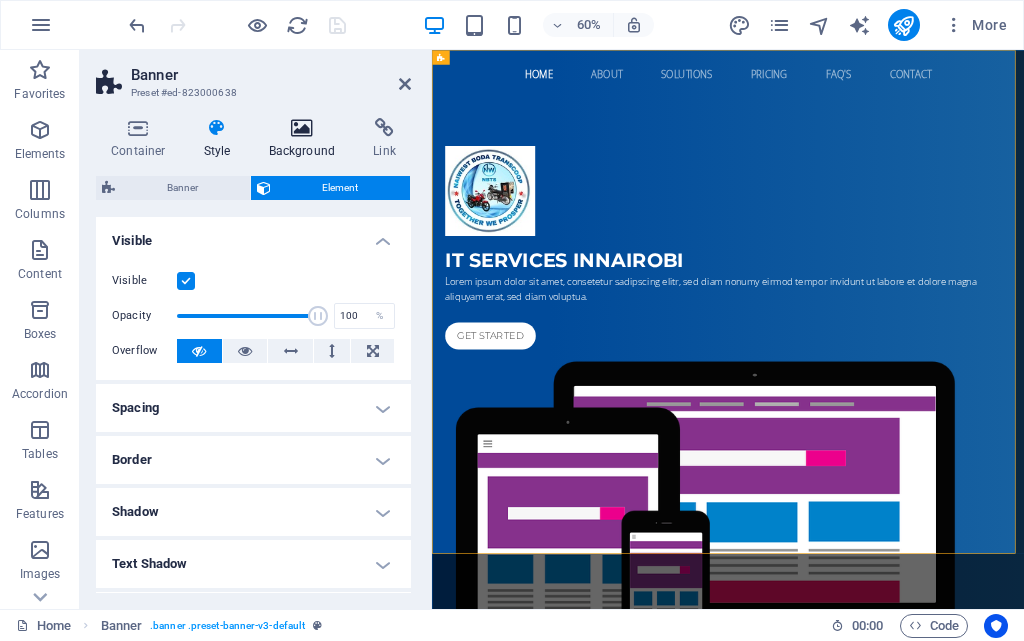 click on "Background" at bounding box center [306, 139] 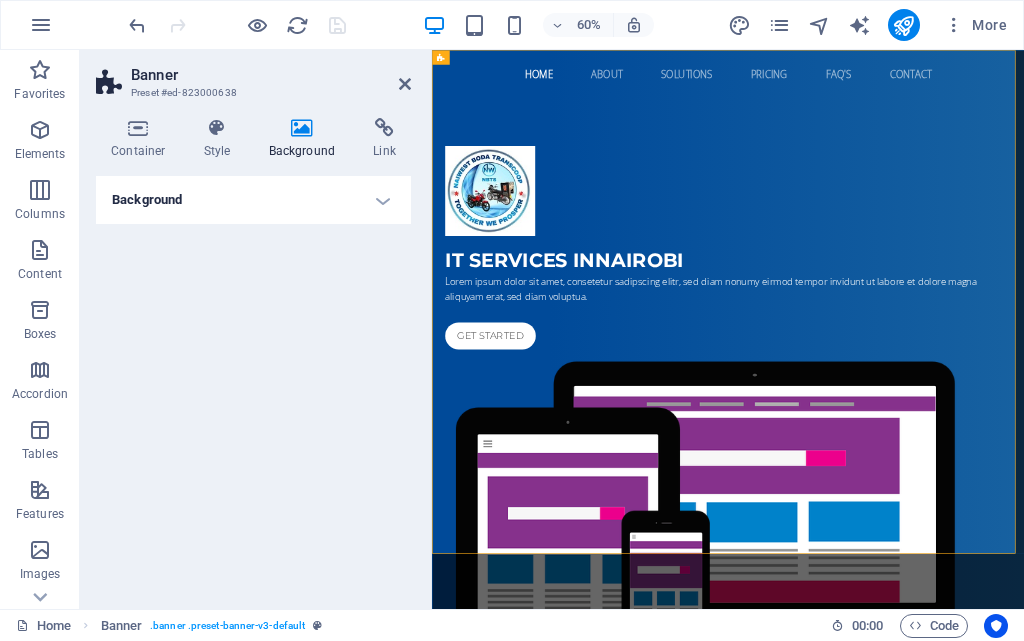 click on "Background" at bounding box center (253, 200) 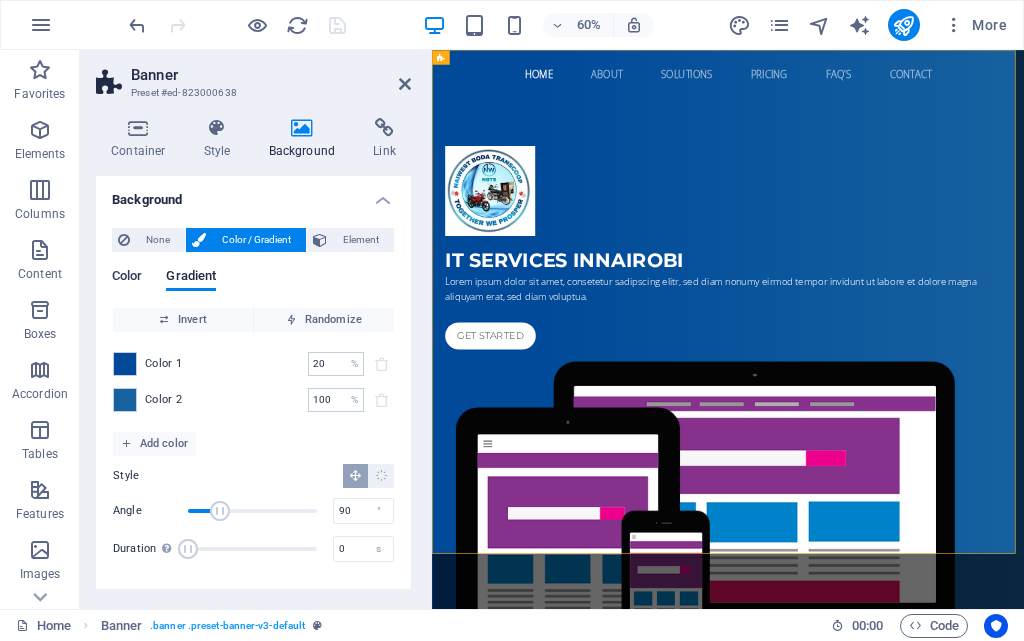 click on "Color" at bounding box center [127, 278] 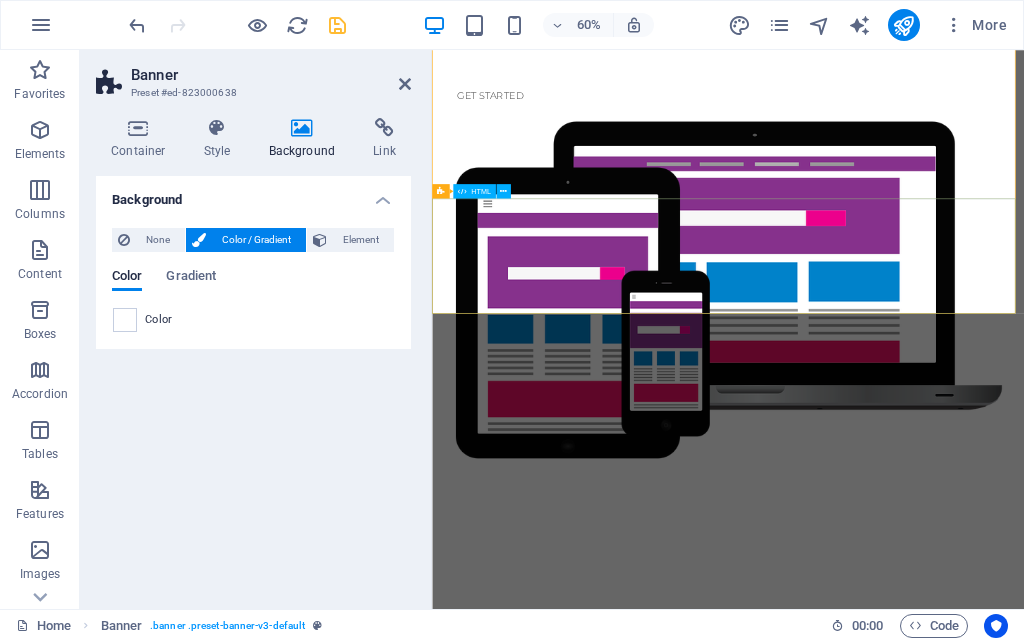 scroll, scrollTop: 0, scrollLeft: 0, axis: both 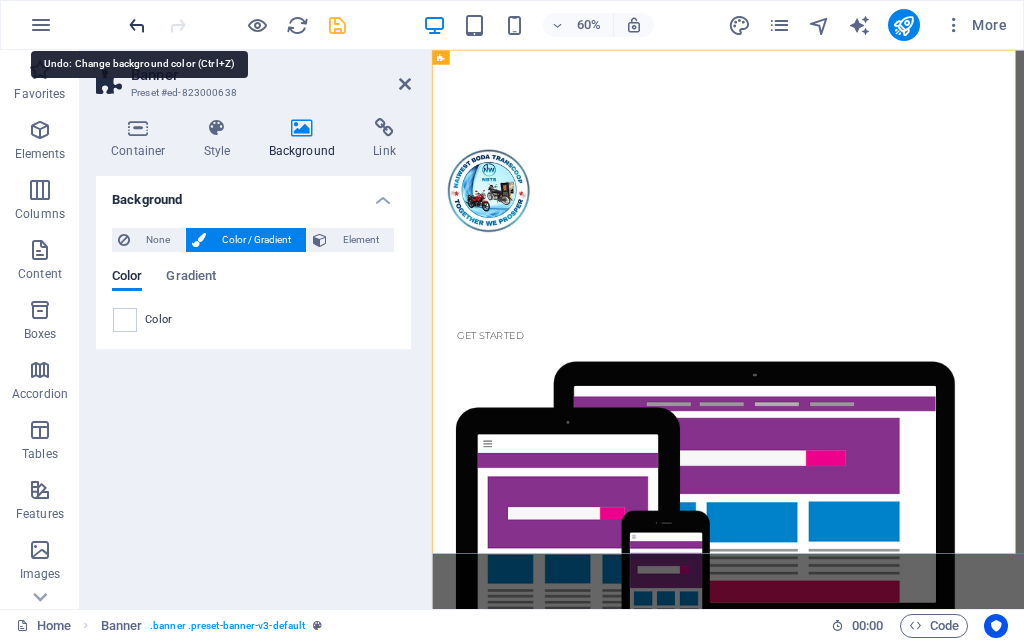 click at bounding box center (137, 25) 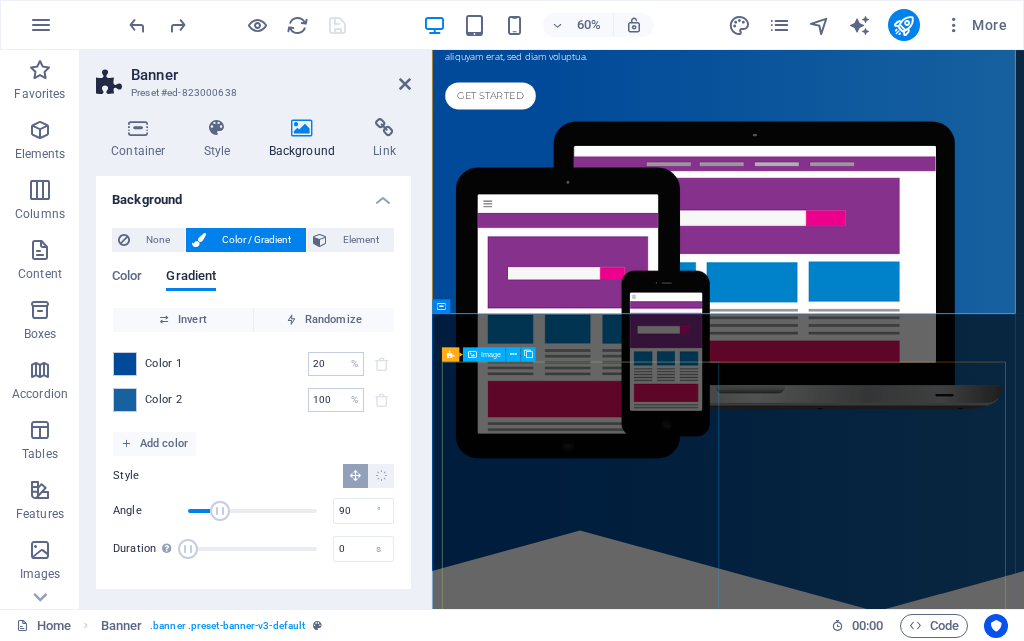 scroll, scrollTop: 0, scrollLeft: 0, axis: both 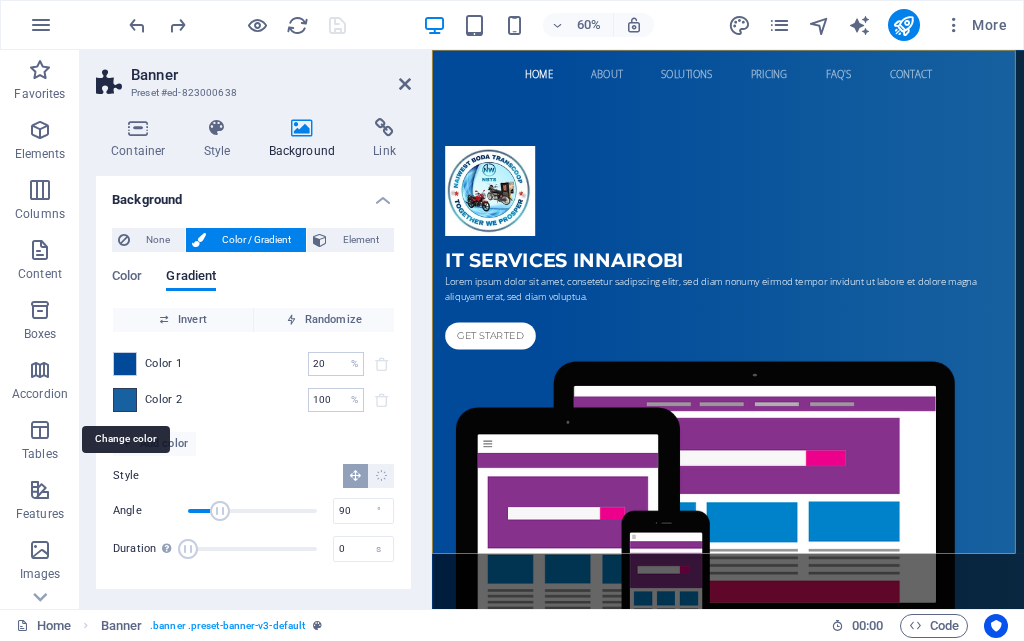 click at bounding box center (125, 400) 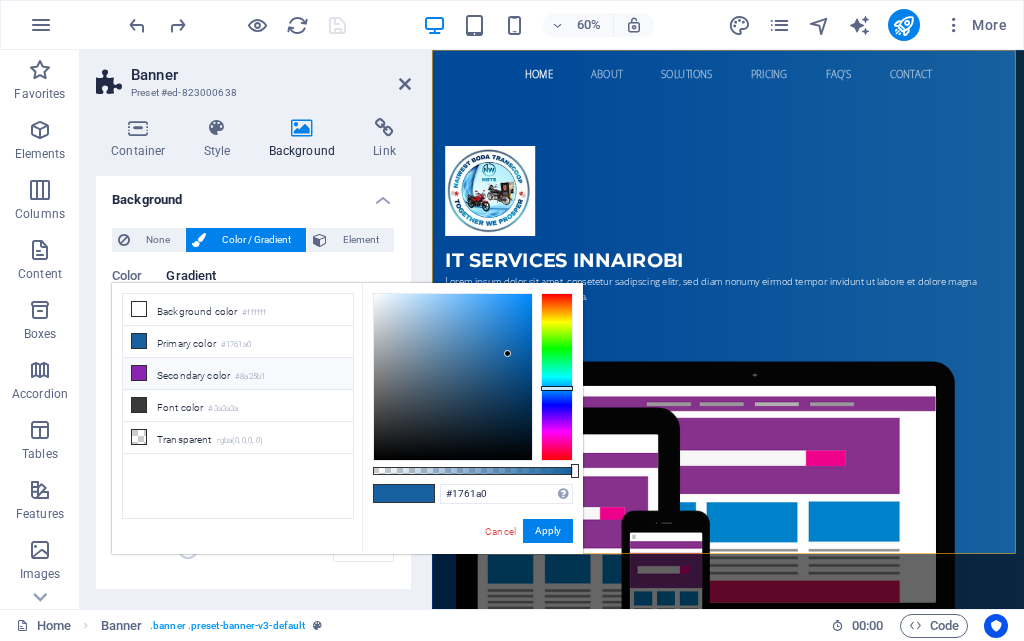 click at bounding box center [139, 373] 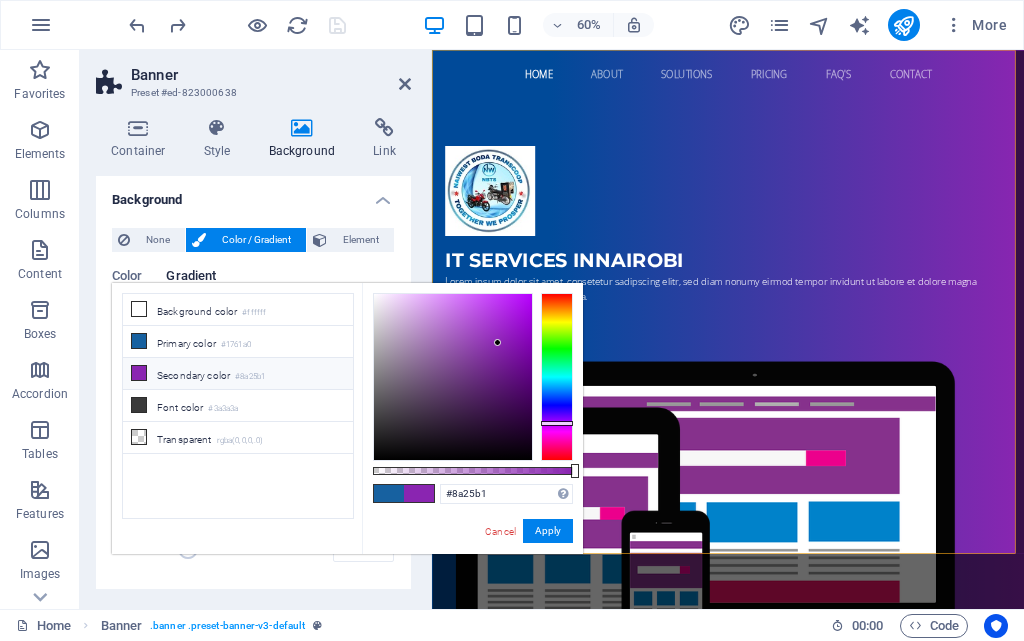 click at bounding box center (139, 373) 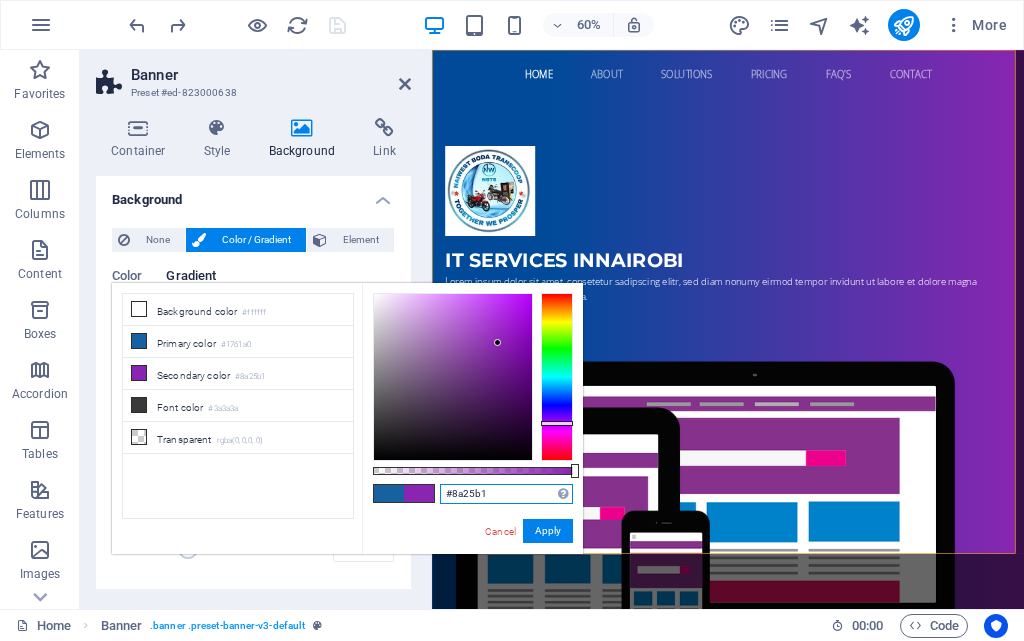 click on "#8a25b1" at bounding box center (506, 494) 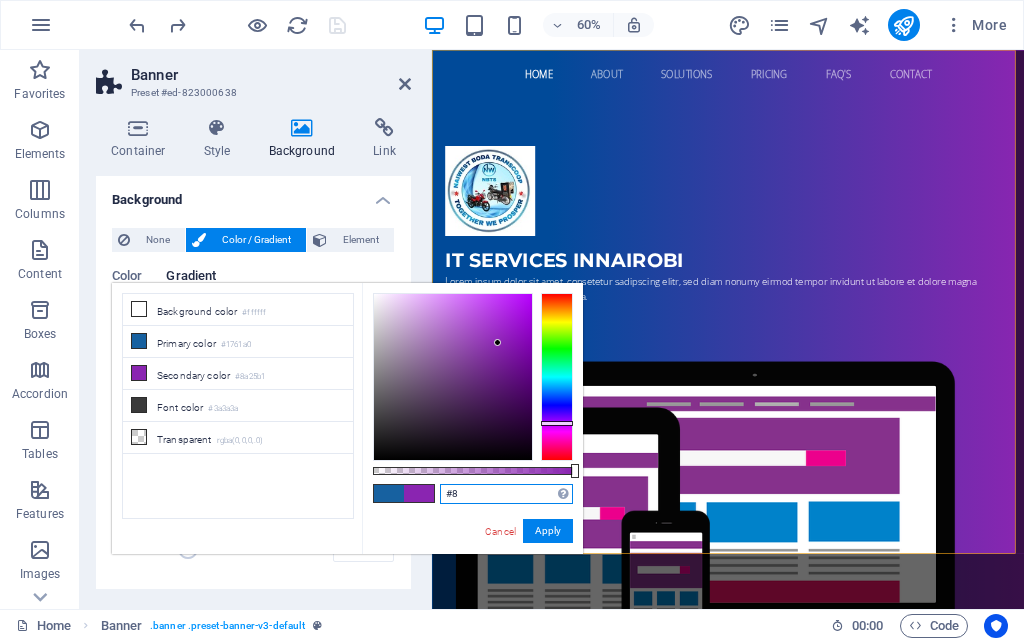type on "#" 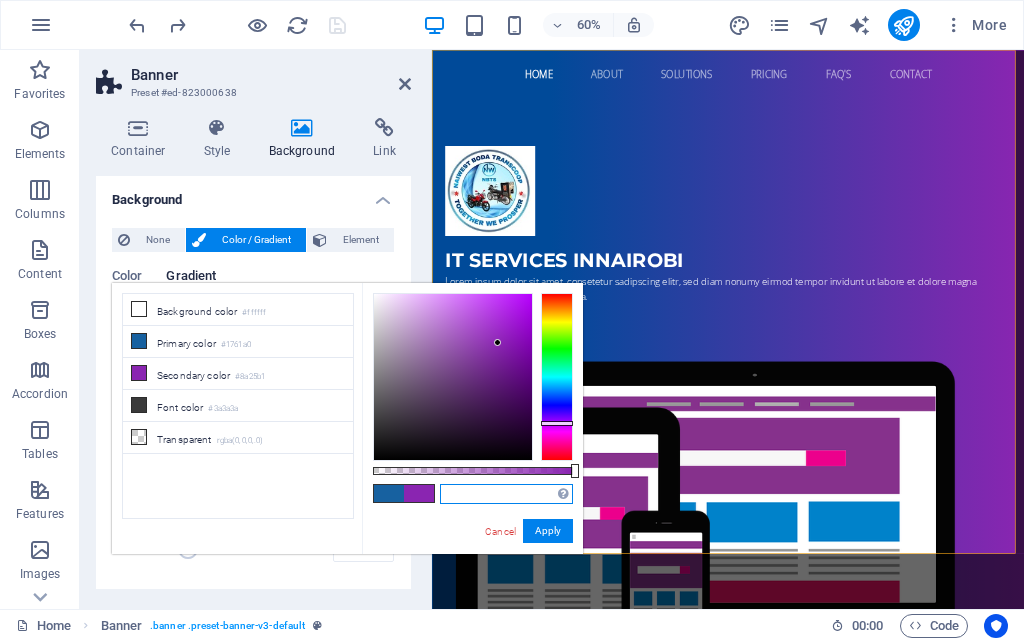 paste on "#4FC3F7" 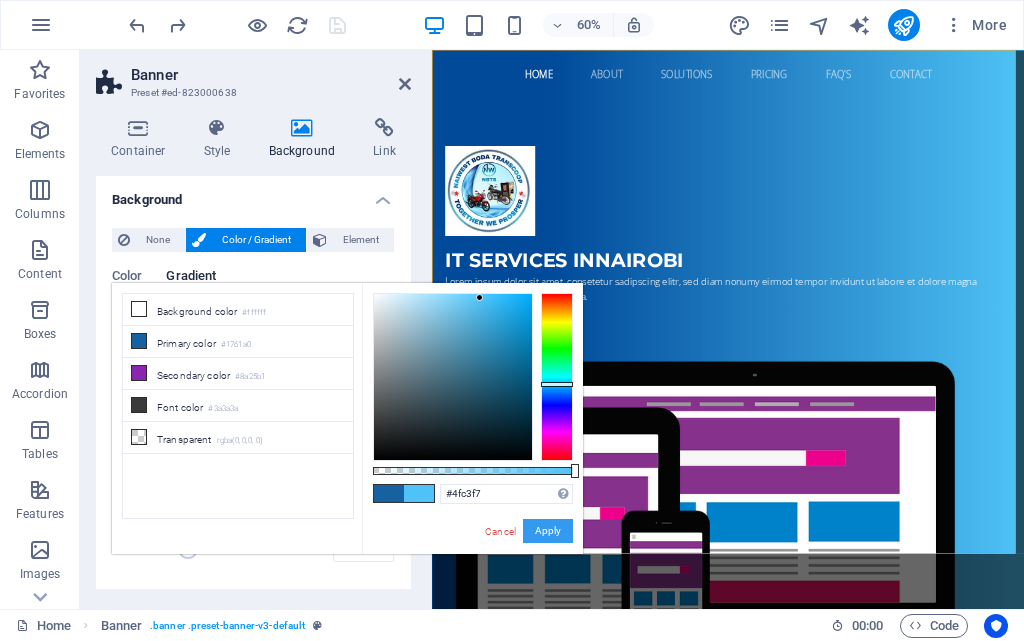 click on "Apply" at bounding box center [548, 531] 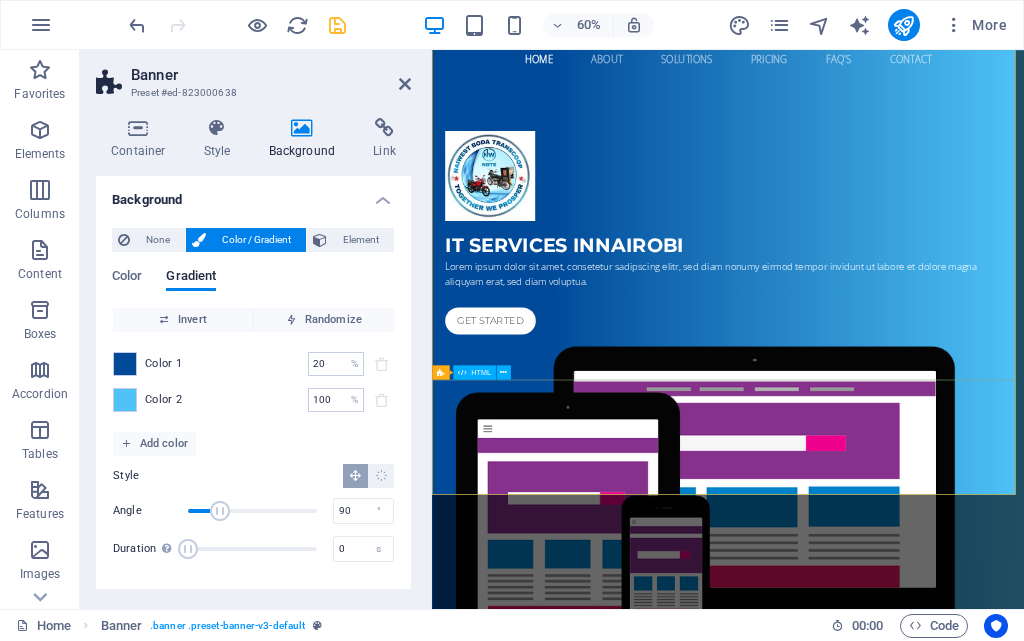 scroll, scrollTop: 0, scrollLeft: 0, axis: both 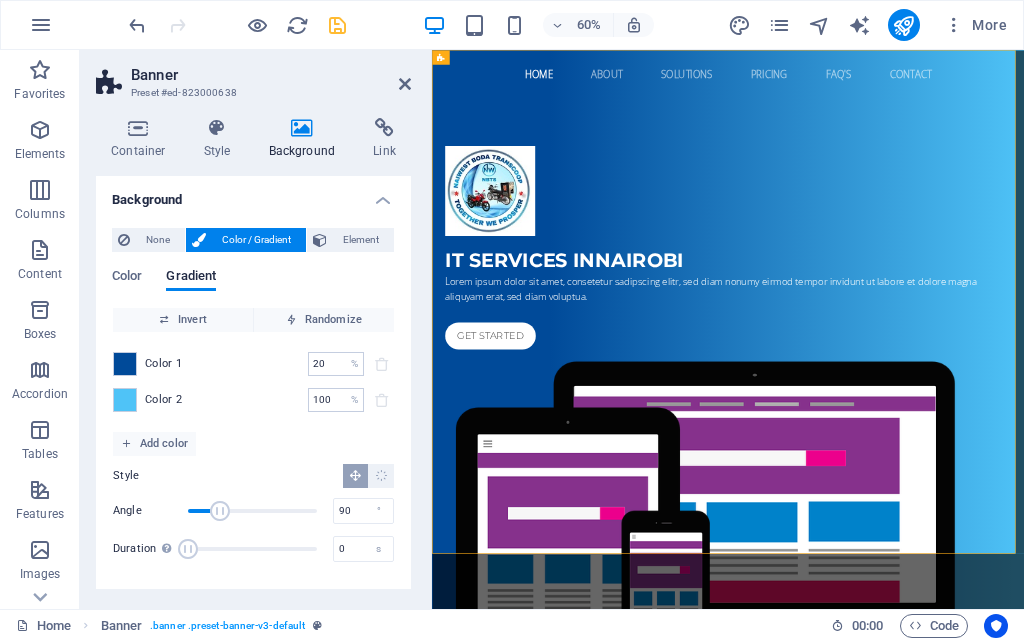 click on "Color 1 20 % ​ Color 2 100 % ​" at bounding box center [253, 382] 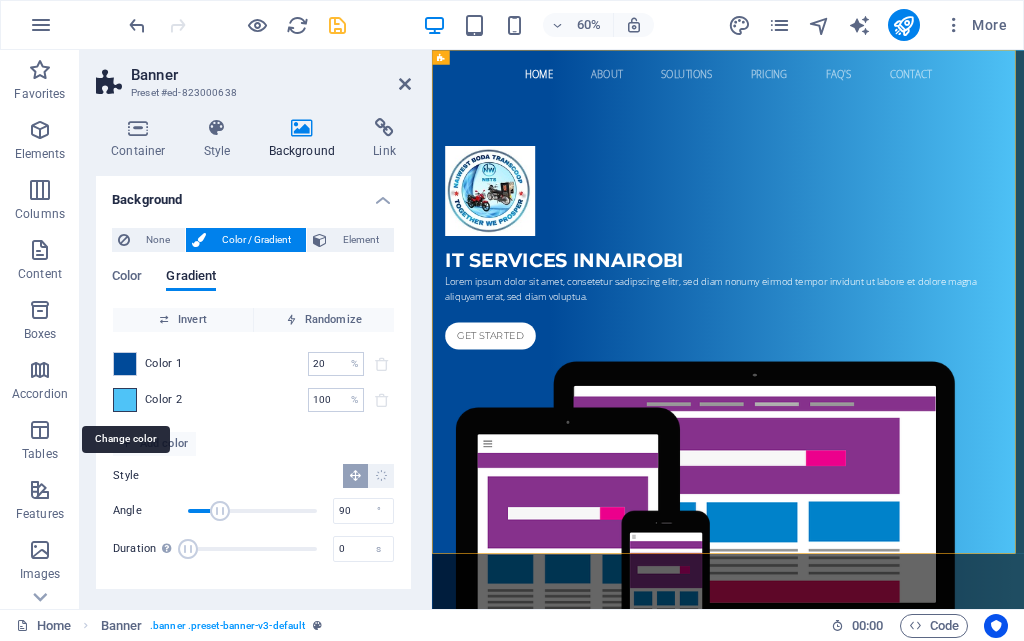 click at bounding box center (125, 400) 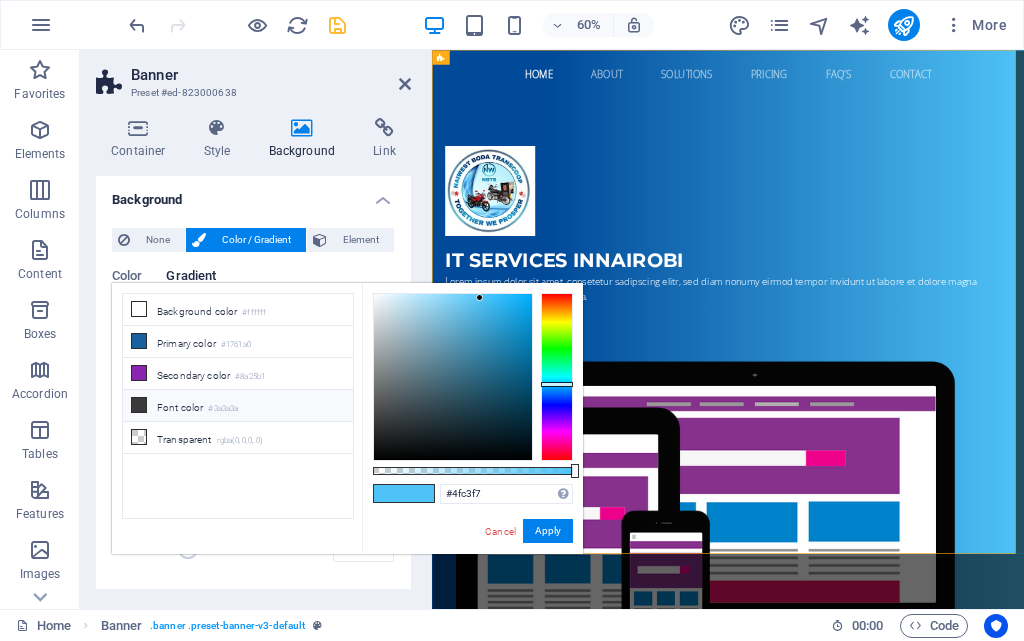 click at bounding box center [139, 405] 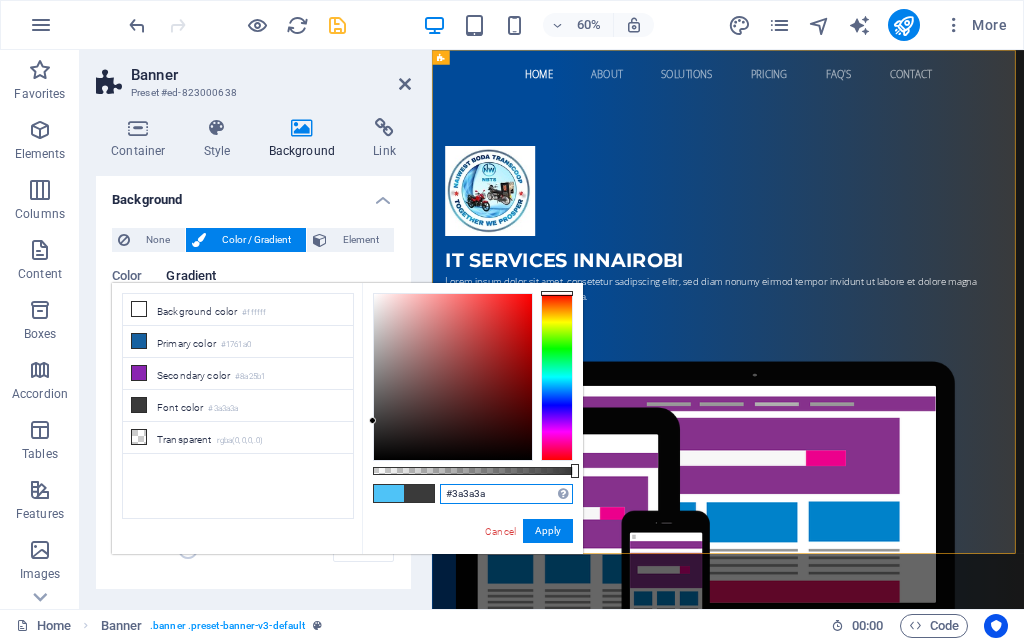 click on "#3a3a3a" at bounding box center [506, 494] 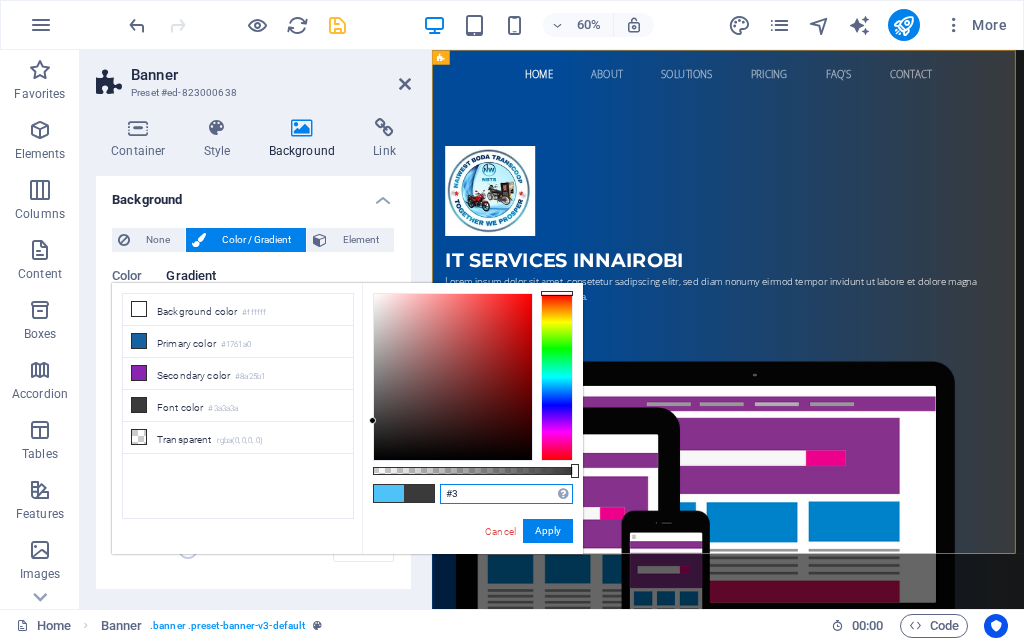 type on "#" 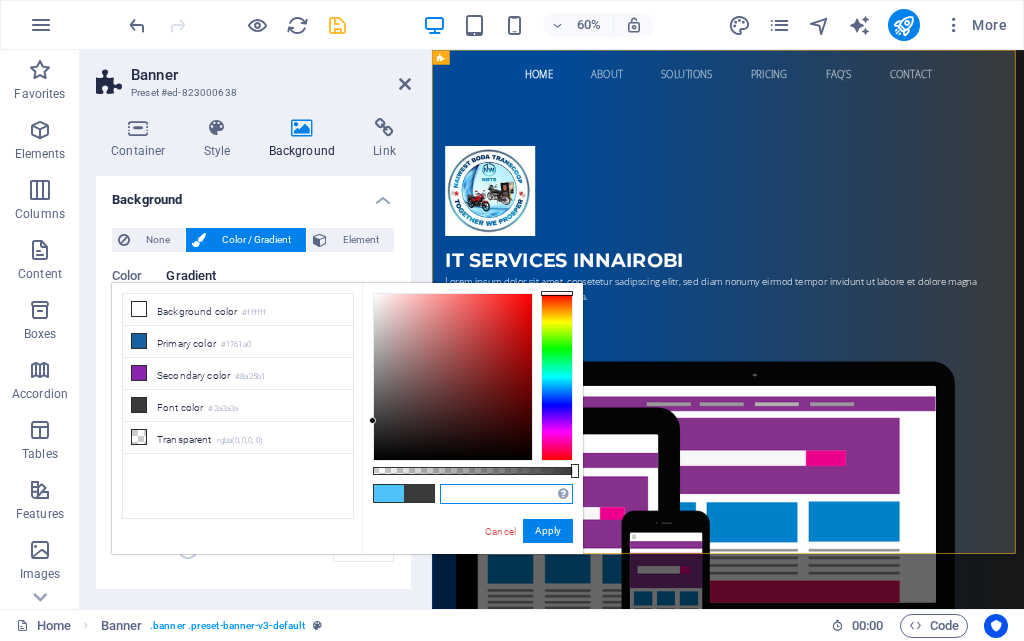 paste on "#222222" 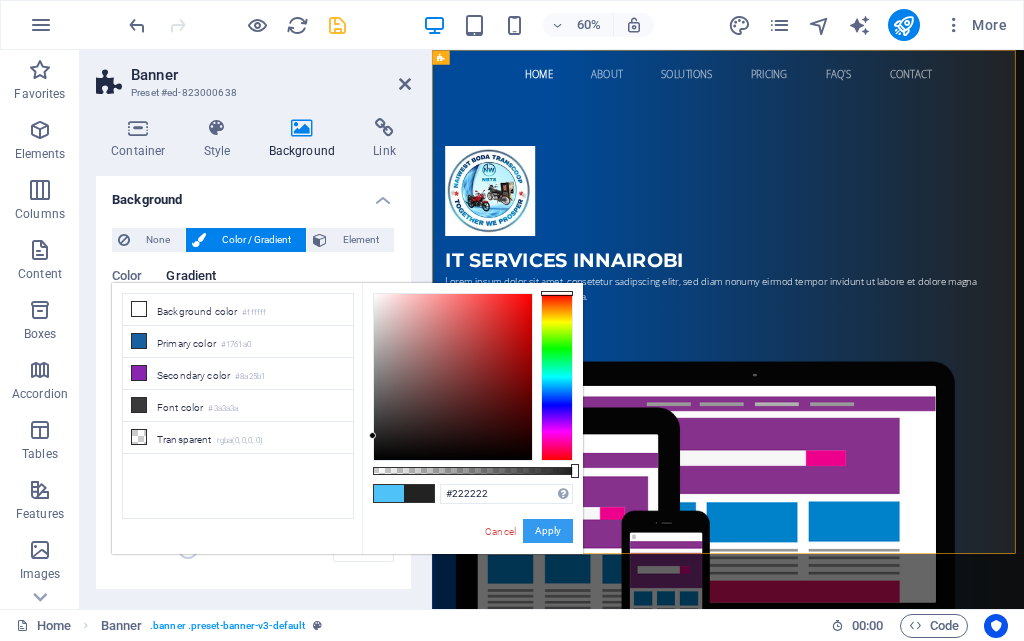 click on "Apply" at bounding box center [548, 531] 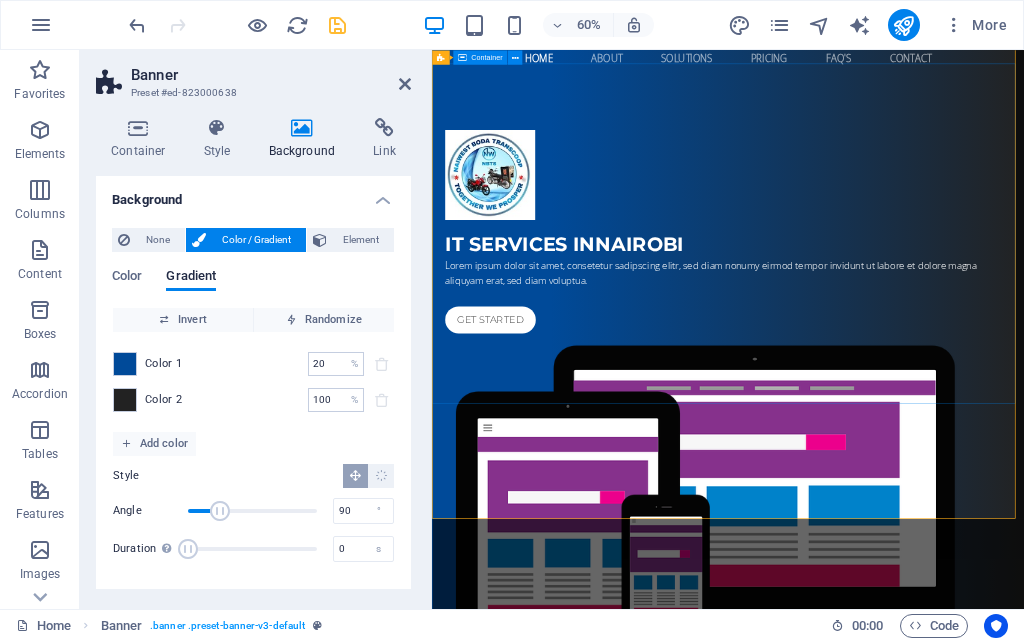 scroll, scrollTop: 0, scrollLeft: 0, axis: both 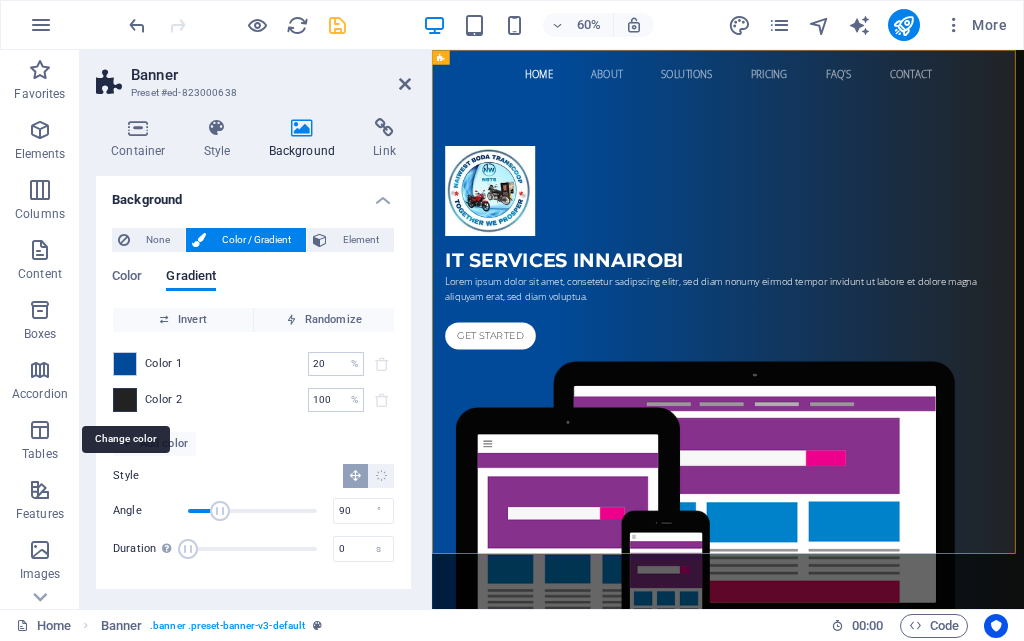 click at bounding box center (125, 400) 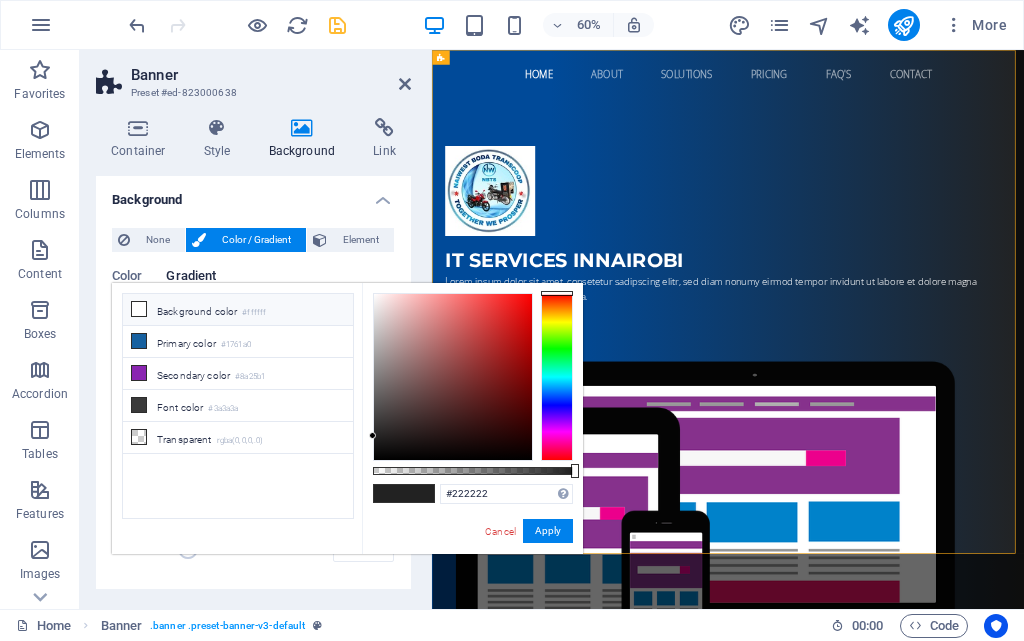 click at bounding box center (139, 309) 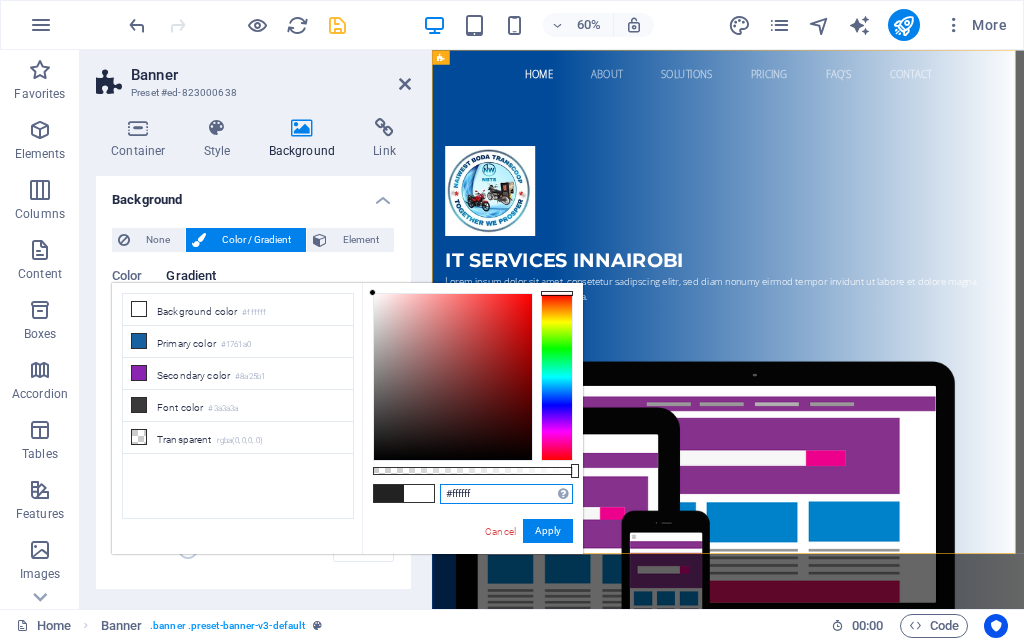 click on "#ffffff" at bounding box center [506, 494] 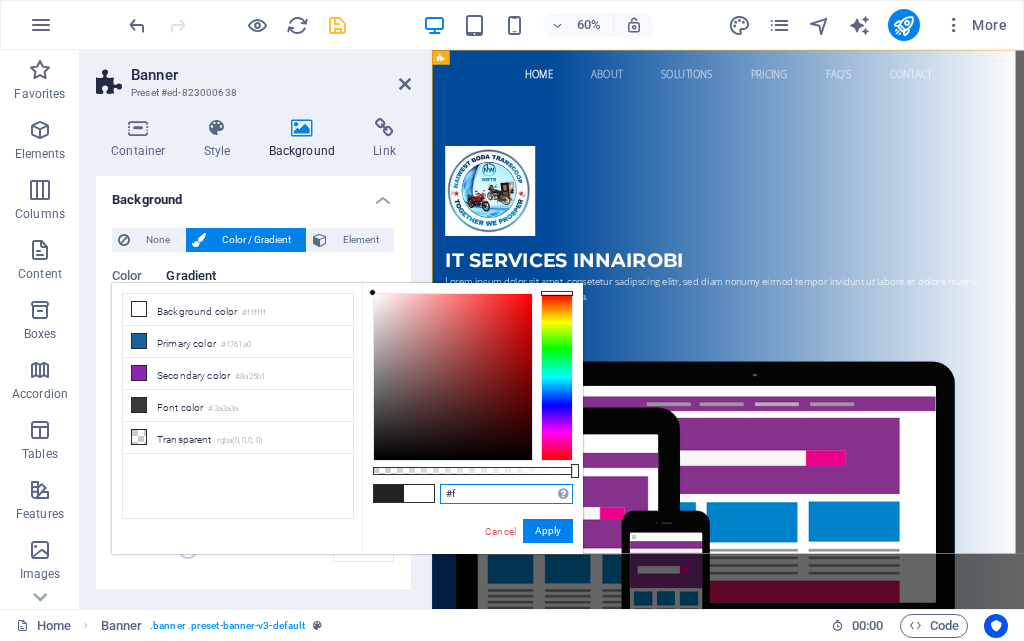 type on "#" 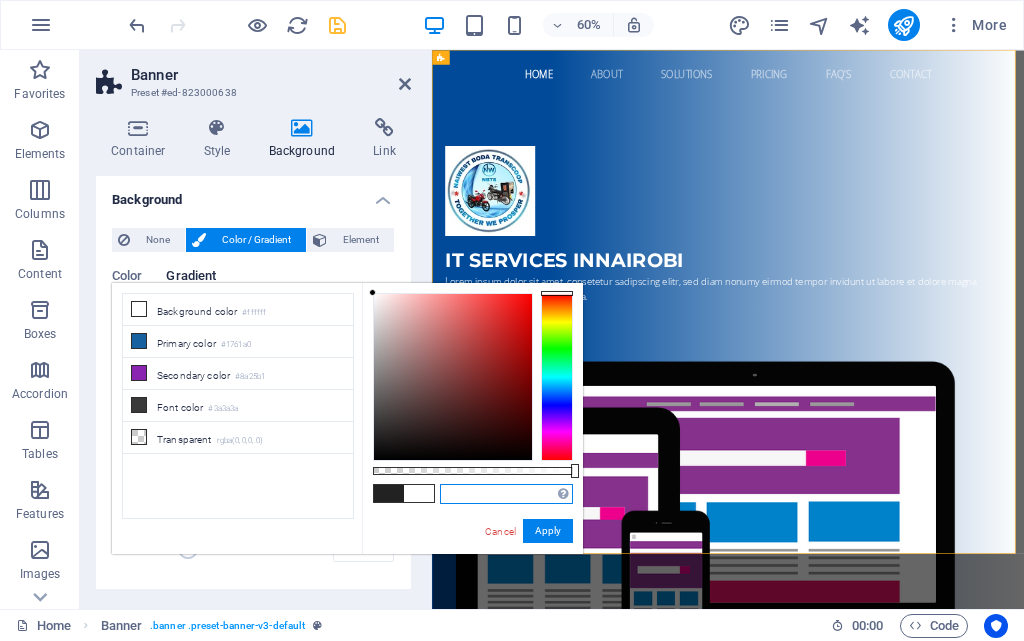paste on "#FFFFFF" 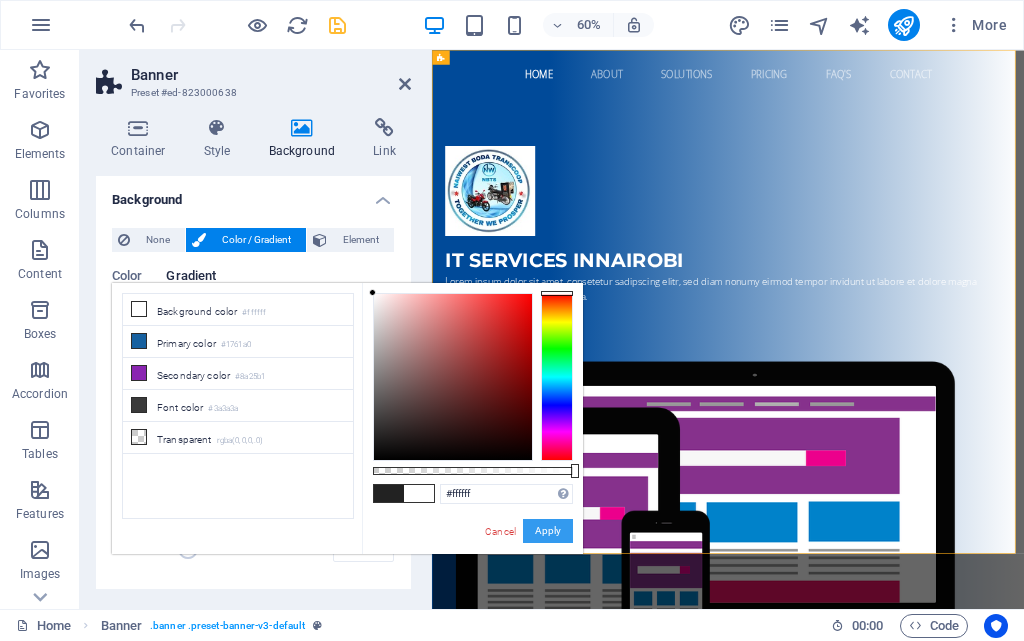 click on "Apply" at bounding box center [548, 531] 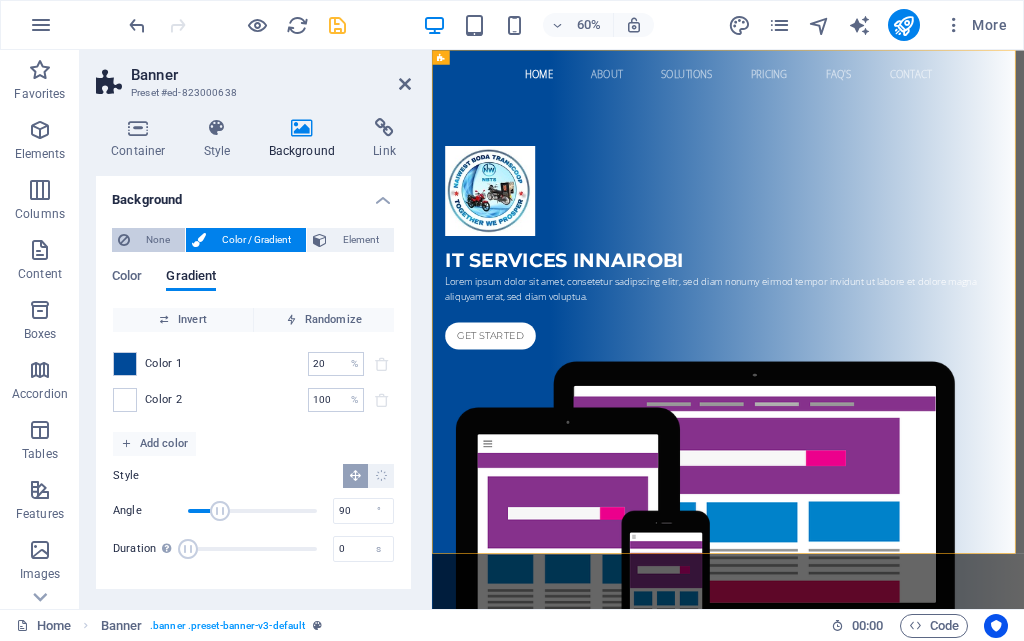 click on "None" at bounding box center [157, 240] 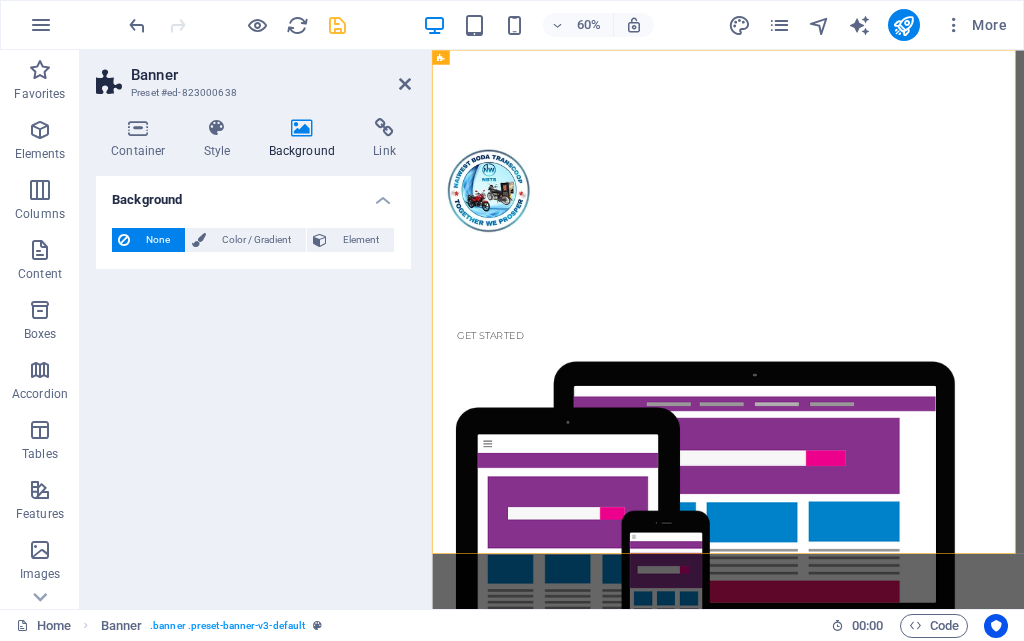click on "None" at bounding box center [157, 240] 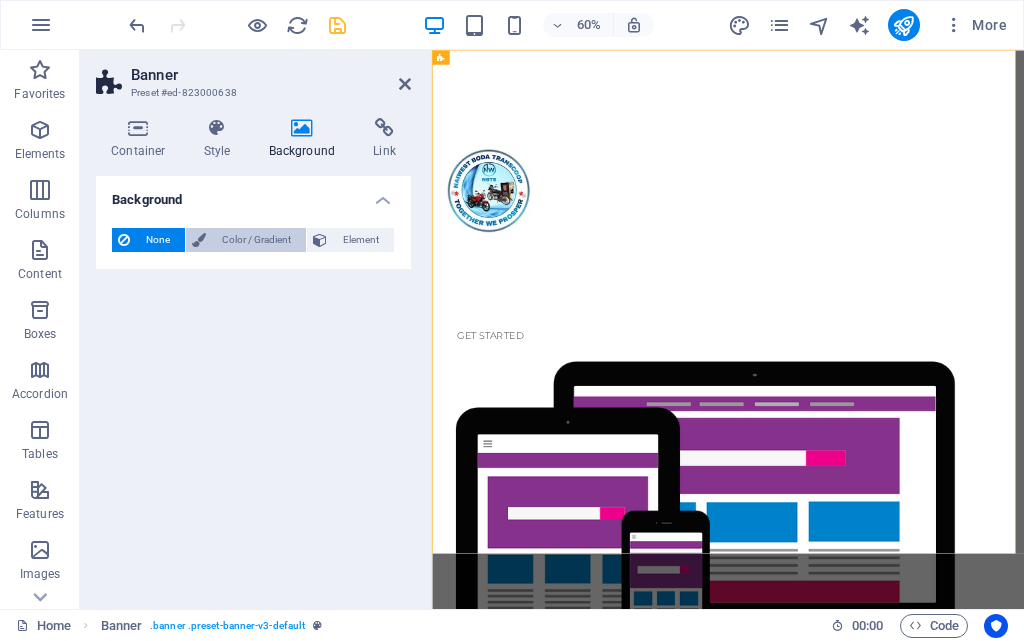 click on "Color / Gradient" at bounding box center [256, 240] 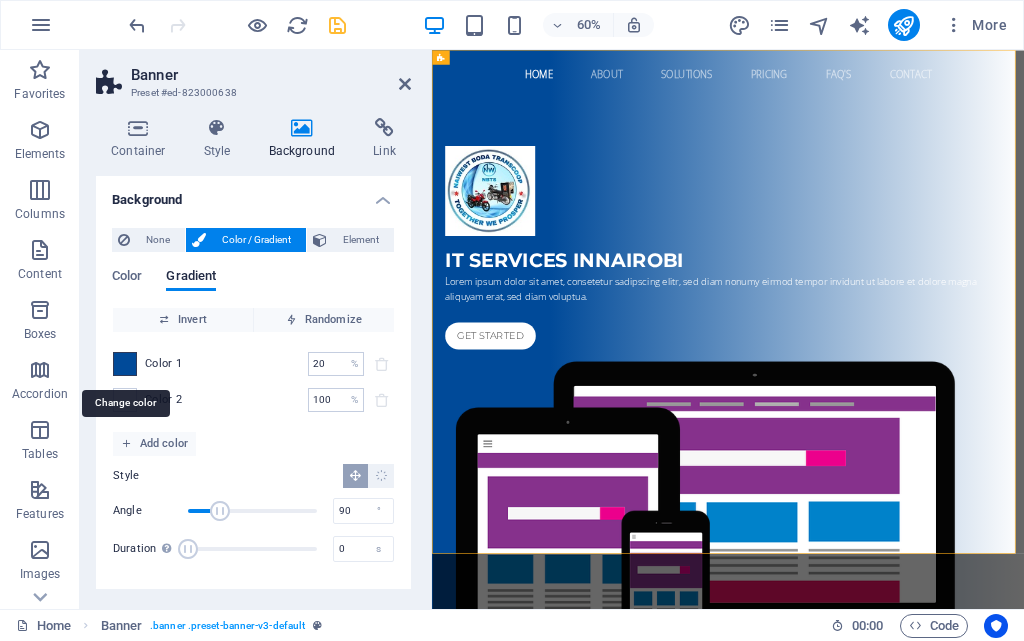 click at bounding box center (125, 364) 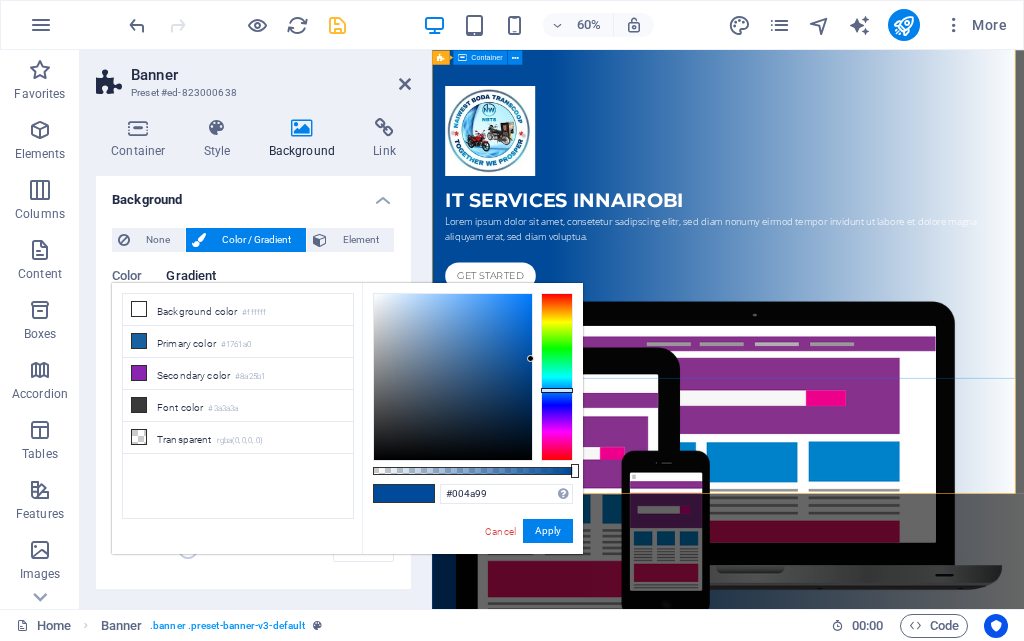 scroll, scrollTop: 0, scrollLeft: 0, axis: both 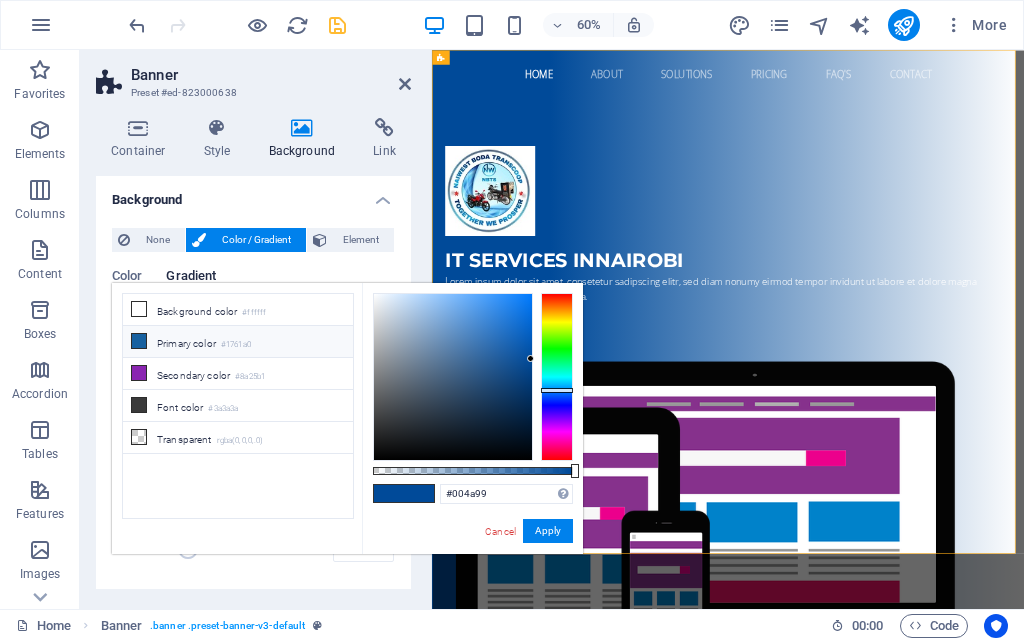 click at bounding box center (139, 341) 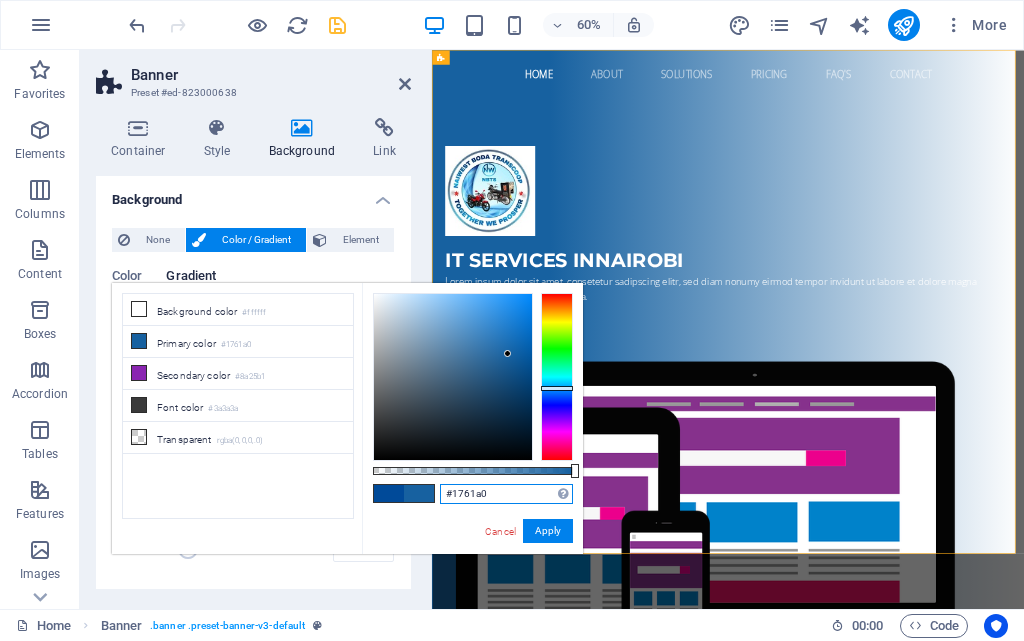 click on "#1761a0" at bounding box center [506, 494] 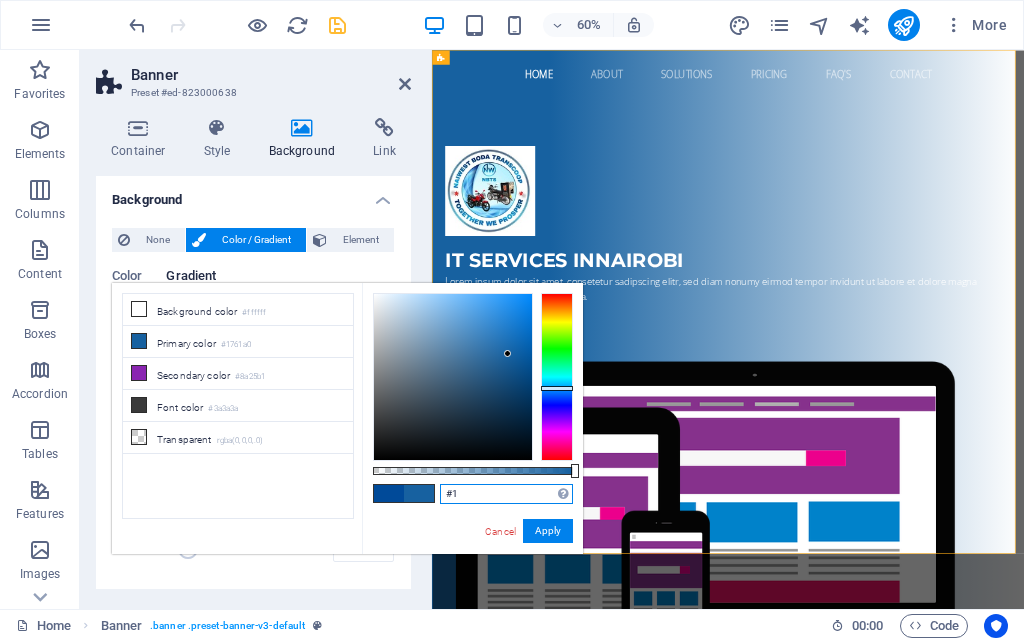type on "#" 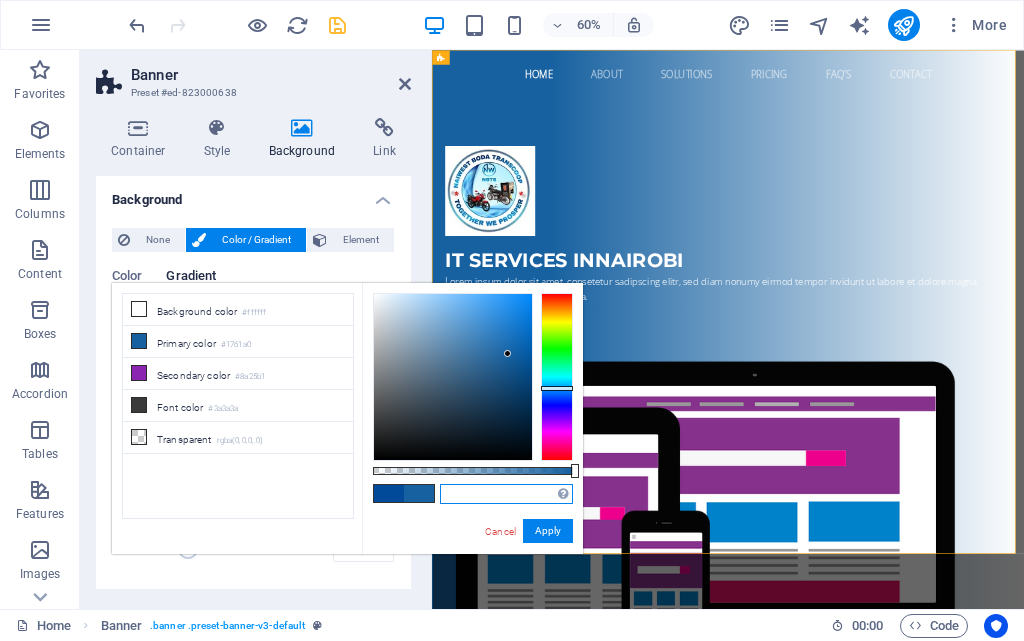 paste on "#004A99" 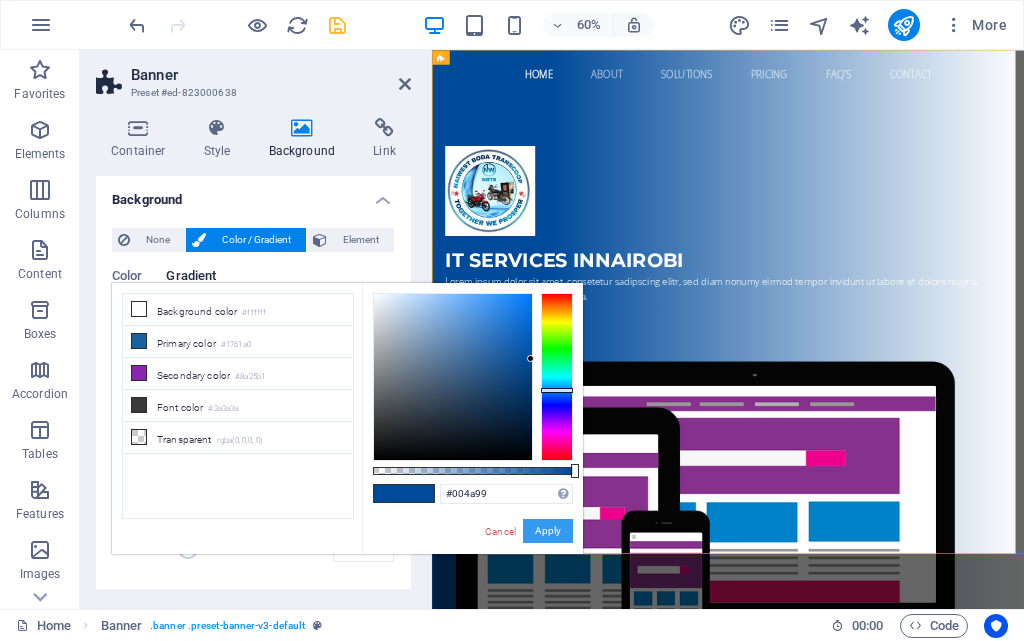 click on "Apply" at bounding box center [548, 531] 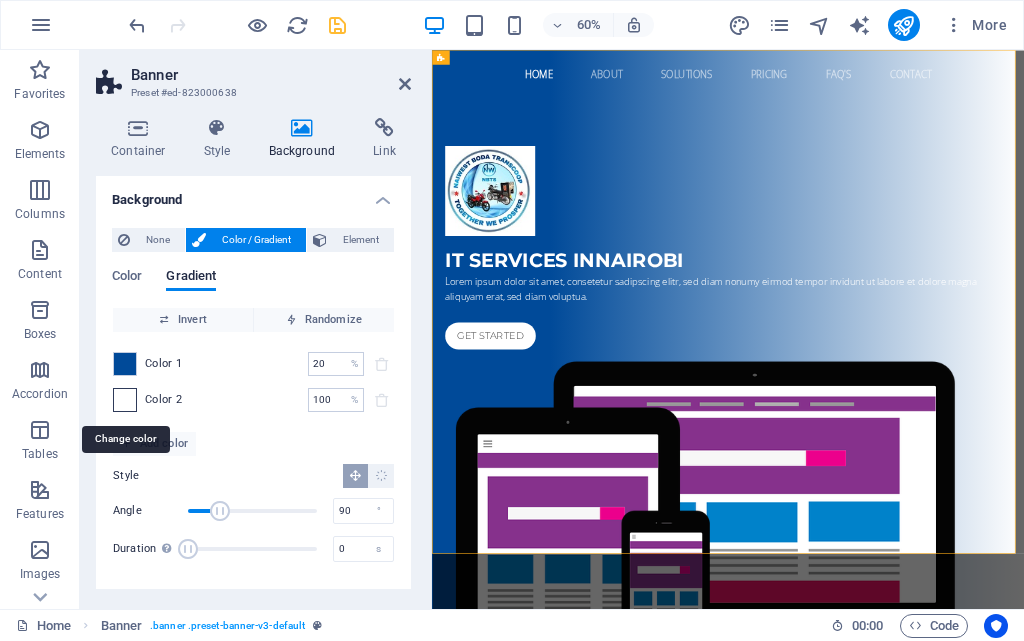click at bounding box center (125, 400) 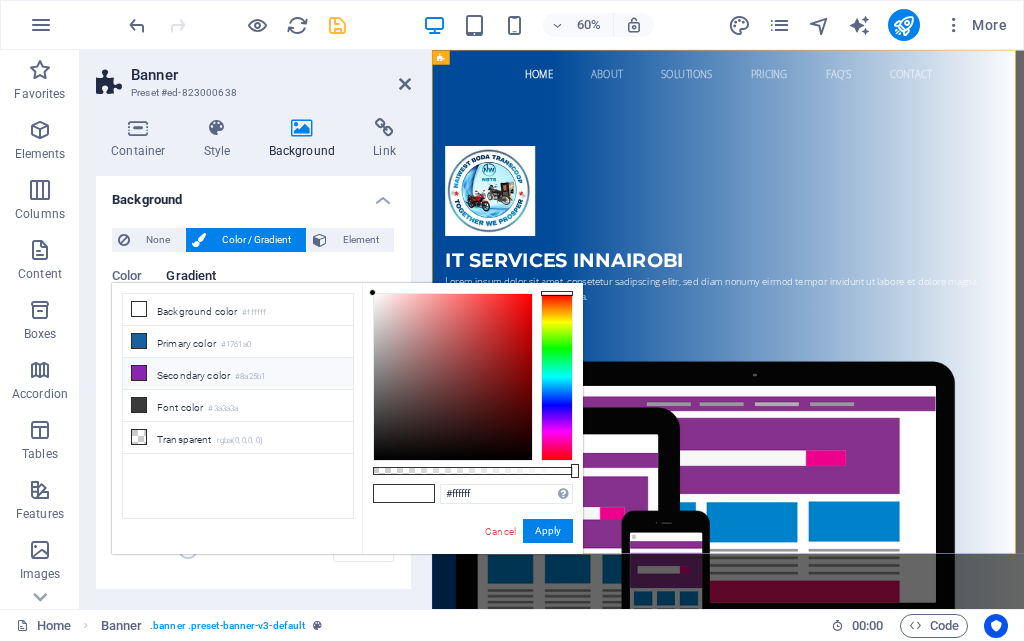 click at bounding box center [139, 373] 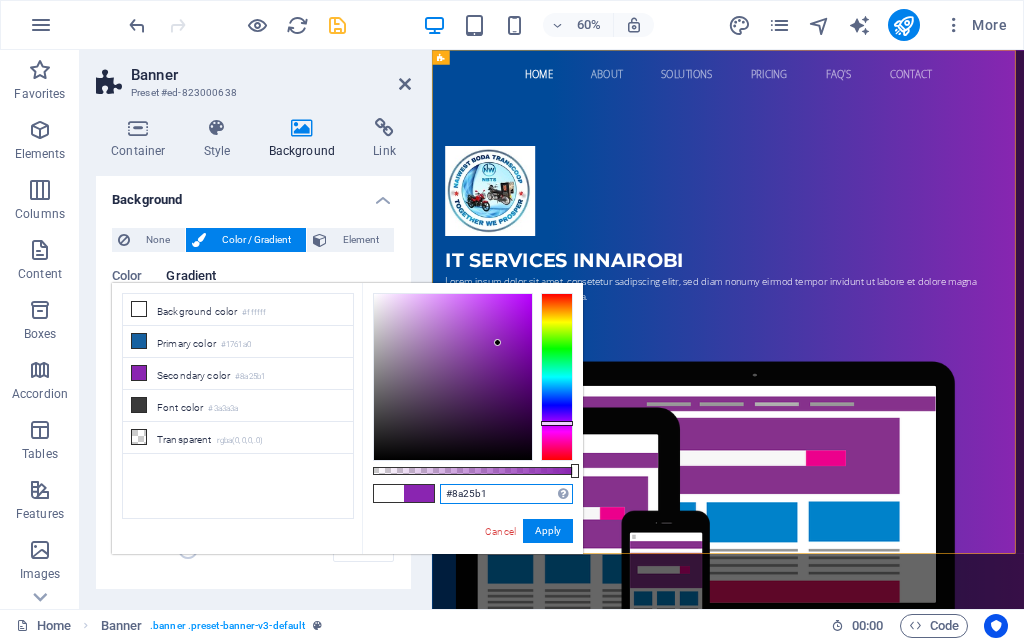 click on "#8a25b1" at bounding box center (506, 494) 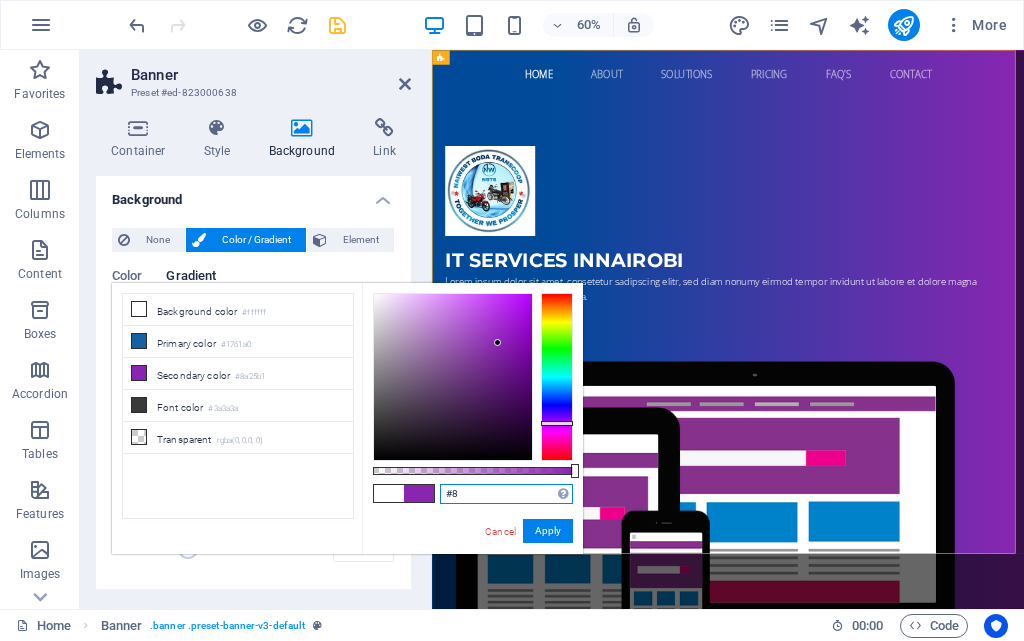 type on "#" 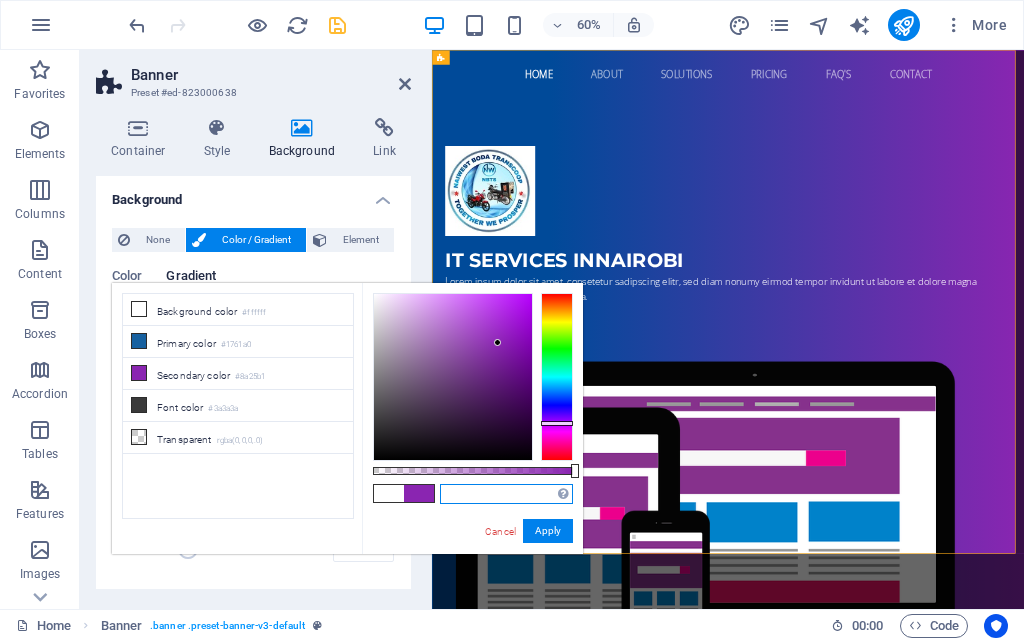 paste on "#4FC3F7" 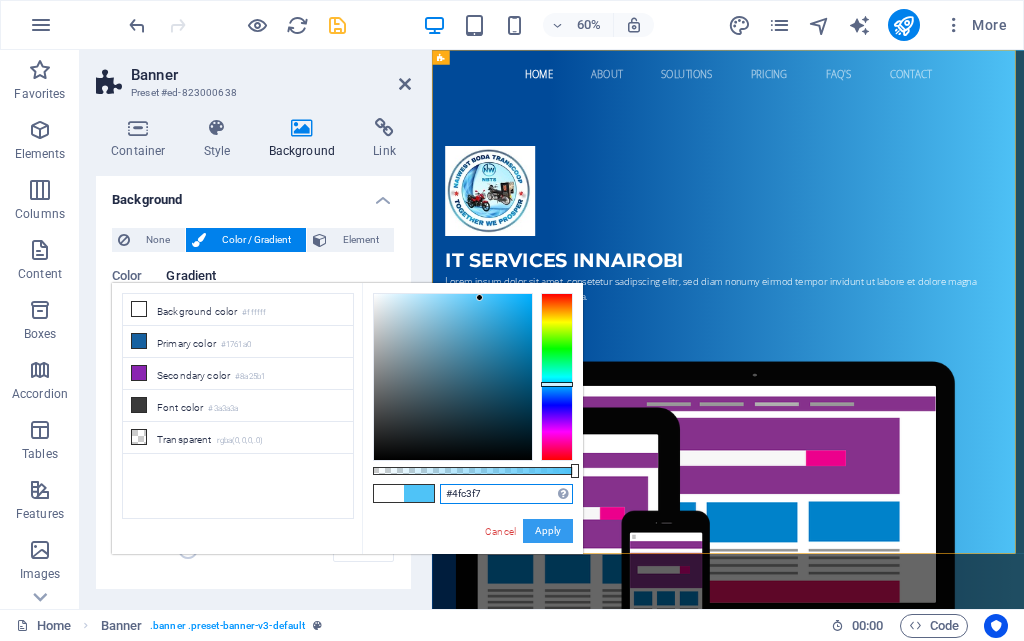 type on "#4fc3f7" 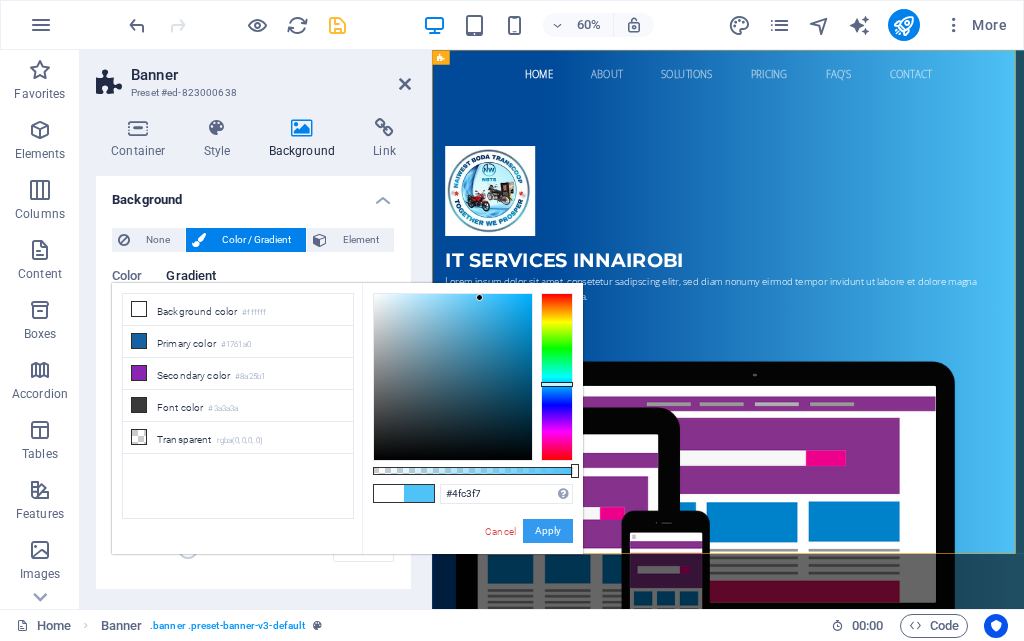 click on "Apply" at bounding box center (548, 531) 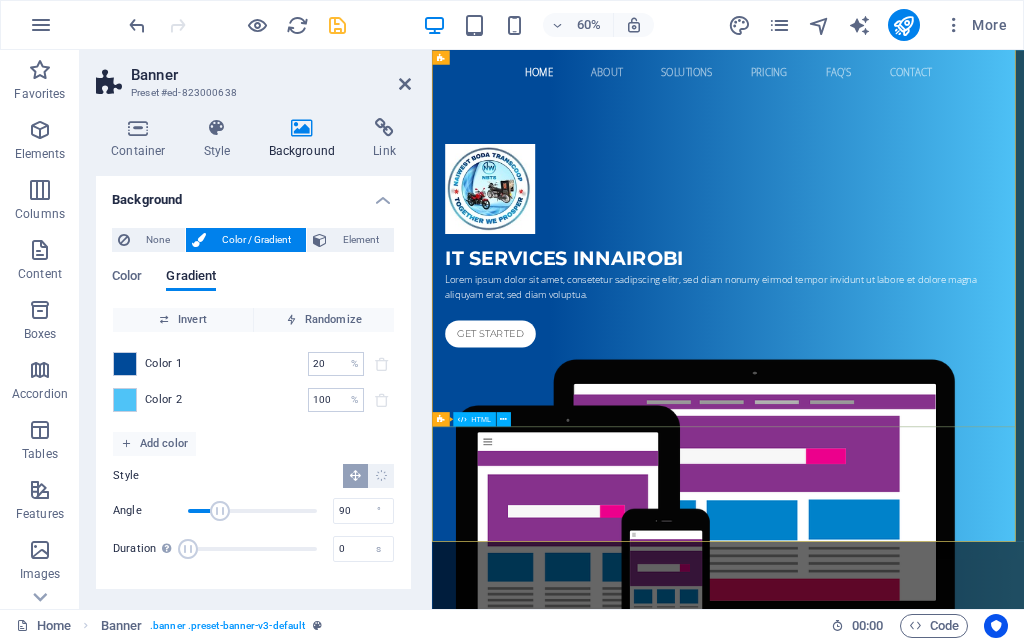 scroll, scrollTop: 0, scrollLeft: 0, axis: both 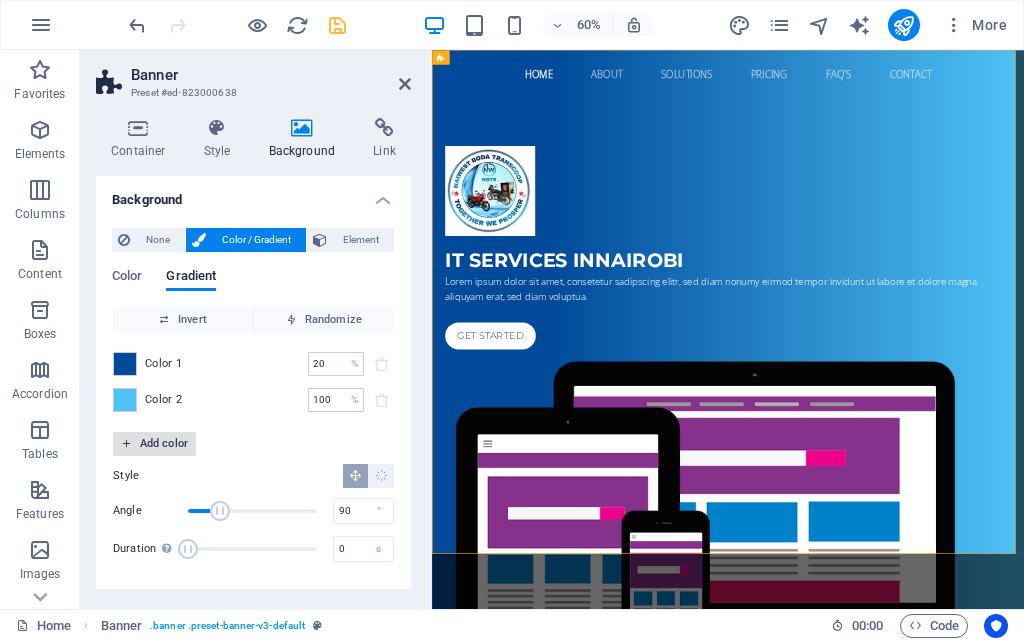 click on "Add color" at bounding box center (154, 444) 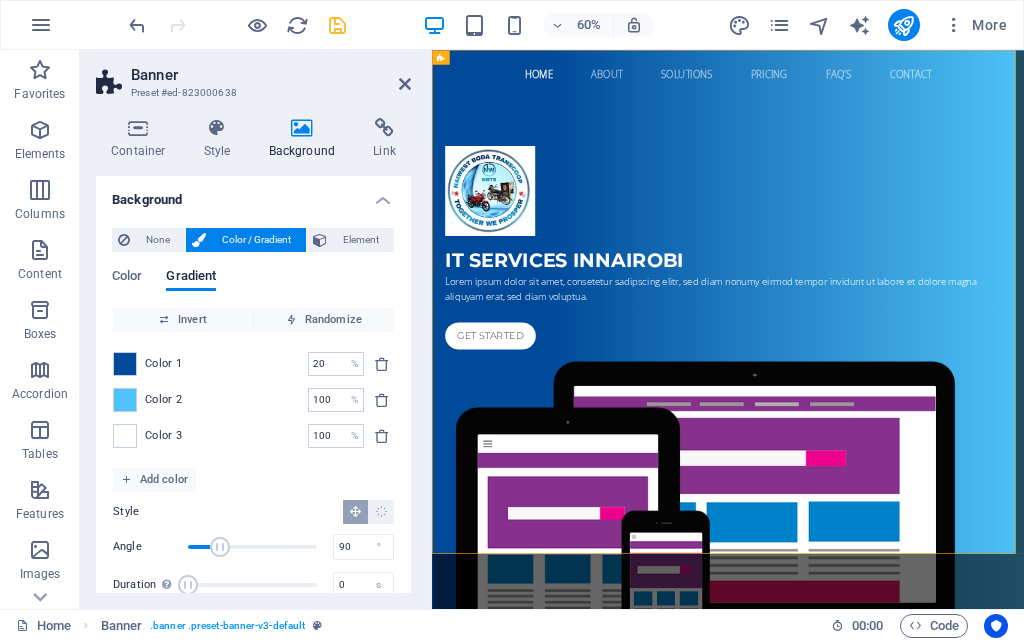 click on "Color / Gradient" at bounding box center (256, 240) 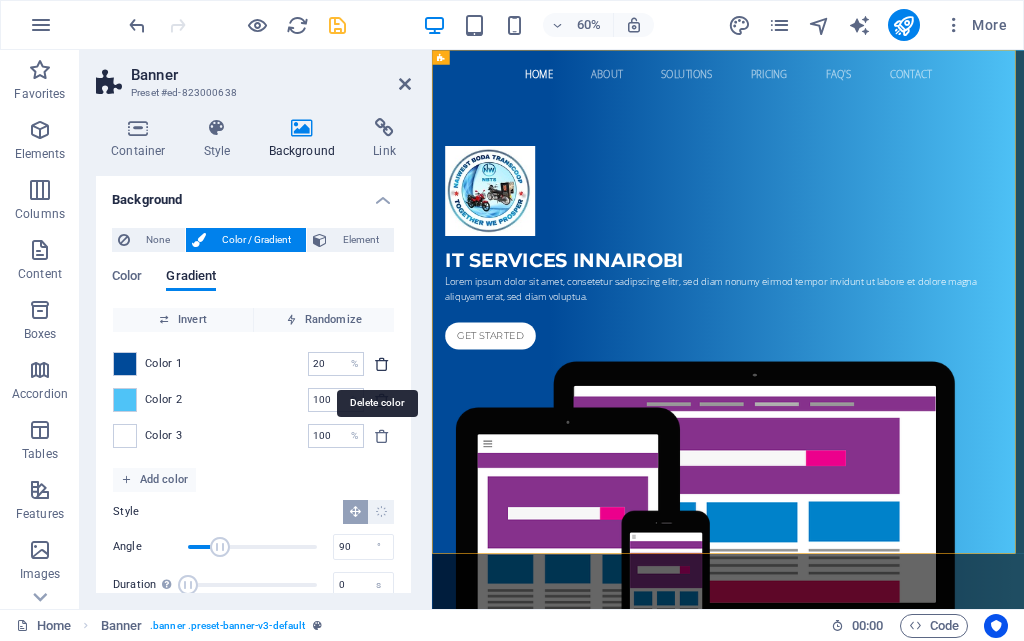 click at bounding box center [382, 364] 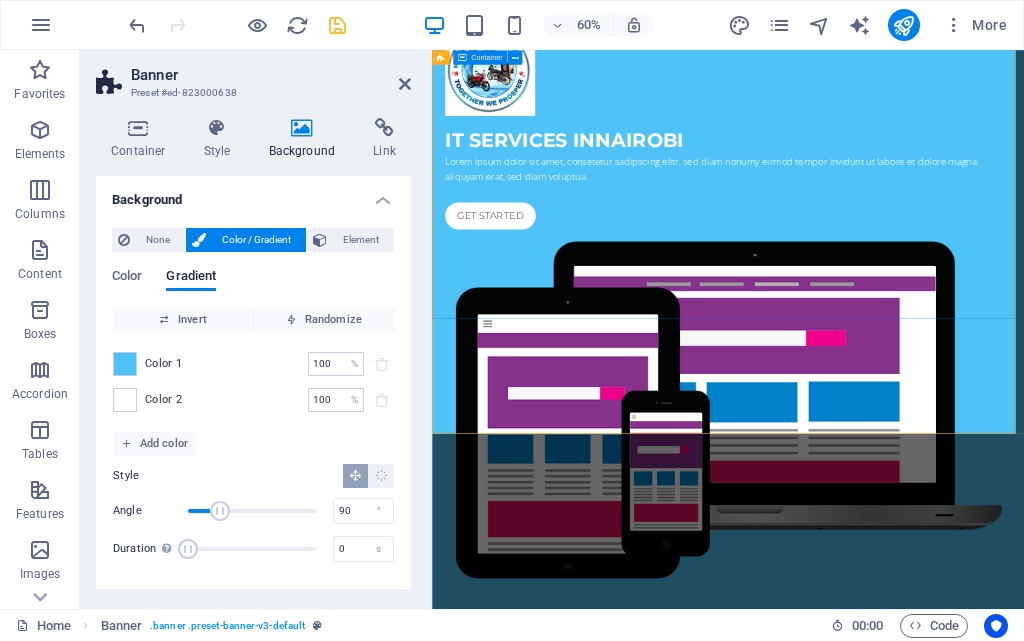 scroll, scrollTop: 0, scrollLeft: 0, axis: both 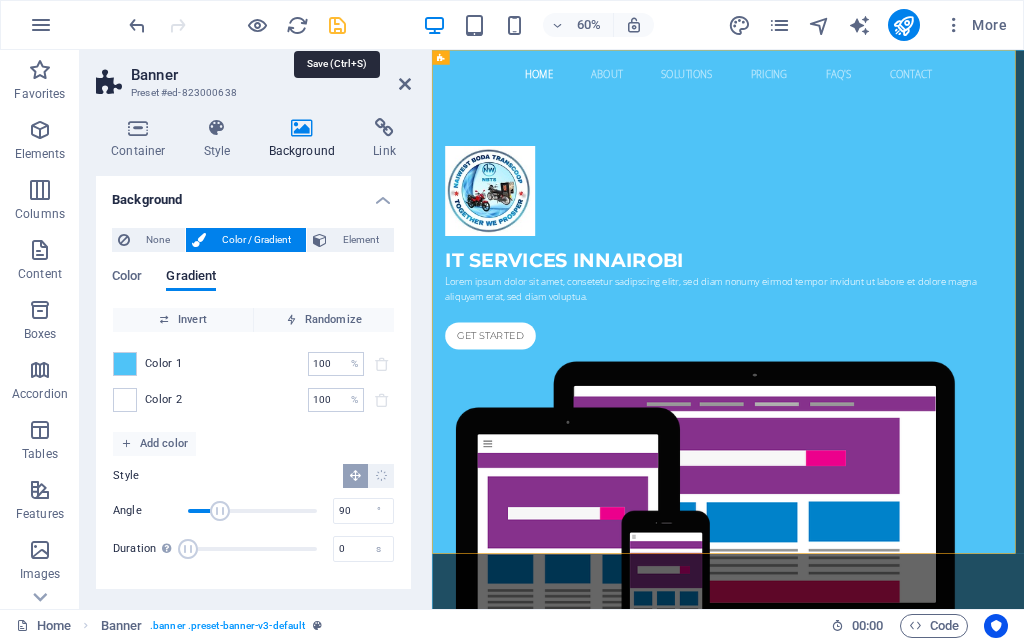 click at bounding box center [337, 25] 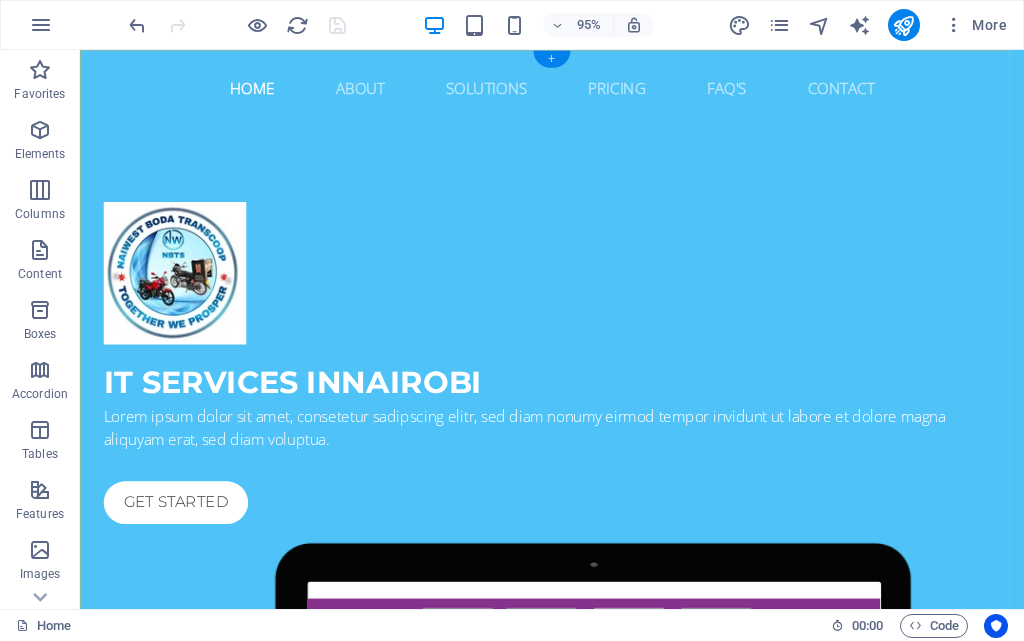 click on "+" at bounding box center [551, 59] 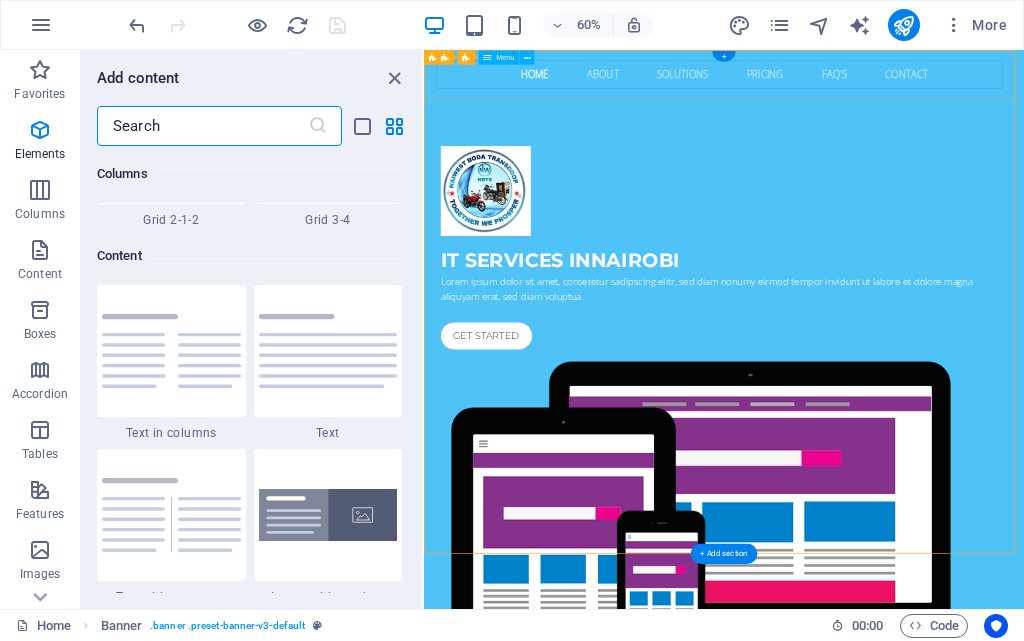 scroll, scrollTop: 3499, scrollLeft: 0, axis: vertical 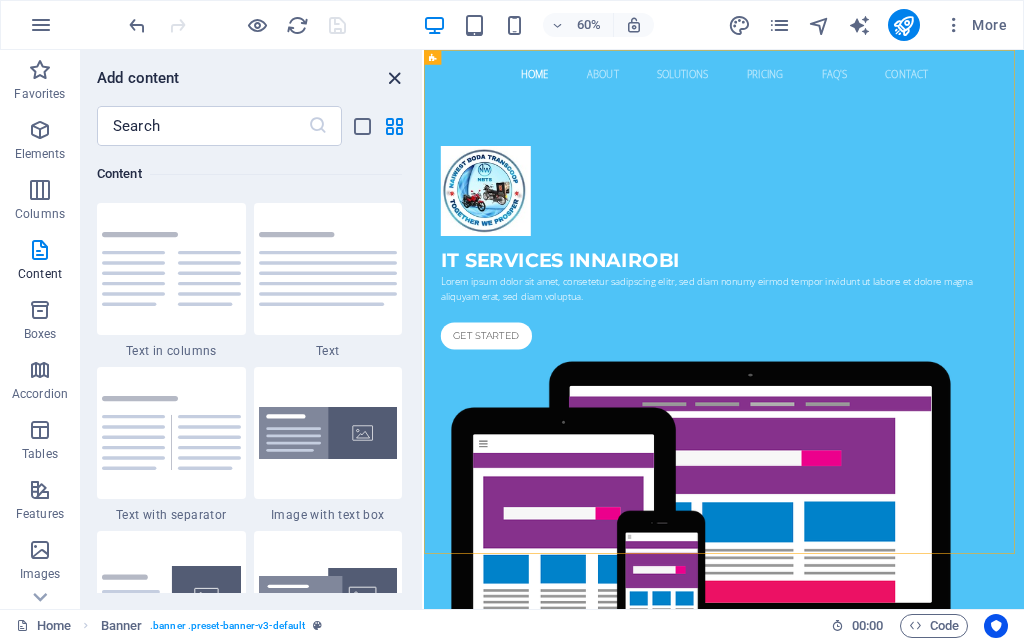 click at bounding box center [394, 78] 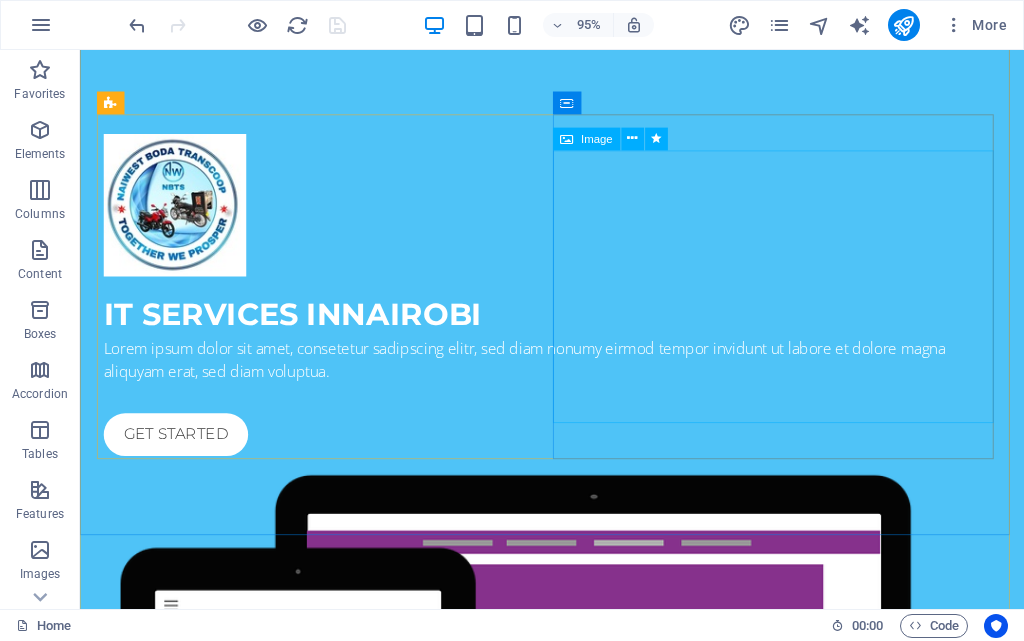 scroll, scrollTop: 100, scrollLeft: 0, axis: vertical 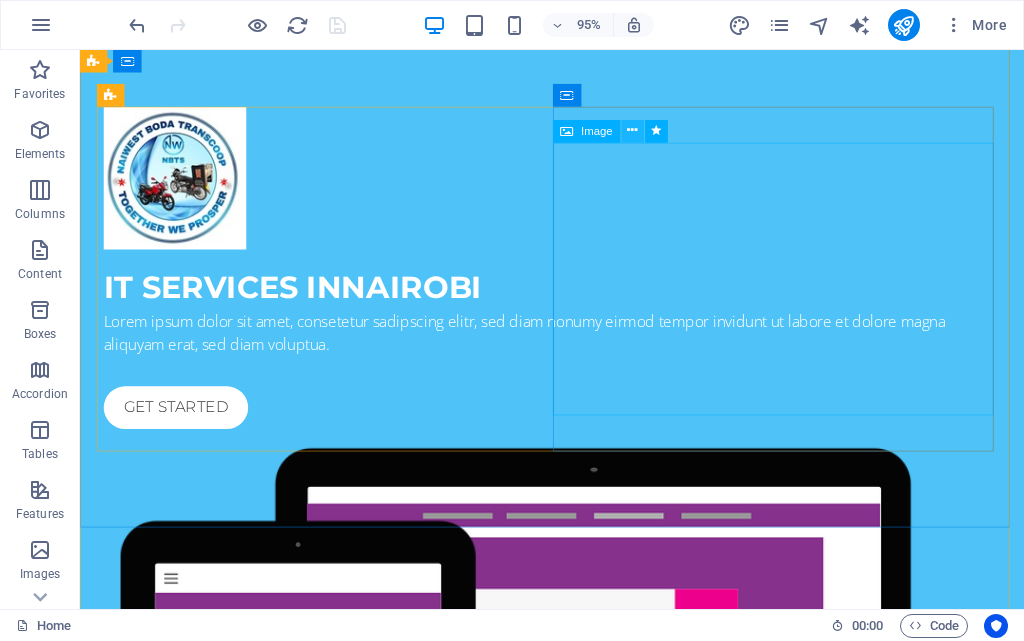click at bounding box center (633, 131) 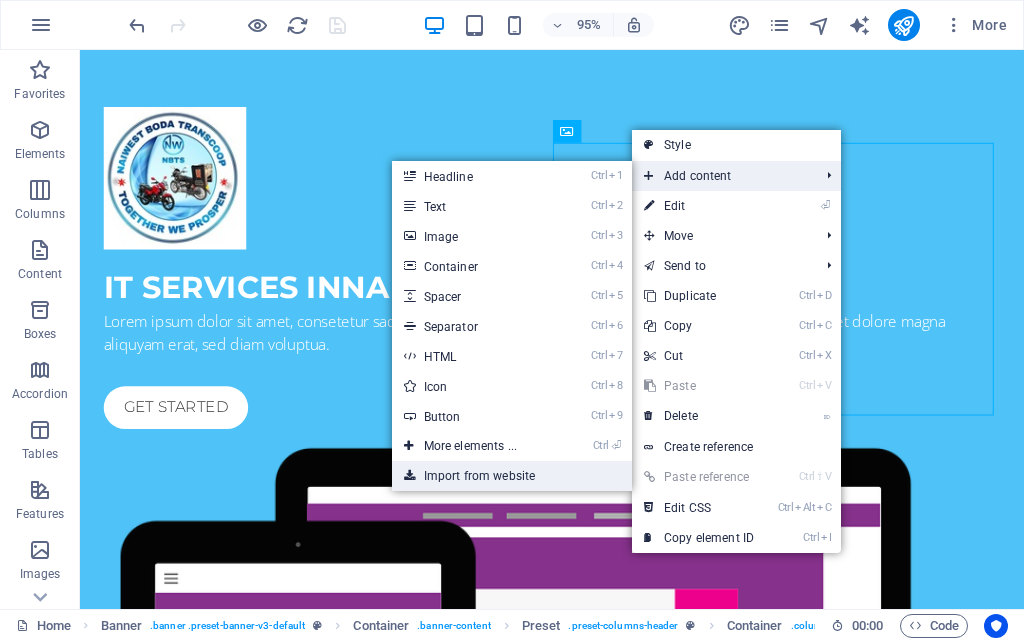 click on "Import from website" at bounding box center (512, 476) 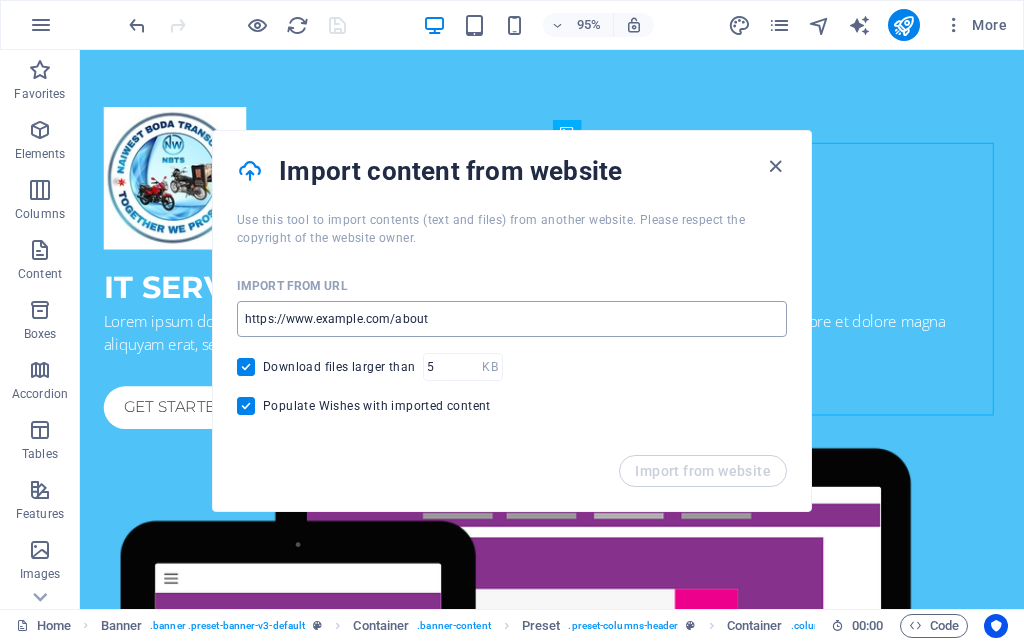 click at bounding box center [512, 319] 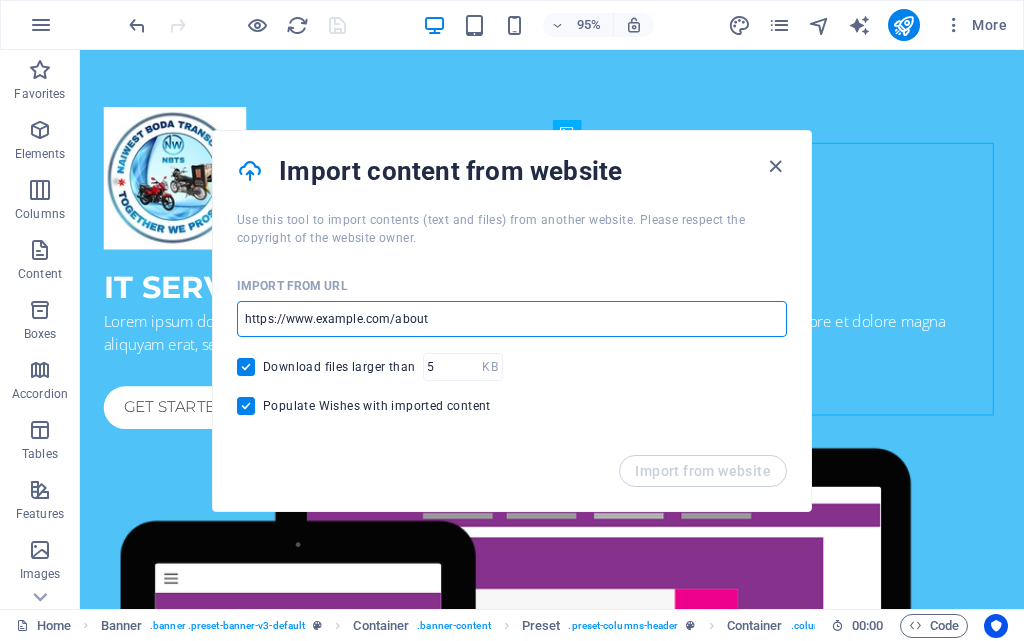 click at bounding box center [512, 319] 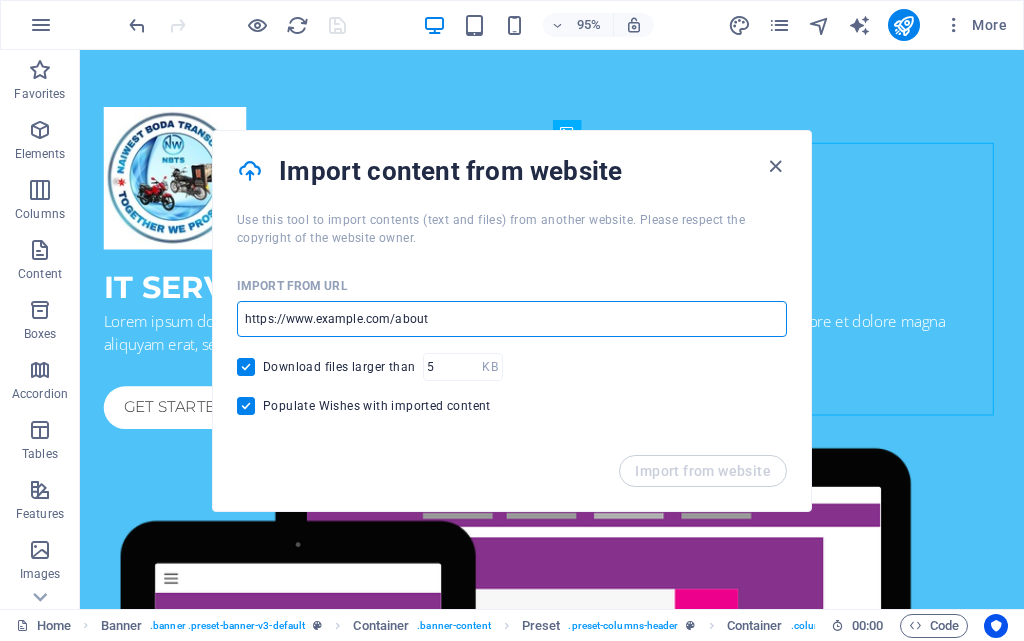click at bounding box center (512, 319) 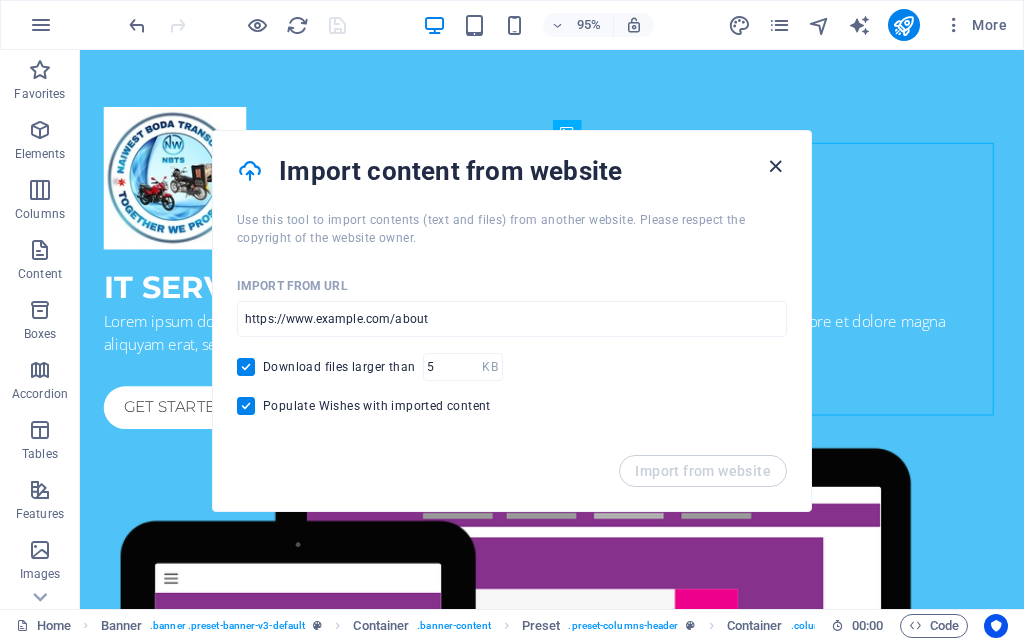 click at bounding box center (775, 166) 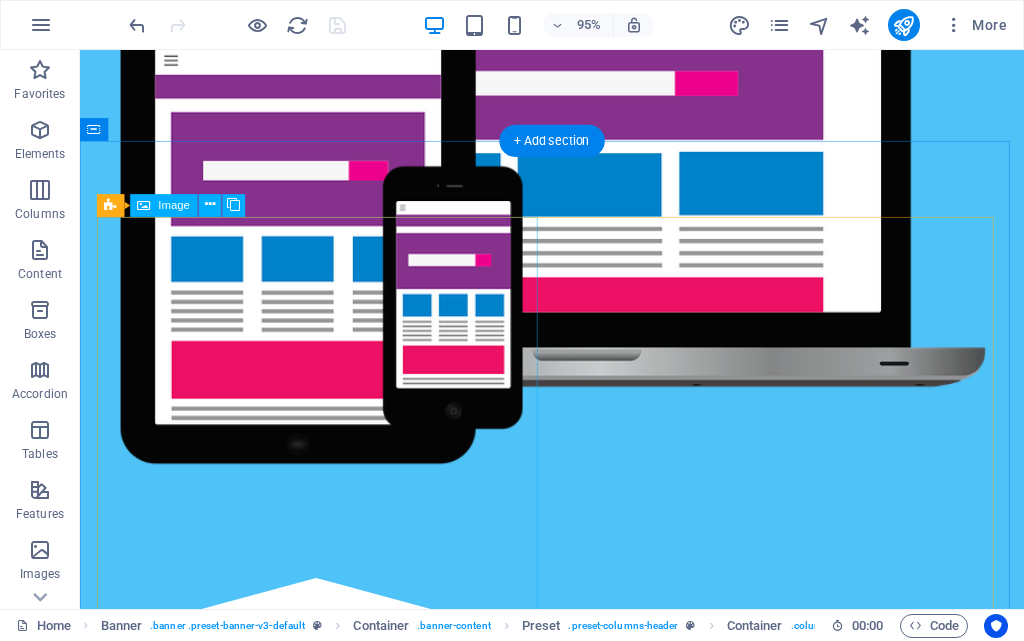 scroll, scrollTop: 700, scrollLeft: 0, axis: vertical 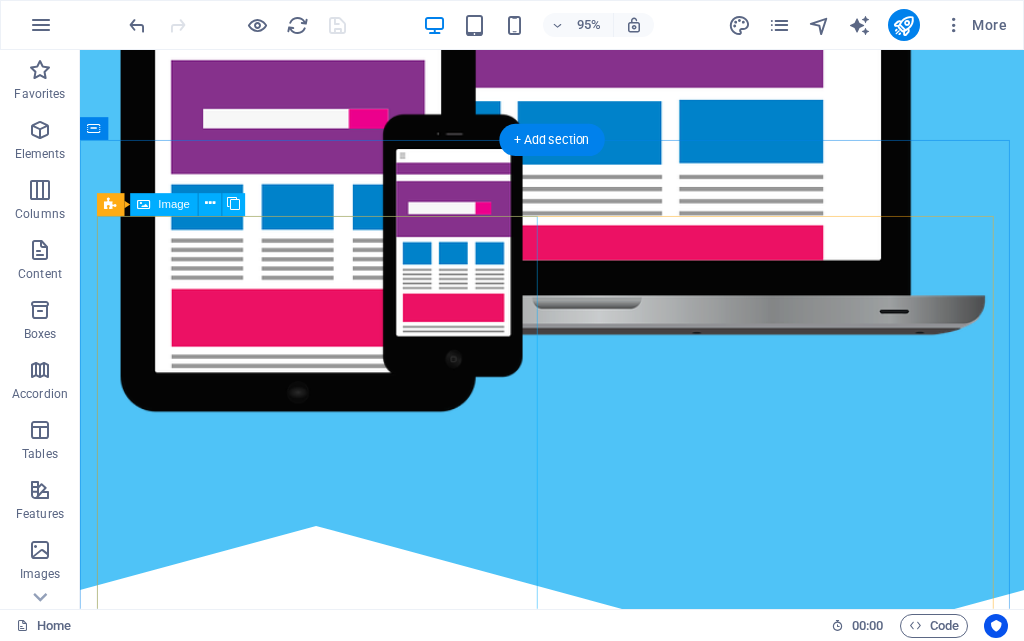 click at bounding box center (249, 924) 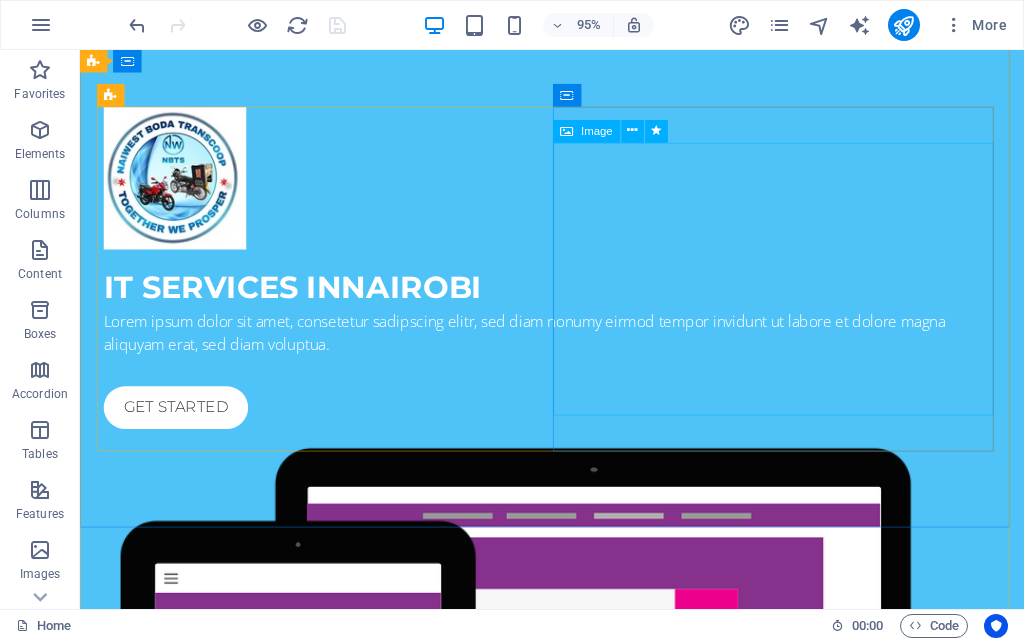 scroll, scrollTop: 0, scrollLeft: 0, axis: both 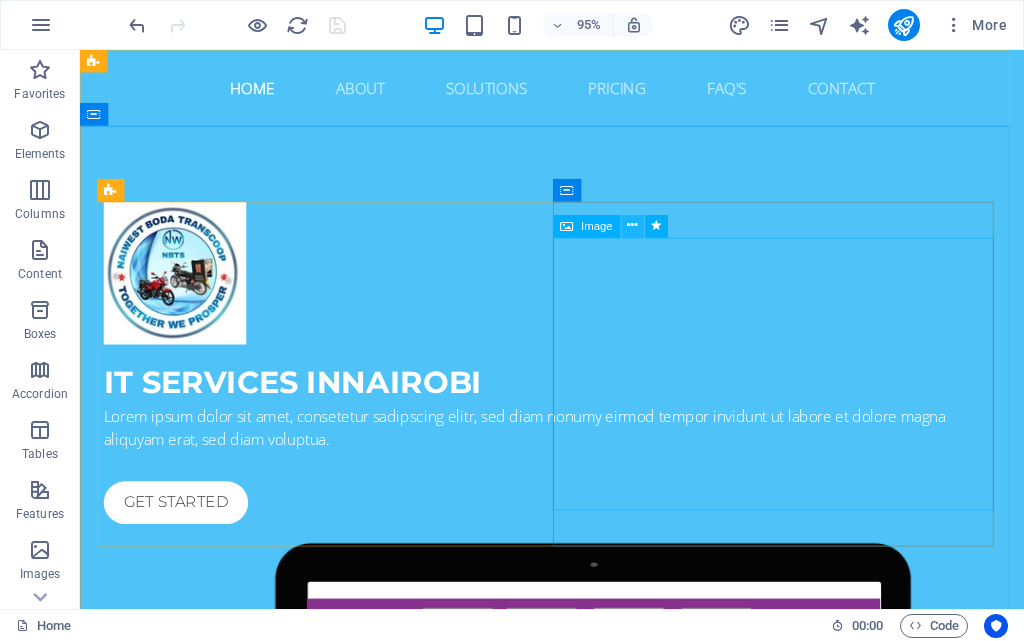 click at bounding box center (633, 226) 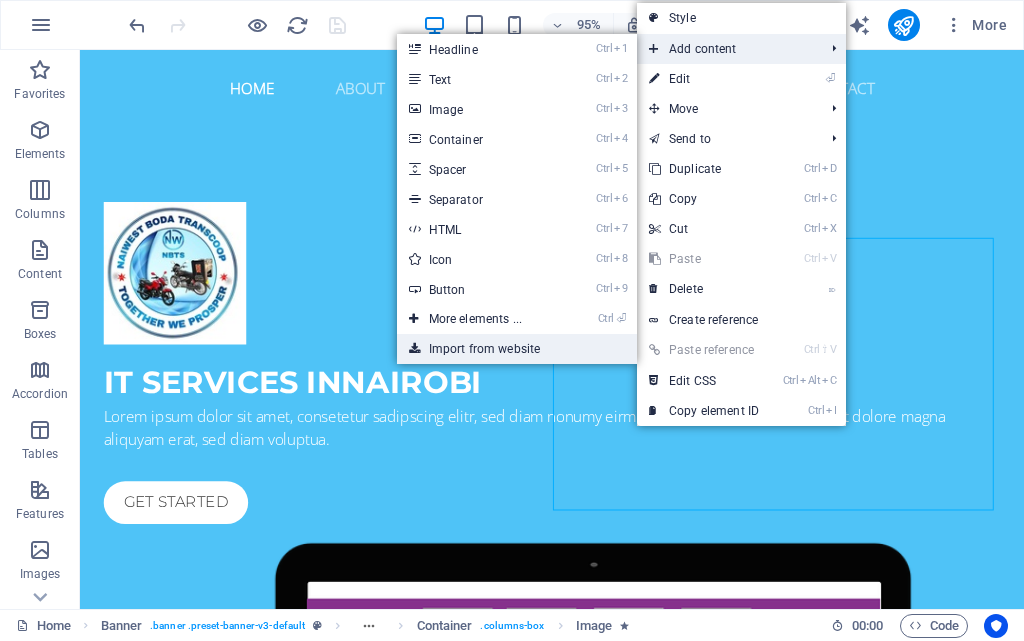 click on "Import from website" at bounding box center [517, 349] 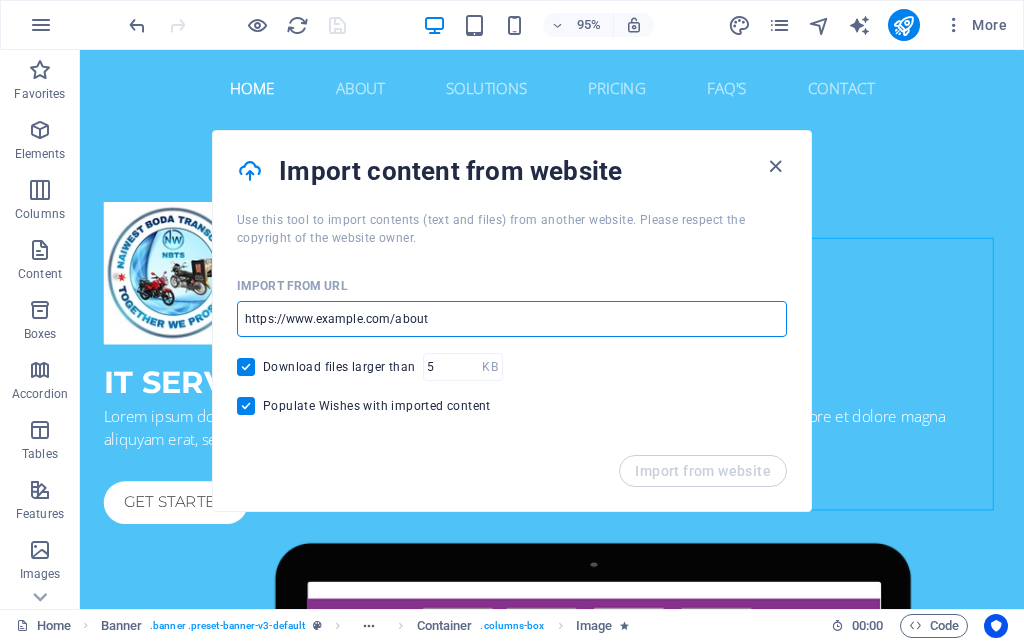 click at bounding box center [512, 319] 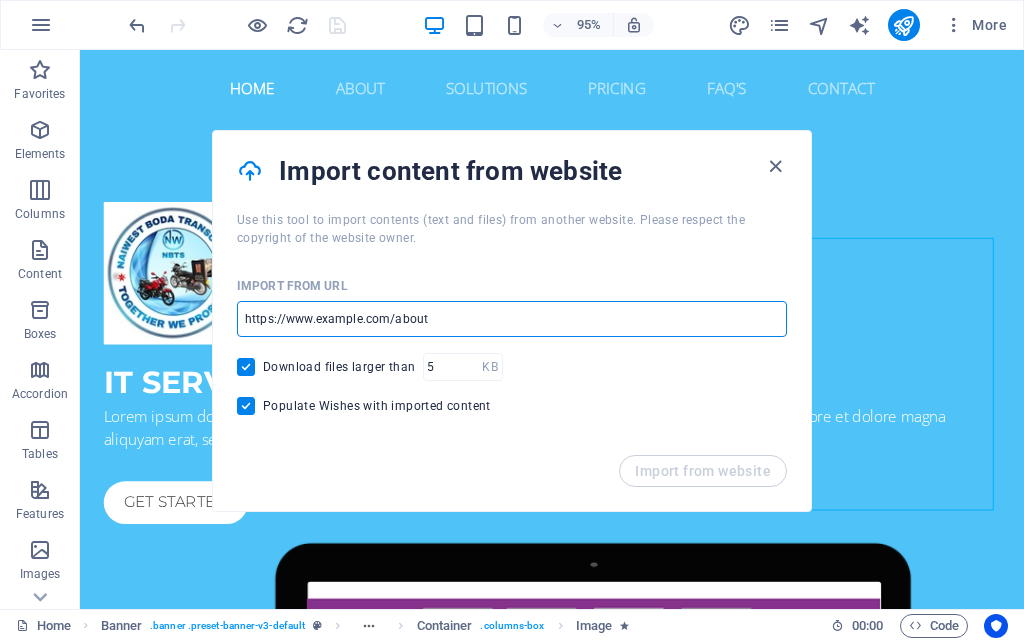 paste on "https://naiwestbodatranscoop.co.ke/" 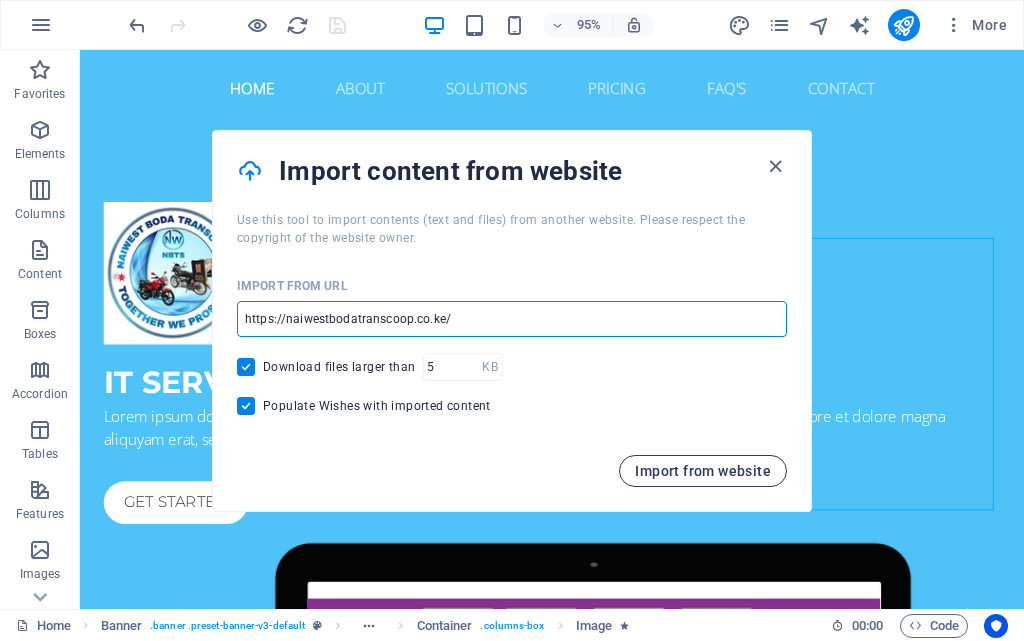 type on "https://naiwestbodatranscoop.co.ke/" 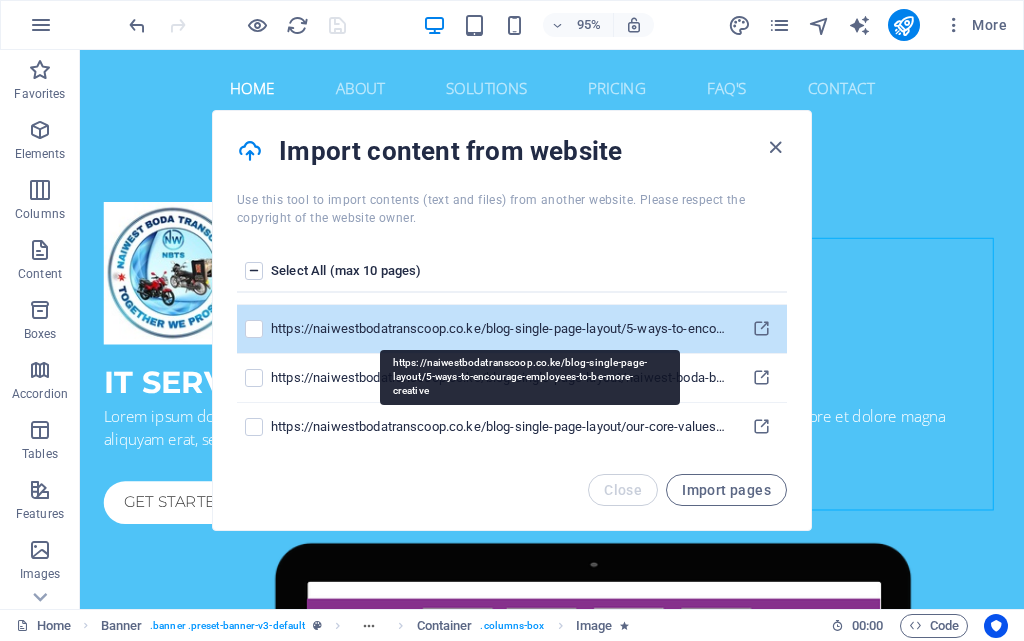 scroll, scrollTop: 382, scrollLeft: 0, axis: vertical 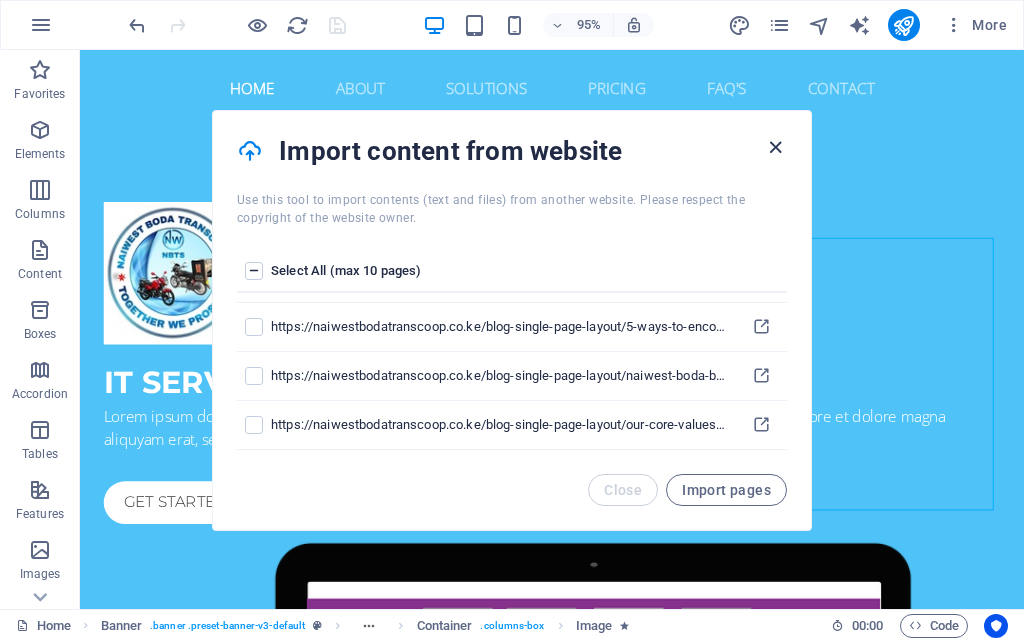 click at bounding box center (775, 147) 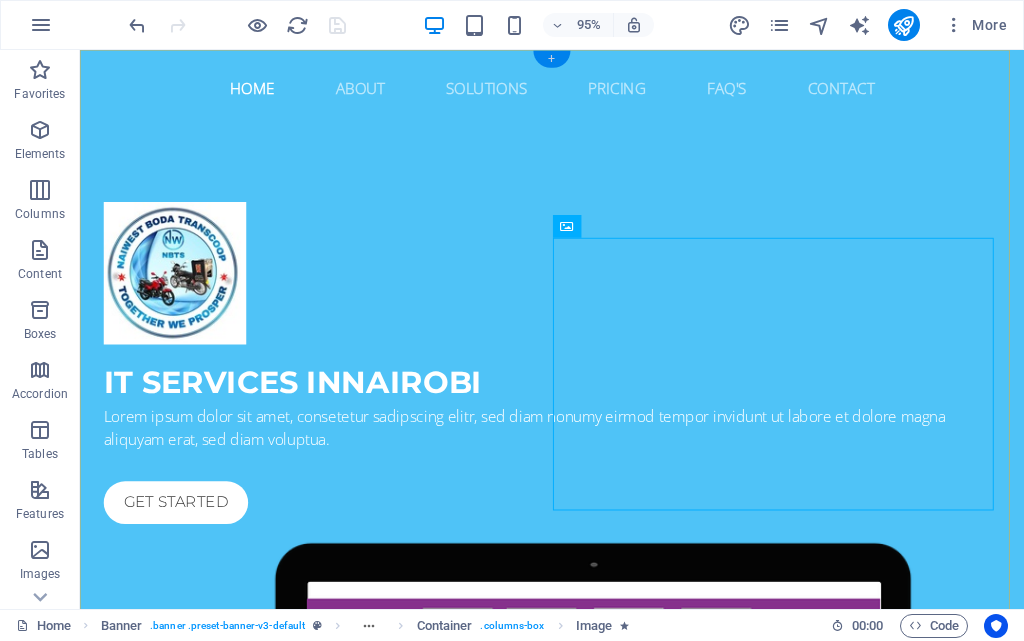 click on "+" at bounding box center [551, 59] 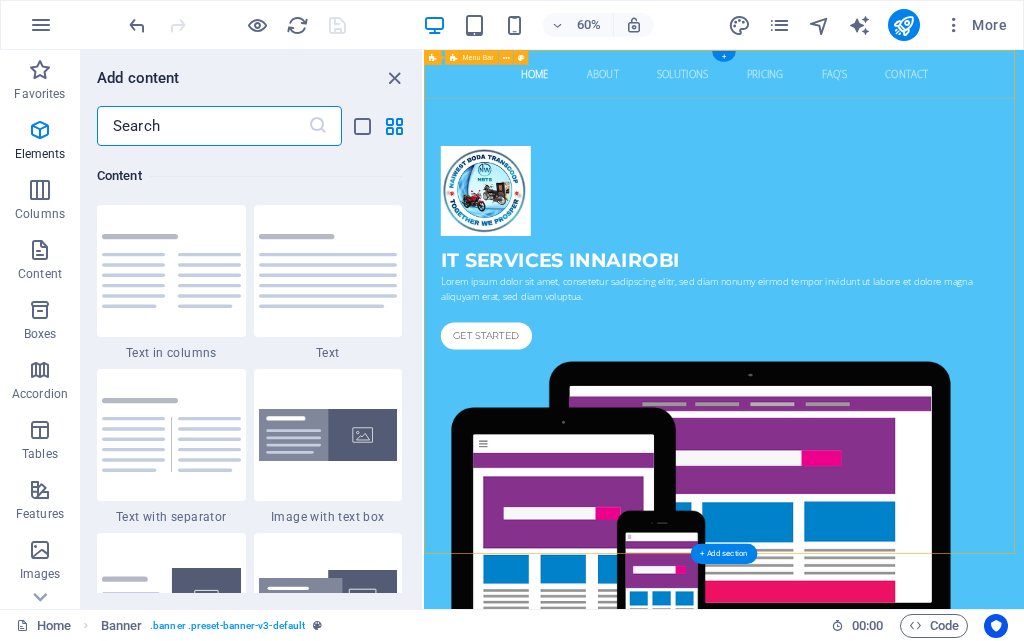 scroll, scrollTop: 3499, scrollLeft: 0, axis: vertical 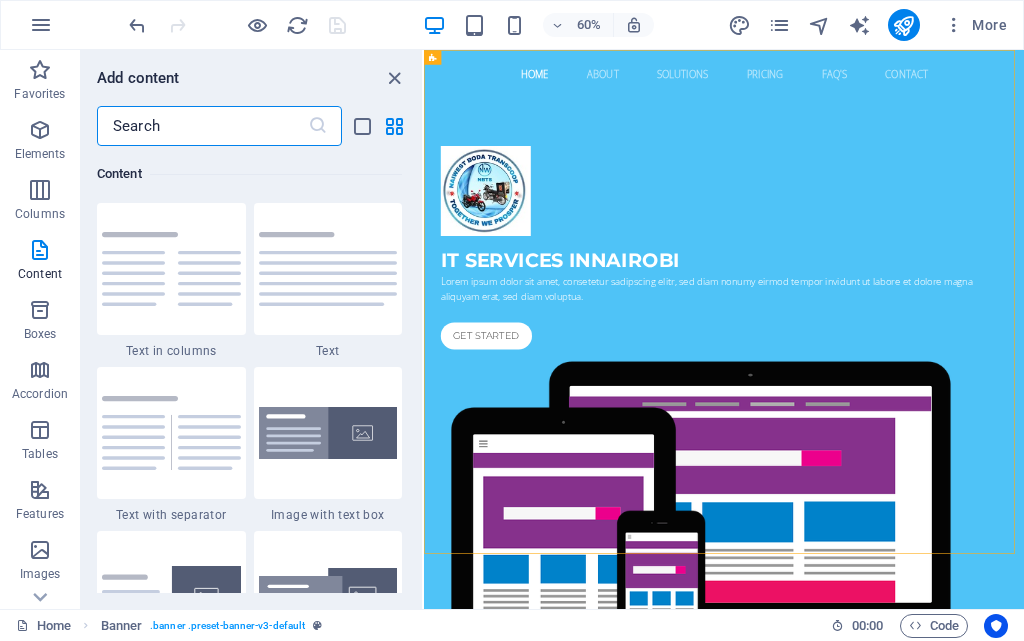 click at bounding box center [202, 126] 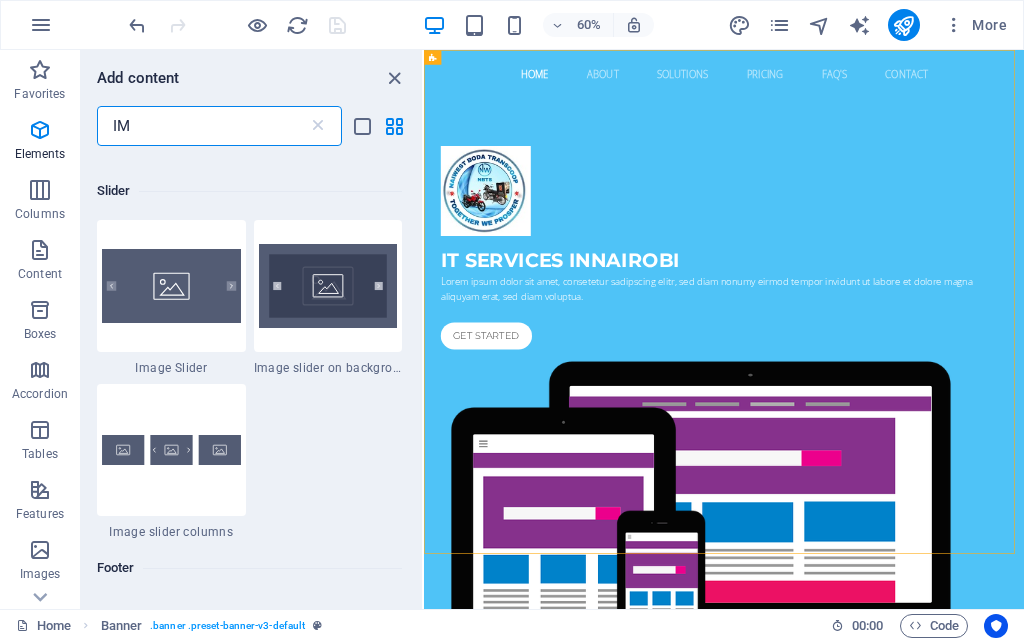 scroll, scrollTop: 0, scrollLeft: 0, axis: both 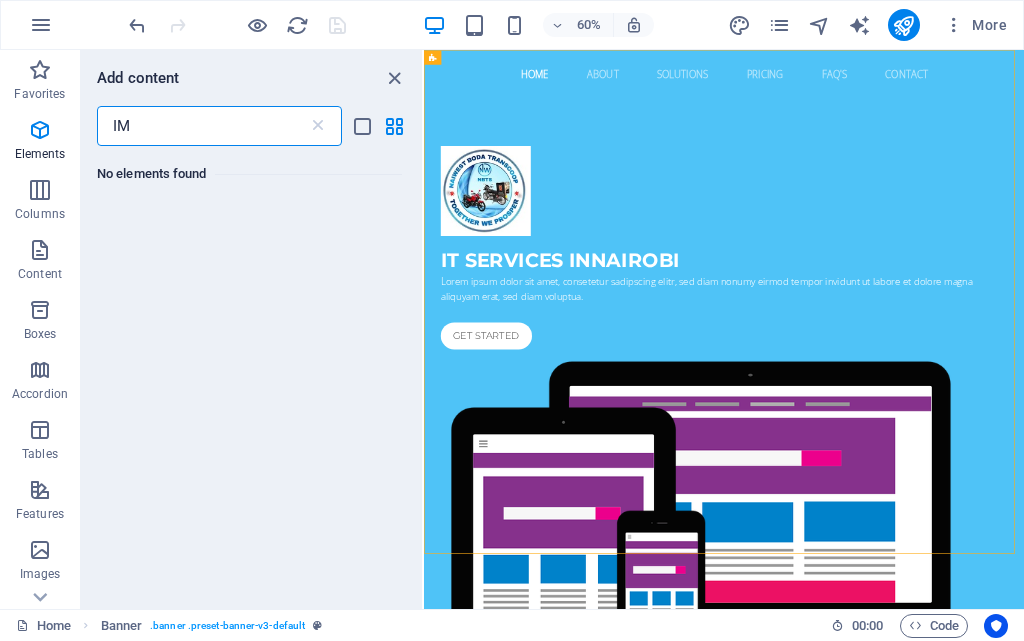 type on "I" 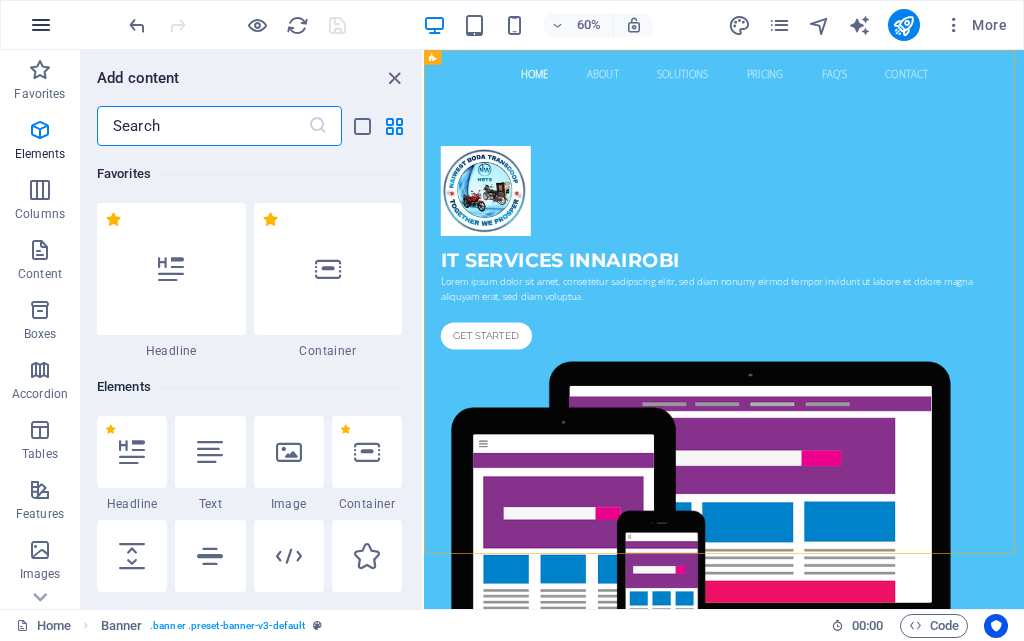 click at bounding box center [41, 25] 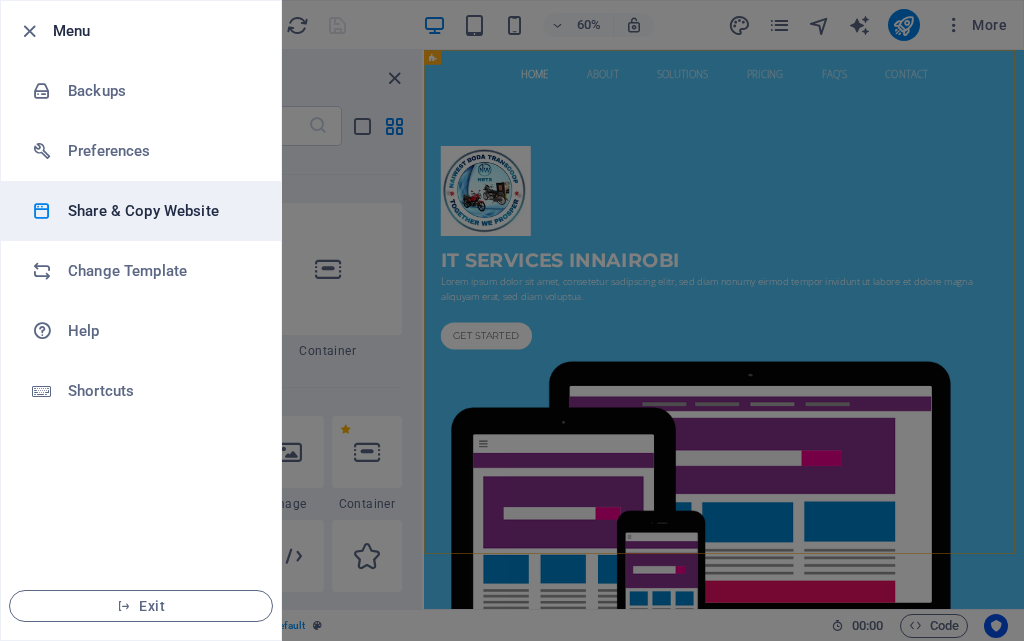 click on "Share & Copy Website" at bounding box center [160, 211] 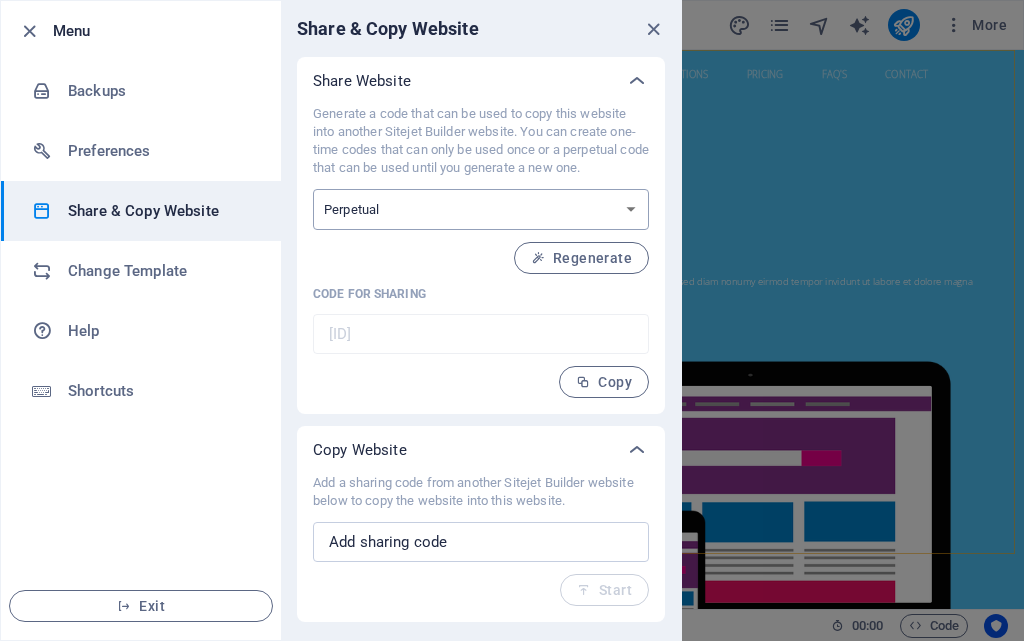 click on "One-time Perpetual" at bounding box center [481, 209] 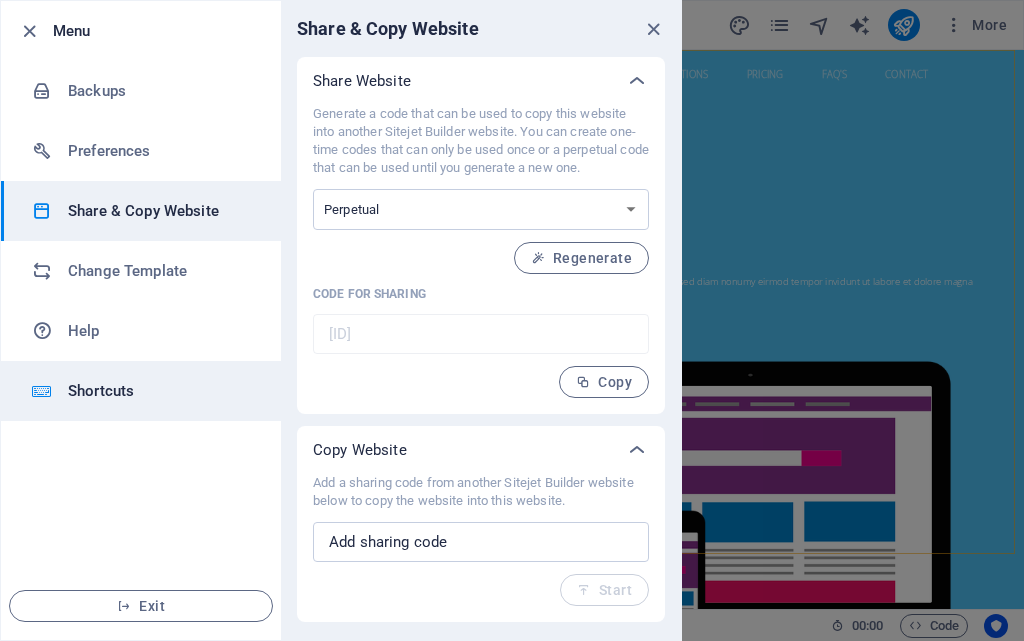 click on "Shortcuts" at bounding box center (160, 391) 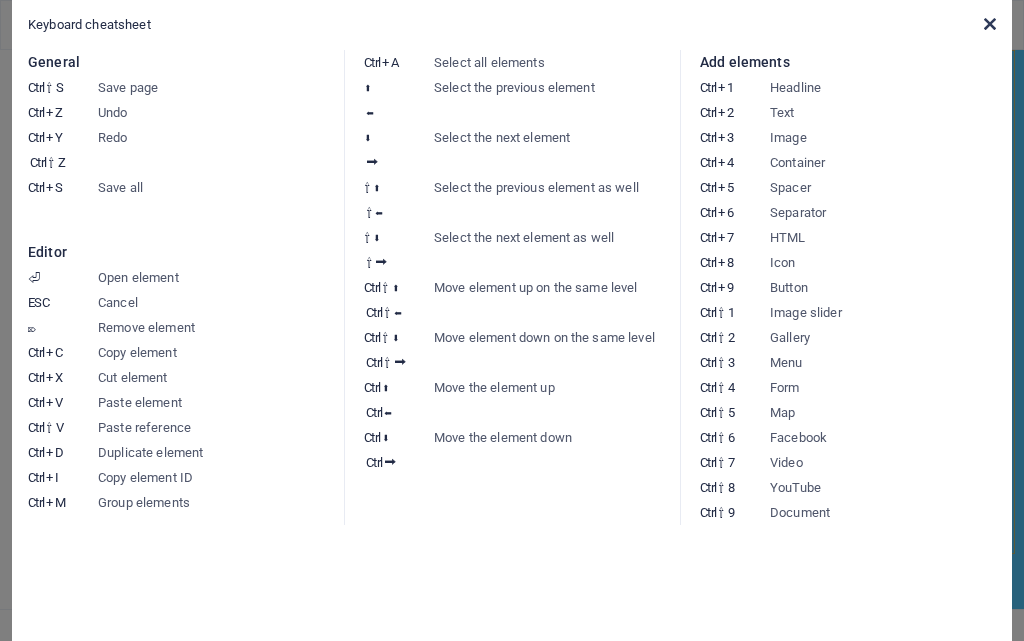 click at bounding box center [990, 24] 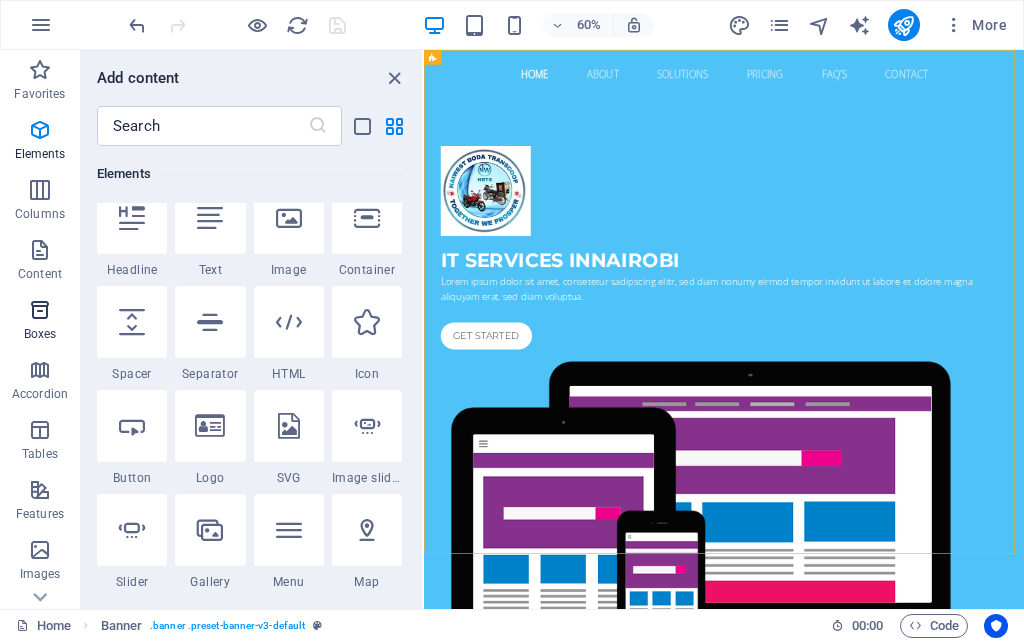 scroll, scrollTop: 0, scrollLeft: 0, axis: both 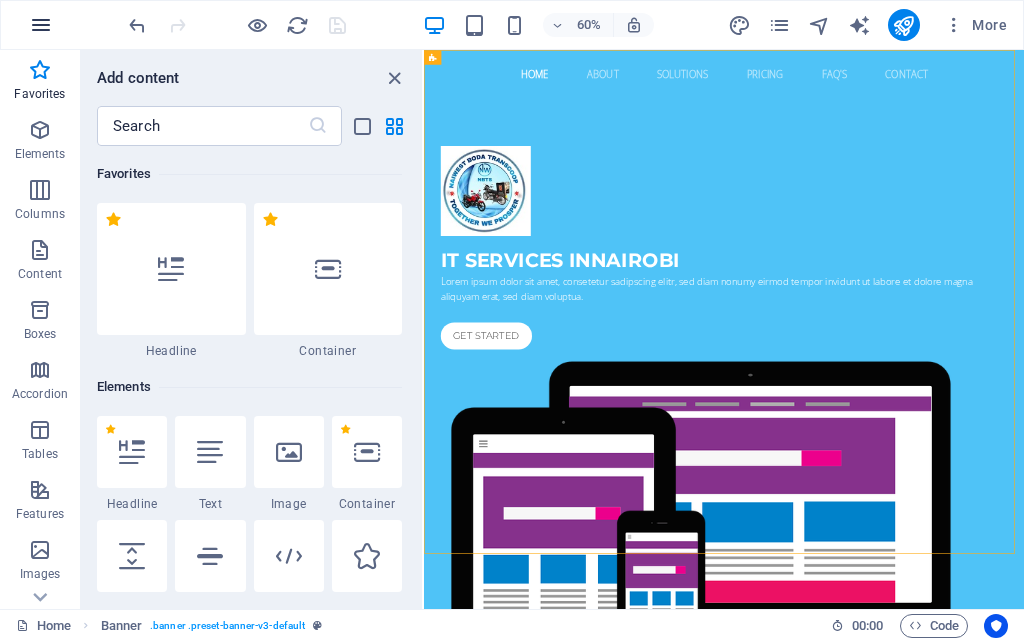 click at bounding box center (41, 25) 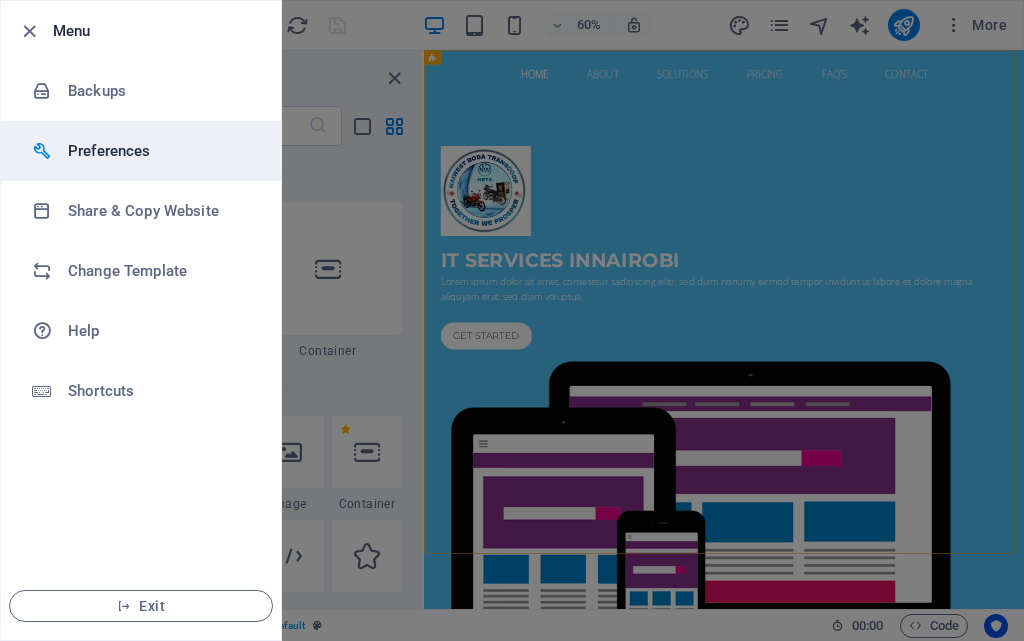 click on "Preferences" at bounding box center (160, 151) 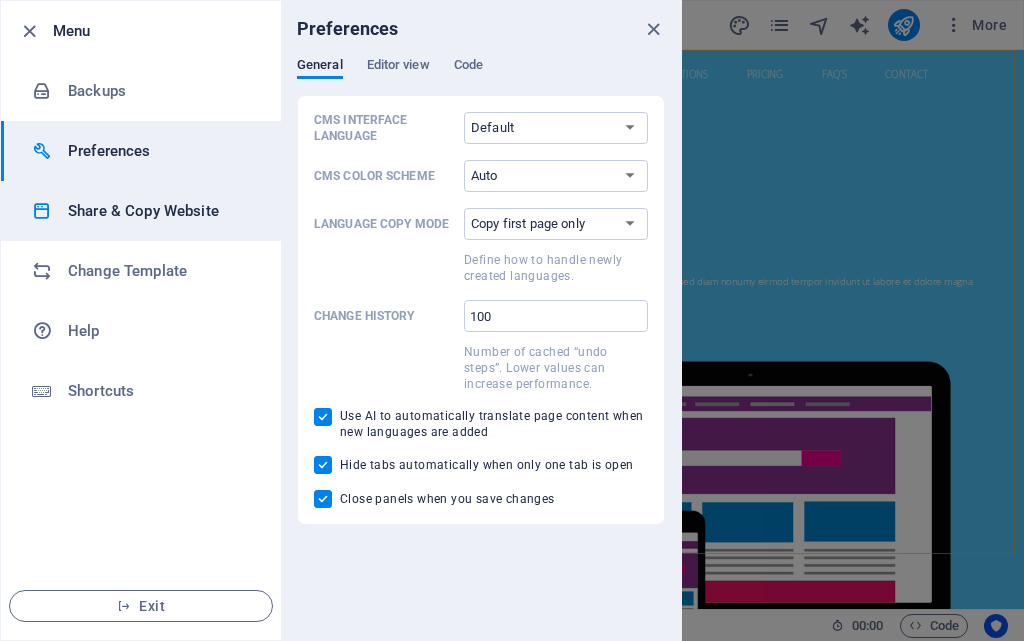 click on "Share & Copy Website" at bounding box center [160, 211] 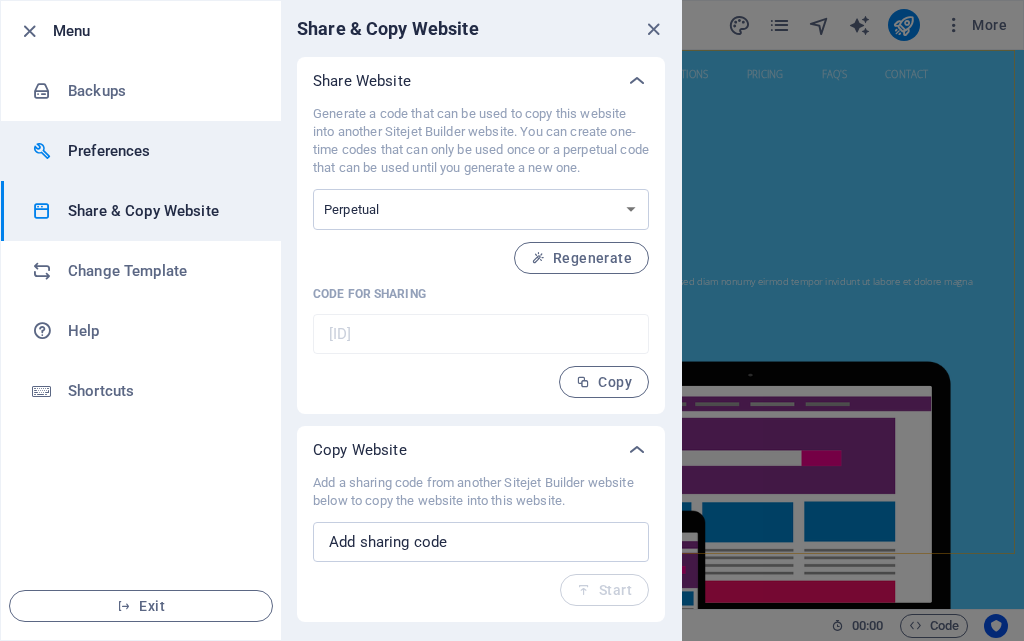 click on "Preferences" at bounding box center [160, 151] 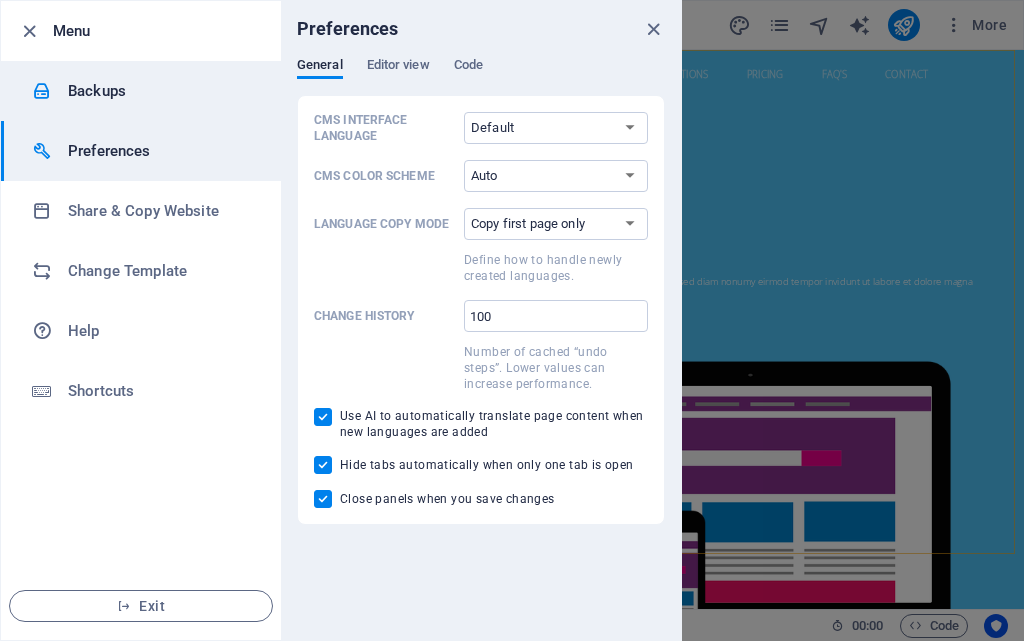 click on "Backups" at bounding box center (160, 91) 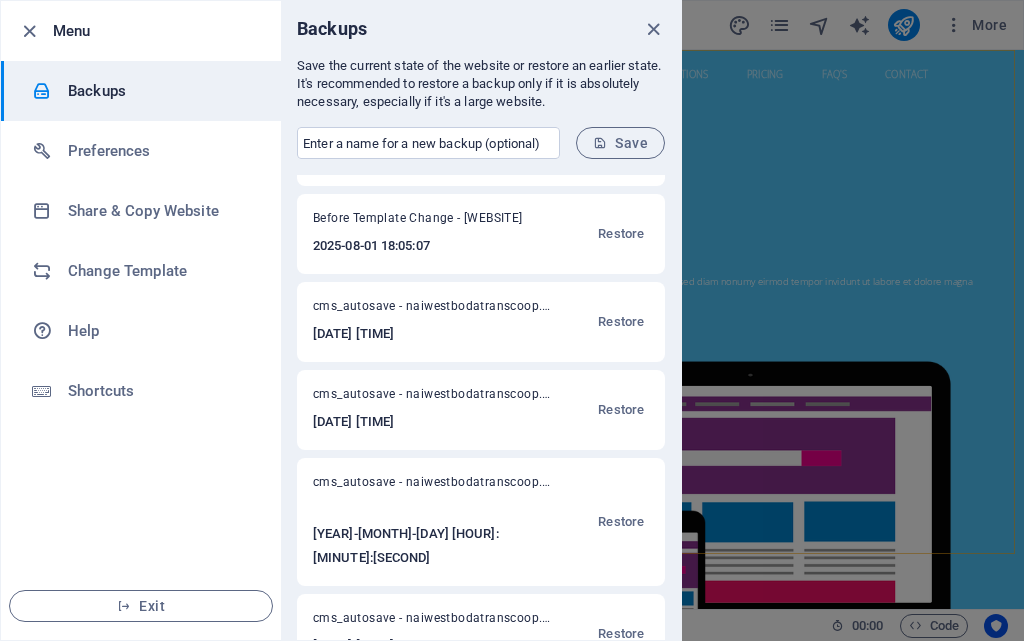 scroll, scrollTop: 187, scrollLeft: 0, axis: vertical 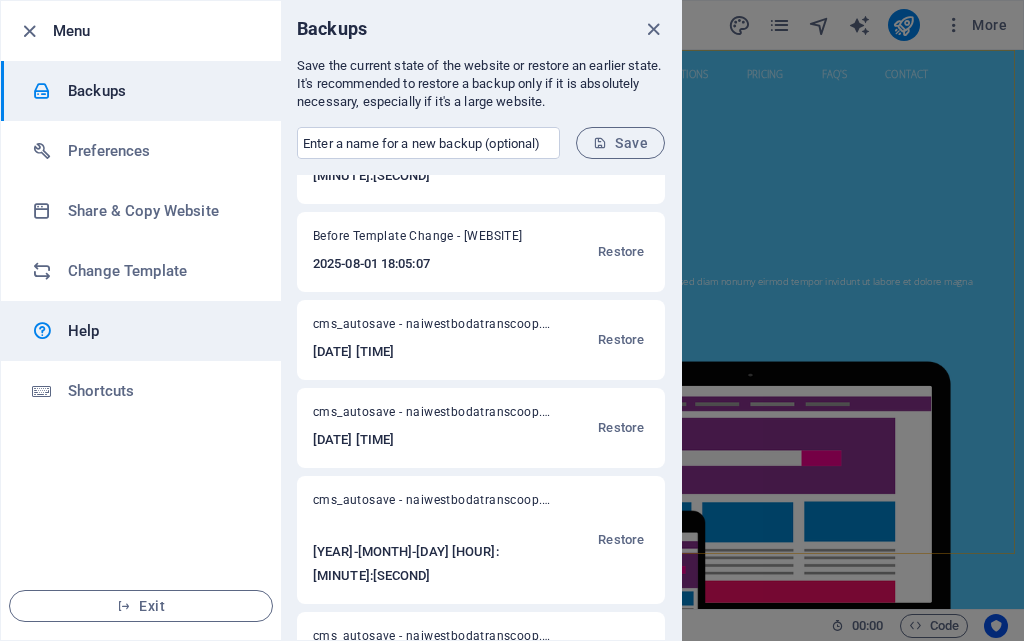 click on "Help" at bounding box center (160, 331) 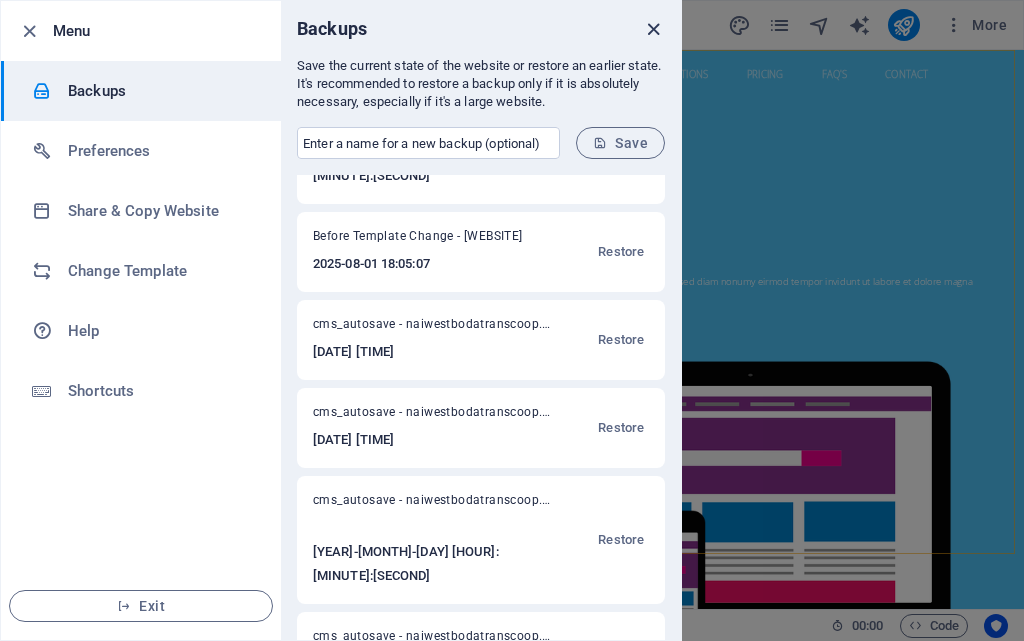 click at bounding box center (653, 29) 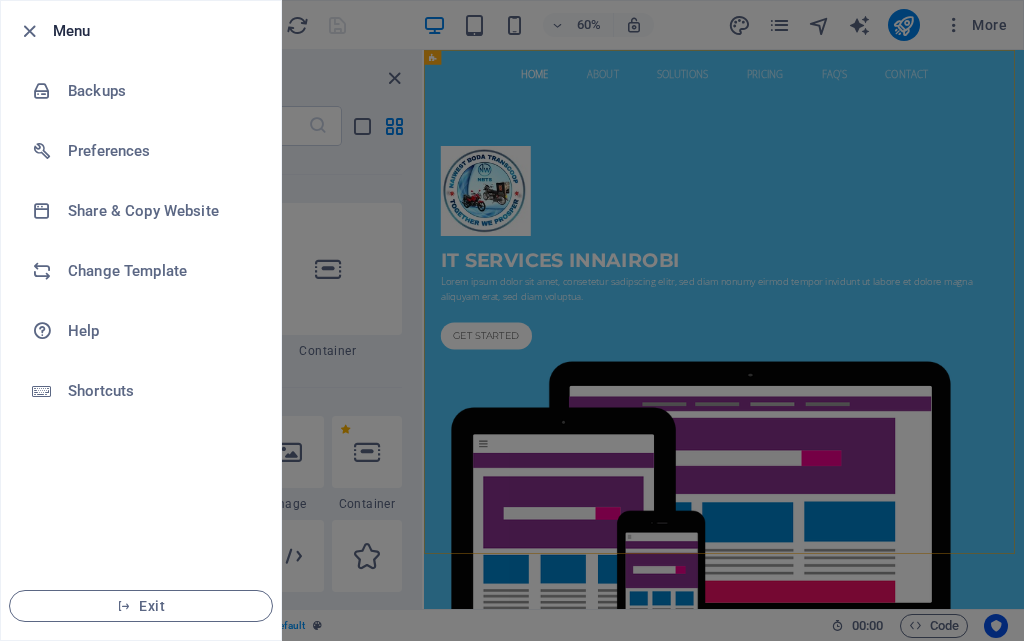 click at bounding box center (512, 320) 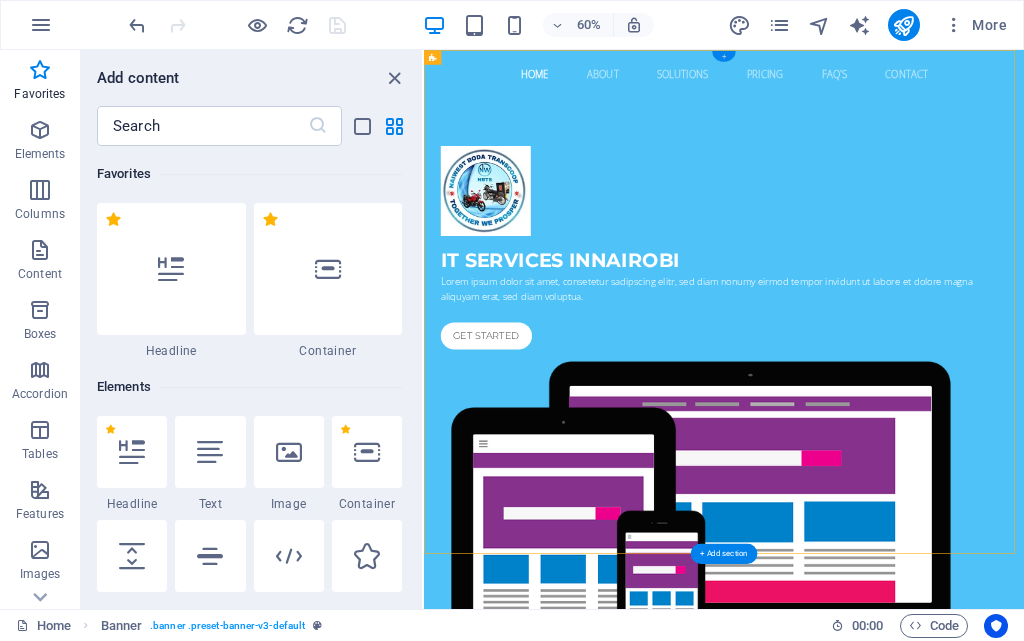 click on "+" at bounding box center [723, 56] 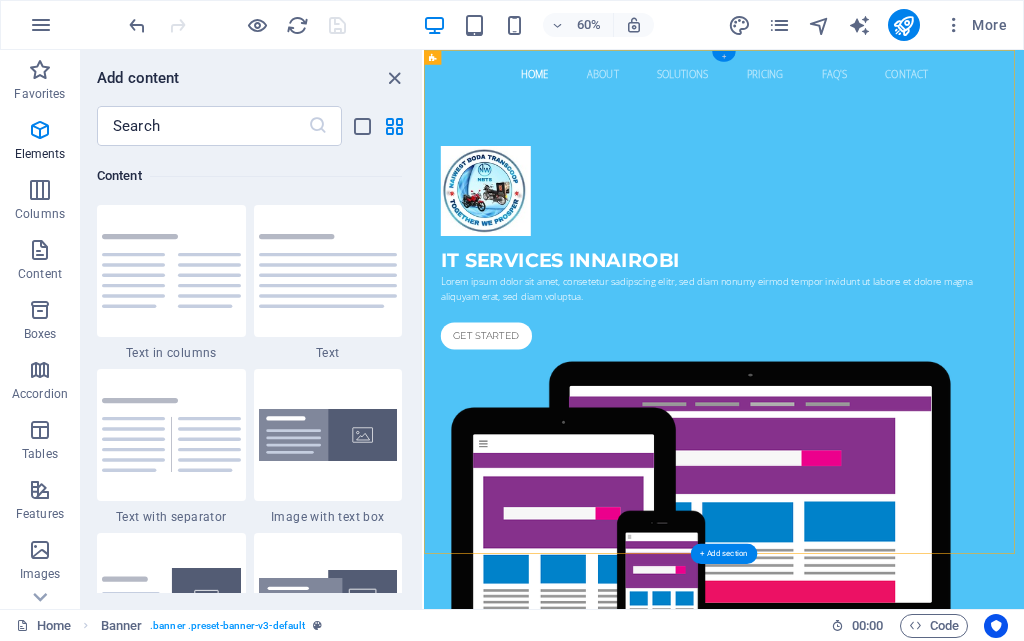 scroll, scrollTop: 3499, scrollLeft: 0, axis: vertical 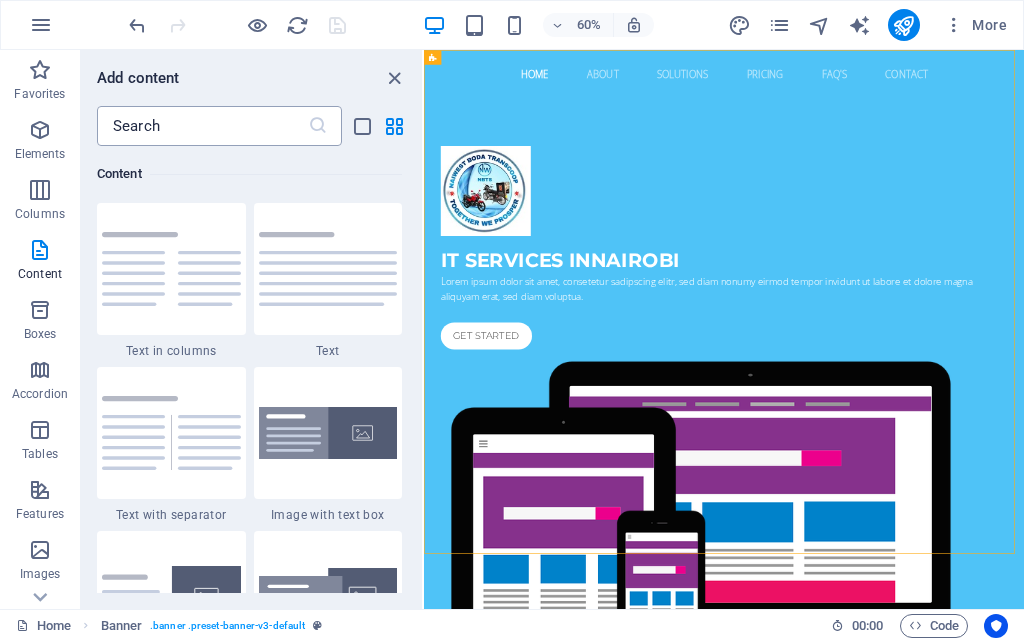 click at bounding box center [202, 126] 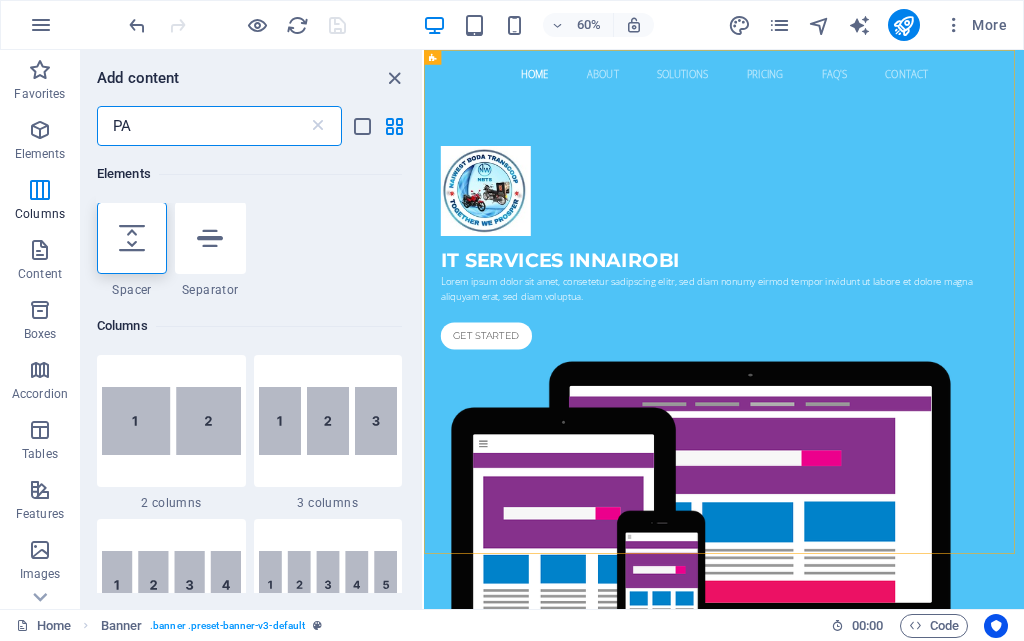 scroll, scrollTop: 0, scrollLeft: 0, axis: both 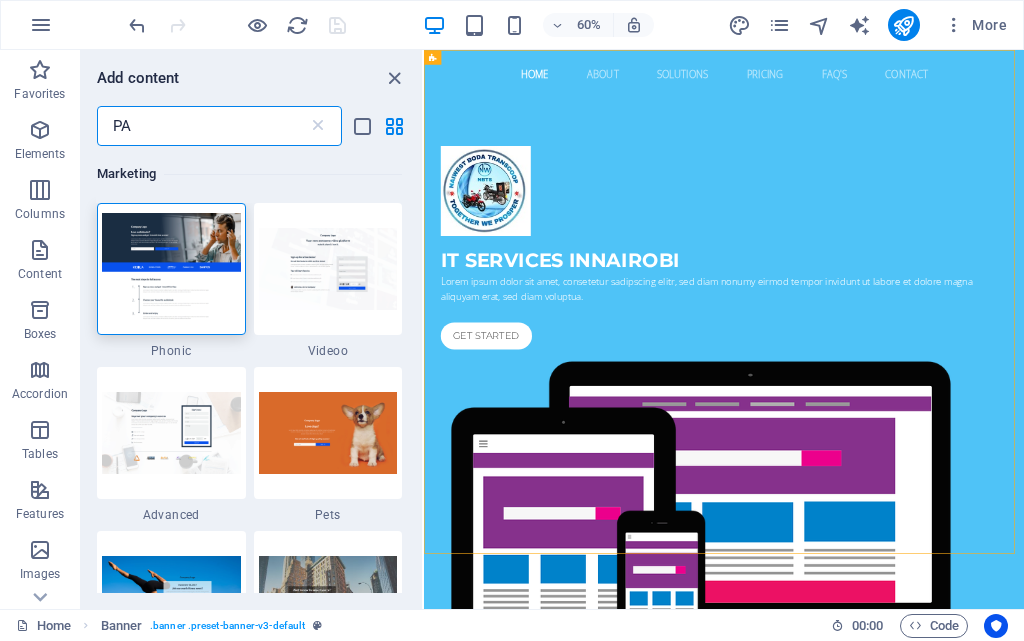 type on "P" 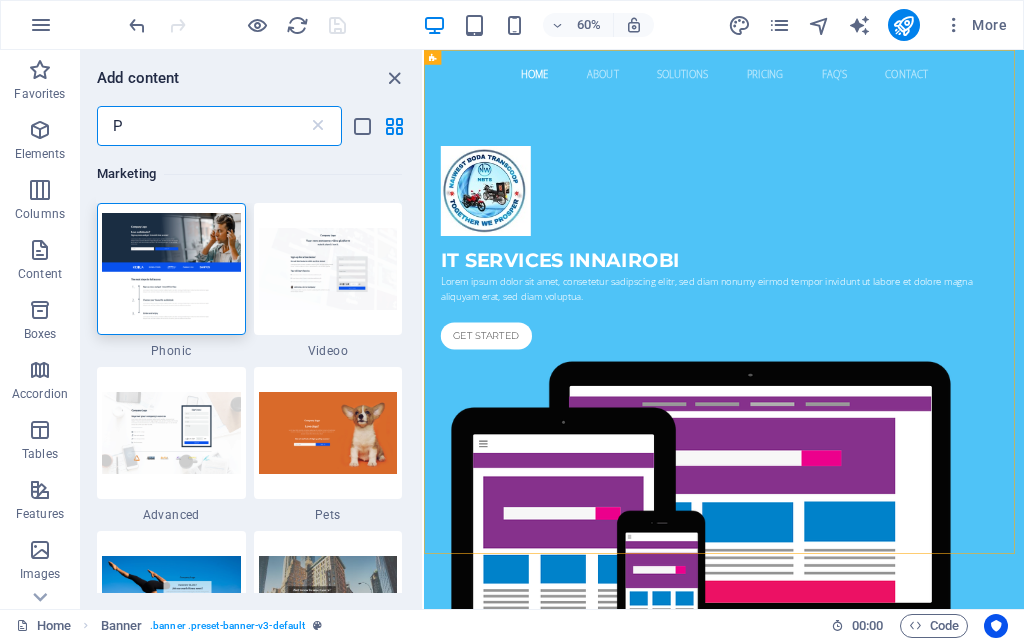type 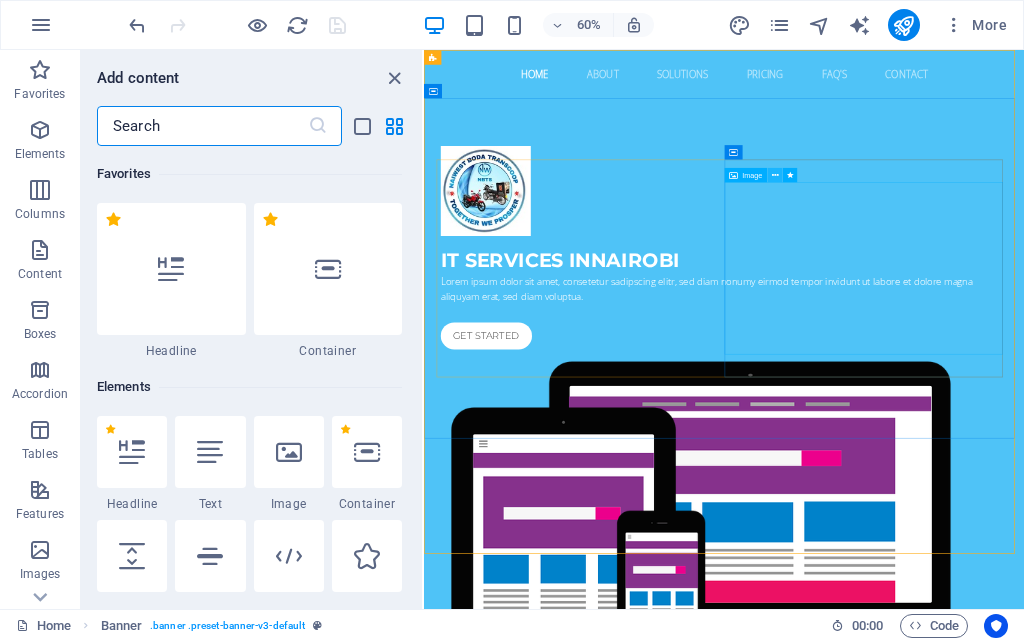 click at bounding box center (775, 174) 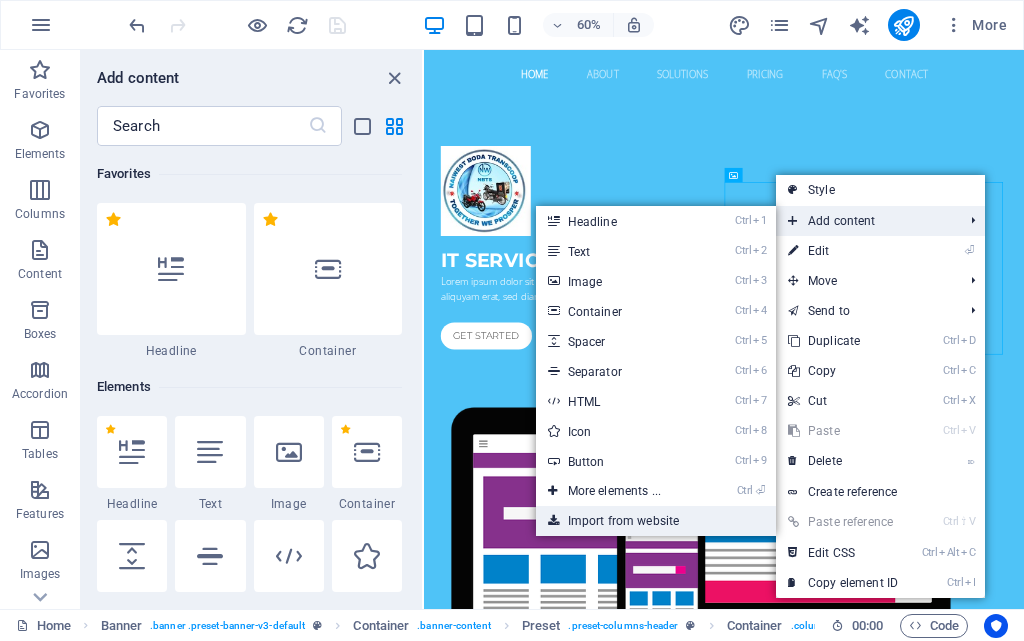 click on "Import from website" at bounding box center [656, 521] 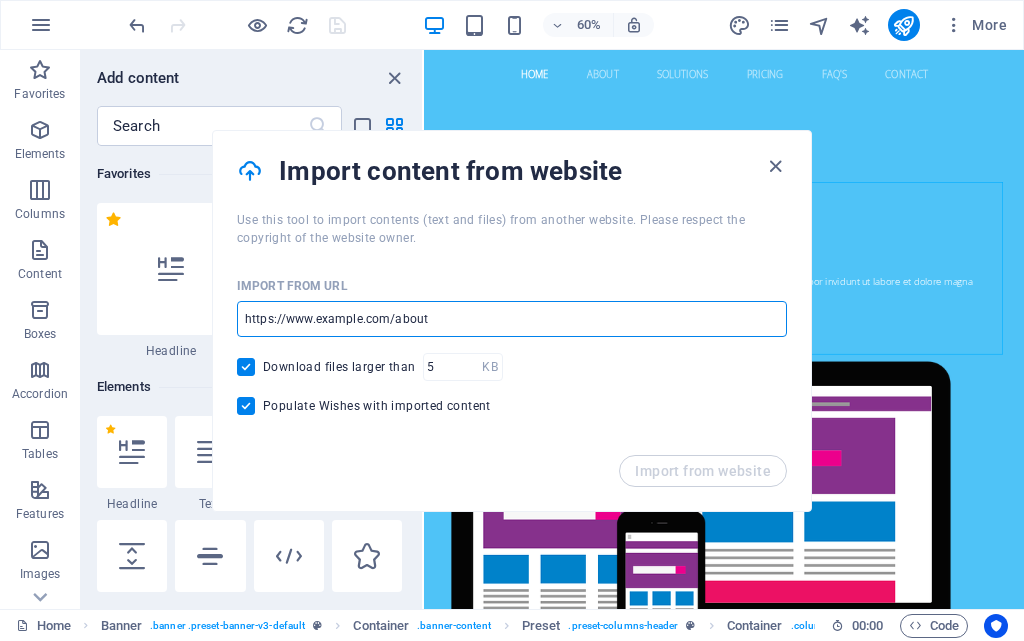 click at bounding box center [512, 319] 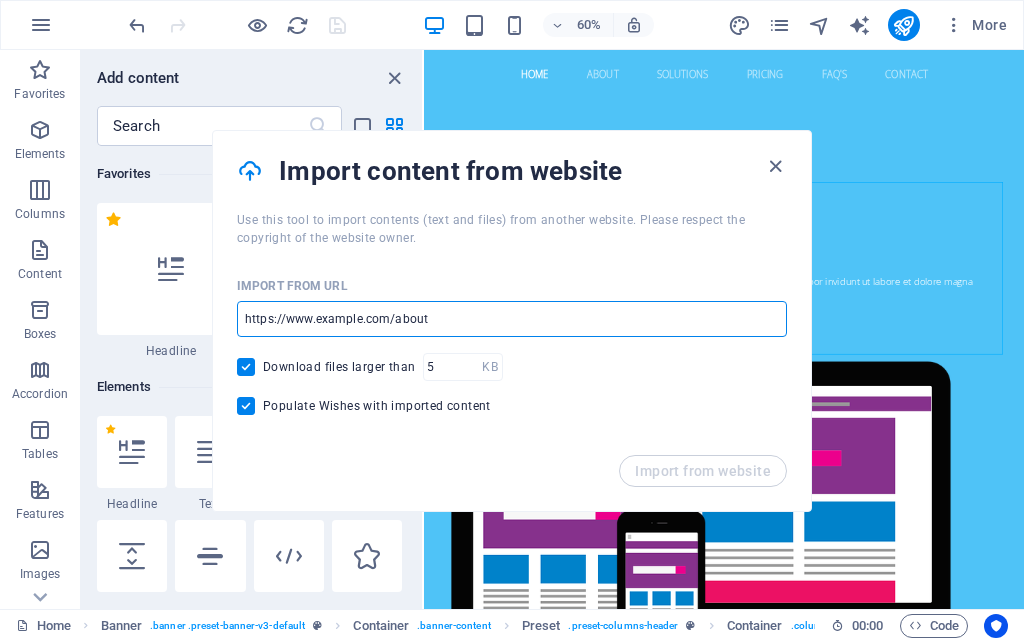 paste on "https://digitalboda.co.ke/" 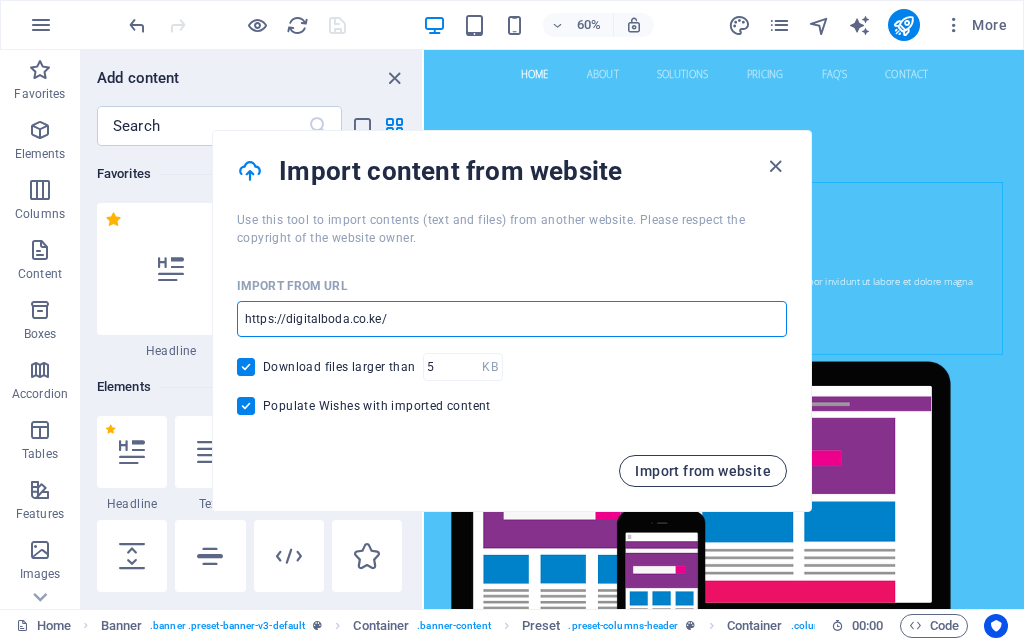 type on "https://digitalboda.co.ke/" 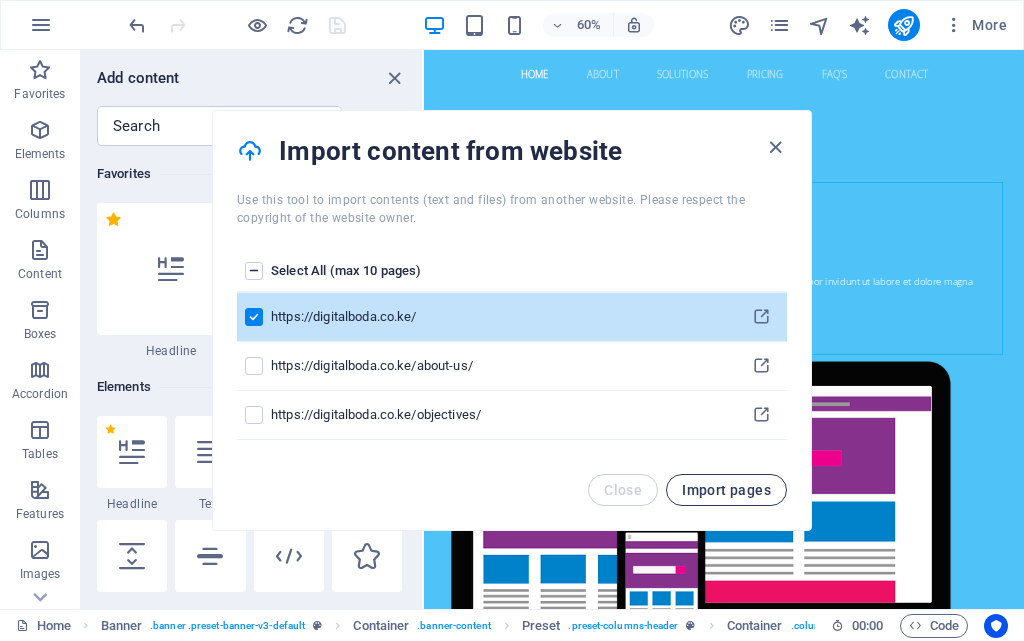 click on "Import pages" at bounding box center (726, 490) 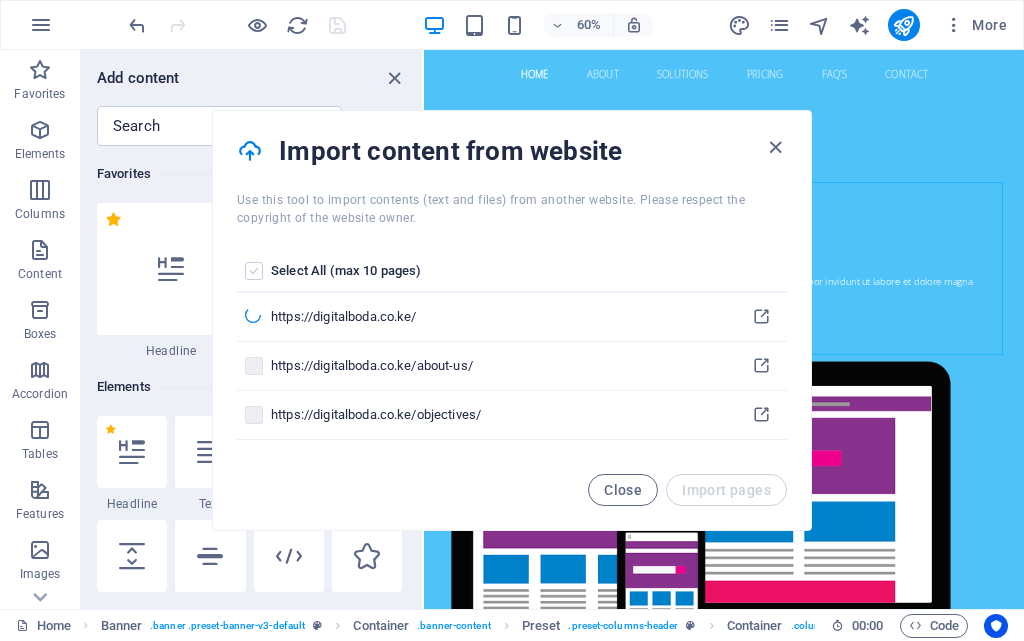 click at bounding box center [254, 271] 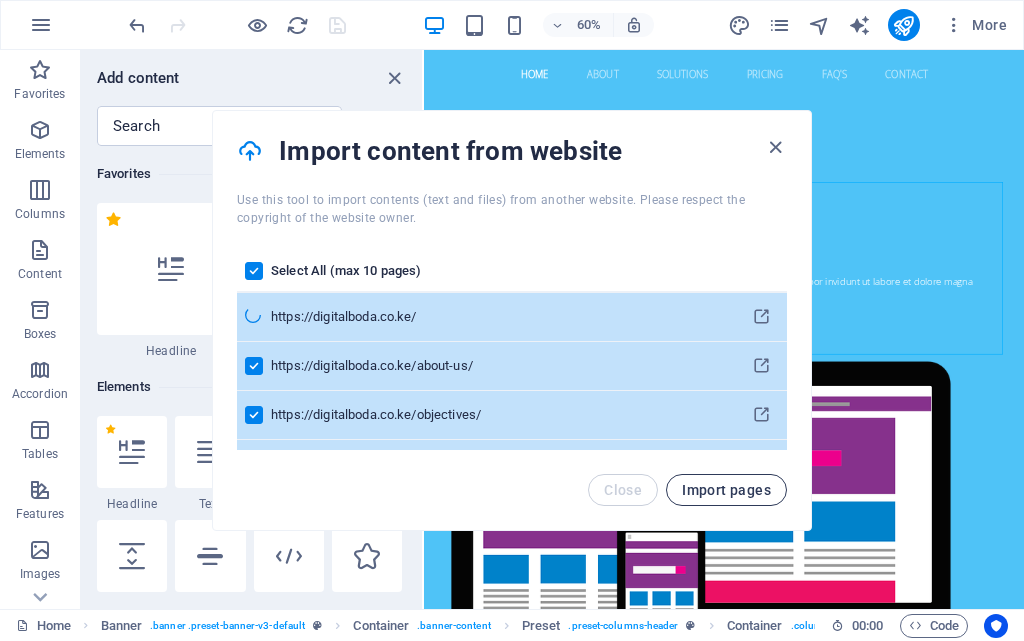 click on "Import pages" at bounding box center (726, 490) 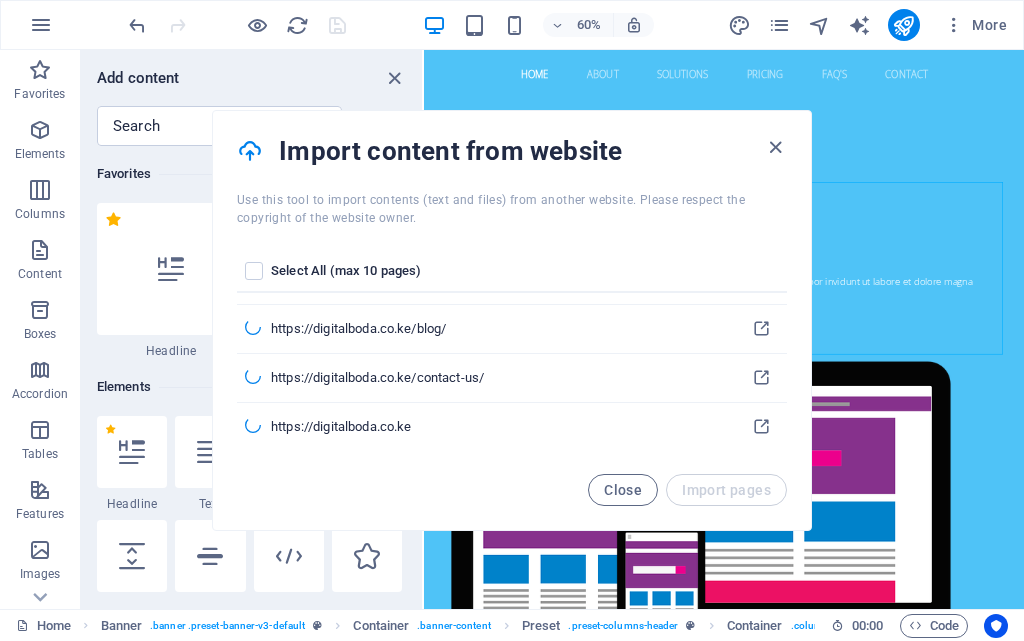 scroll, scrollTop: 333, scrollLeft: 0, axis: vertical 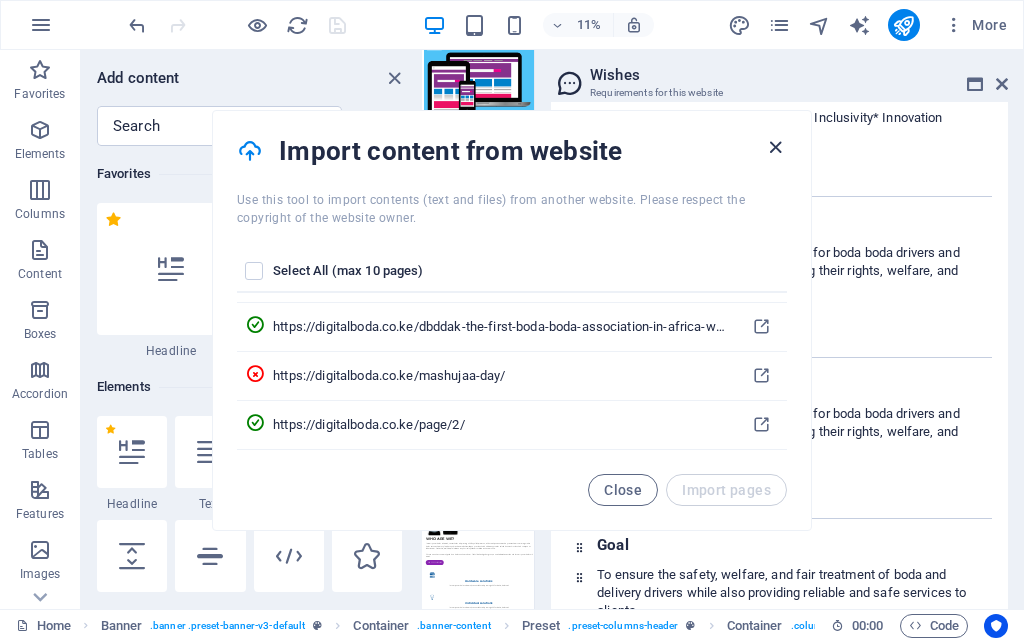 click at bounding box center (775, 147) 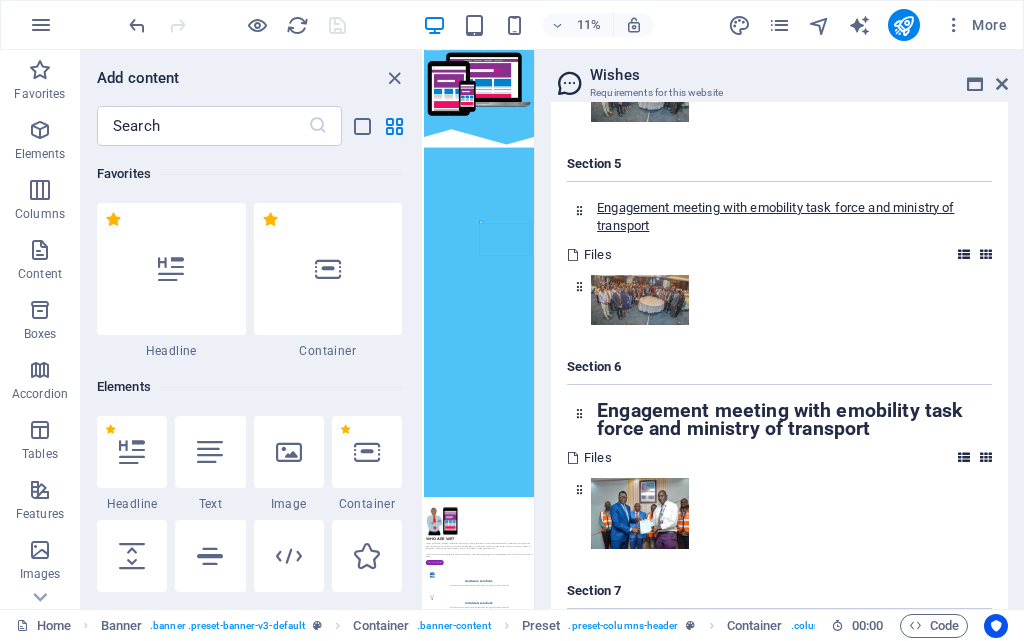 scroll, scrollTop: 37420, scrollLeft: 0, axis: vertical 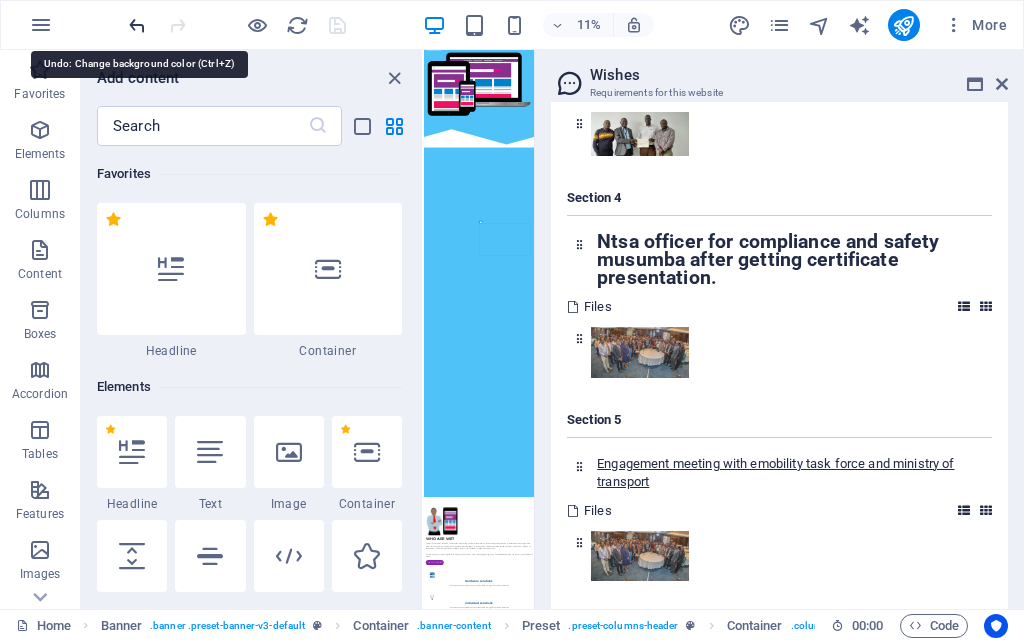 click at bounding box center (137, 25) 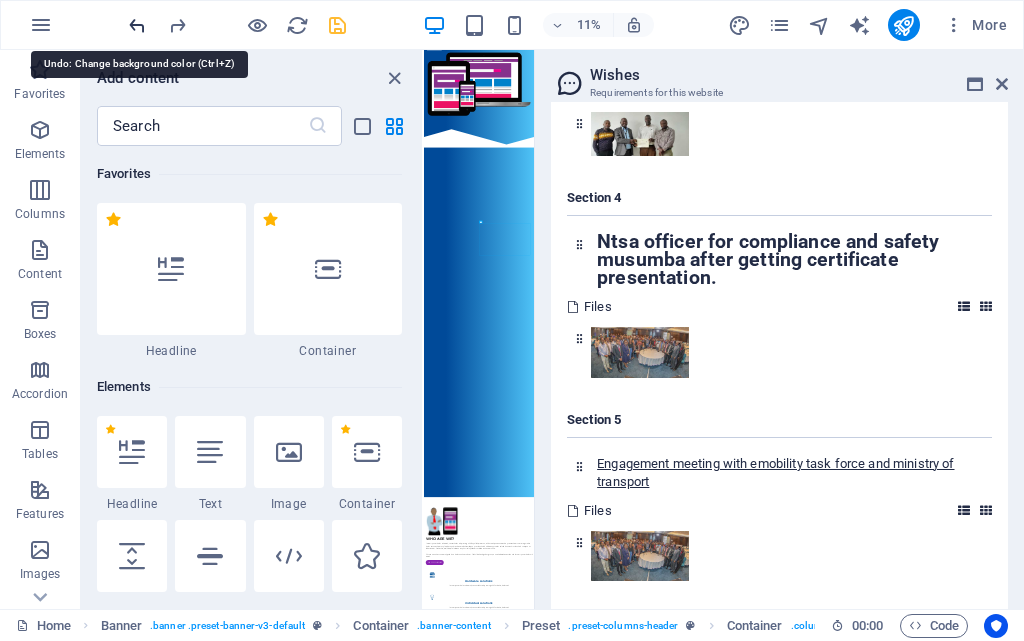 click at bounding box center (137, 25) 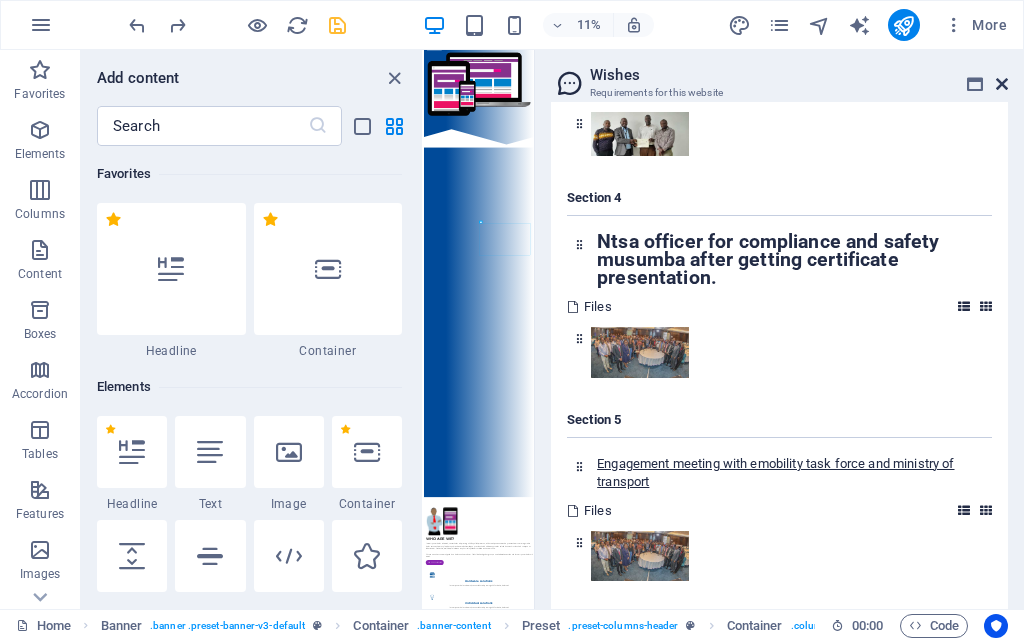 click at bounding box center [1002, 84] 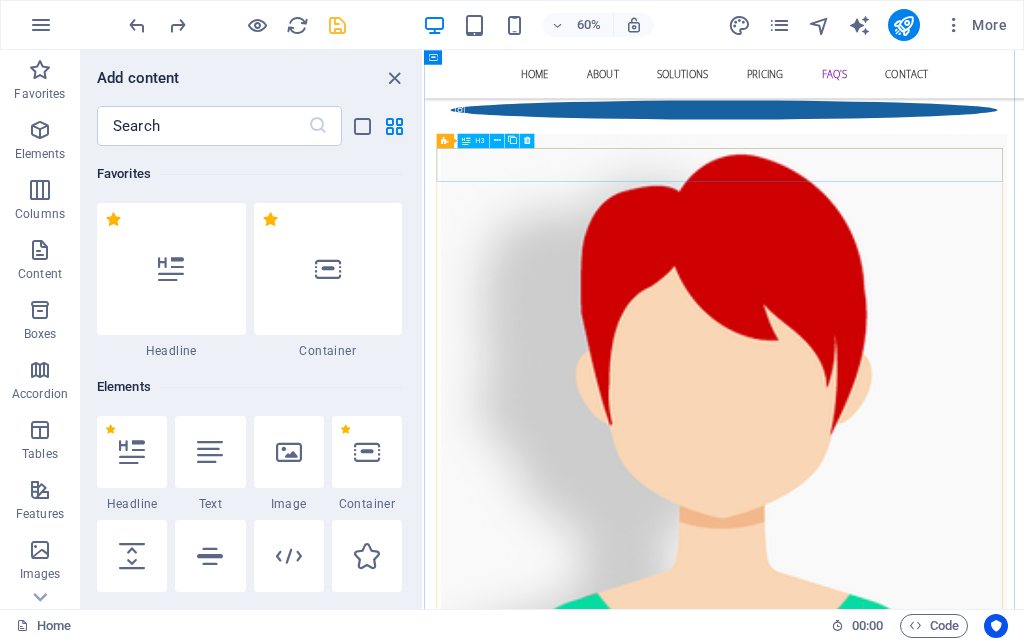 scroll, scrollTop: 5800, scrollLeft: 0, axis: vertical 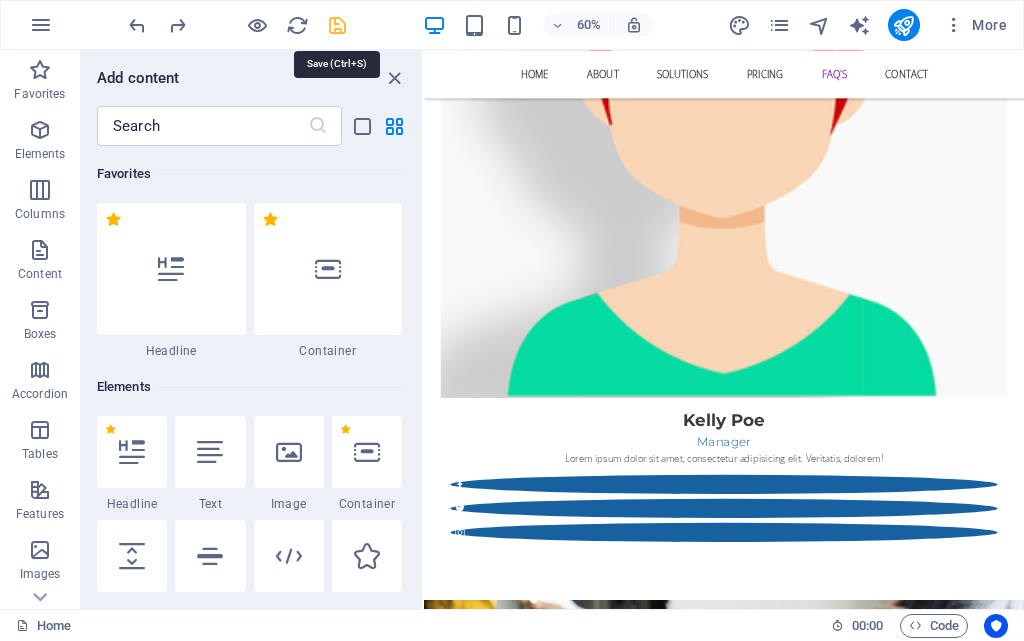 click at bounding box center [337, 25] 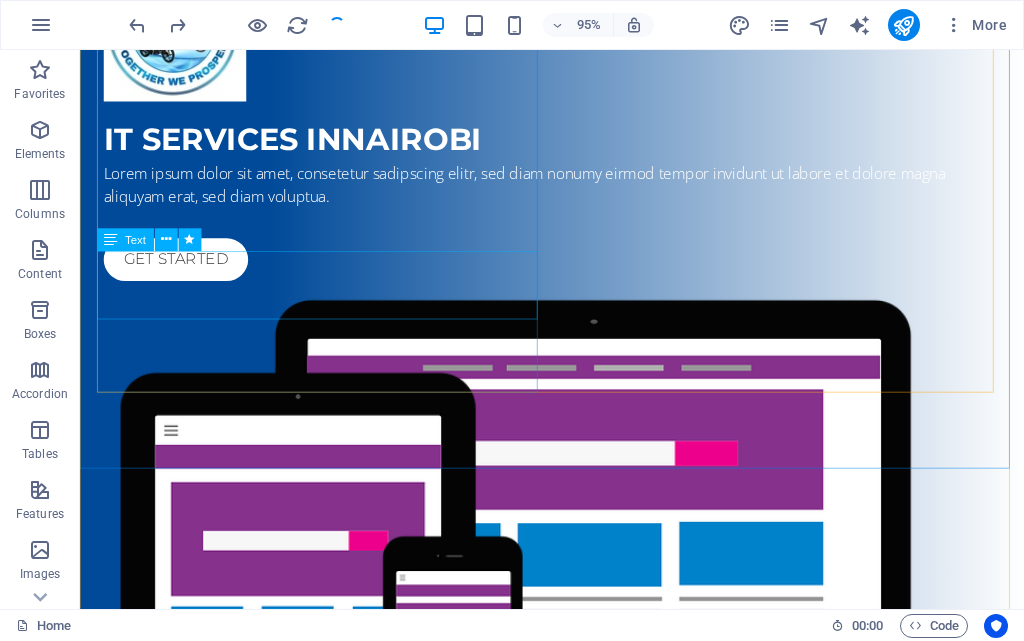 scroll, scrollTop: 0, scrollLeft: 0, axis: both 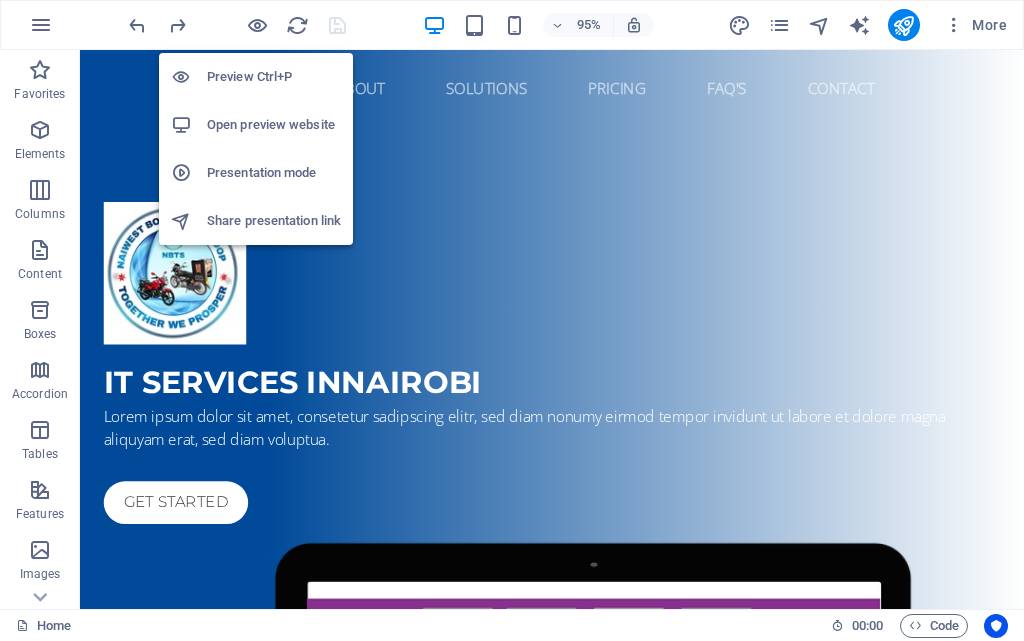 click on "Preview Ctrl+P" at bounding box center [274, 77] 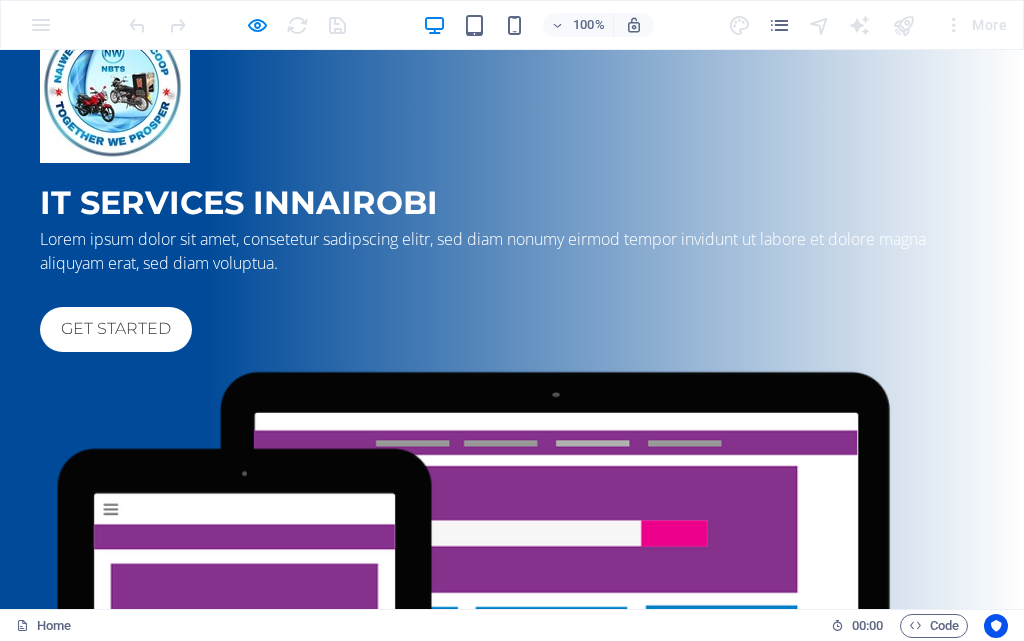 scroll, scrollTop: 0, scrollLeft: 0, axis: both 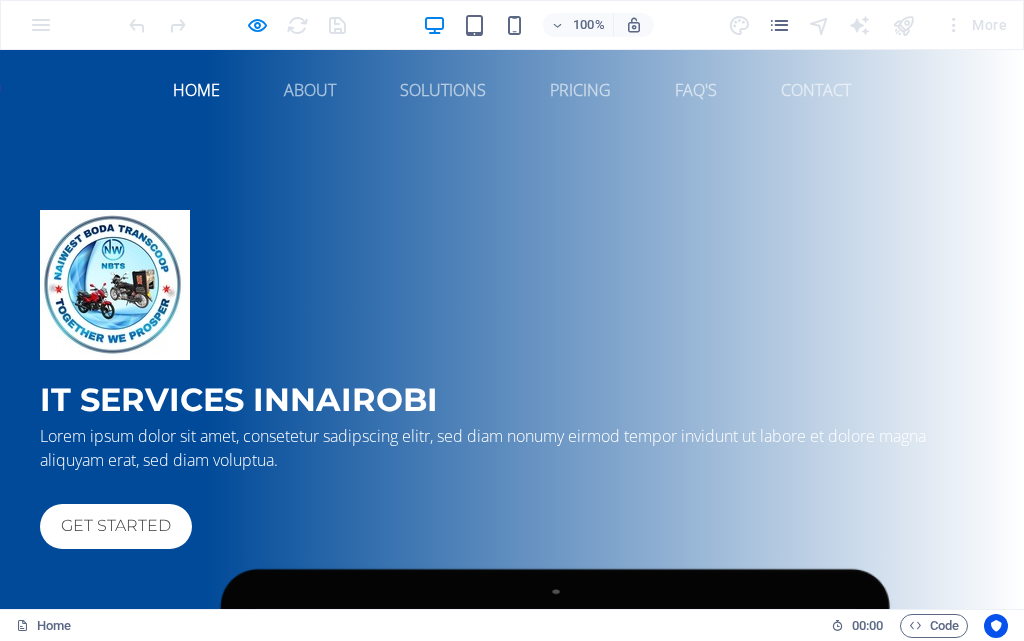 click on "Home" at bounding box center (196, 90) 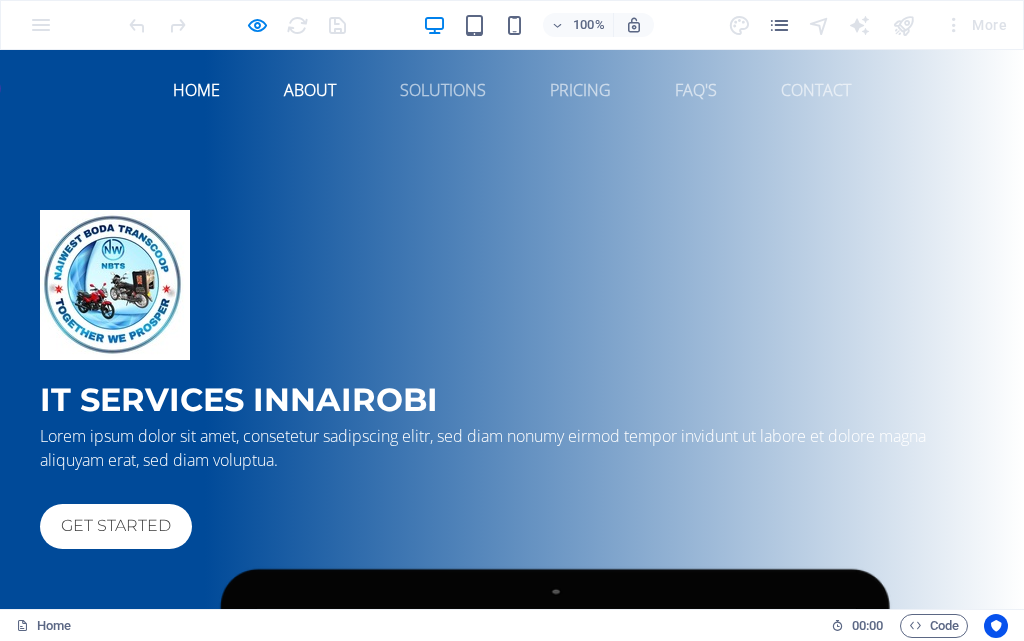 click on "About" at bounding box center (310, 90) 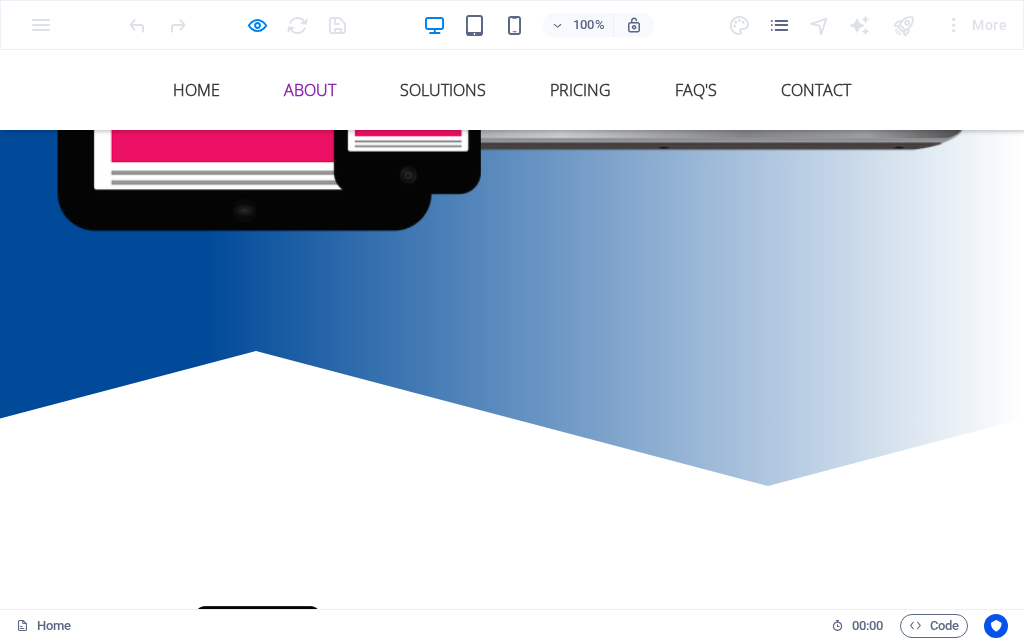 scroll, scrollTop: 700, scrollLeft: 0, axis: vertical 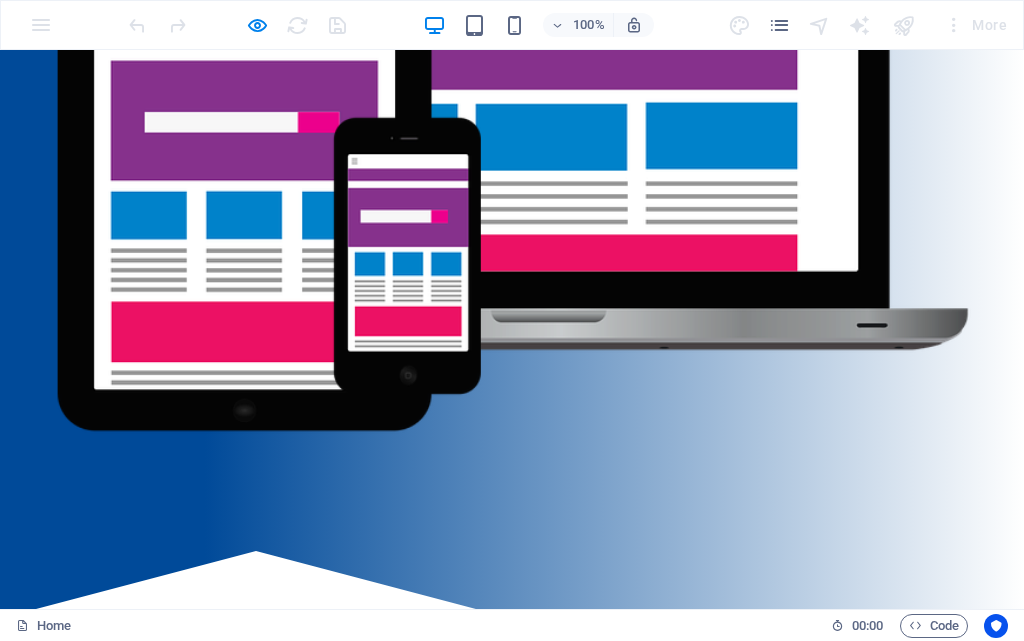 click at bounding box center [184, 924] 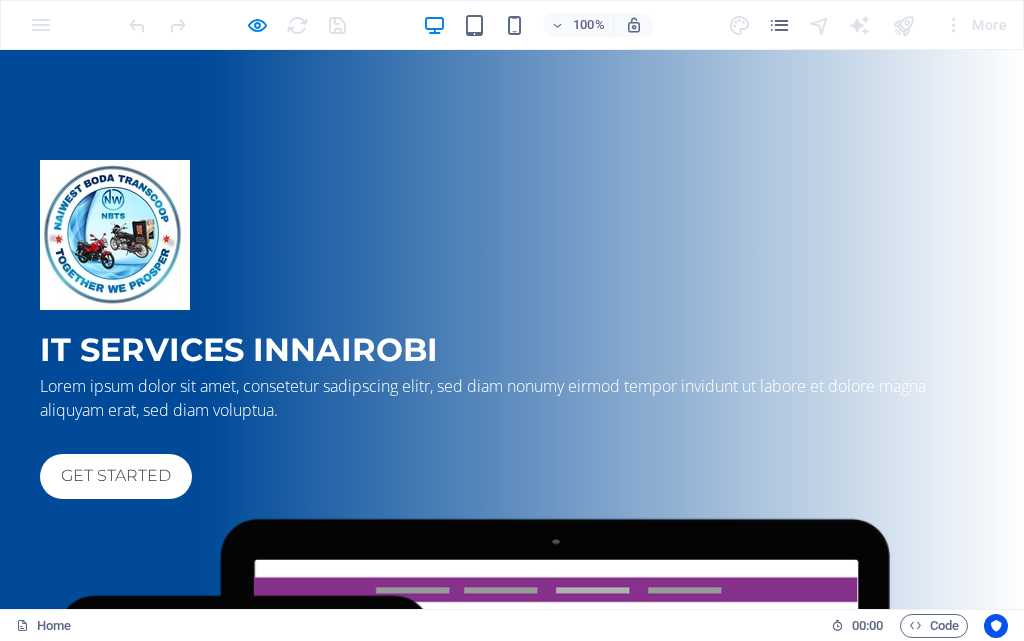 scroll, scrollTop: 0, scrollLeft: 0, axis: both 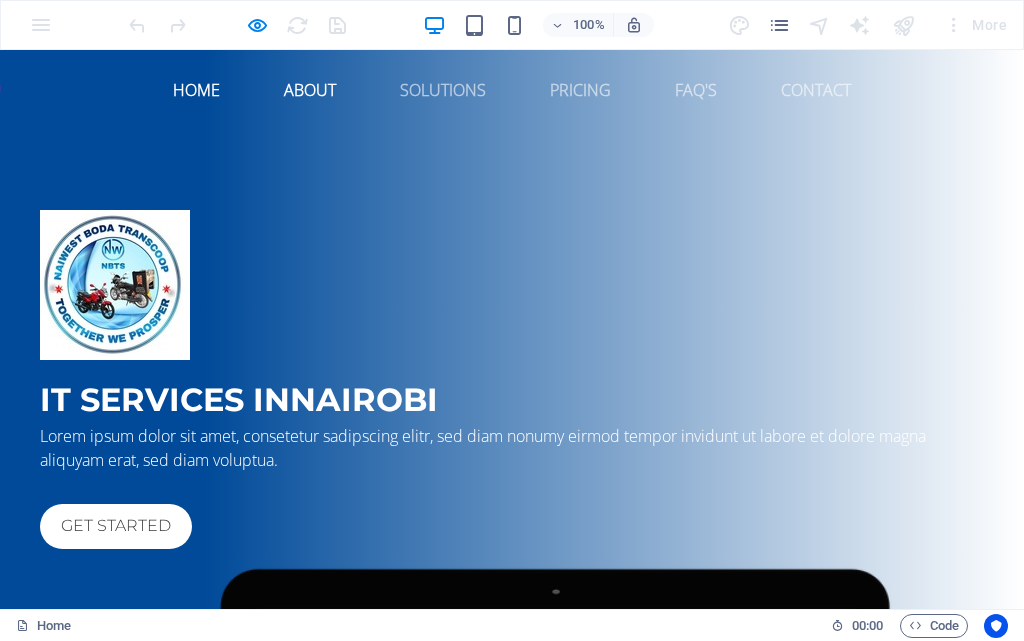 click on "About" at bounding box center [310, 90] 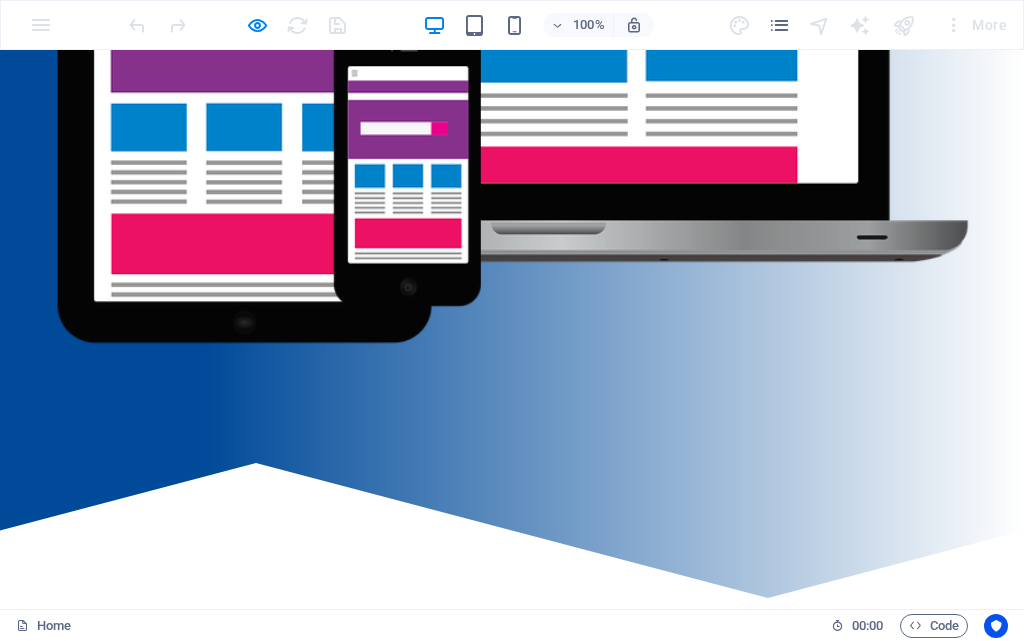 scroll, scrollTop: 795, scrollLeft: 0, axis: vertical 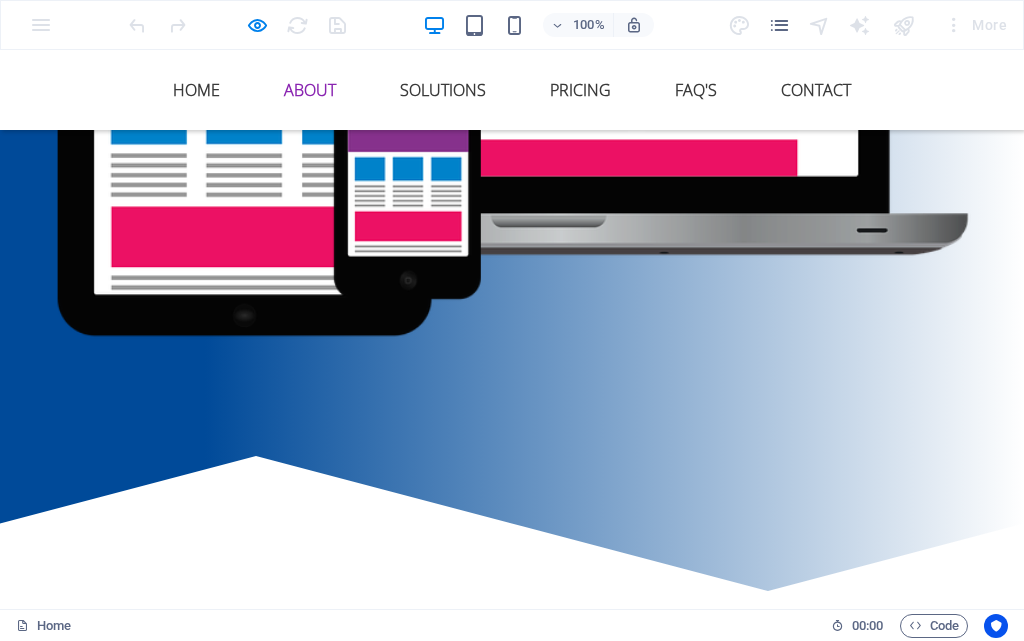 click at bounding box center (184, 829) 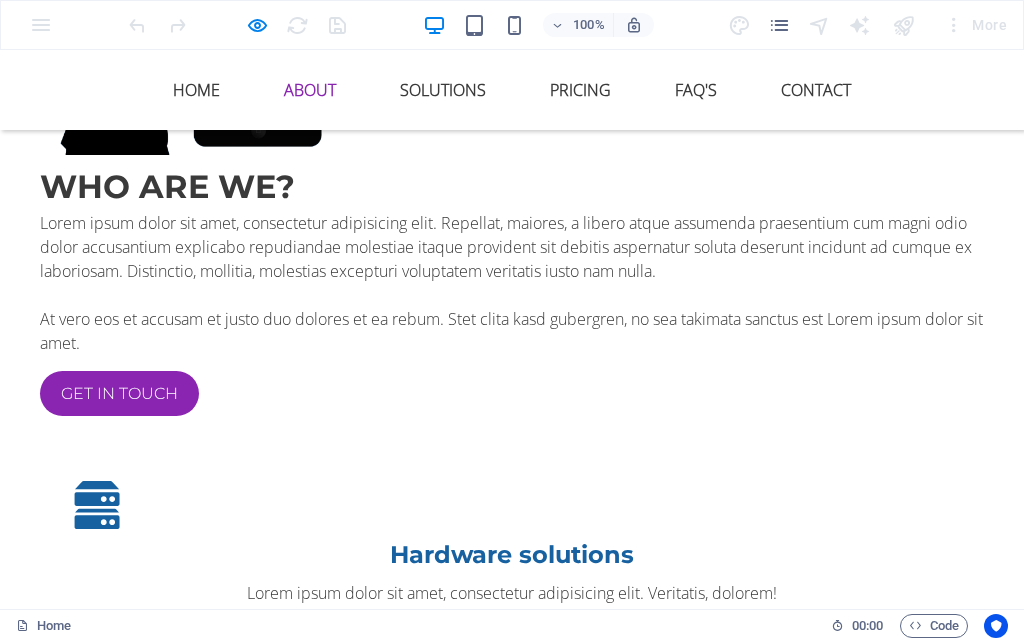 scroll, scrollTop: 800, scrollLeft: 0, axis: vertical 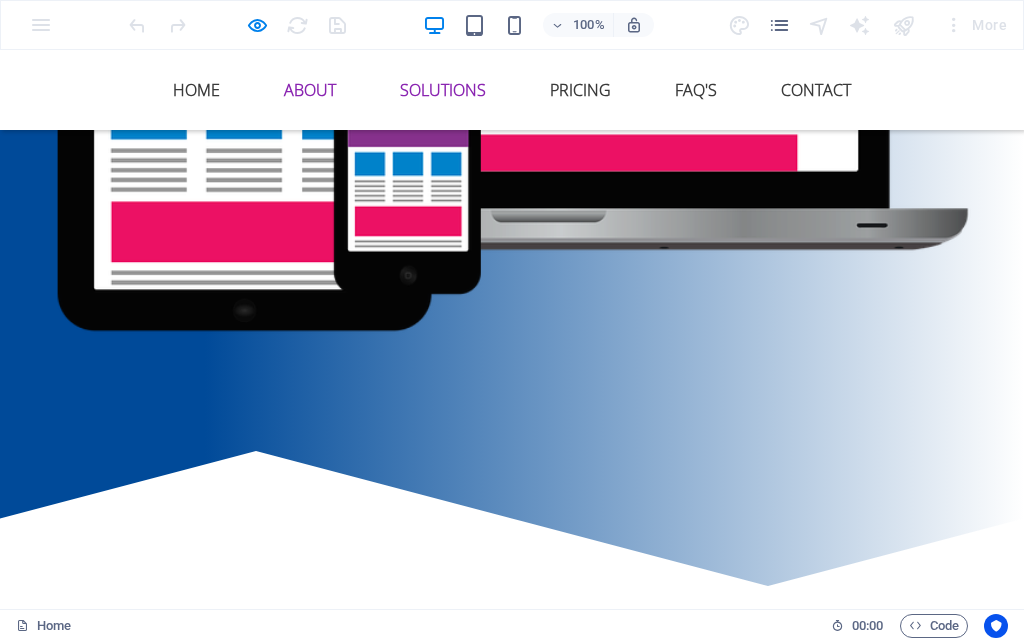 click on "Solutions" at bounding box center [443, 90] 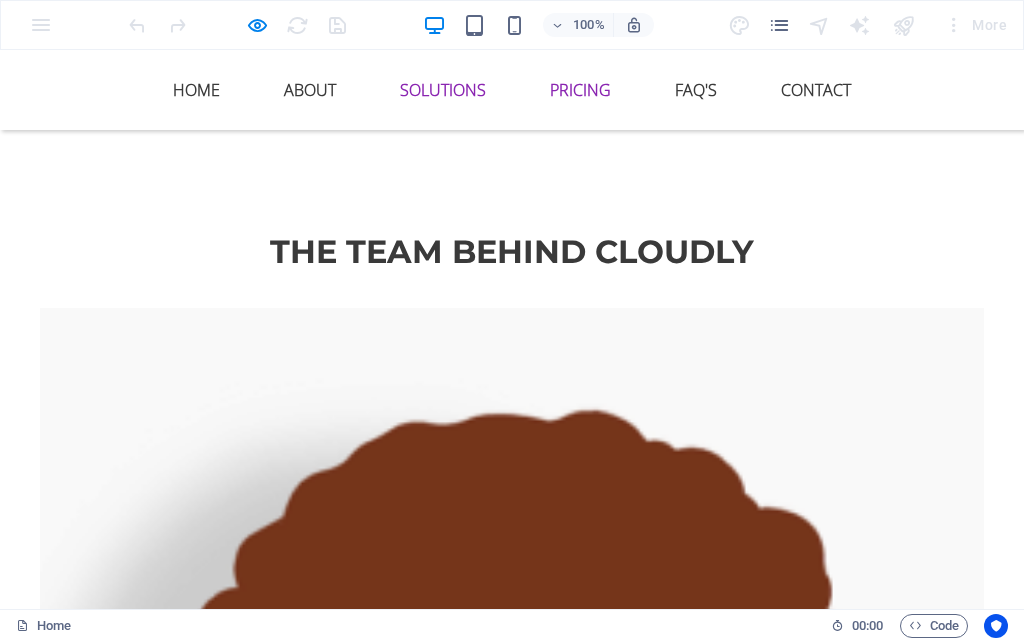 click on "Pricing" at bounding box center [580, 90] 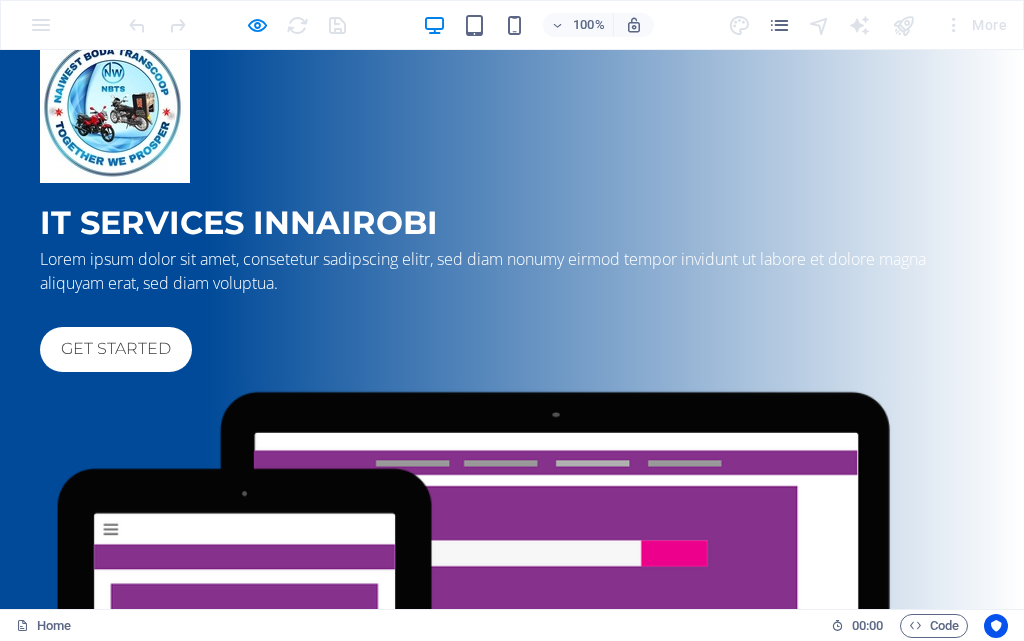 scroll, scrollTop: 0, scrollLeft: 0, axis: both 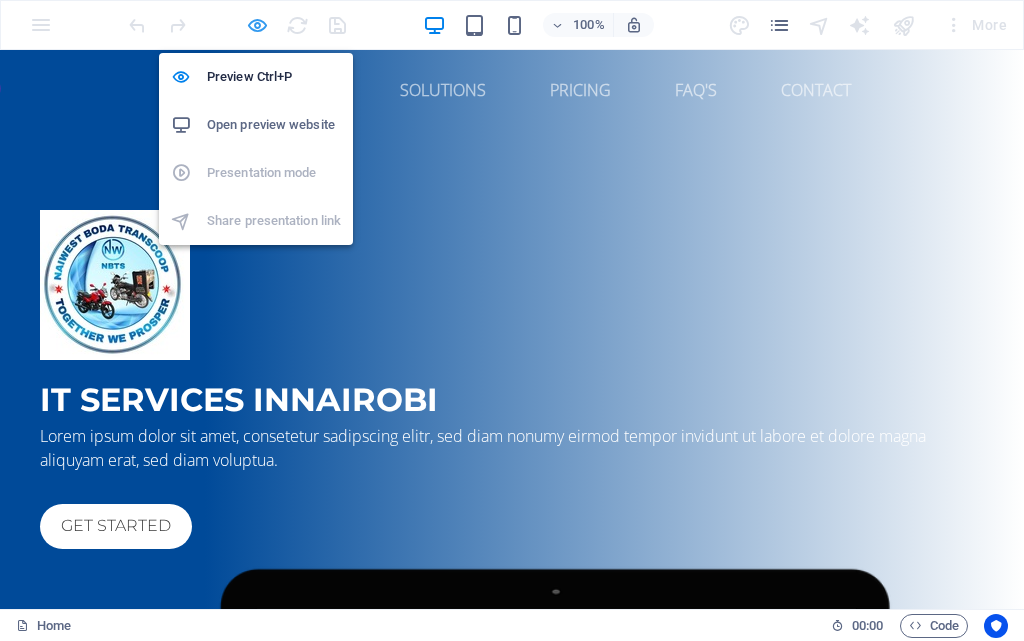 click at bounding box center [257, 25] 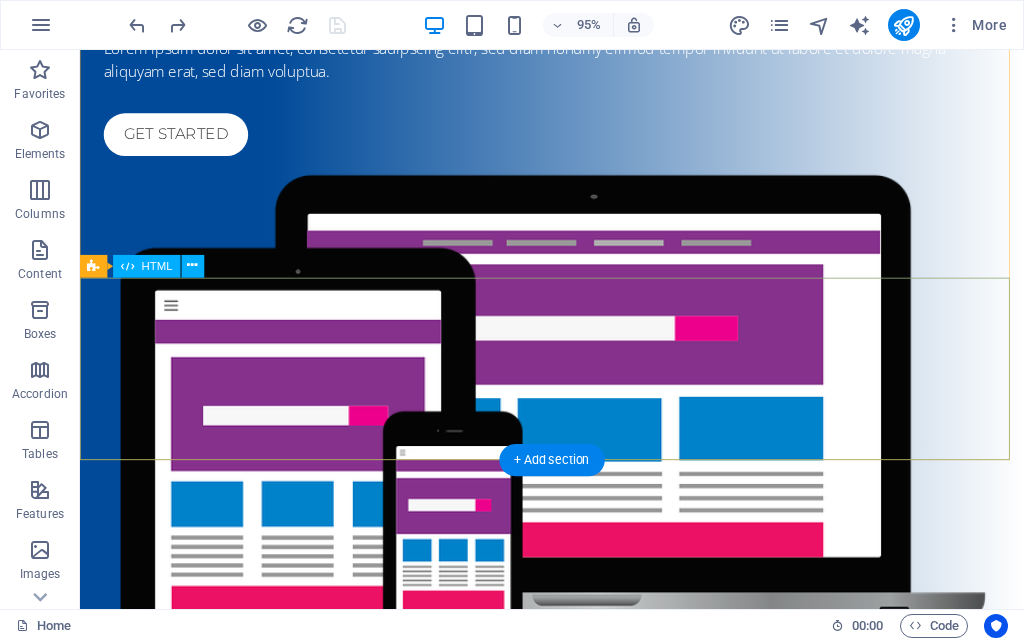 scroll, scrollTop: 500, scrollLeft: 0, axis: vertical 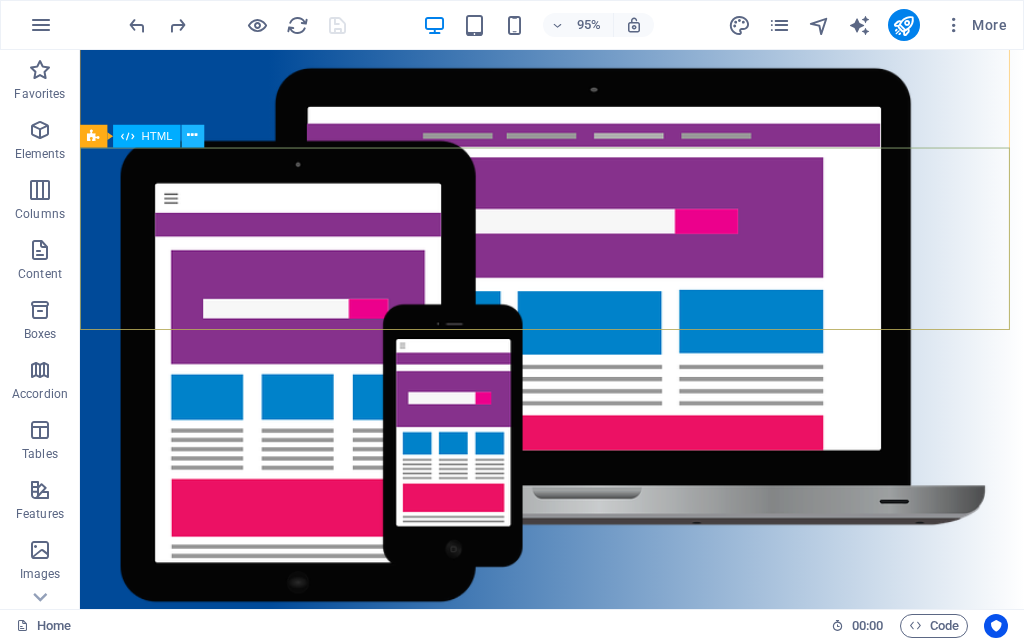 click at bounding box center [193, 136] 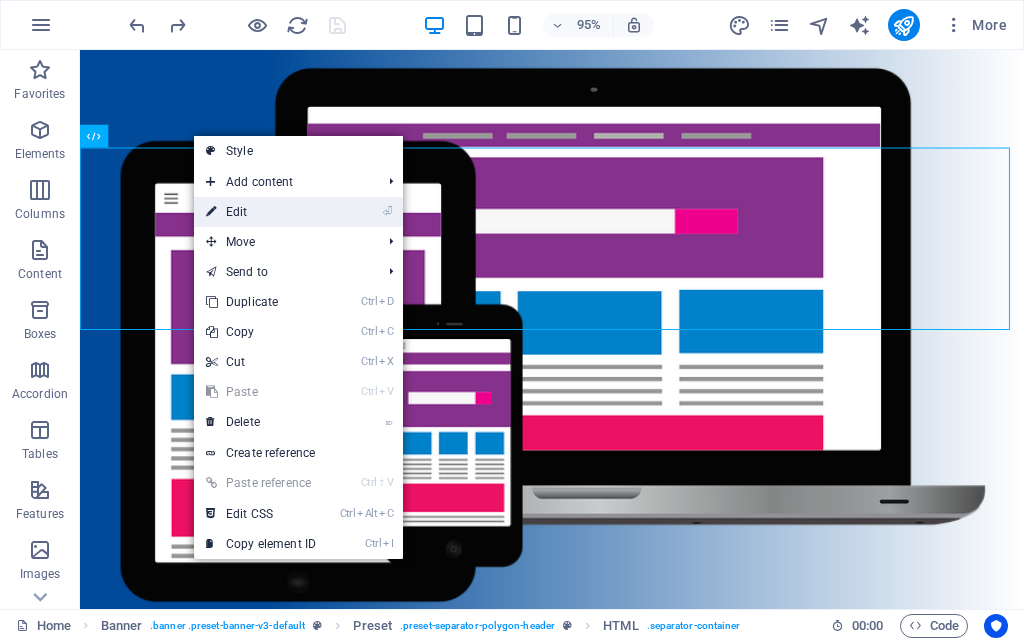 click on "⏎  Edit" at bounding box center [261, 212] 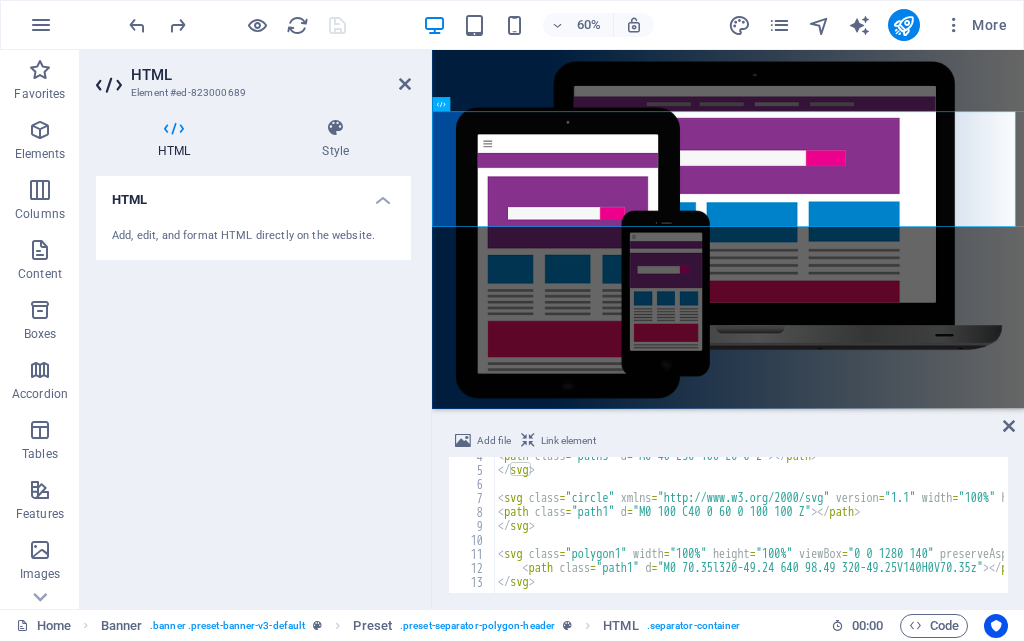 scroll, scrollTop: 50, scrollLeft: 0, axis: vertical 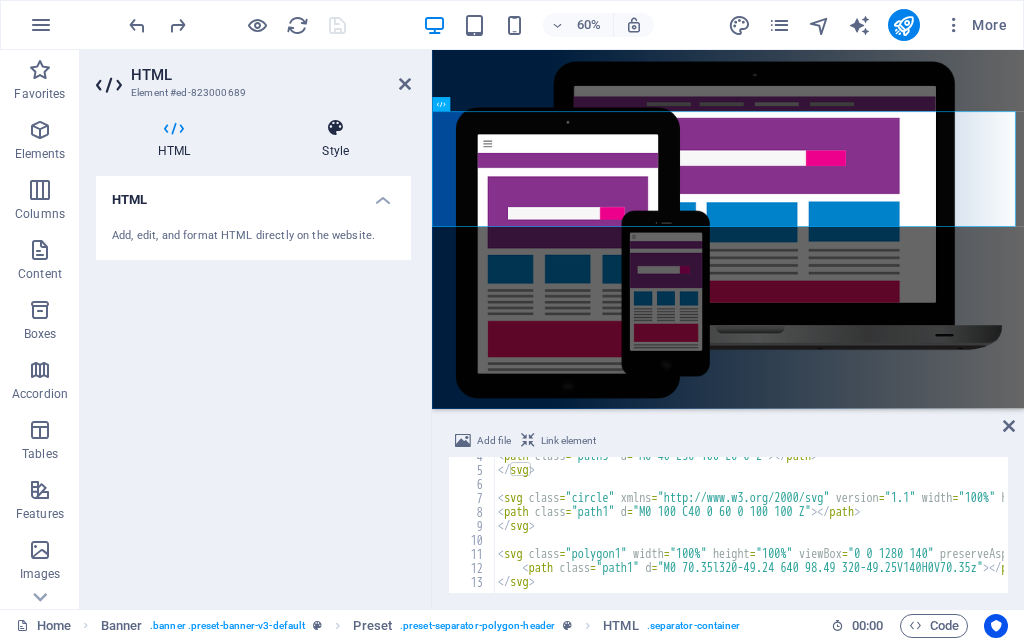 click at bounding box center (335, 128) 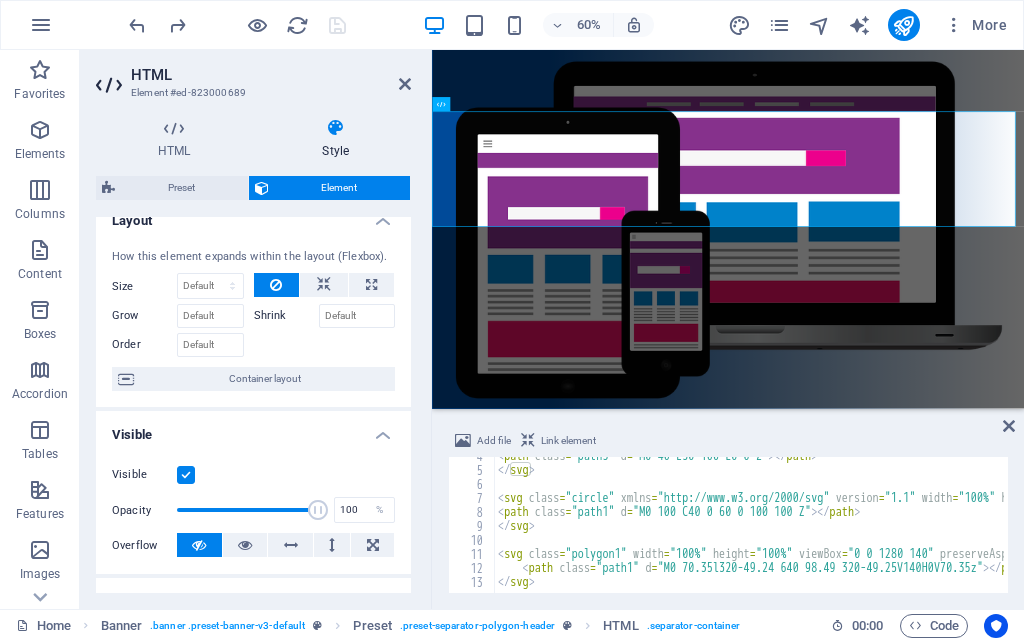scroll, scrollTop: 0, scrollLeft: 0, axis: both 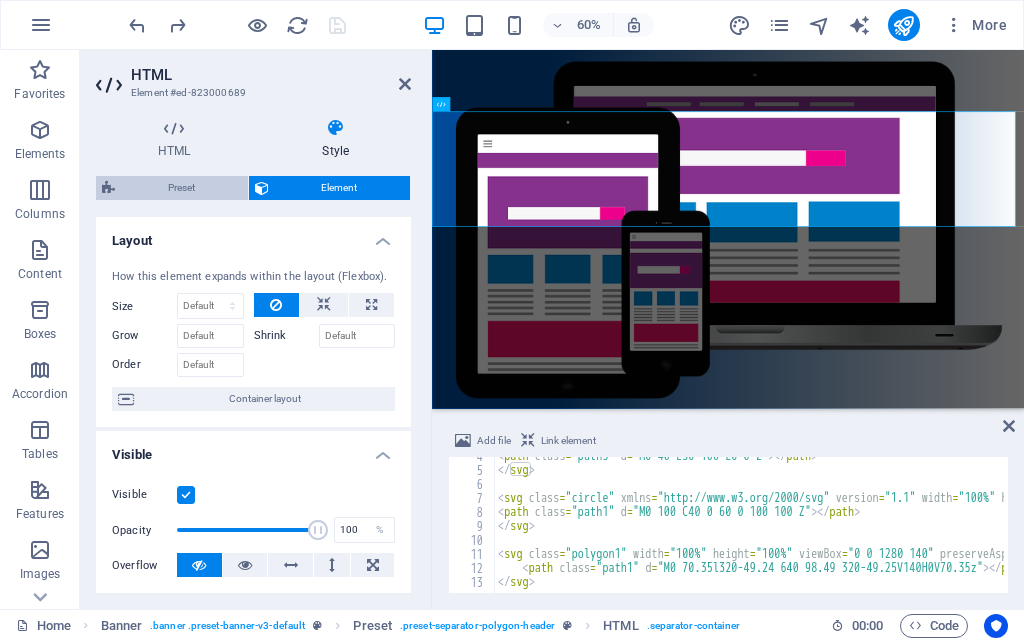 click on "Preset" at bounding box center [181, 188] 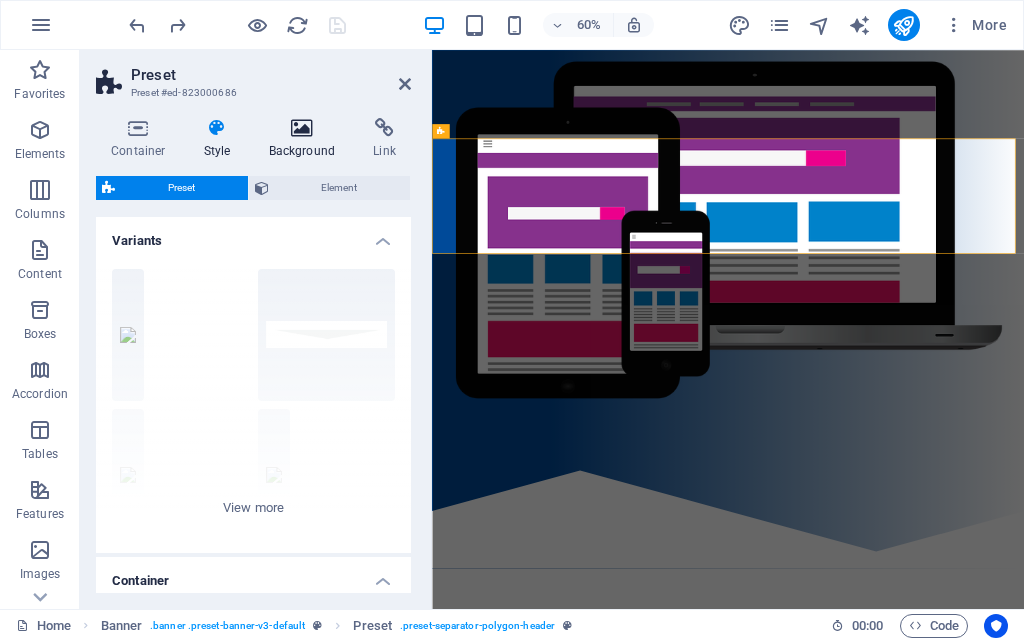 click on "Background" at bounding box center [306, 139] 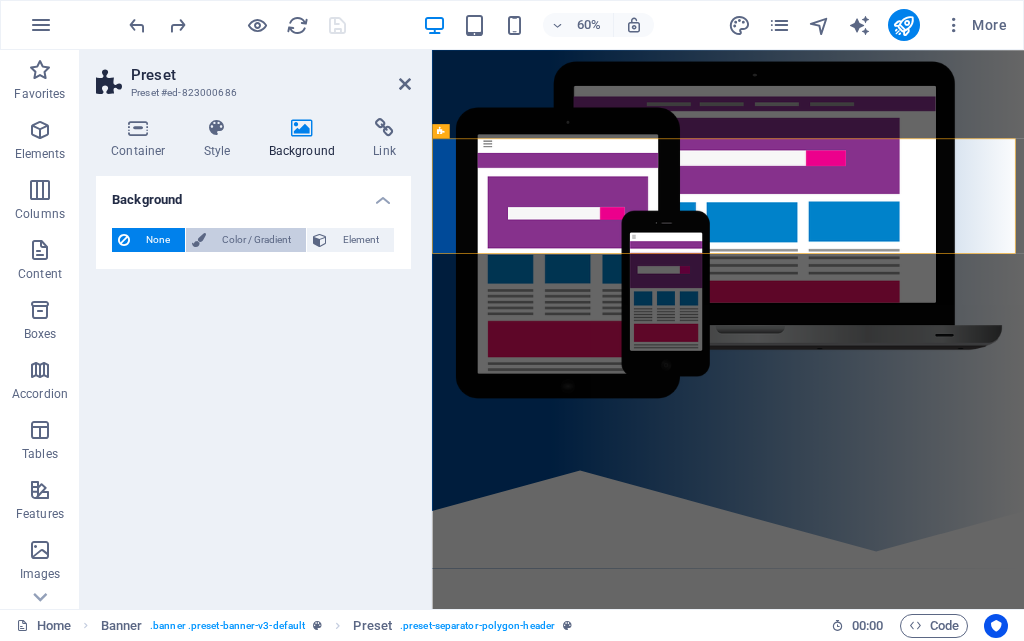 click on "Color / Gradient" at bounding box center (256, 240) 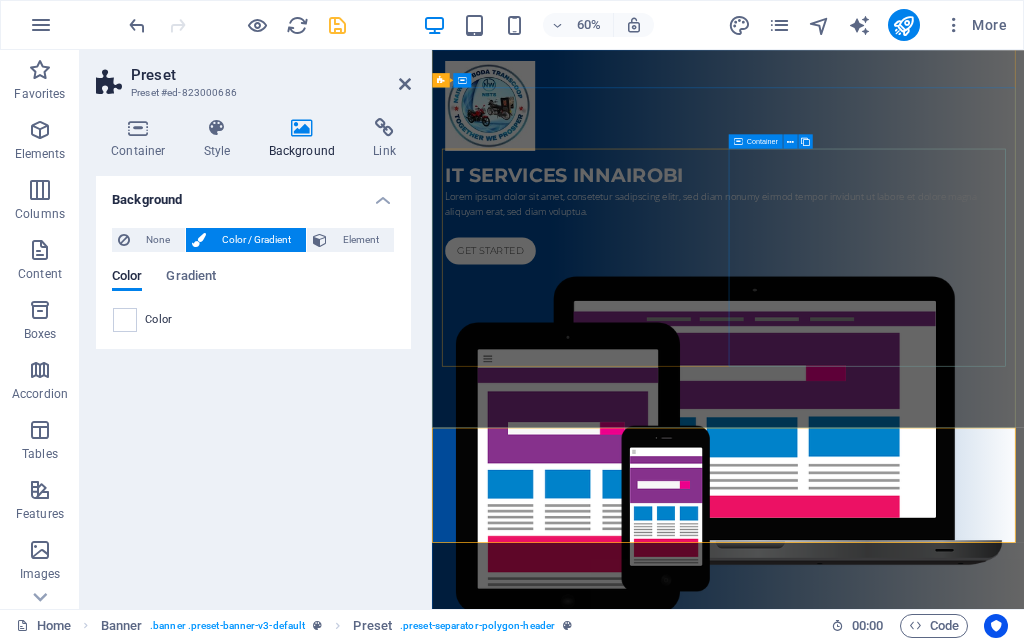 scroll, scrollTop: 0, scrollLeft: 0, axis: both 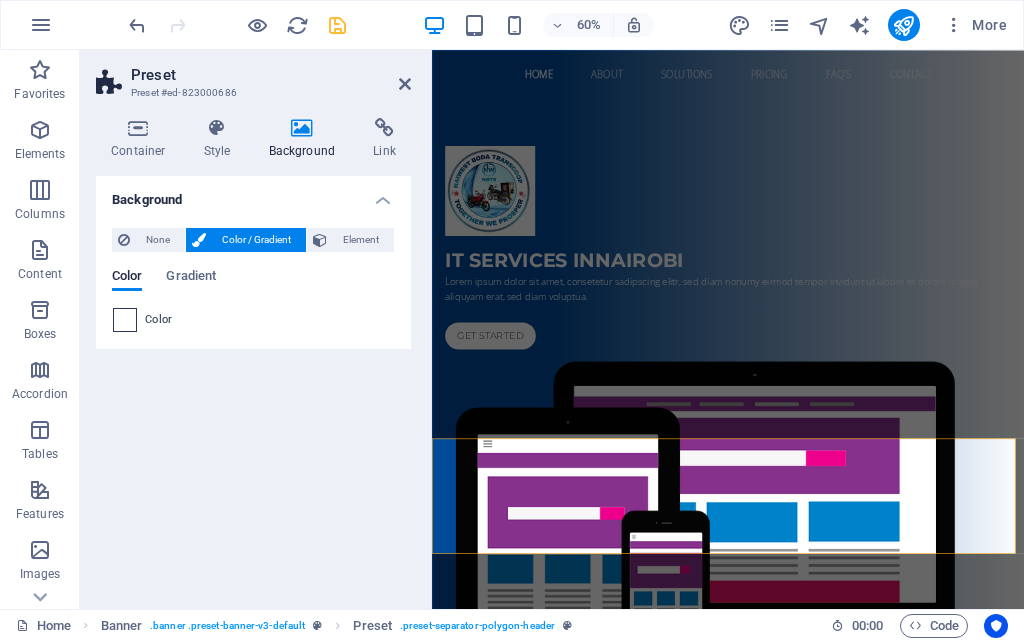 click at bounding box center (125, 320) 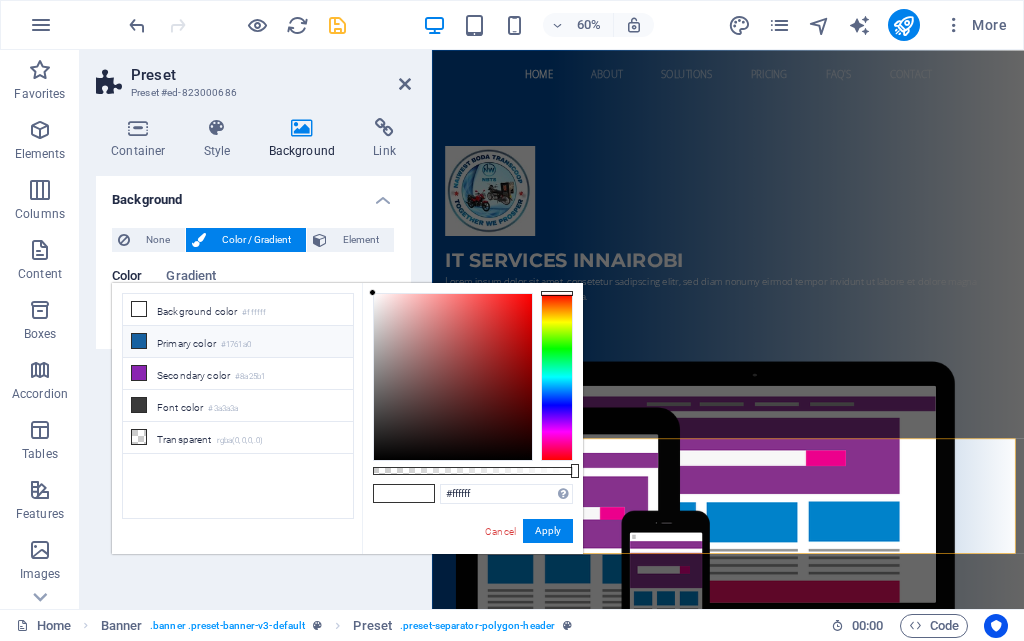 click at bounding box center [139, 341] 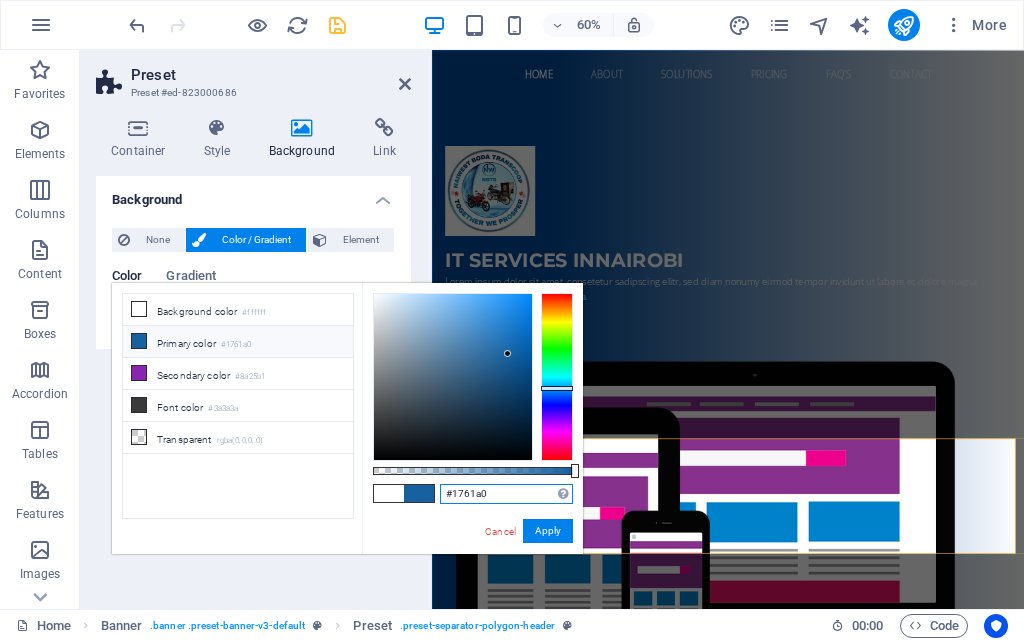click on "#1761a0" at bounding box center (506, 494) 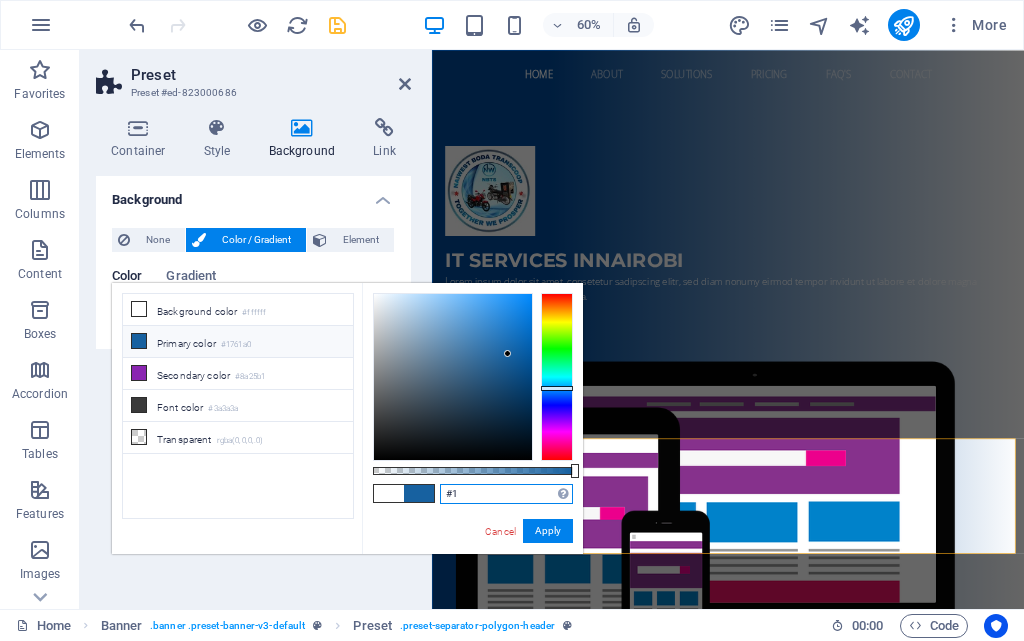 type on "#" 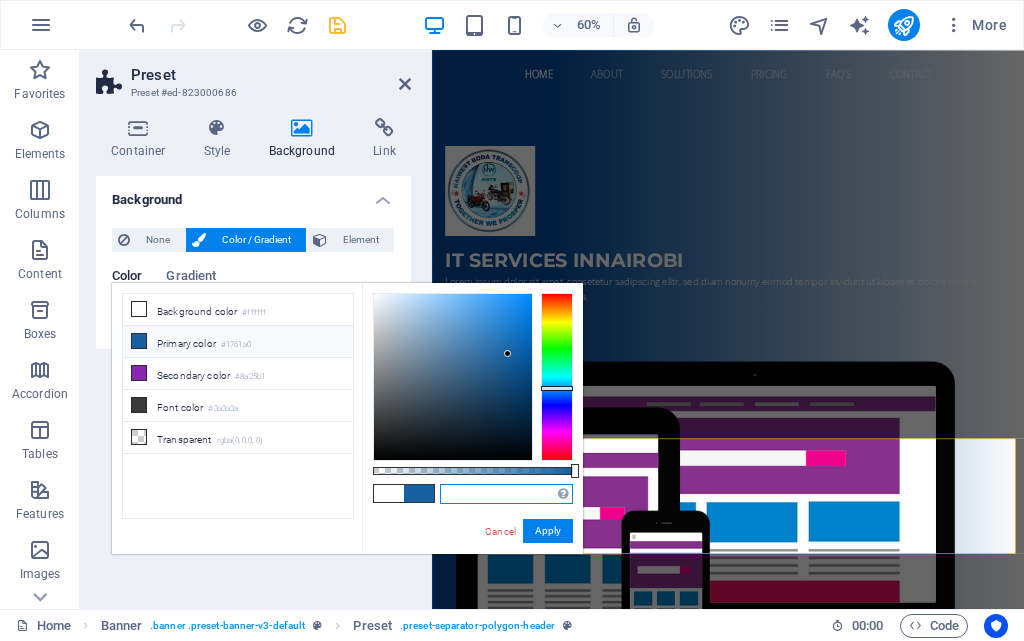 paste on "#004A99" 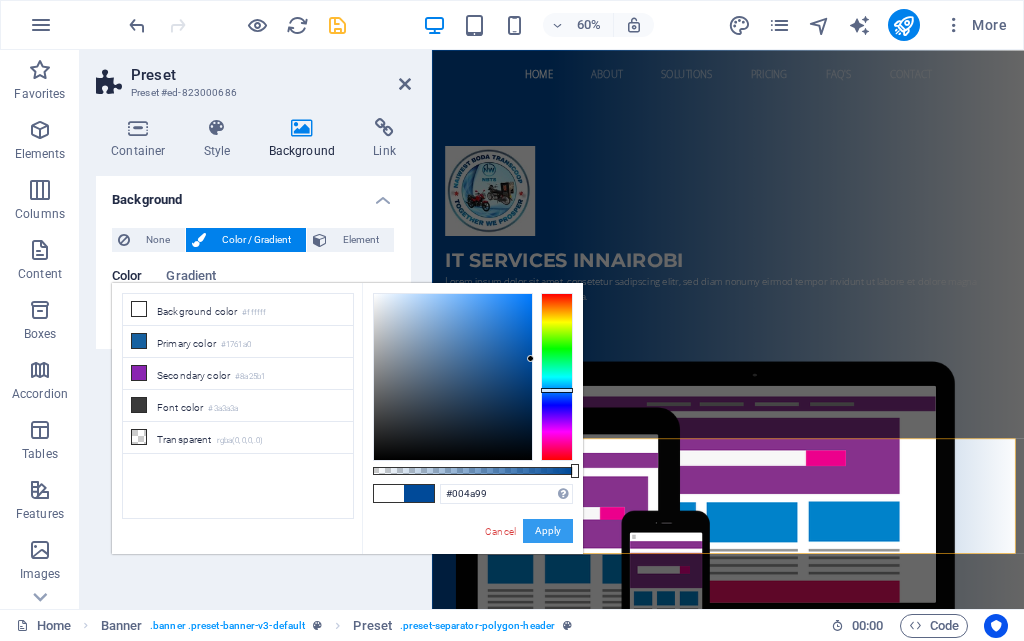 click on "Apply" at bounding box center (548, 531) 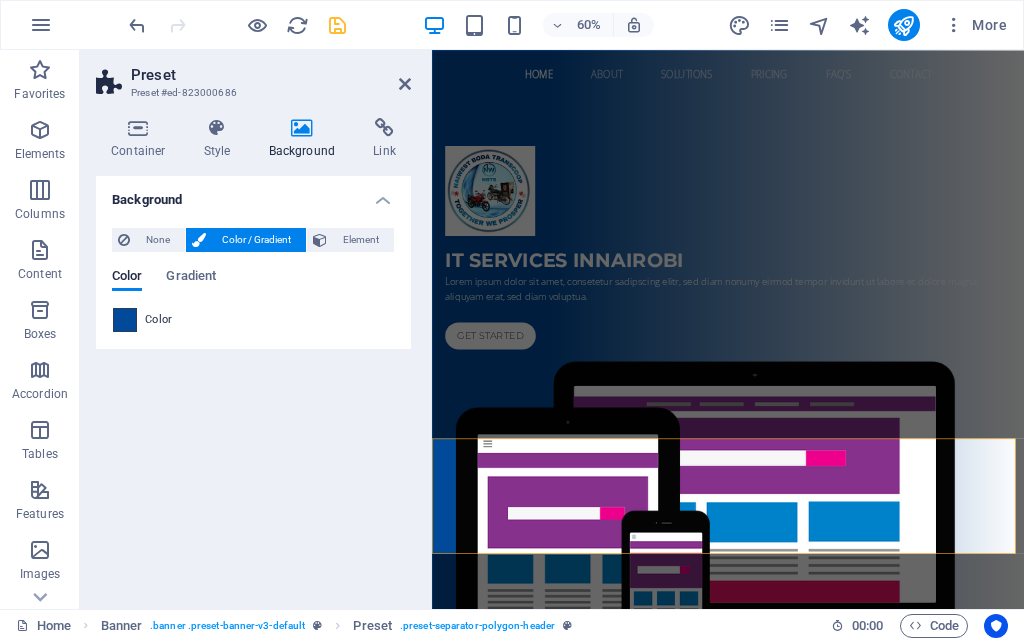 click at bounding box center (125, 320) 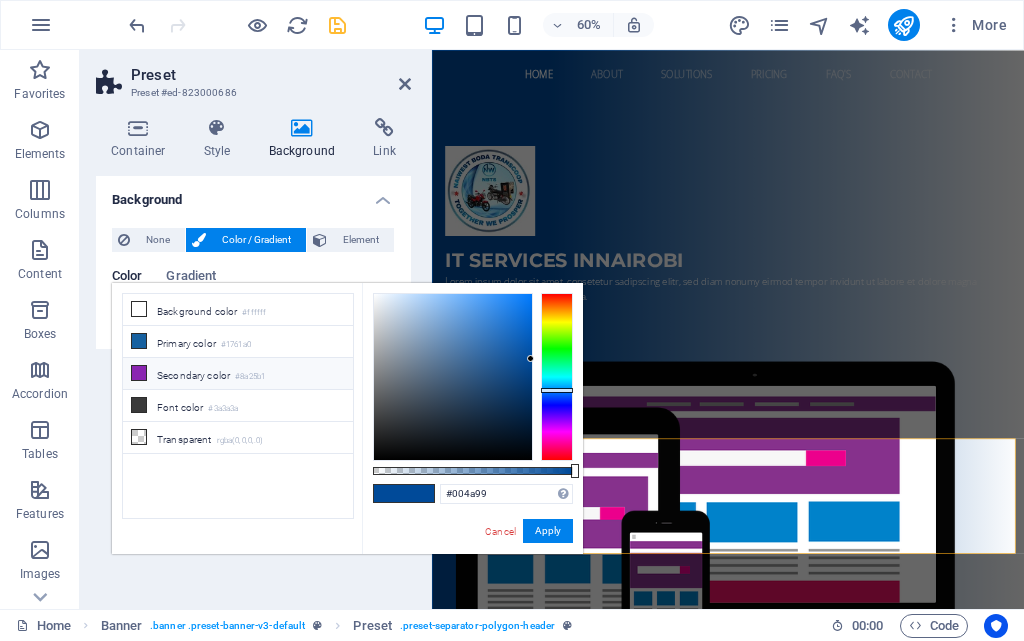 click at bounding box center (139, 373) 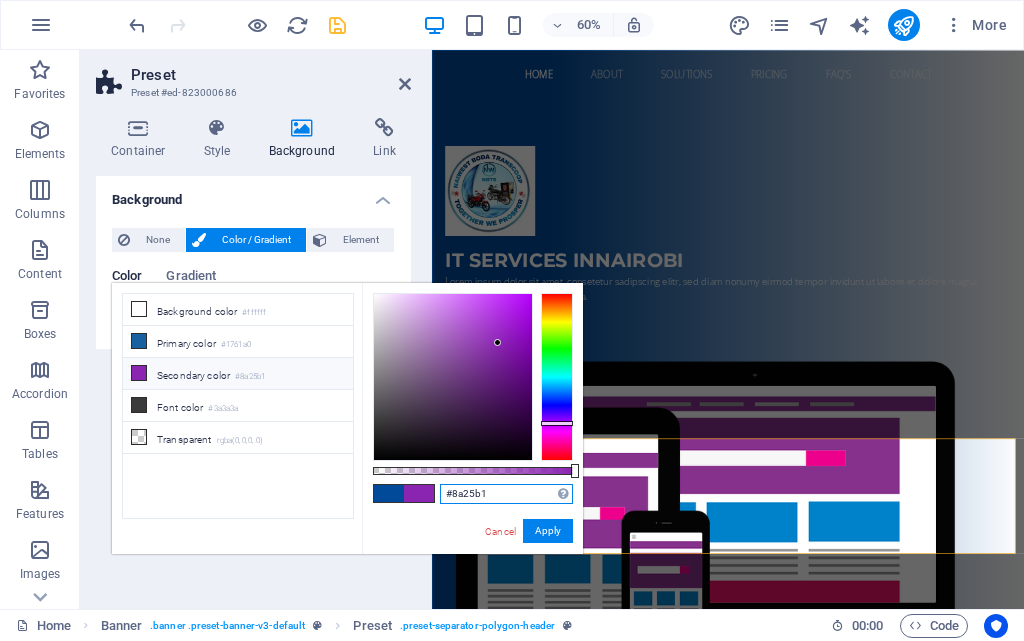 click on "#8a25b1" at bounding box center (506, 494) 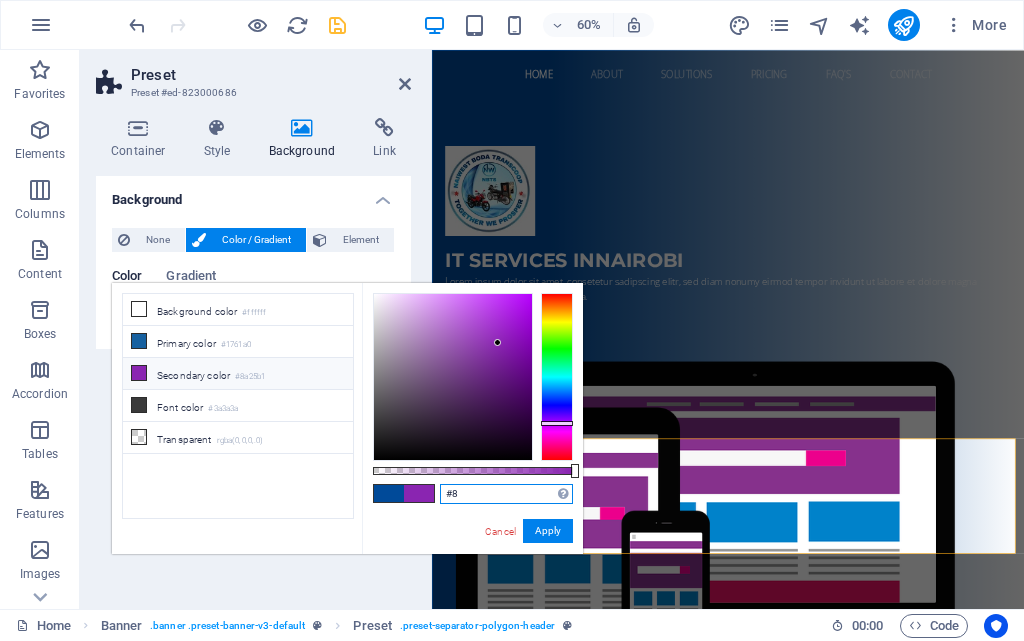 type on "#" 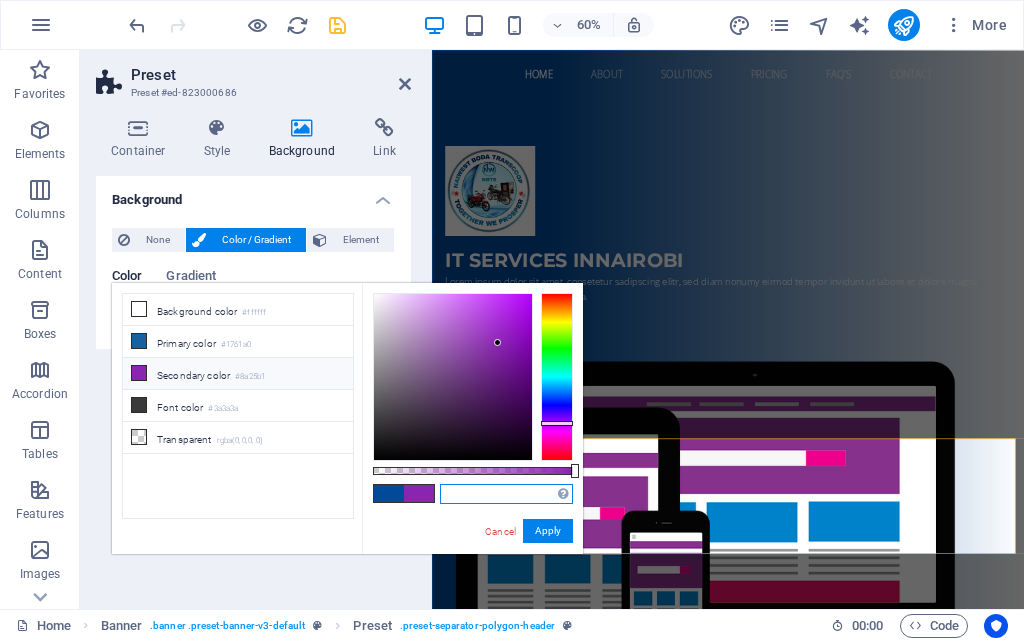 paste on "#4FC3F7" 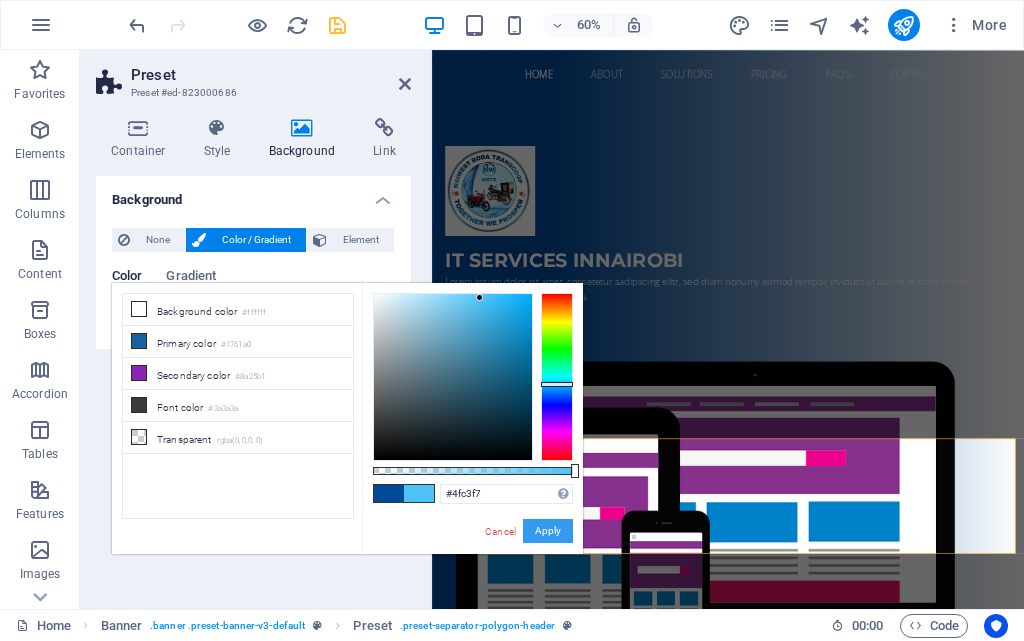 click on "Apply" at bounding box center (548, 531) 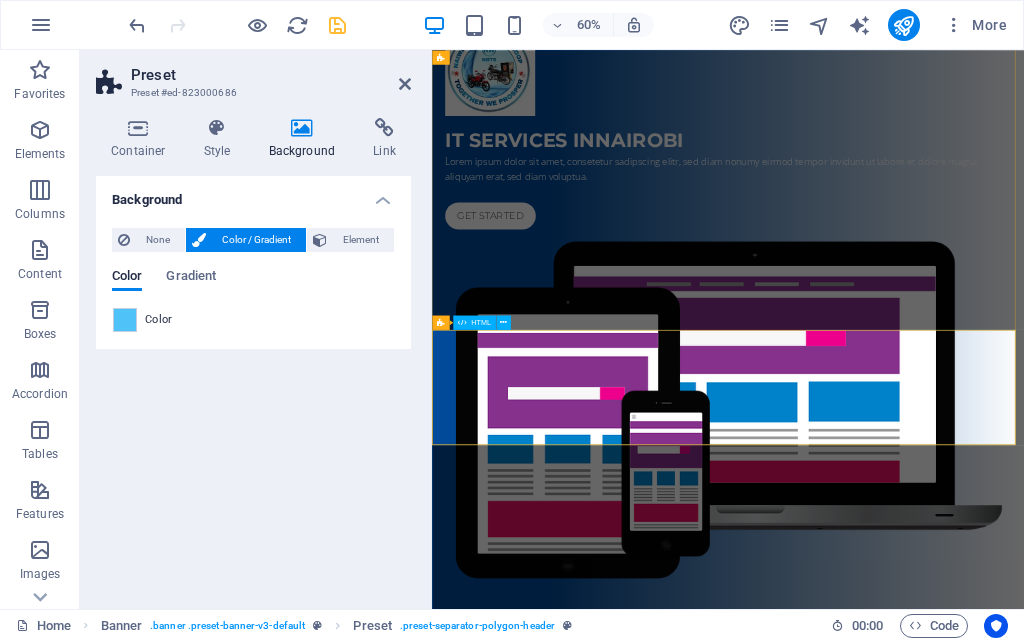 scroll, scrollTop: 0, scrollLeft: 0, axis: both 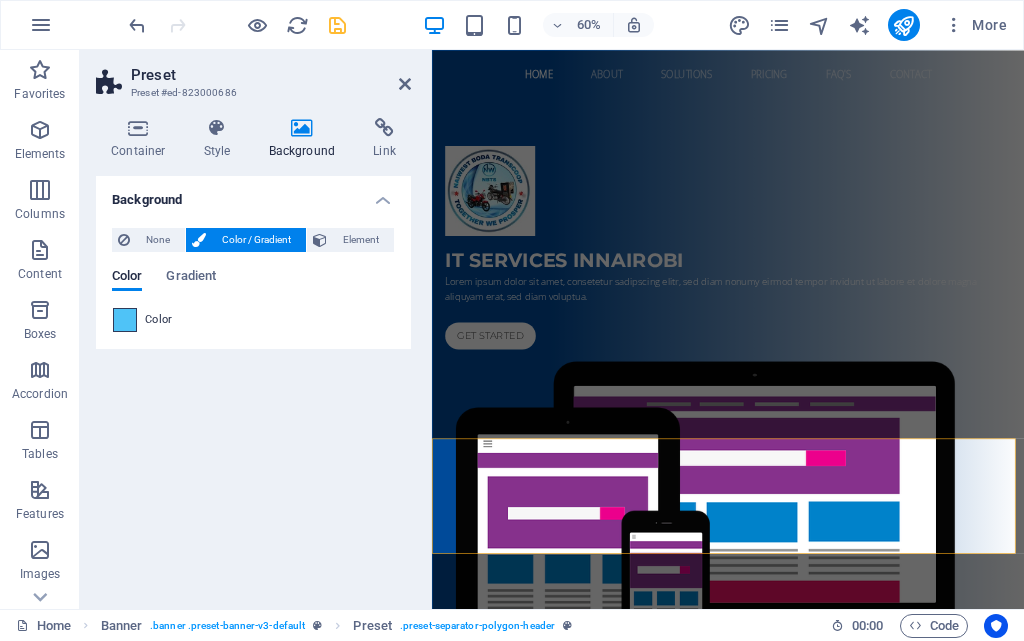 click at bounding box center (125, 320) 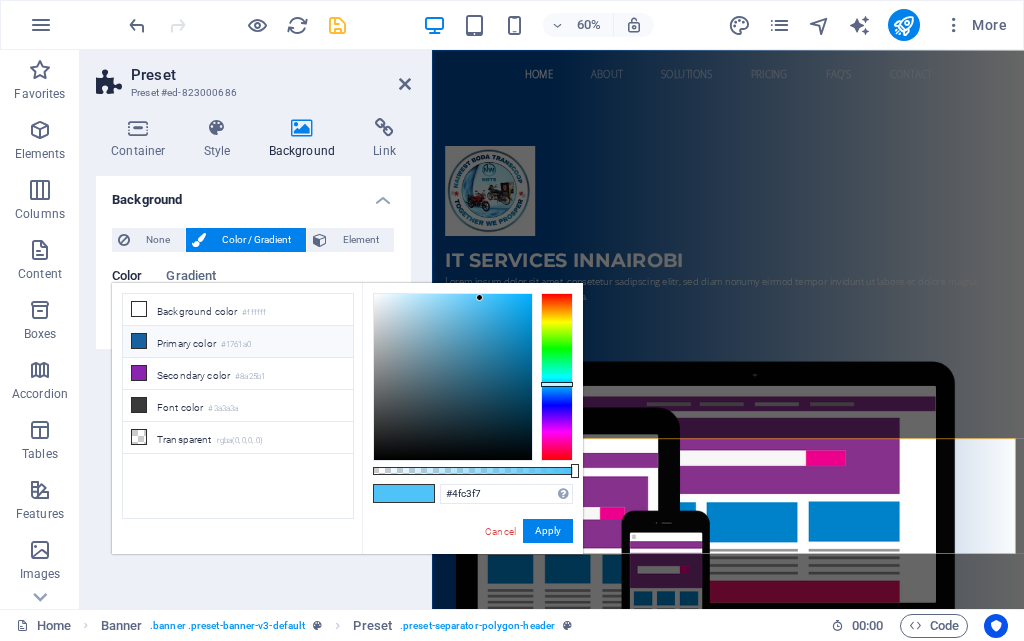click at bounding box center (139, 341) 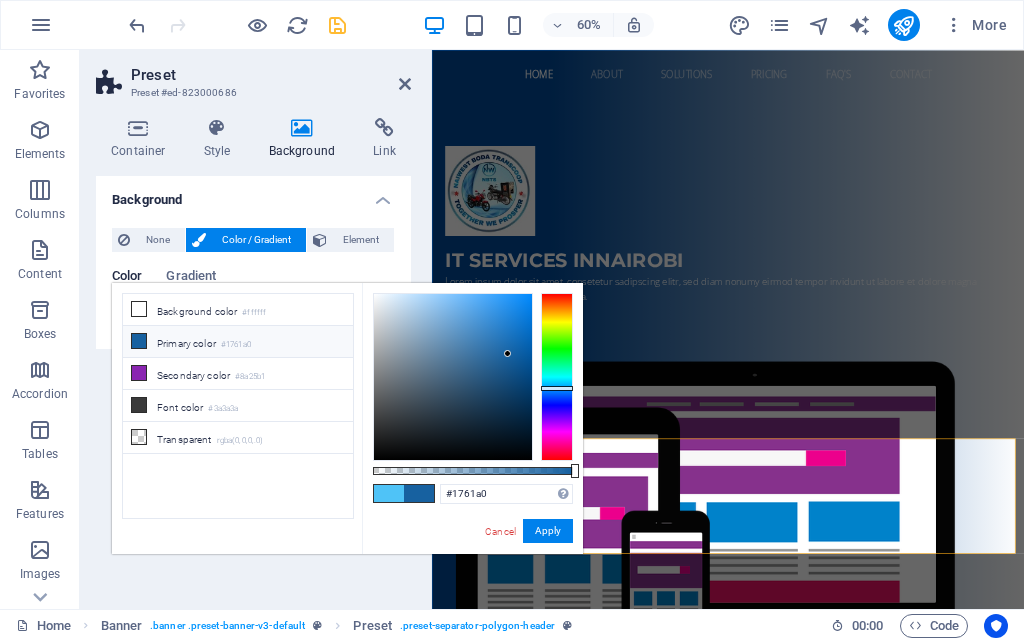 click at bounding box center [139, 341] 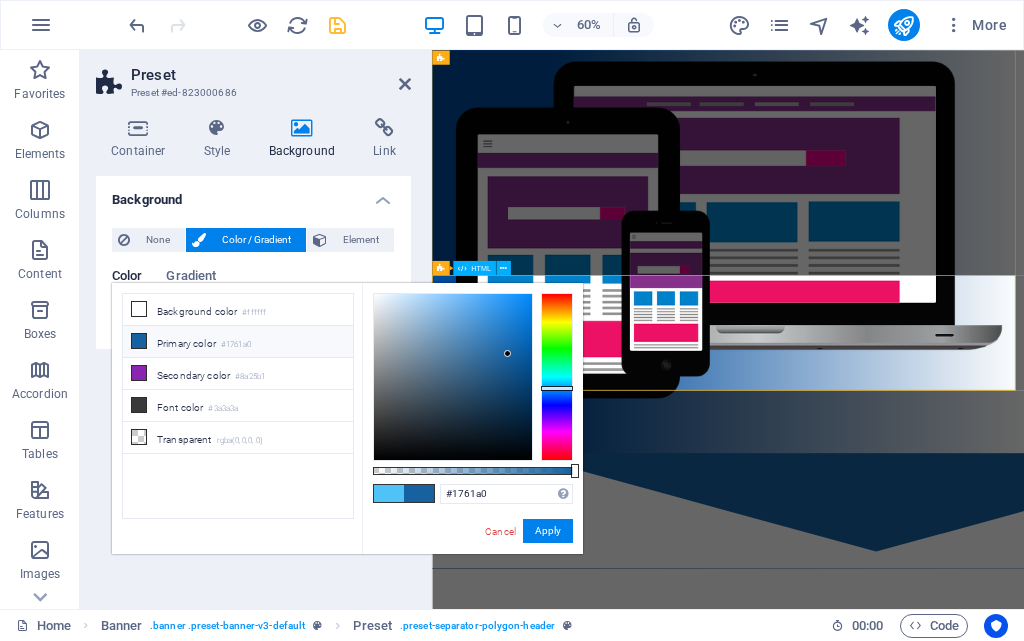 scroll, scrollTop: 0, scrollLeft: 0, axis: both 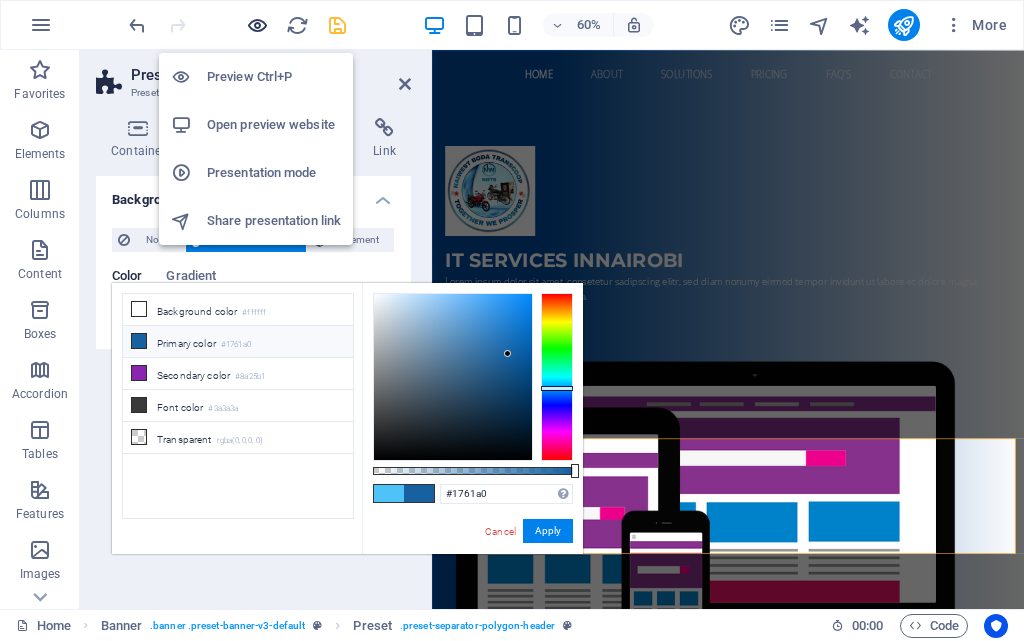 click at bounding box center (257, 25) 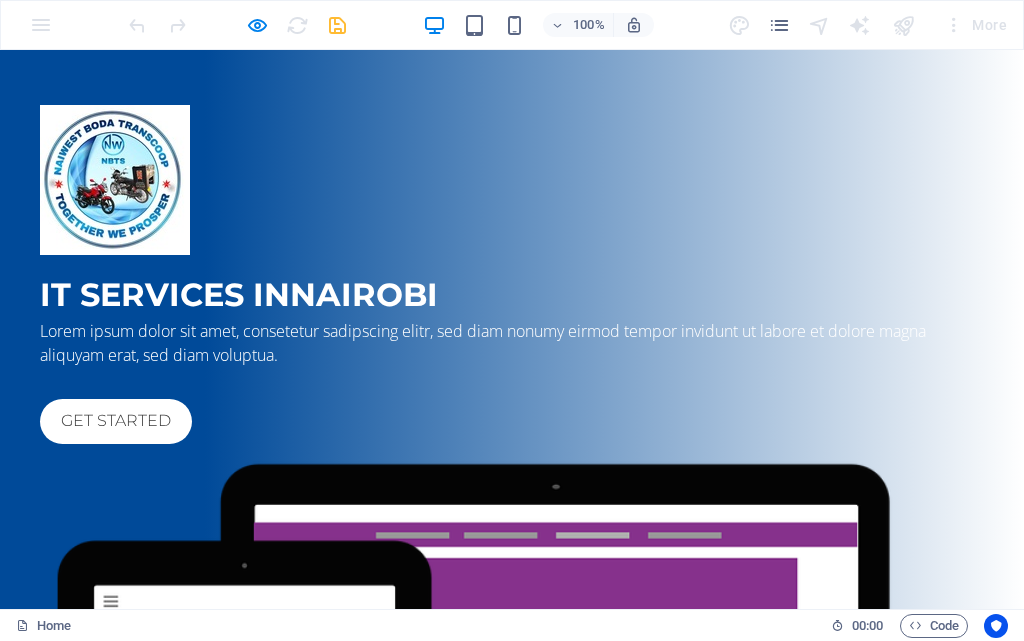scroll, scrollTop: 0, scrollLeft: 0, axis: both 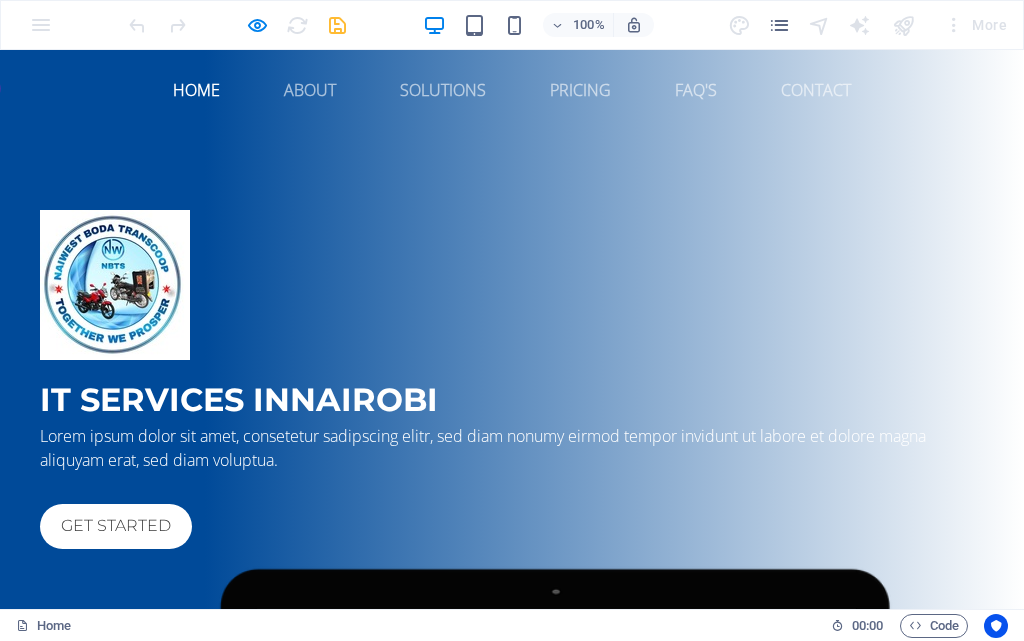 click on "Home" at bounding box center (196, 90) 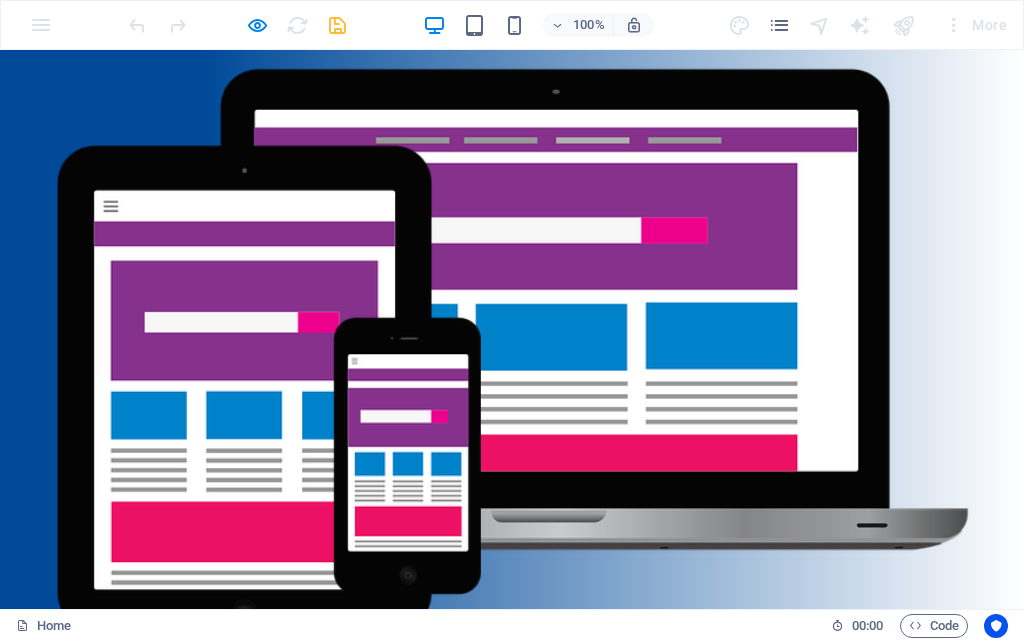 scroll, scrollTop: 0, scrollLeft: 0, axis: both 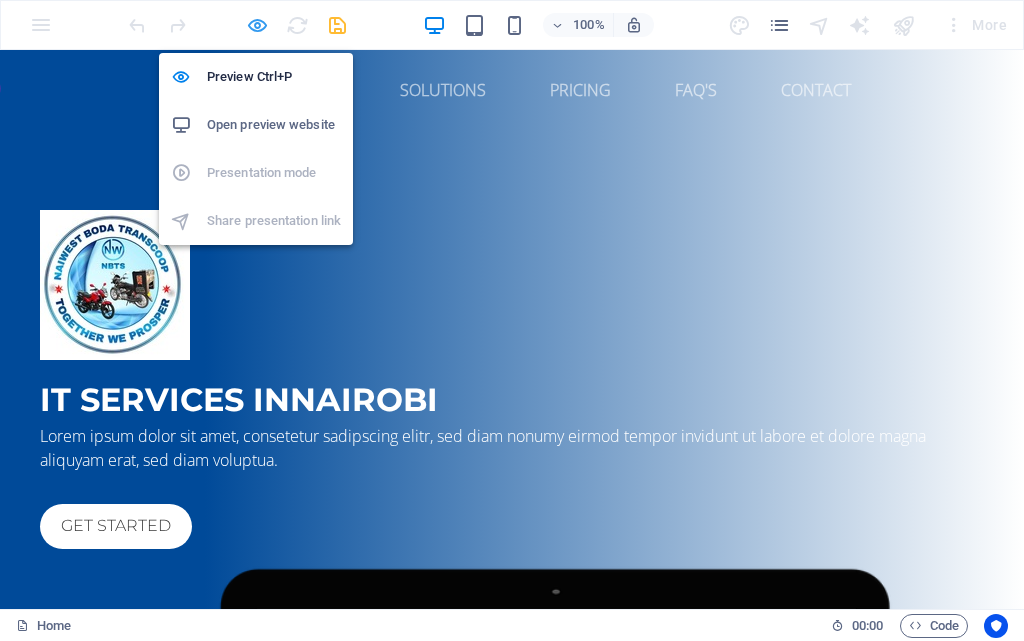 click at bounding box center (257, 25) 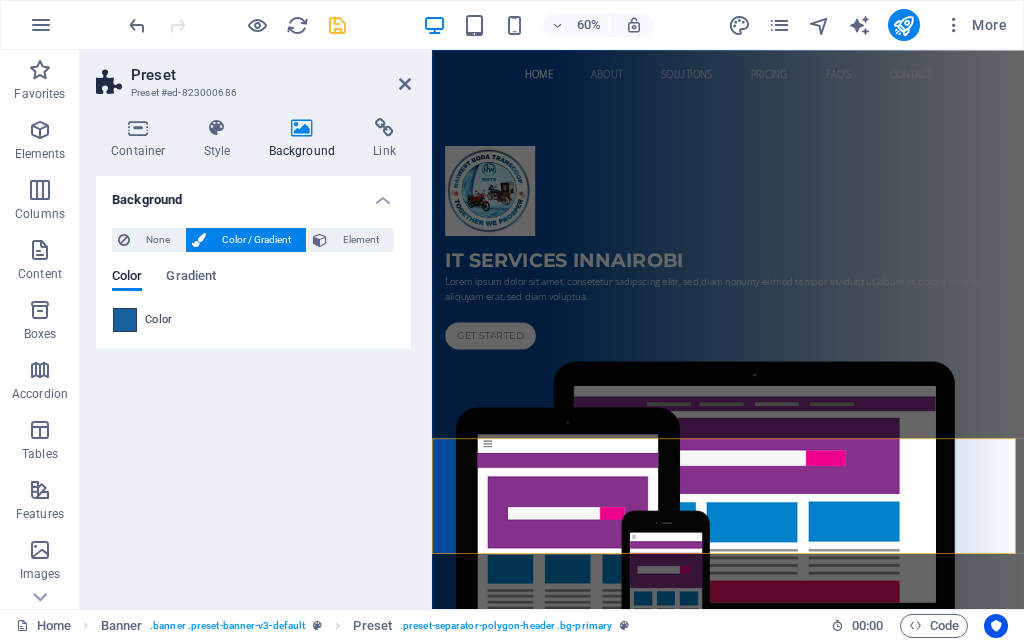 click at bounding box center (125, 320) 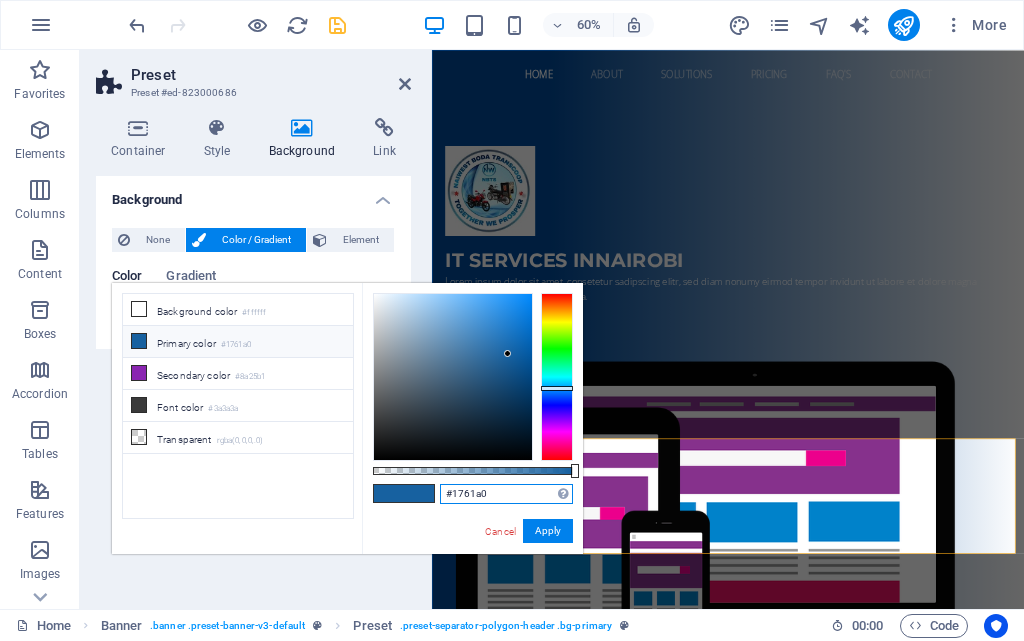 click on "#1761a0" at bounding box center (506, 494) 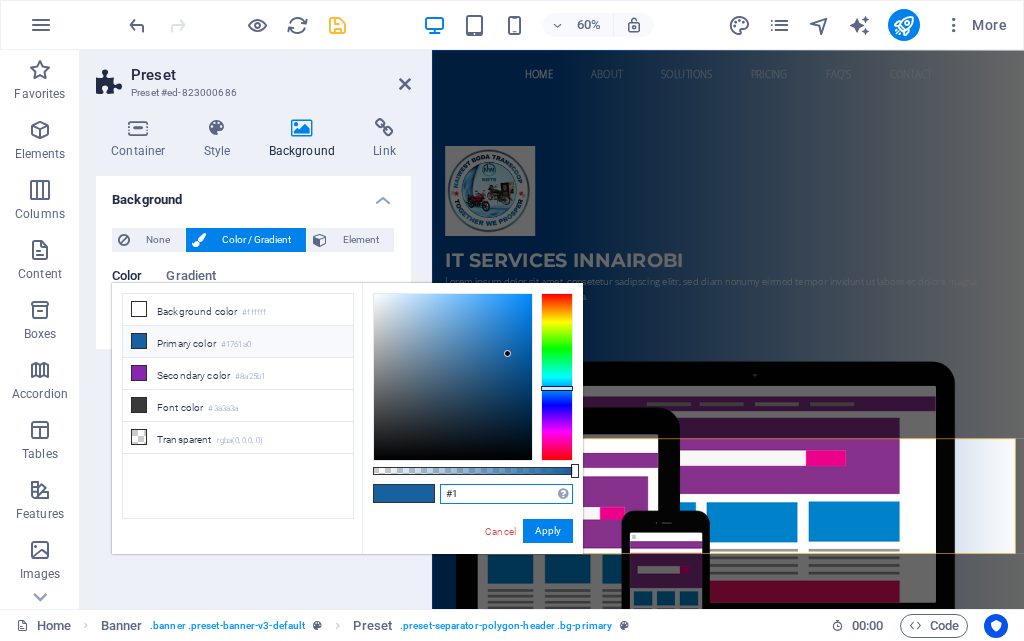 type on "#" 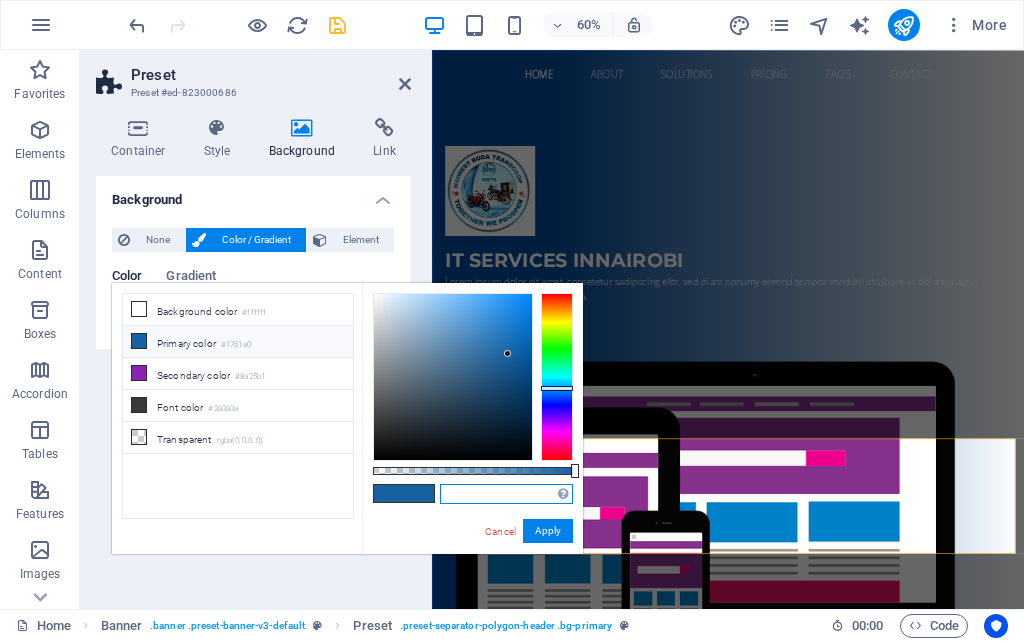 paste on "#004A99" 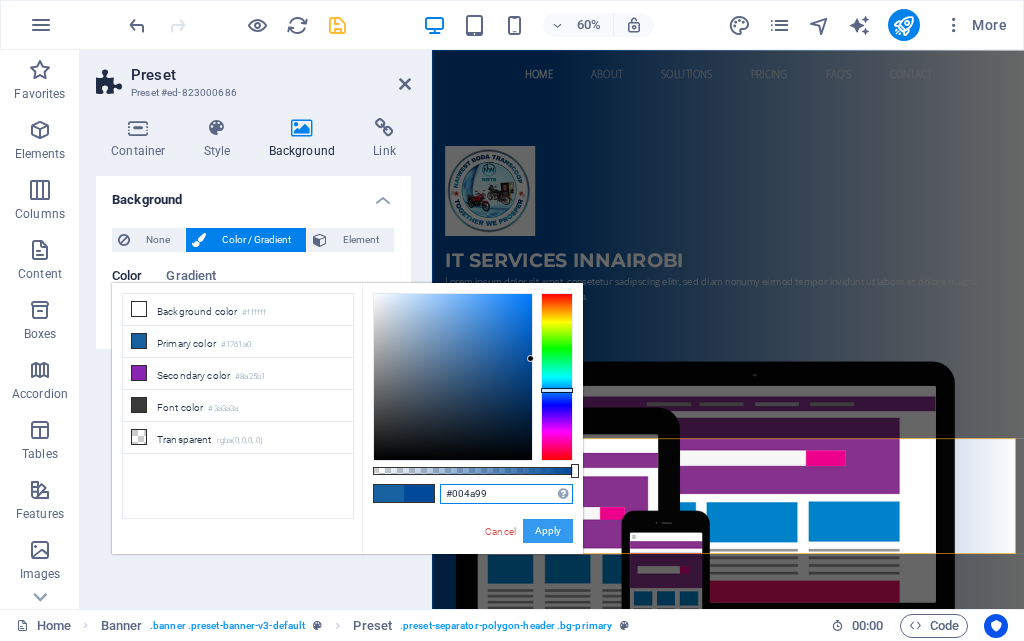 type on "#004a99" 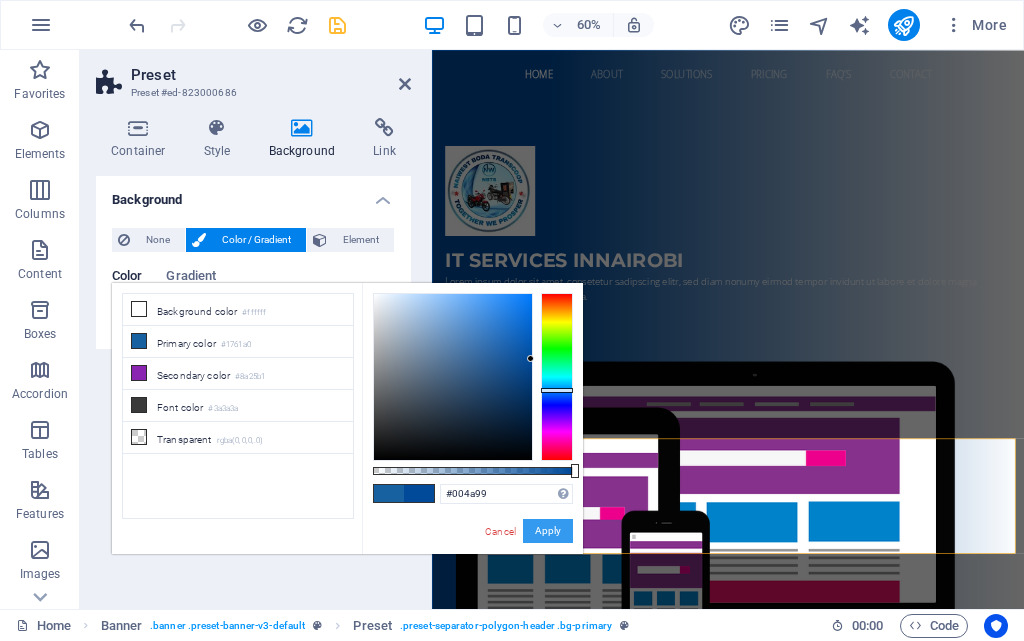 click on "Apply" at bounding box center (548, 531) 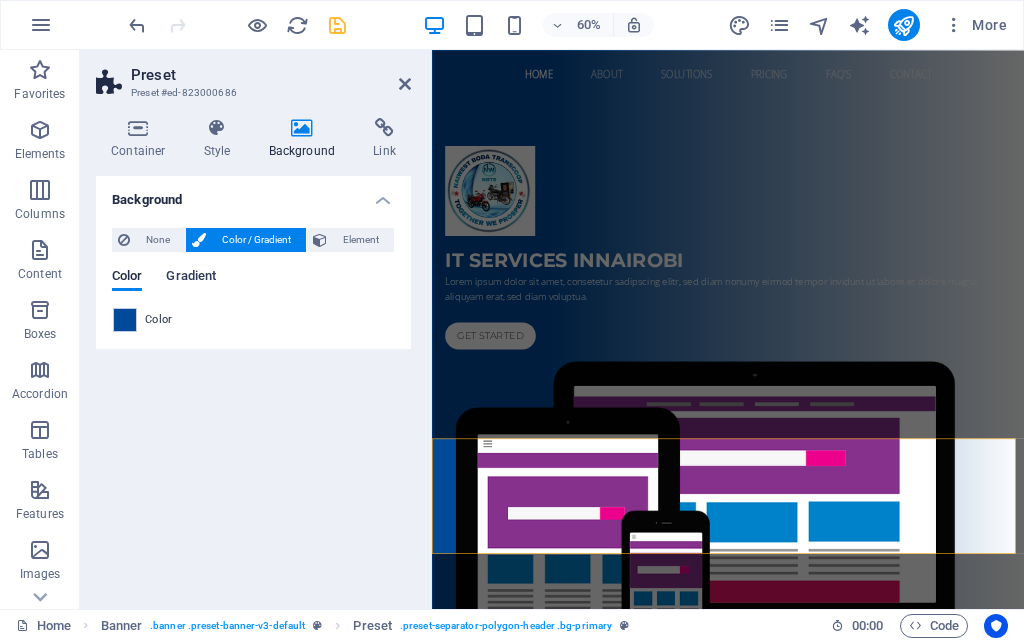 click on "Gradient" at bounding box center (191, 278) 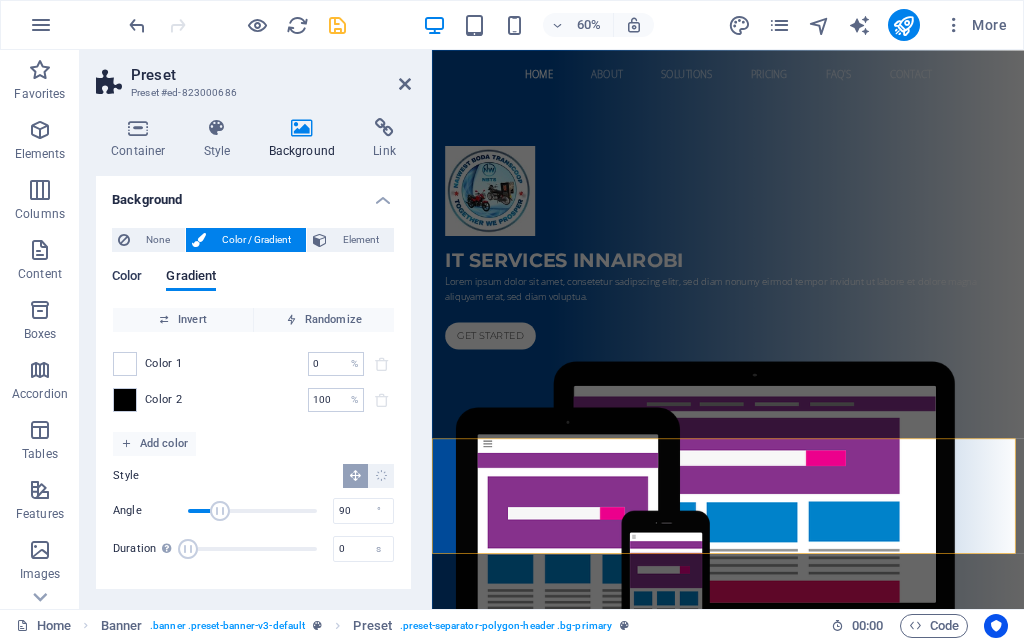 click on "Color" at bounding box center (127, 278) 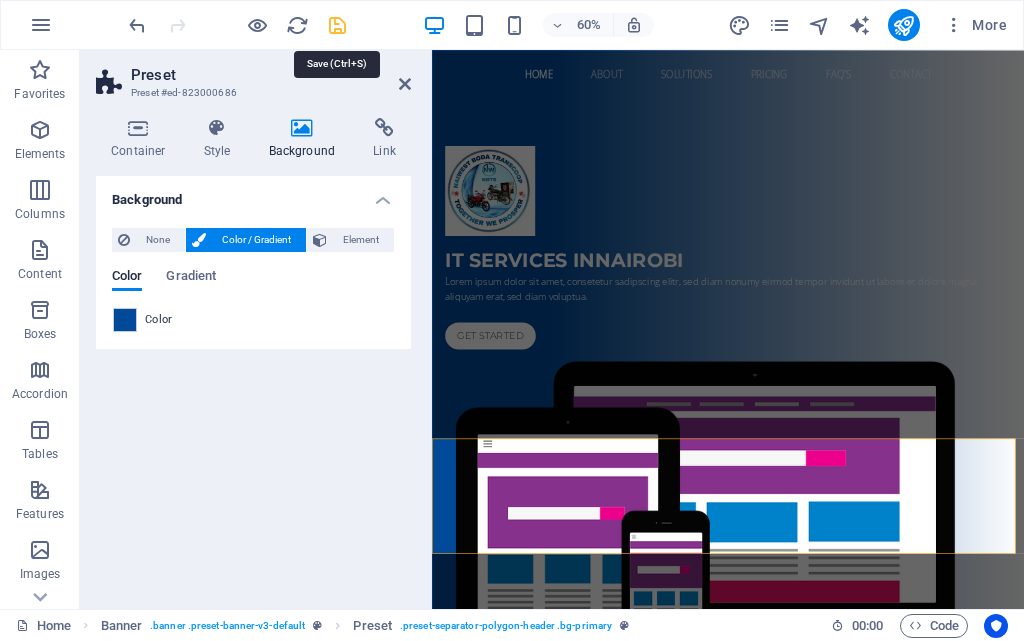 click at bounding box center (337, 25) 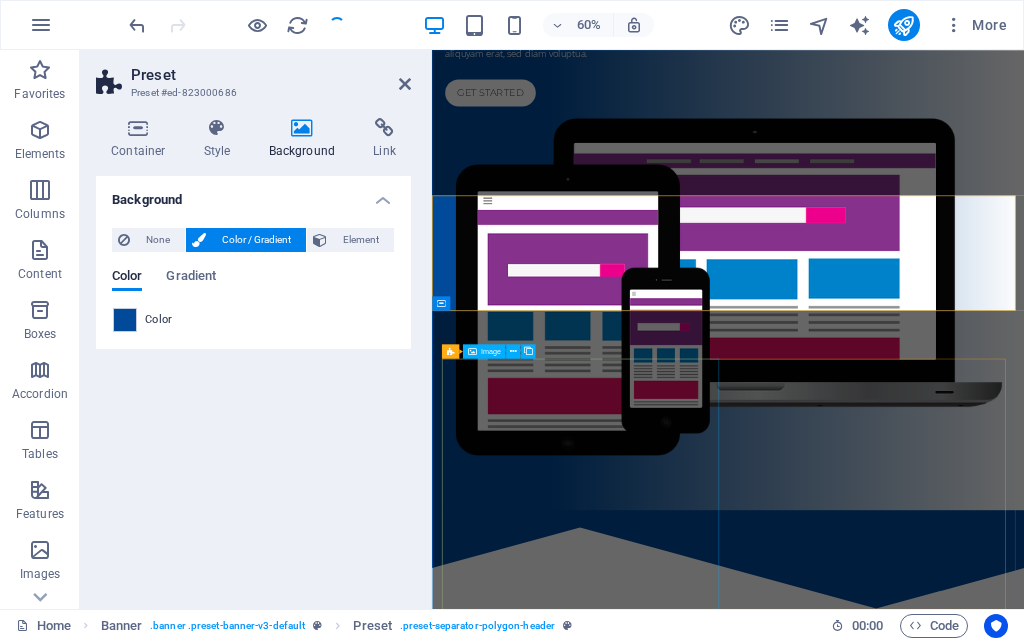 scroll, scrollTop: 0, scrollLeft: 0, axis: both 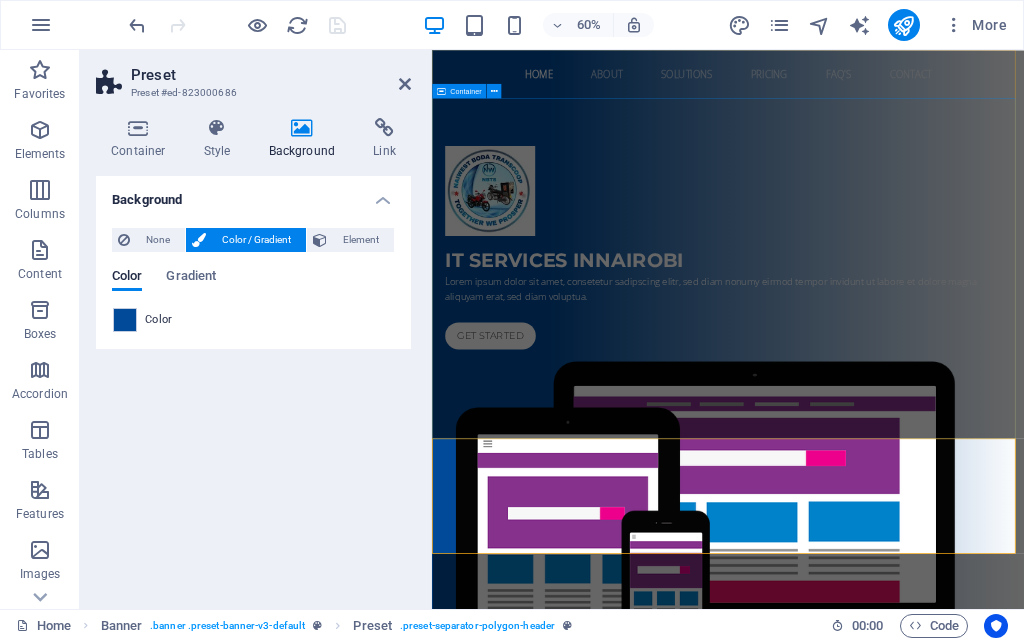 drag, startPoint x: 616, startPoint y: 203, endPoint x: 919, endPoint y: 142, distance: 309.07928 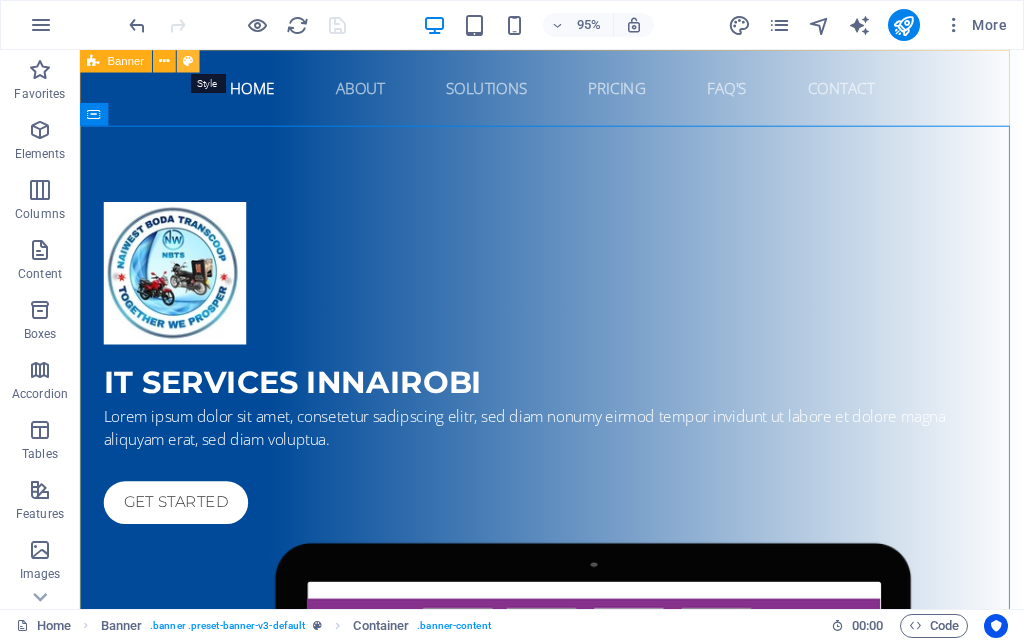 click at bounding box center [188, 61] 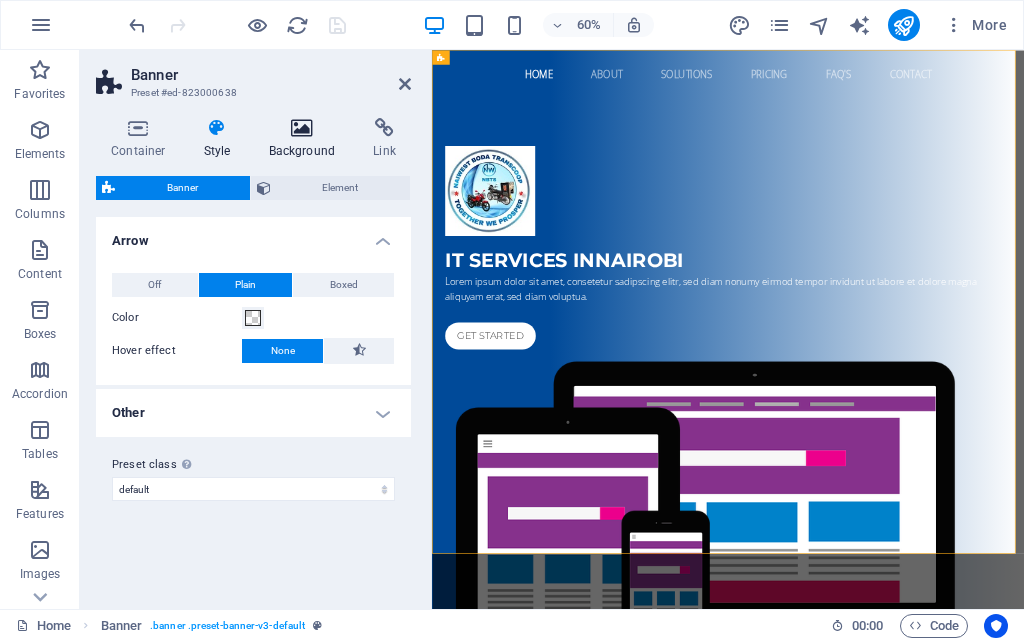 click on "Background" at bounding box center [306, 139] 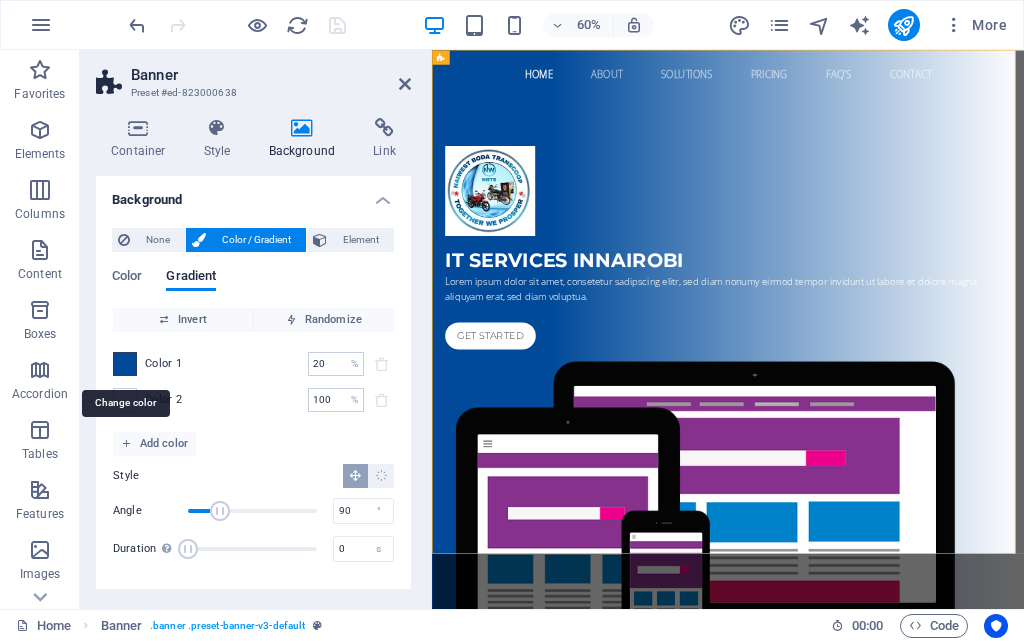 click at bounding box center (125, 364) 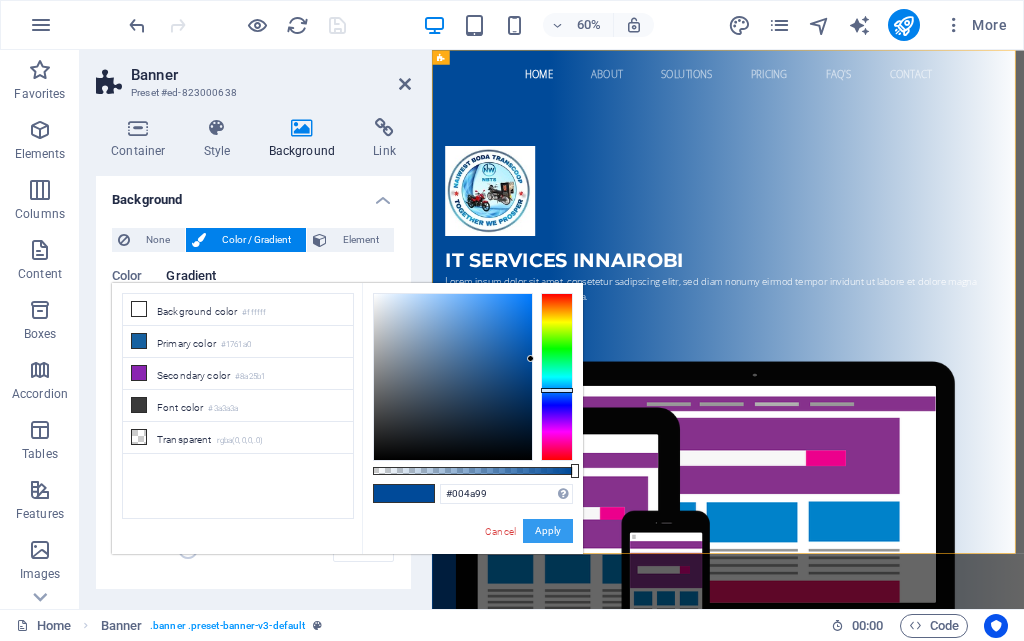 click on "Apply" at bounding box center [548, 531] 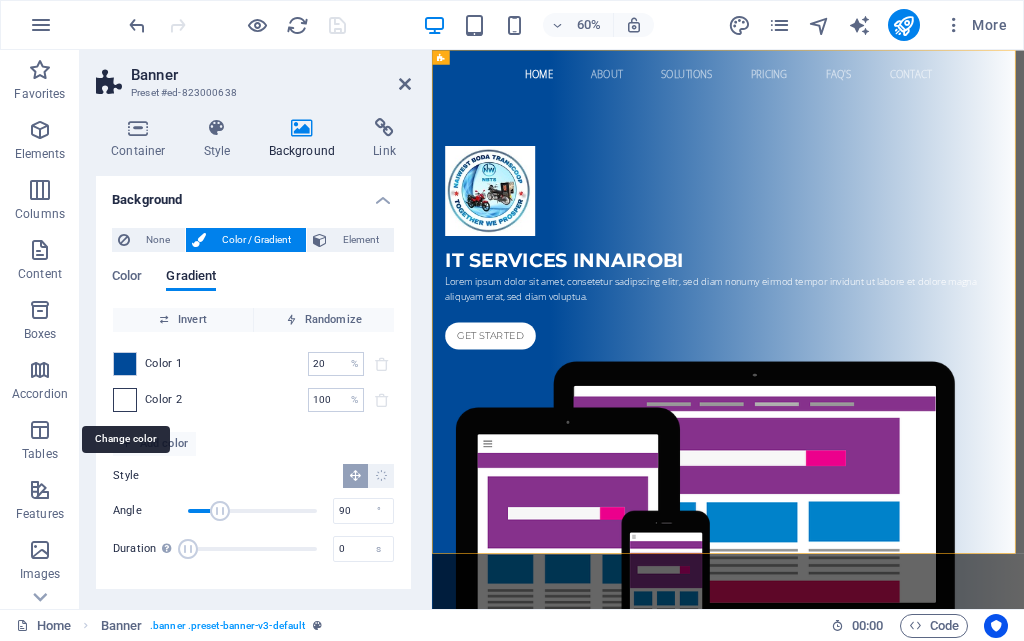 click at bounding box center [125, 400] 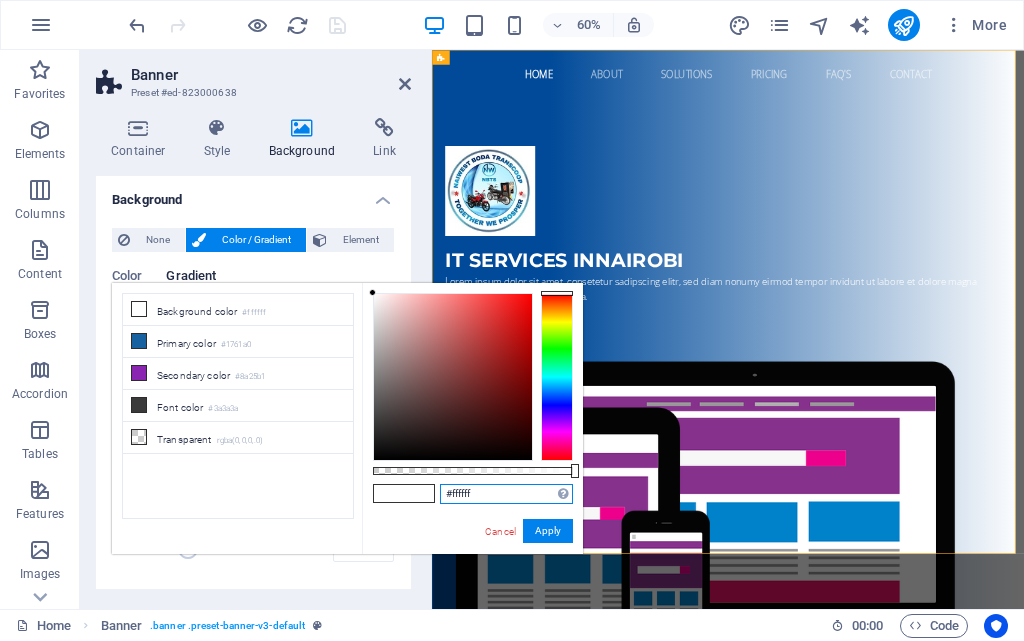 click on "#ffffff" at bounding box center (506, 494) 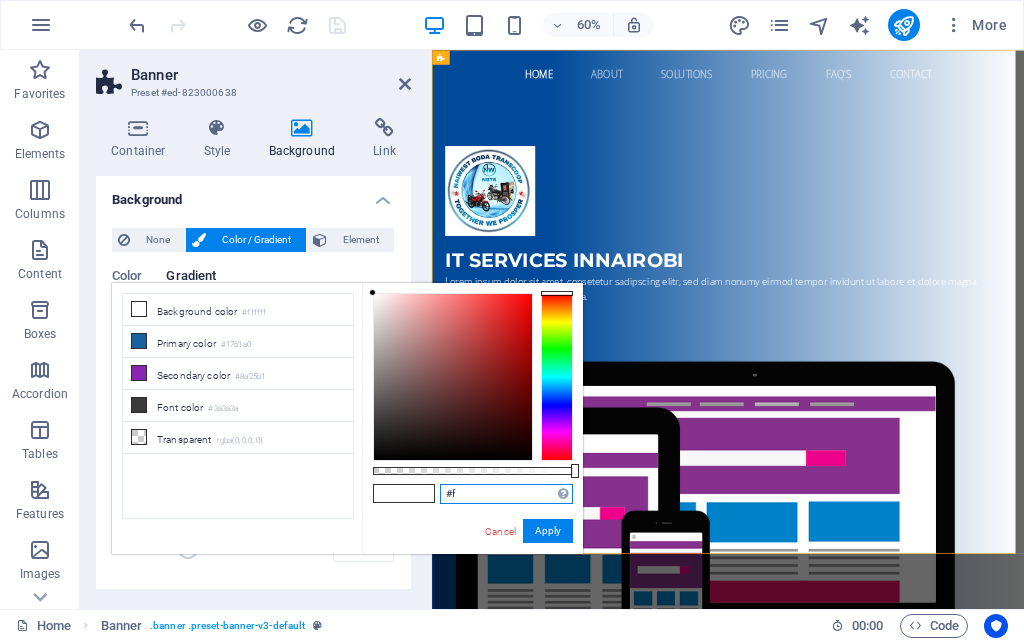 type on "#" 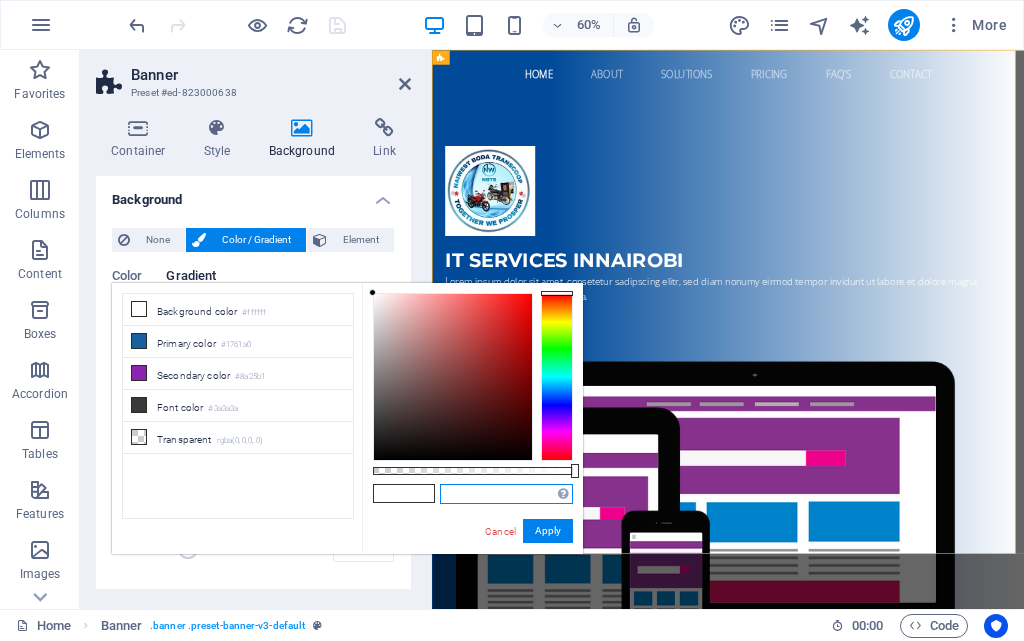 paste on "#4FC3F7" 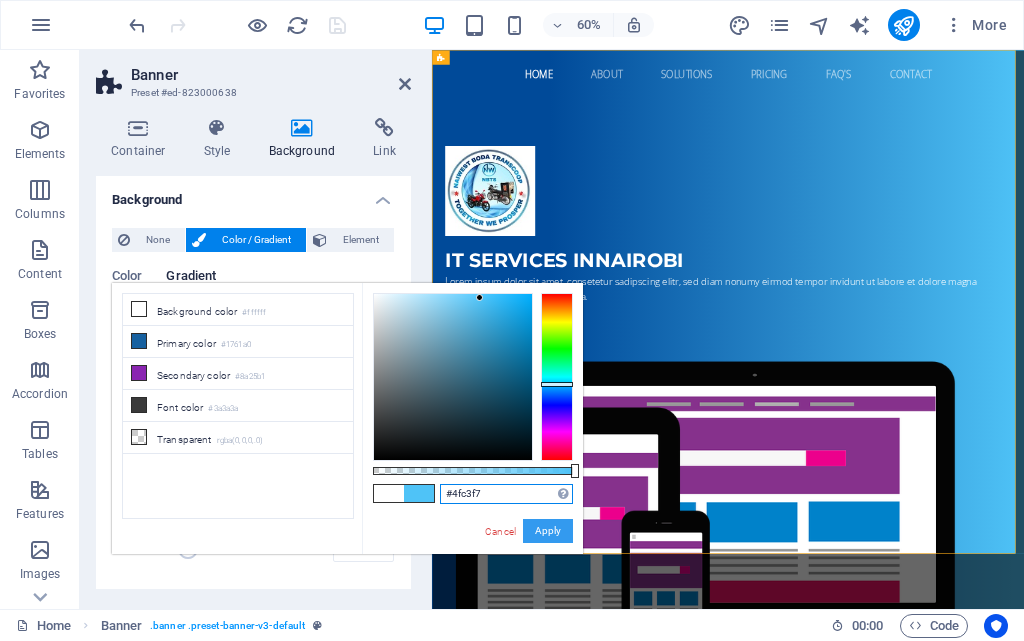 type on "#4fc3f7" 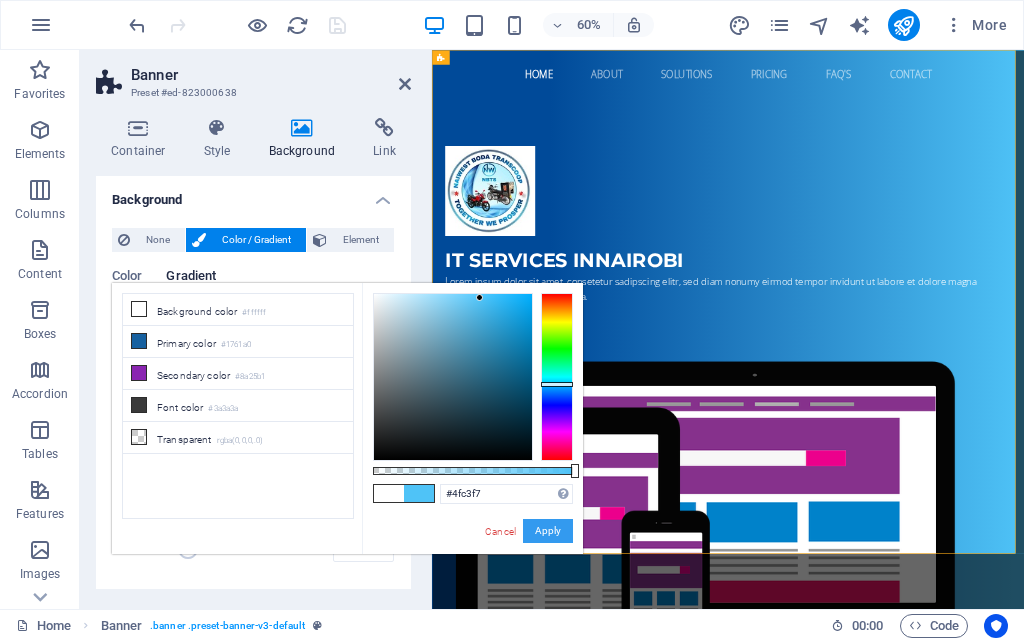 click on "Apply" at bounding box center (548, 531) 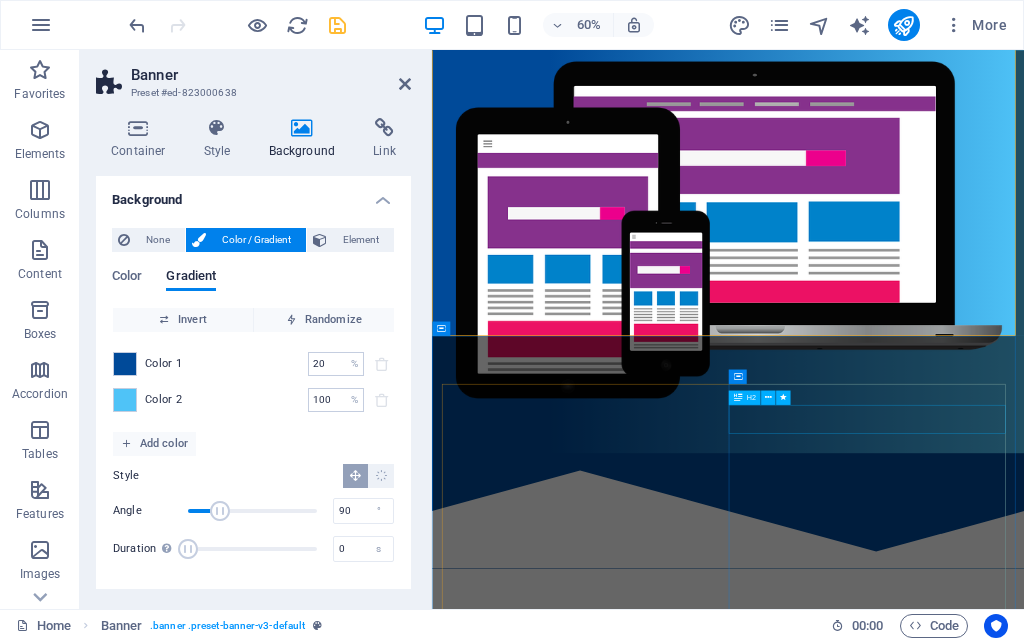 scroll, scrollTop: 0, scrollLeft: 0, axis: both 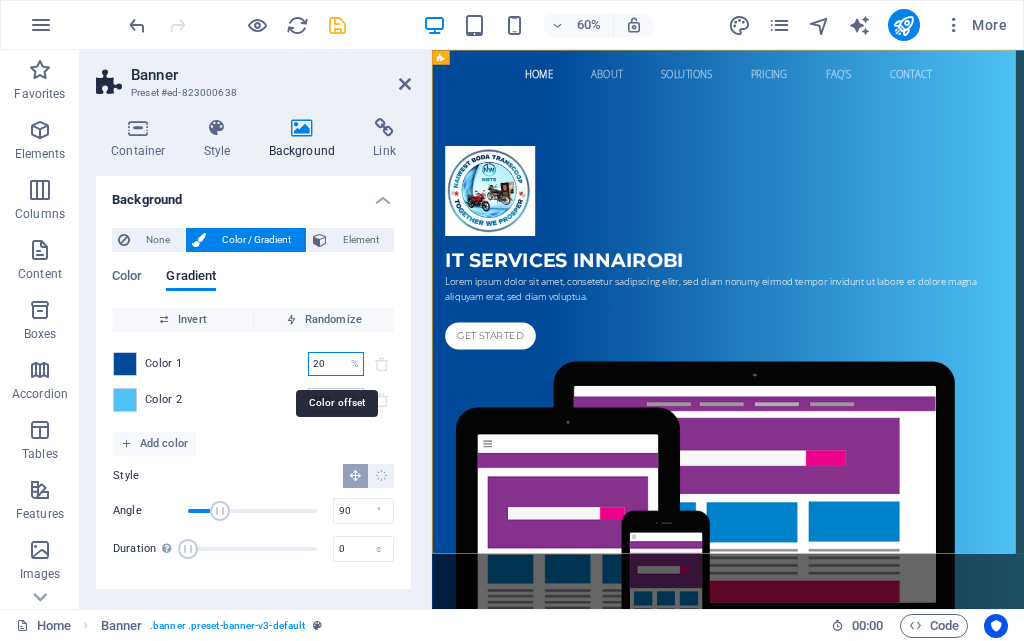 click on "20" at bounding box center [325, 364] 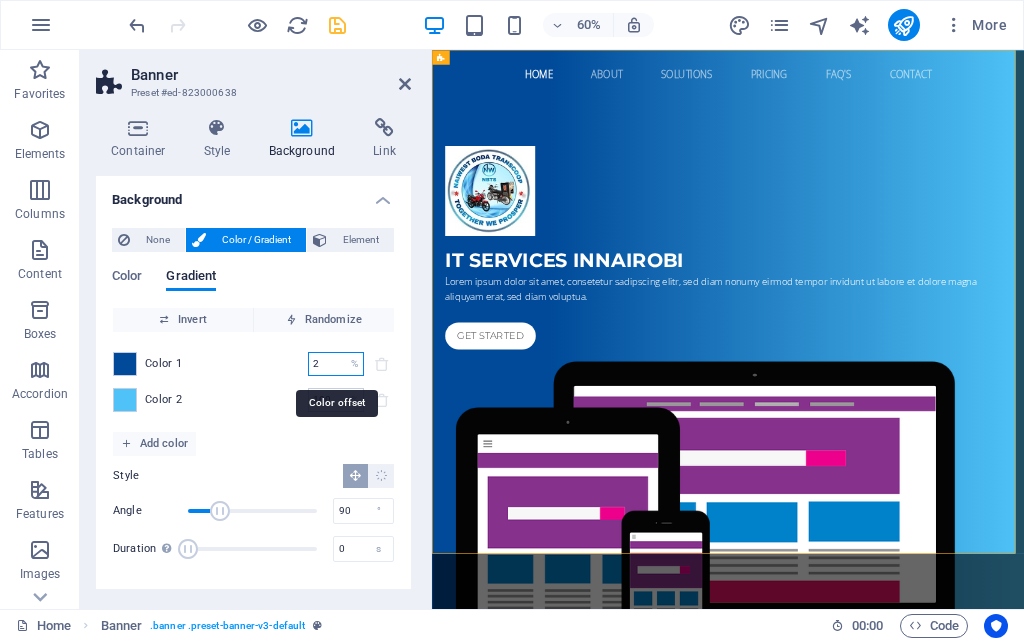 type on "2" 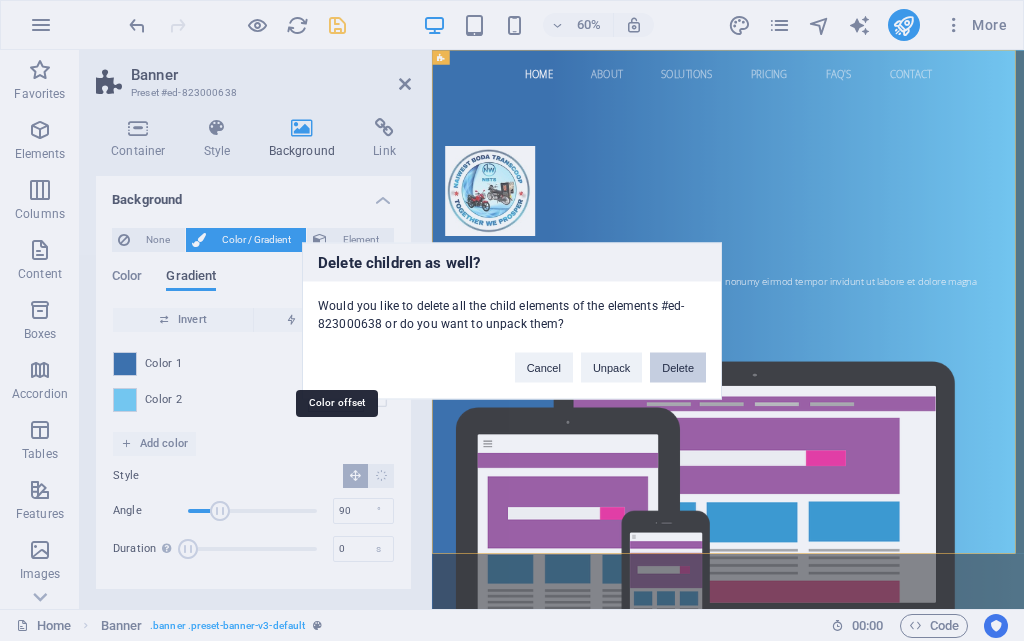 type 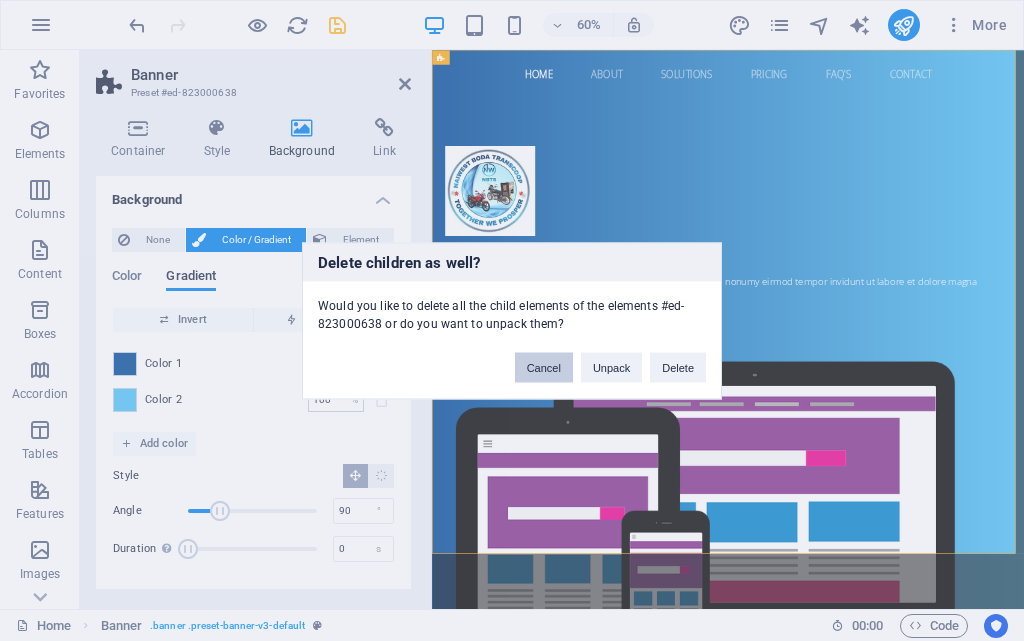 click on "Cancel" at bounding box center [544, 367] 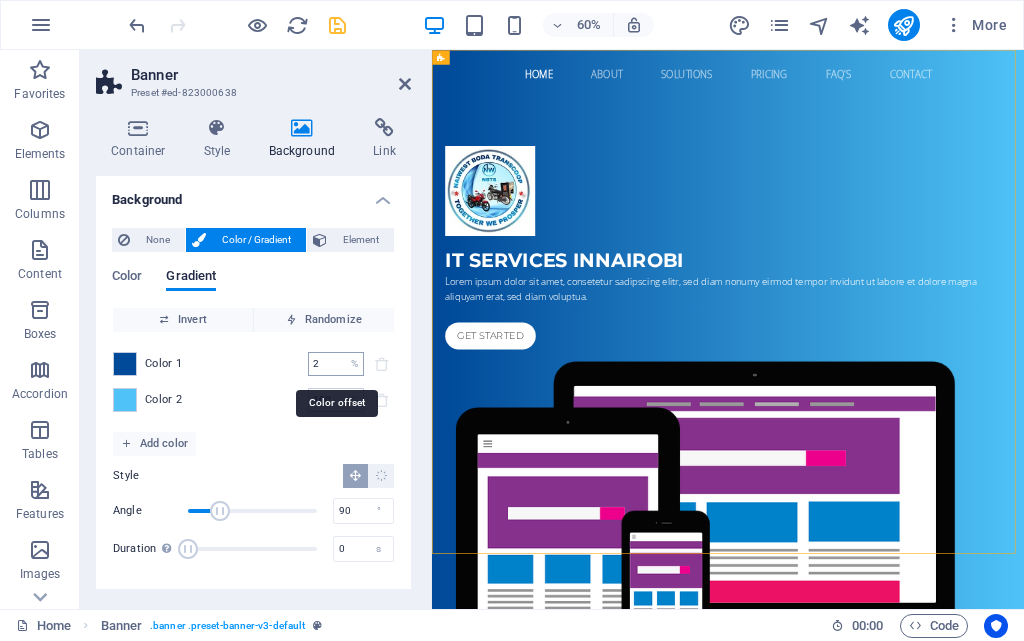 click on "2" at bounding box center (325, 364) 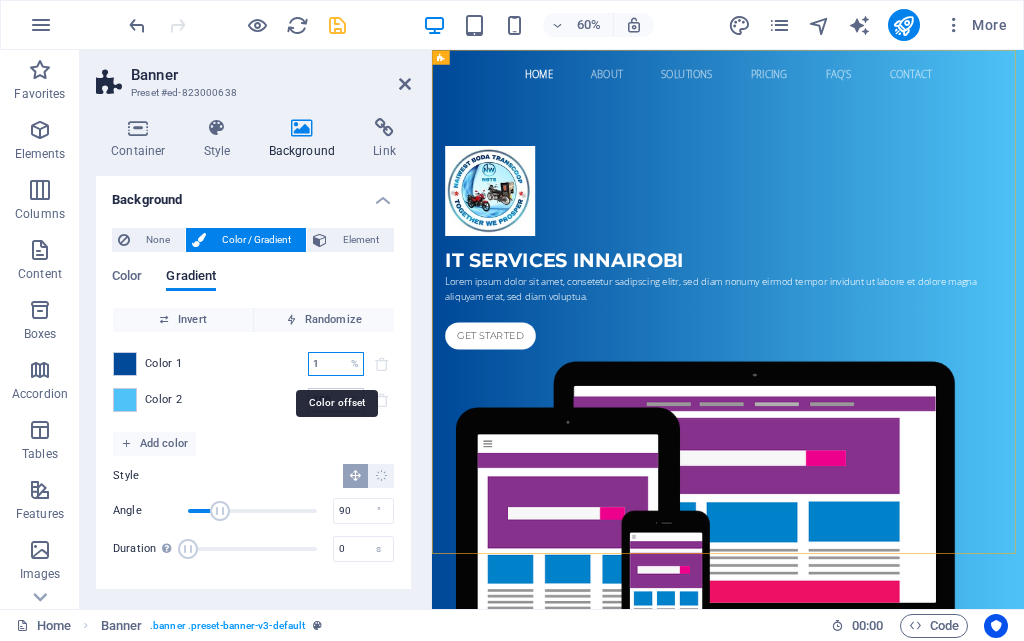type on "1" 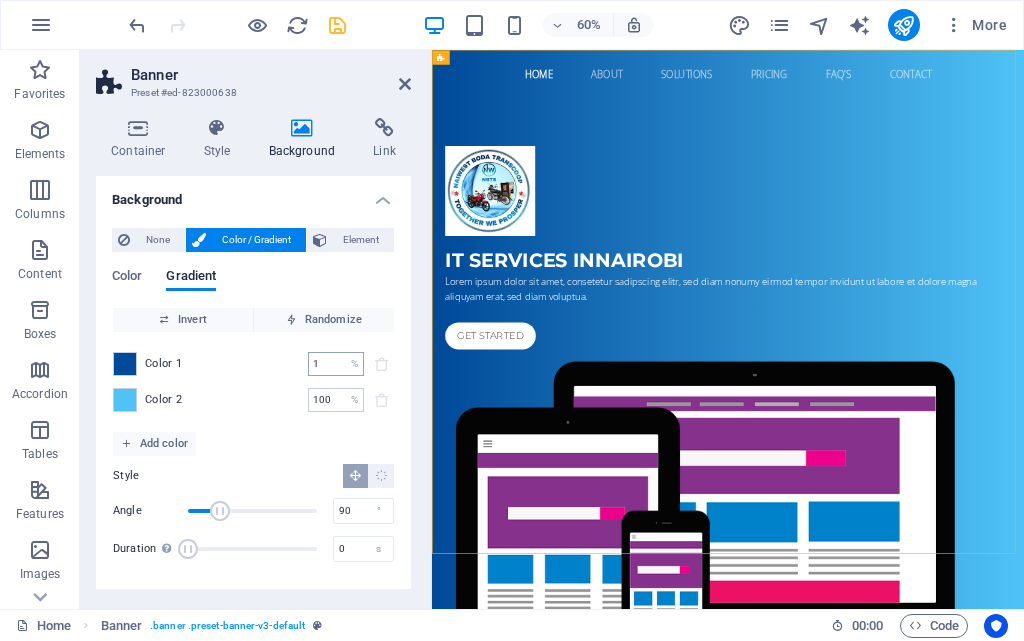click on "1" at bounding box center (325, 364) 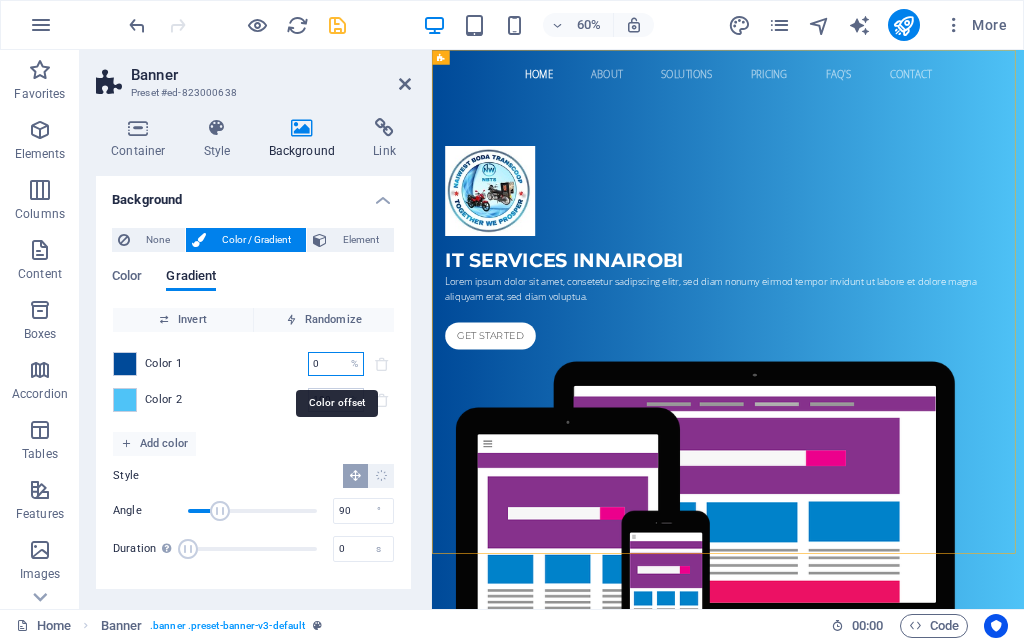 type on "0" 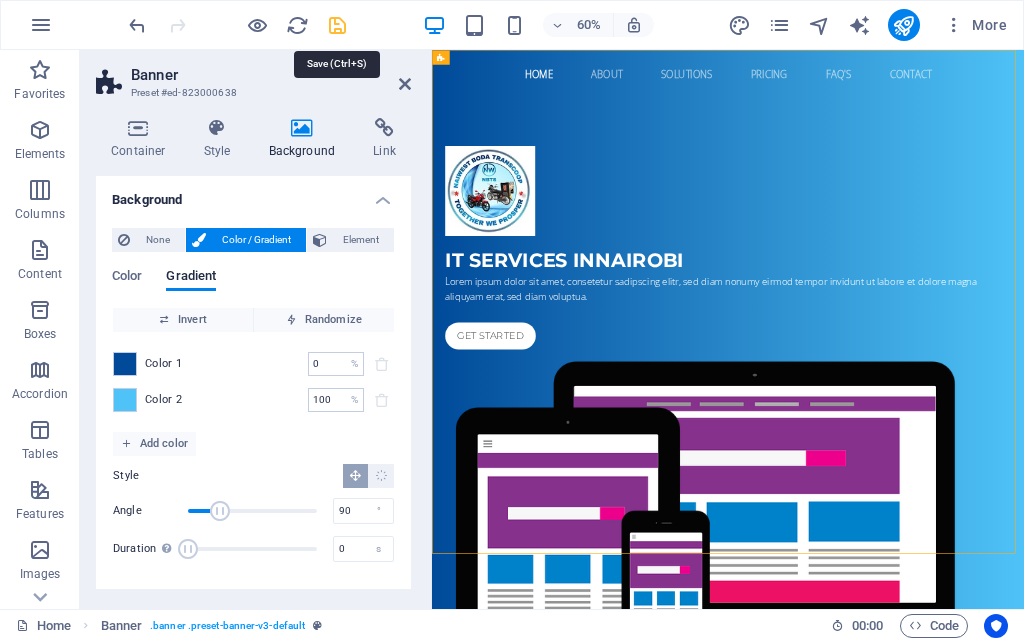 click at bounding box center (337, 25) 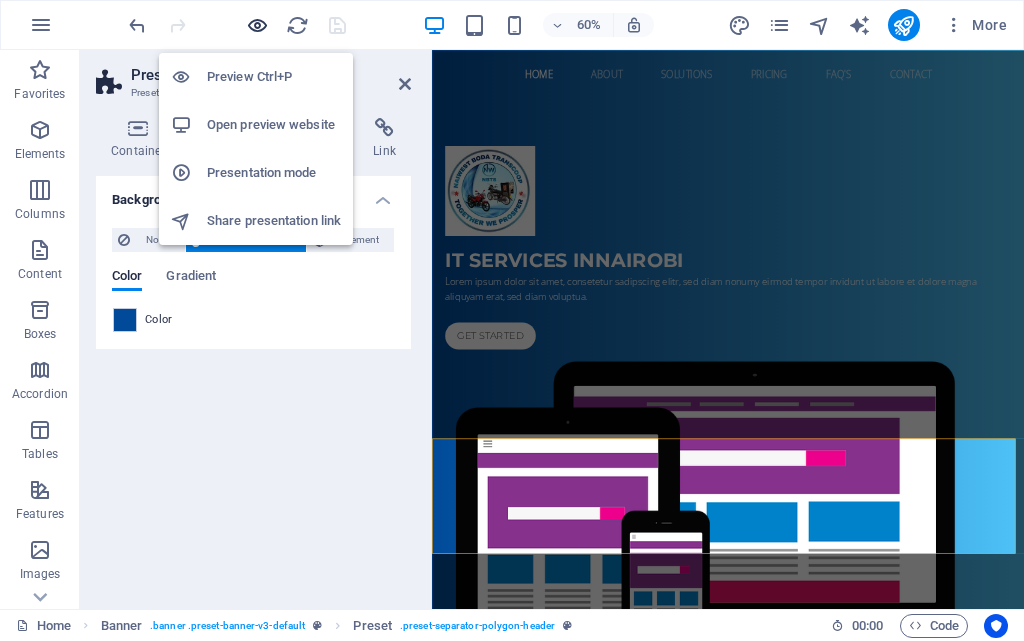 click at bounding box center (257, 25) 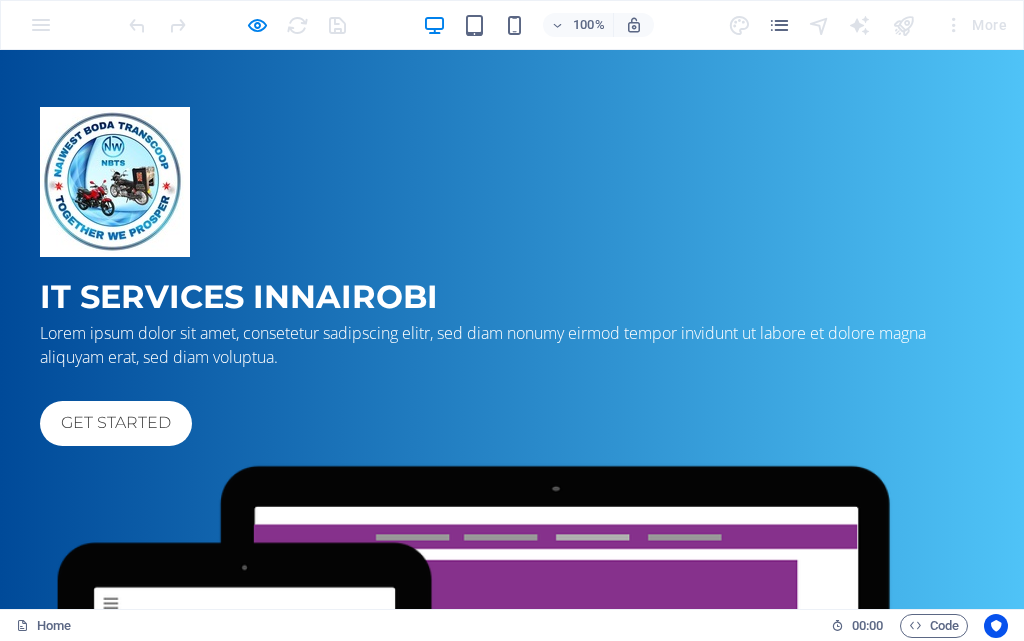 scroll, scrollTop: 0, scrollLeft: 0, axis: both 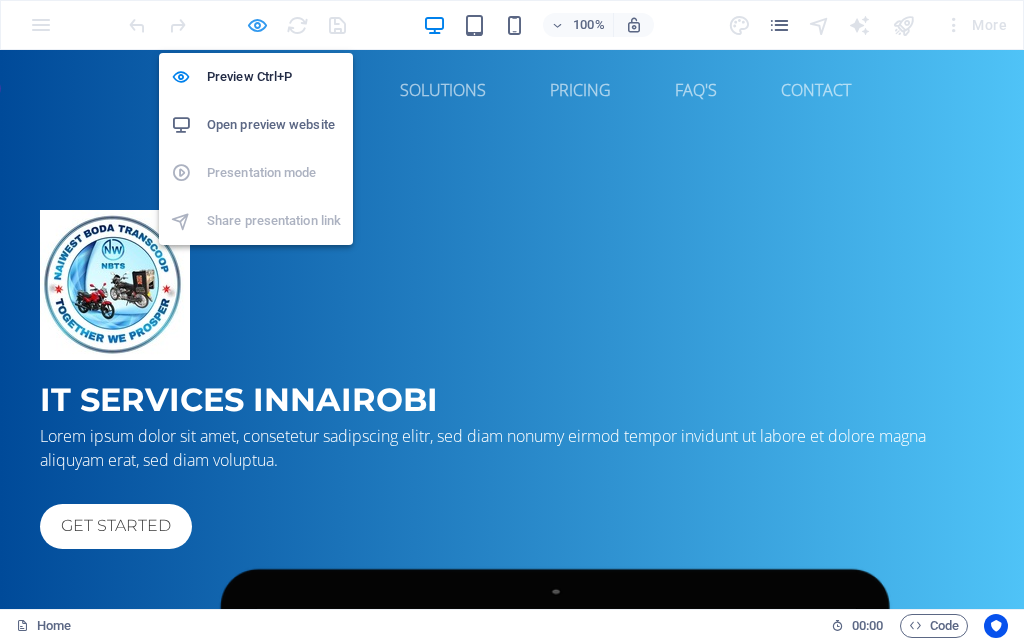 click at bounding box center (257, 25) 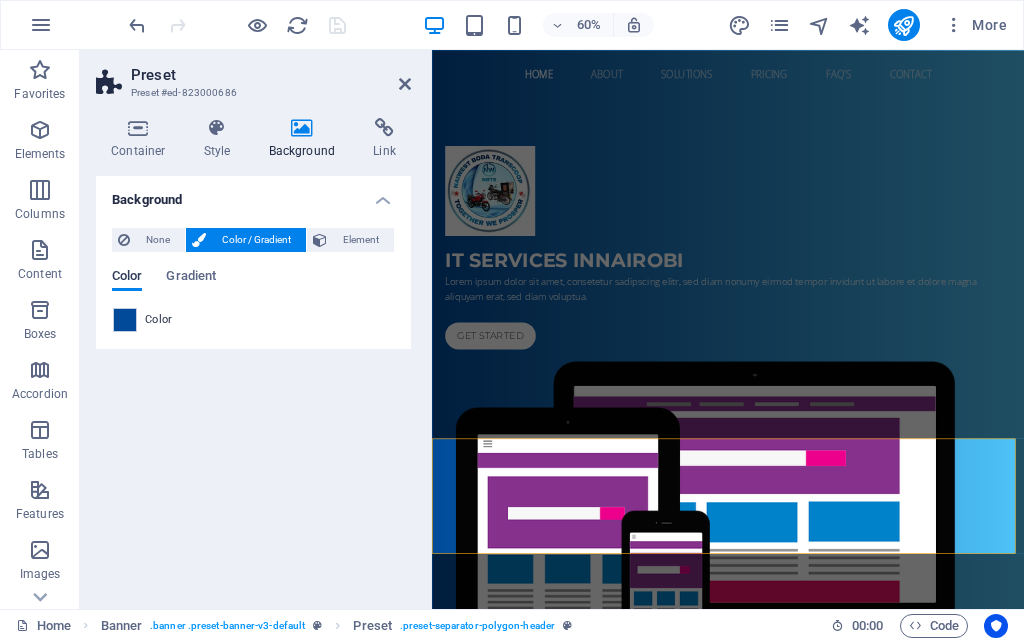 click on "Color" at bounding box center (127, 278) 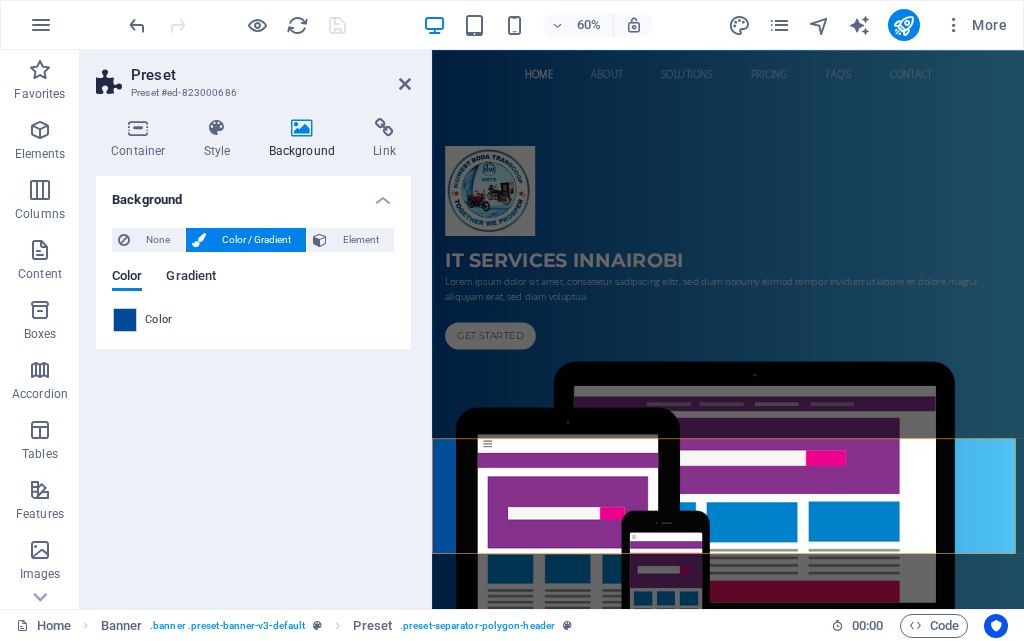 click on "Gradient" at bounding box center [191, 278] 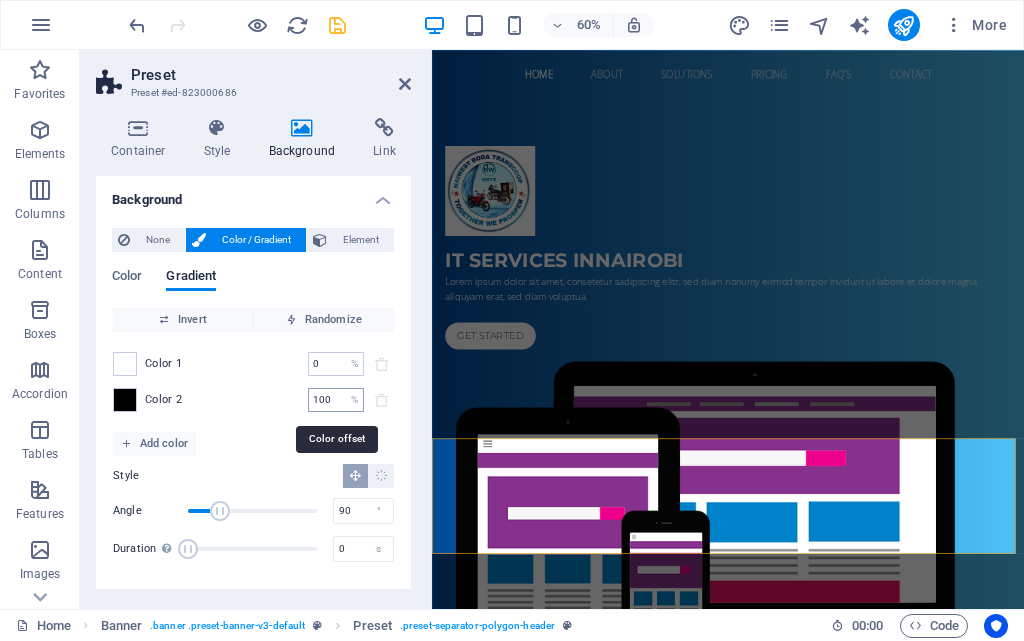 click on "100 % ​" at bounding box center [336, 400] 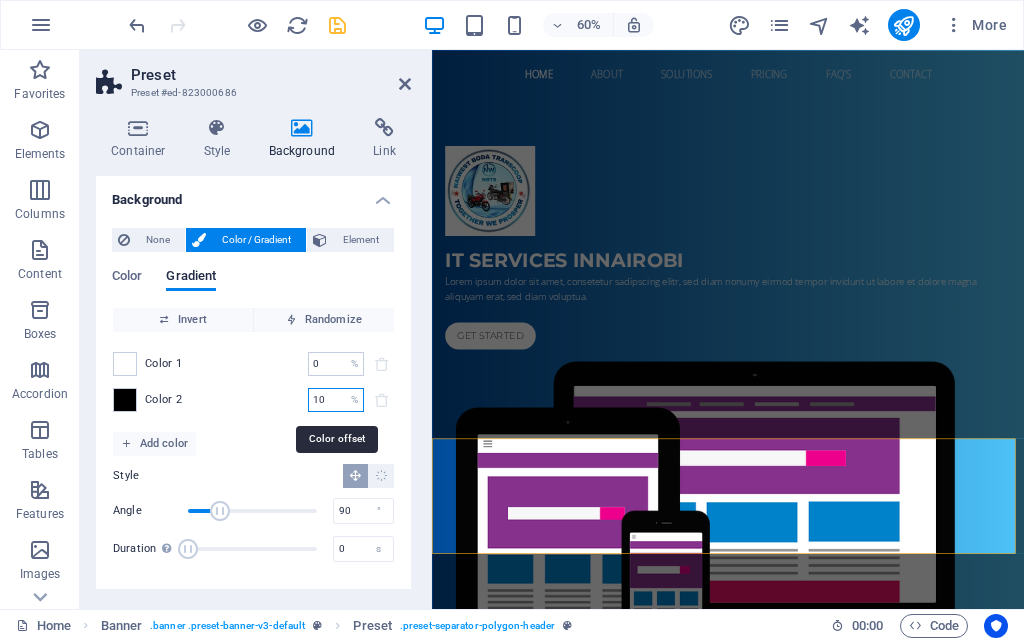 type on "10" 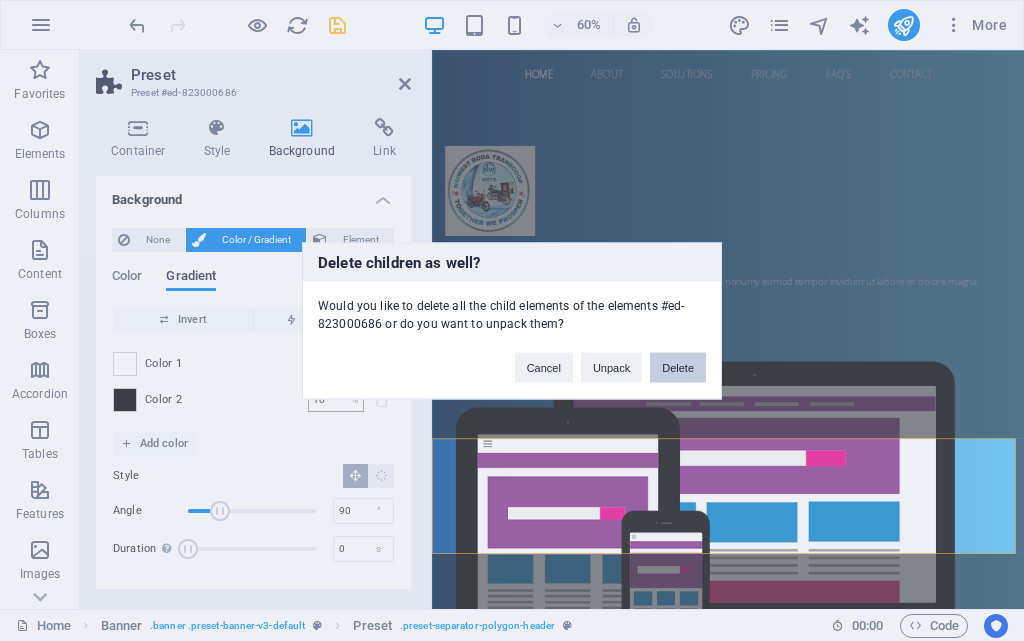 type 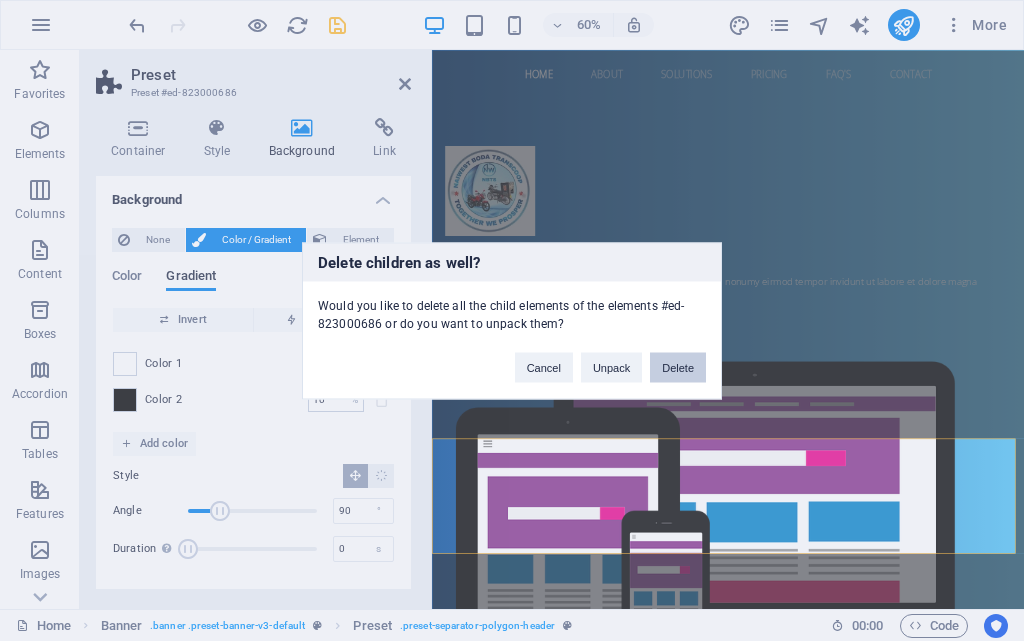 click on "Delete" at bounding box center [678, 367] 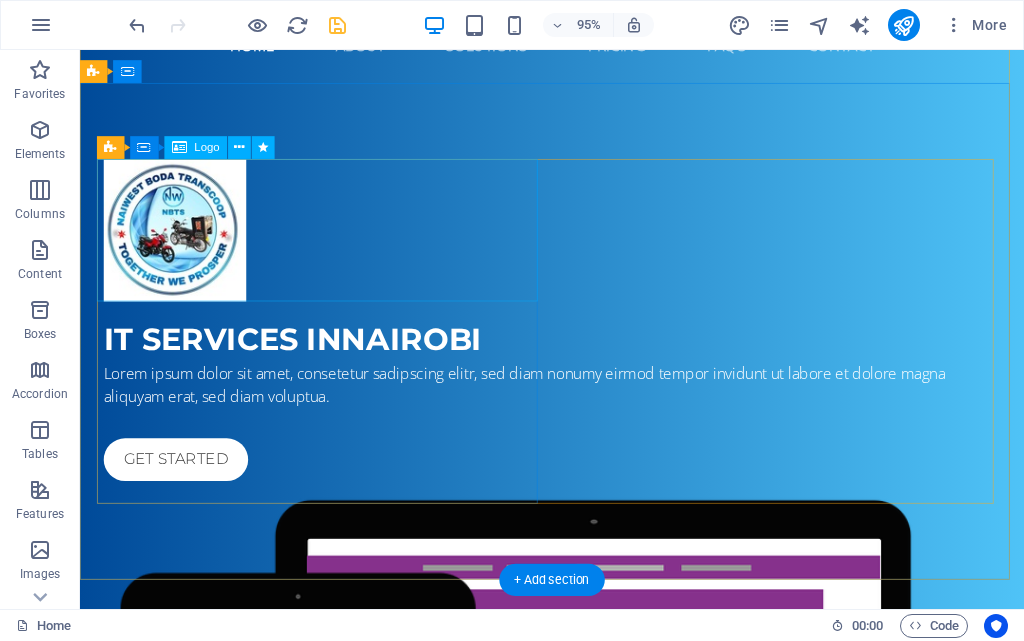 scroll, scrollTop: 0, scrollLeft: 0, axis: both 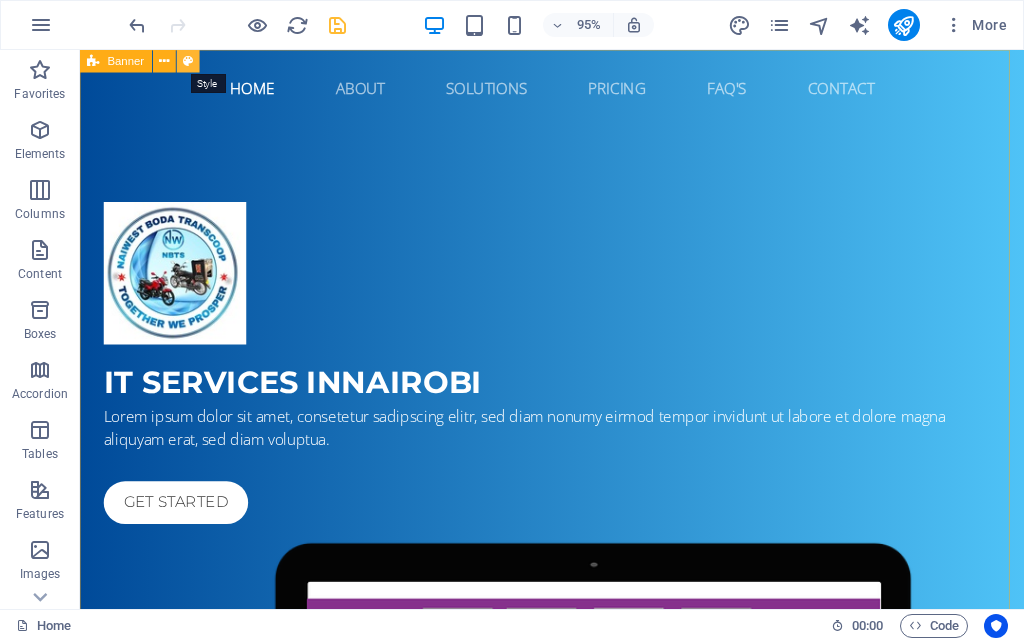 click at bounding box center [188, 61] 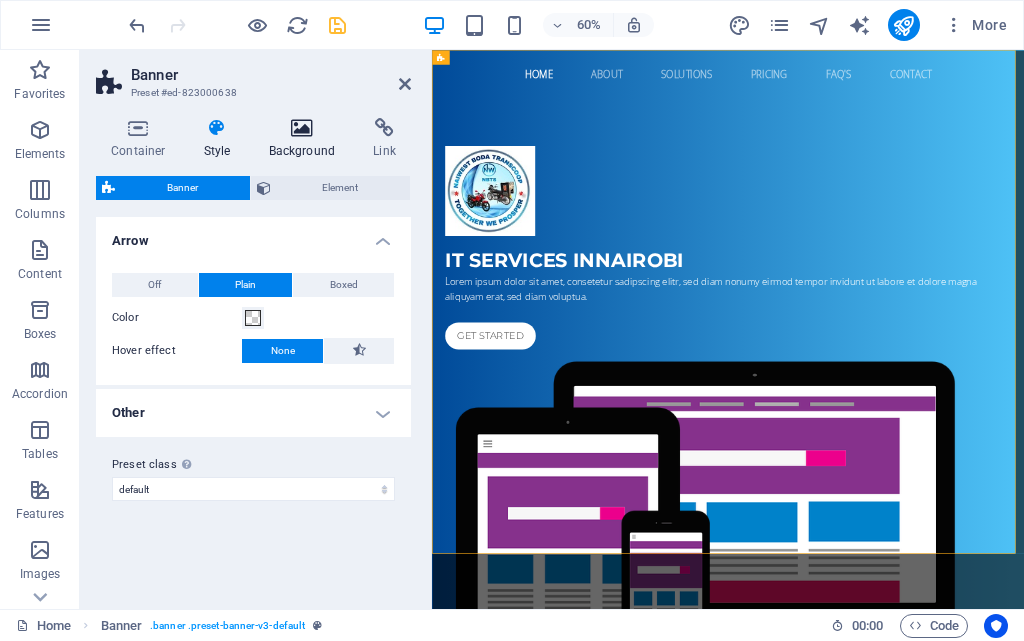 click on "Background" at bounding box center (306, 139) 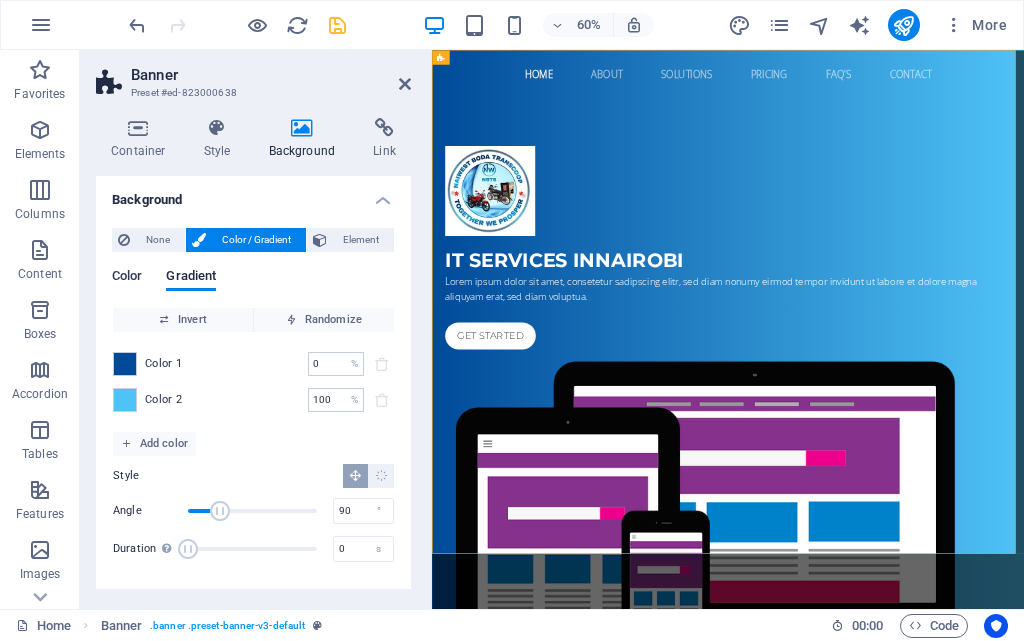 click on "Color" at bounding box center (127, 278) 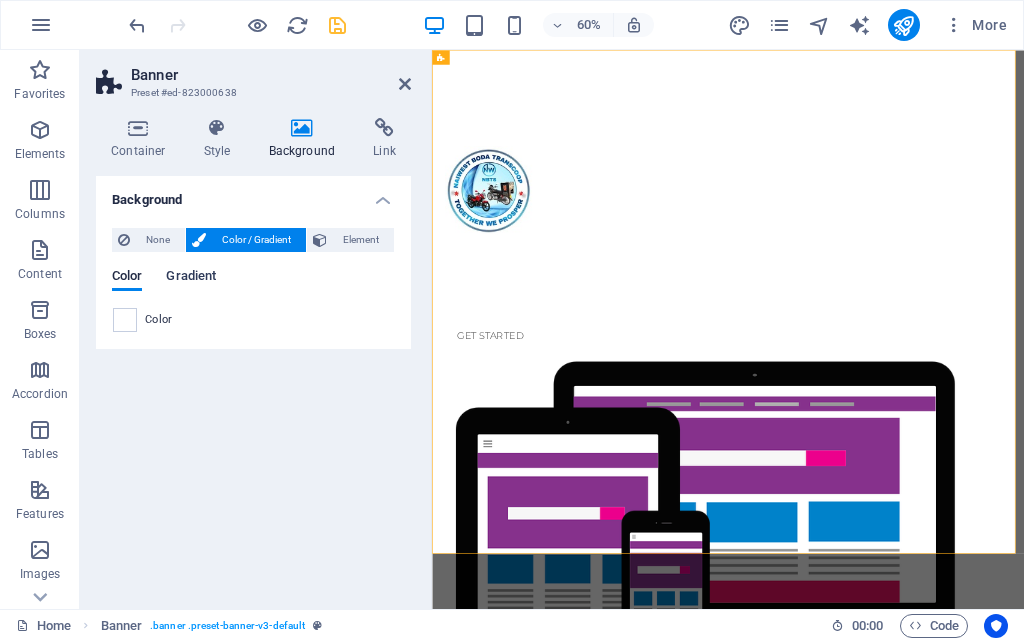click on "Gradient" at bounding box center (191, 278) 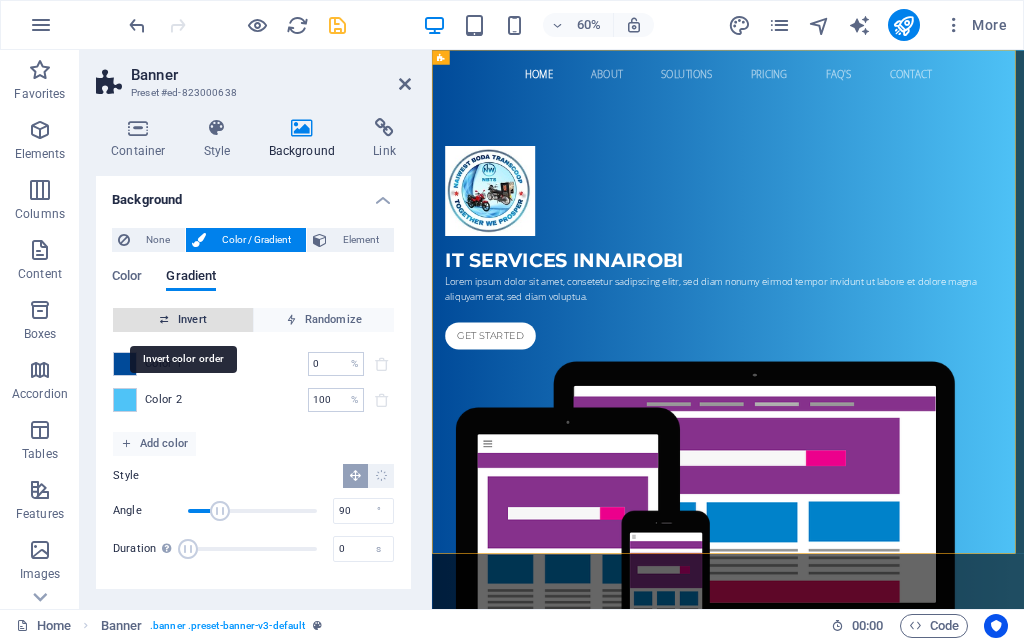 click on "Invert" at bounding box center (183, 320) 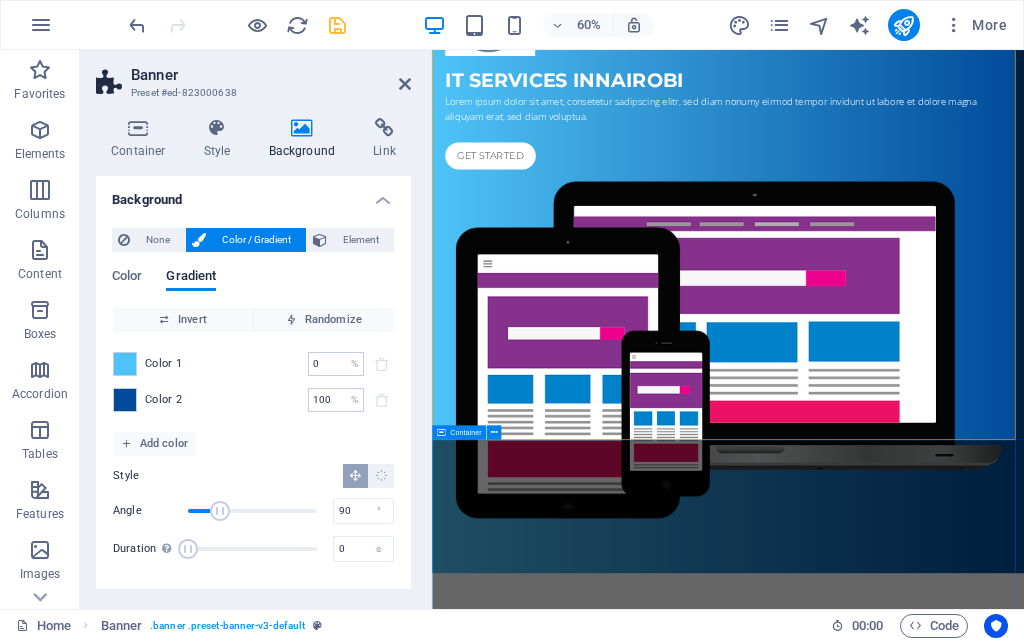 scroll, scrollTop: 0, scrollLeft: 0, axis: both 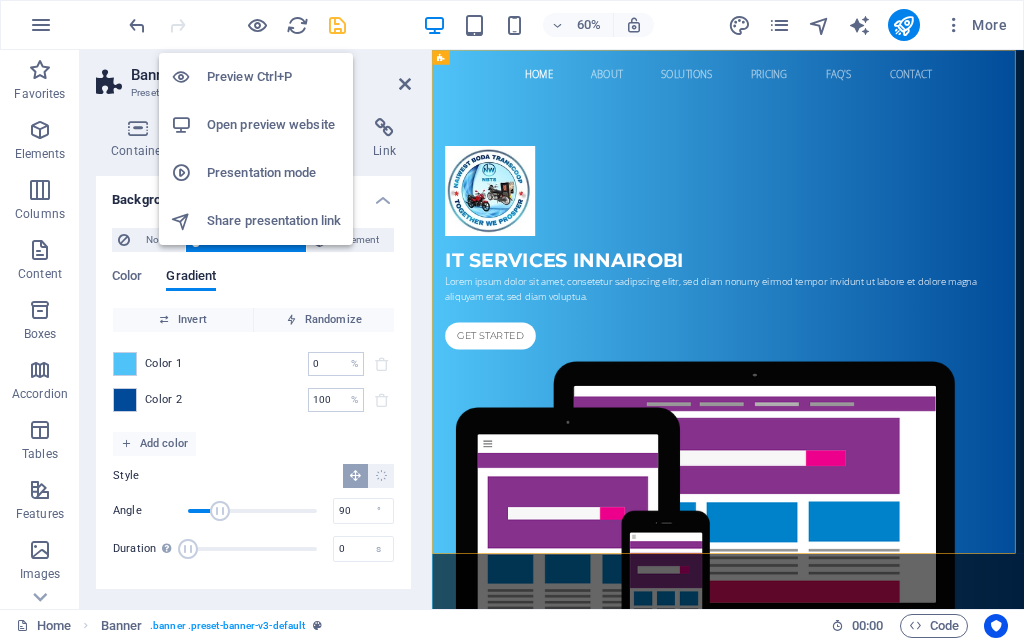 click on "Preview Ctrl+P" at bounding box center [274, 77] 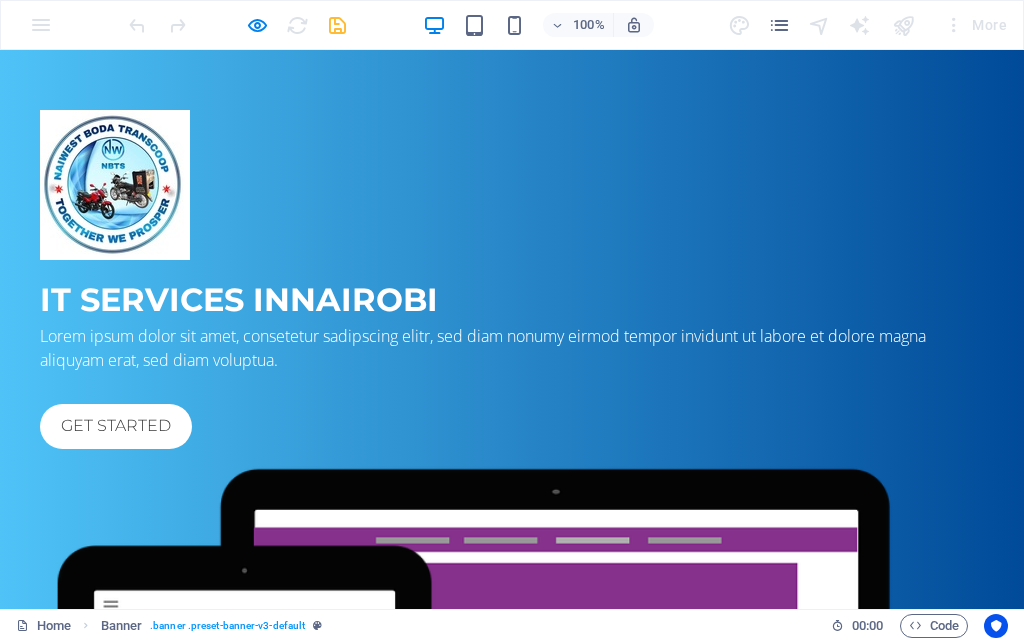 scroll, scrollTop: 0, scrollLeft: 0, axis: both 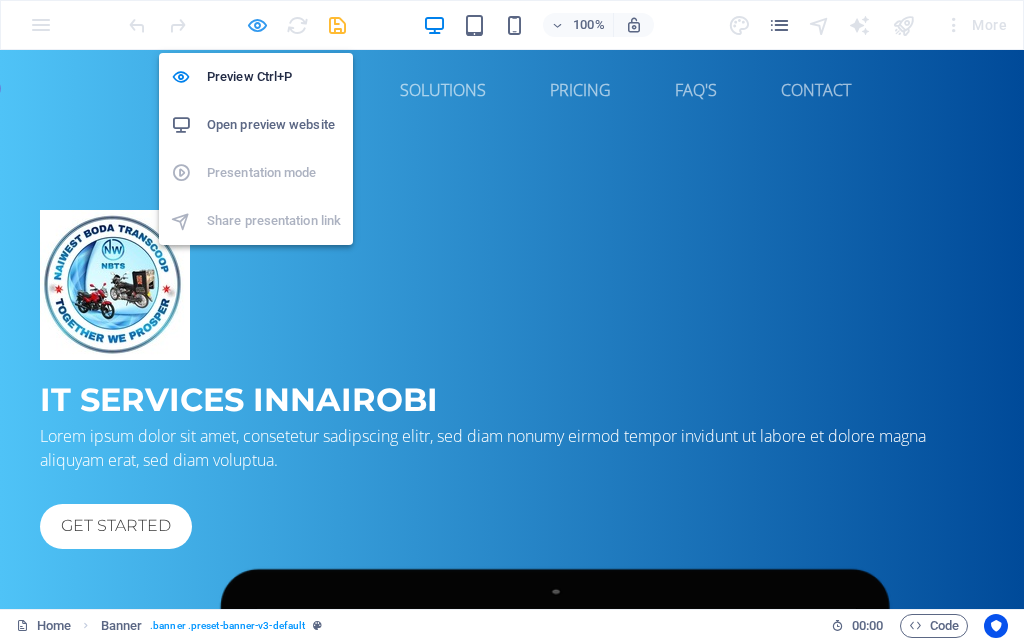 click at bounding box center (257, 25) 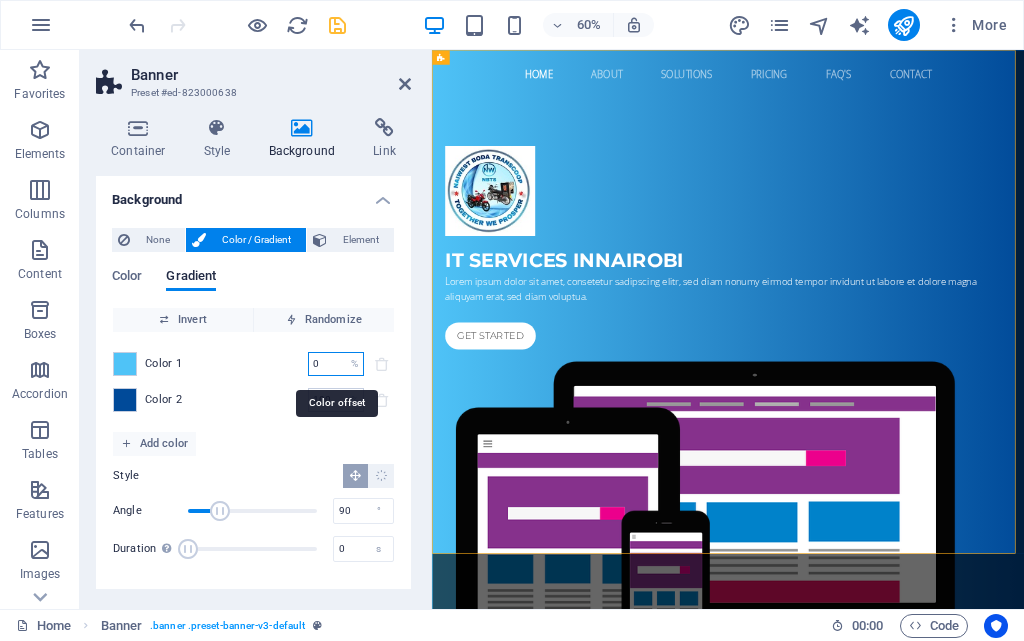click on "0" at bounding box center (325, 364) 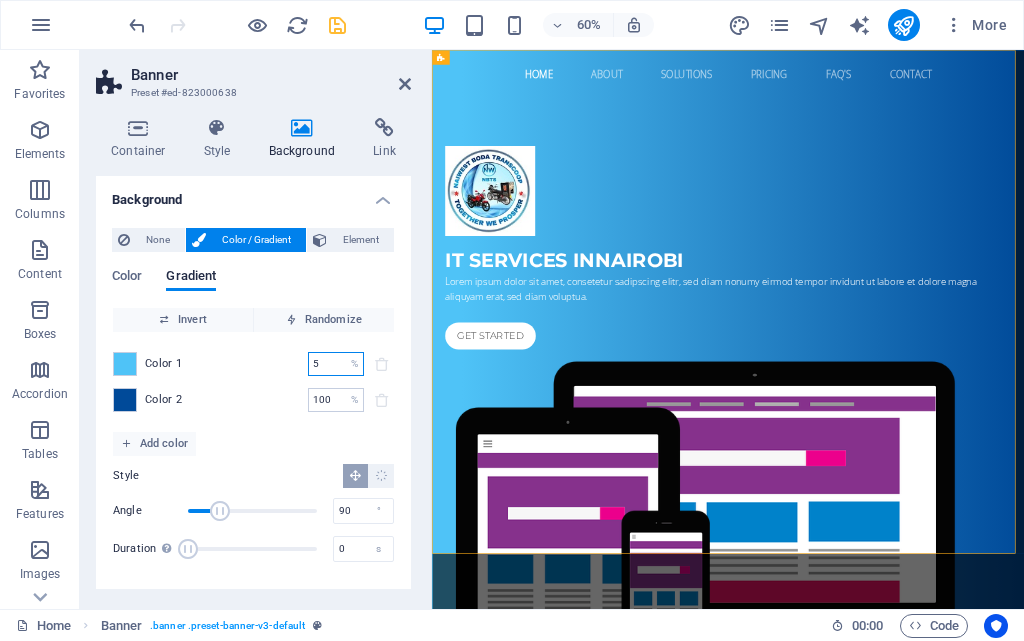 click on "5" at bounding box center [325, 364] 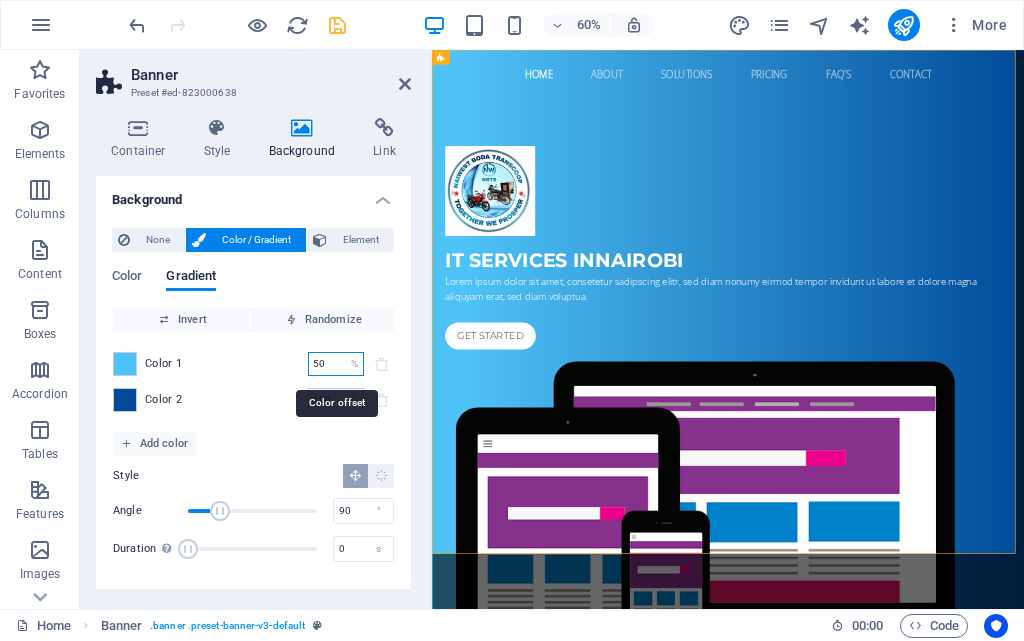 type on "50" 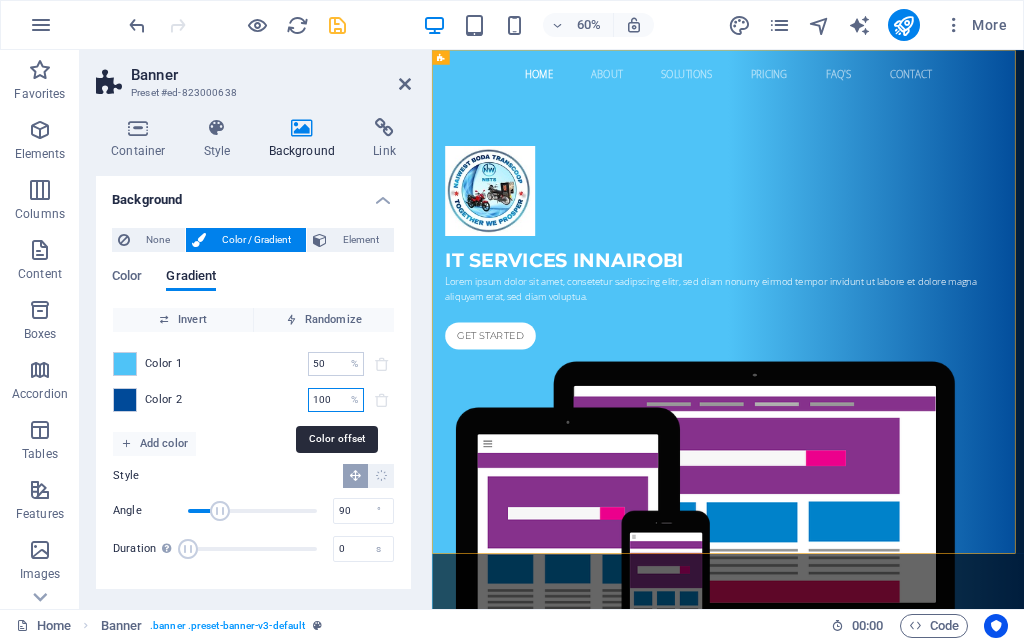 click on "100" at bounding box center [325, 400] 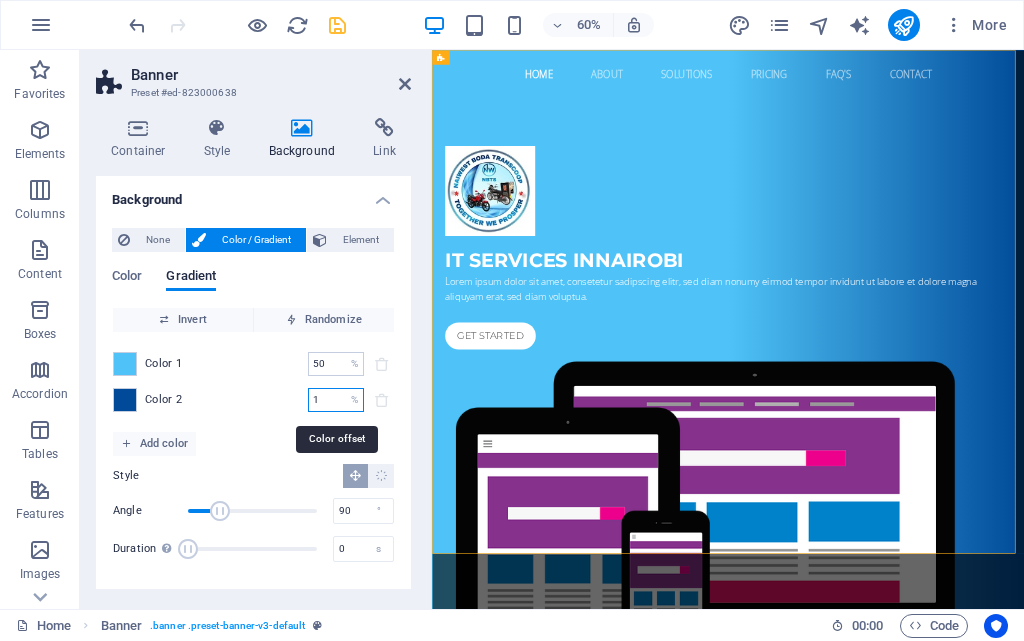 type on "1" 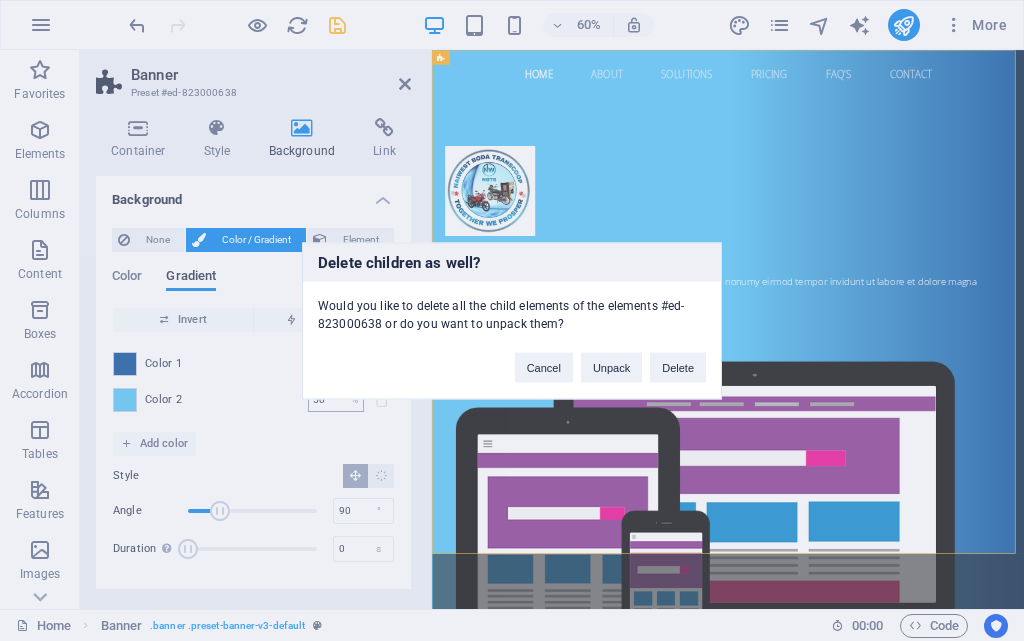 type 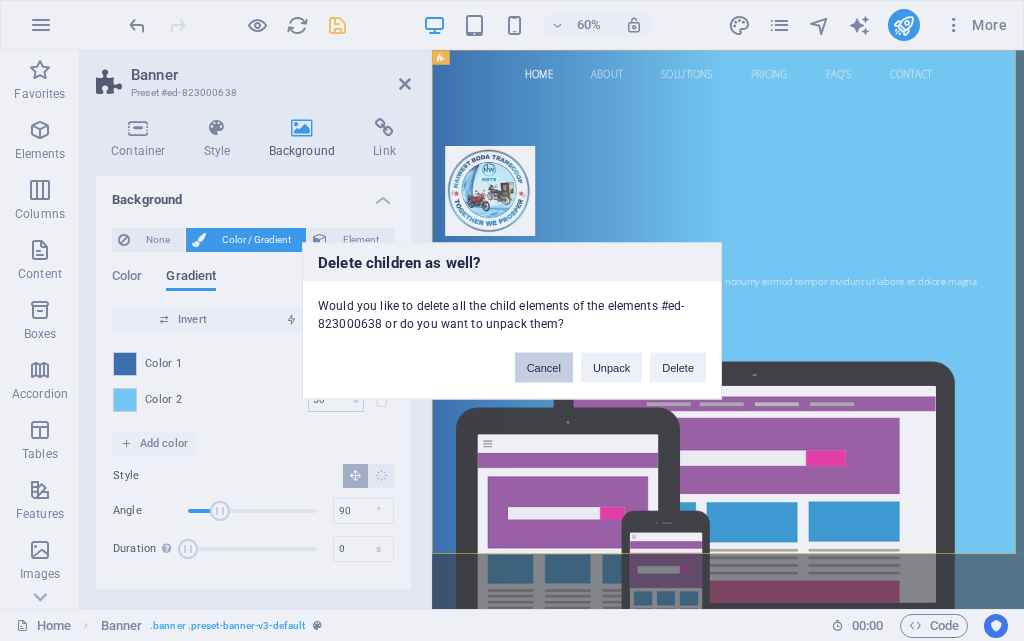 click on "Cancel" at bounding box center [544, 367] 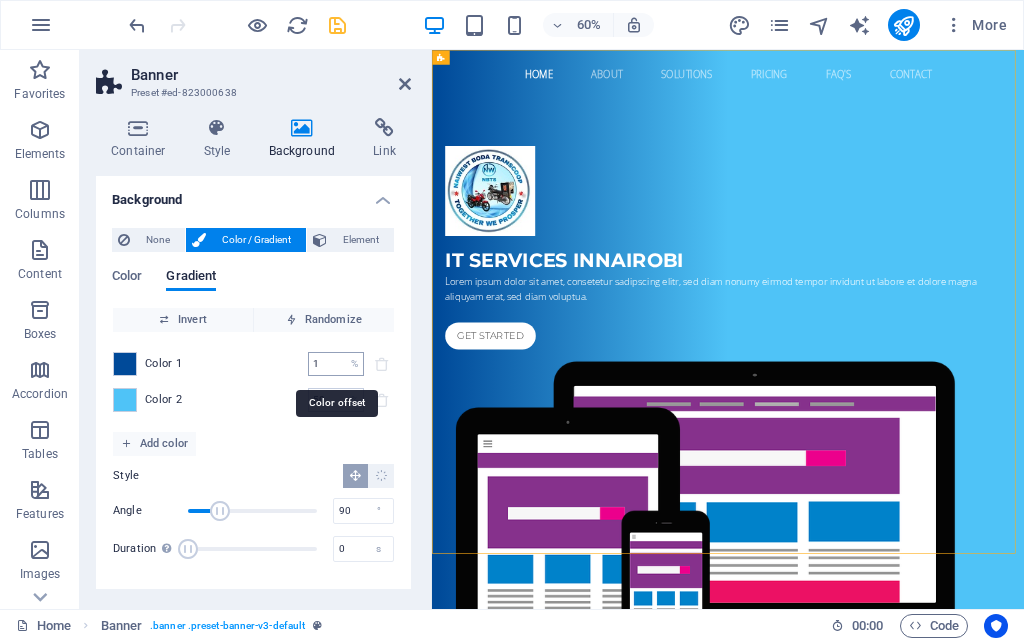 click on "1" at bounding box center [325, 364] 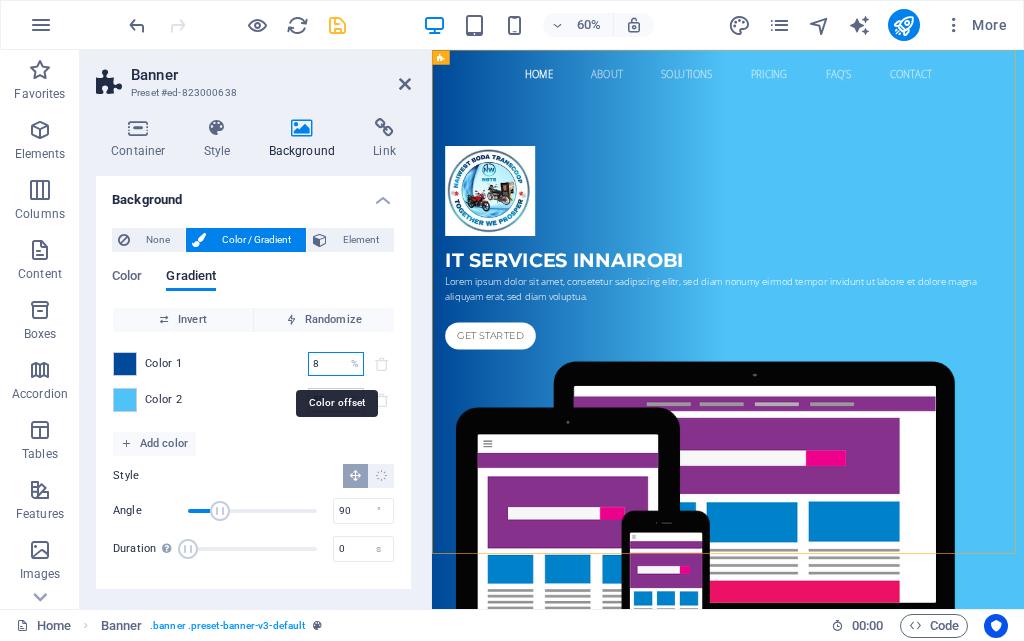 type on "8" 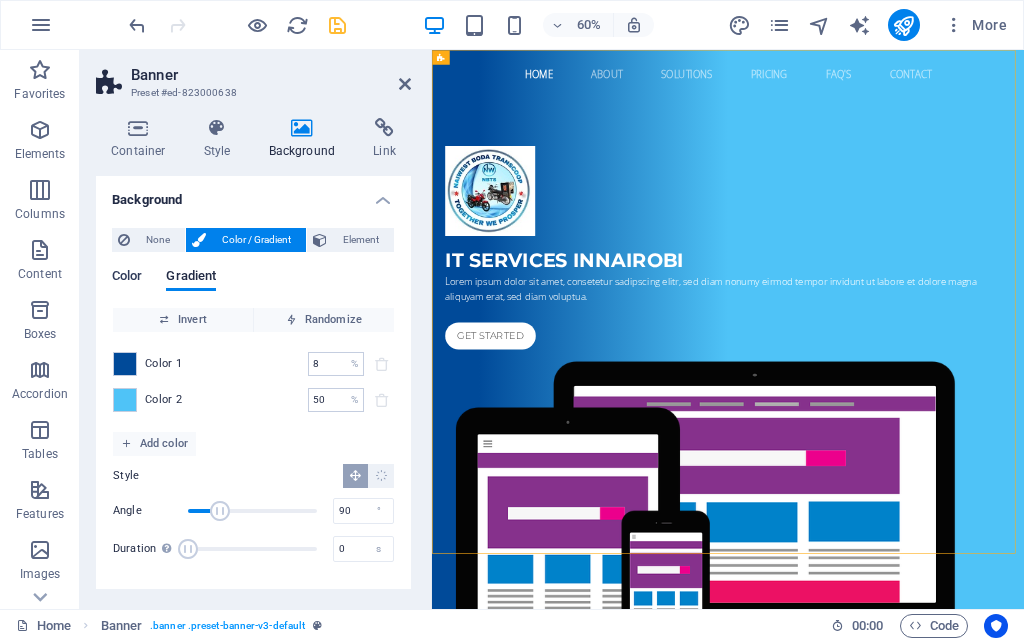 click on "Color" at bounding box center [127, 278] 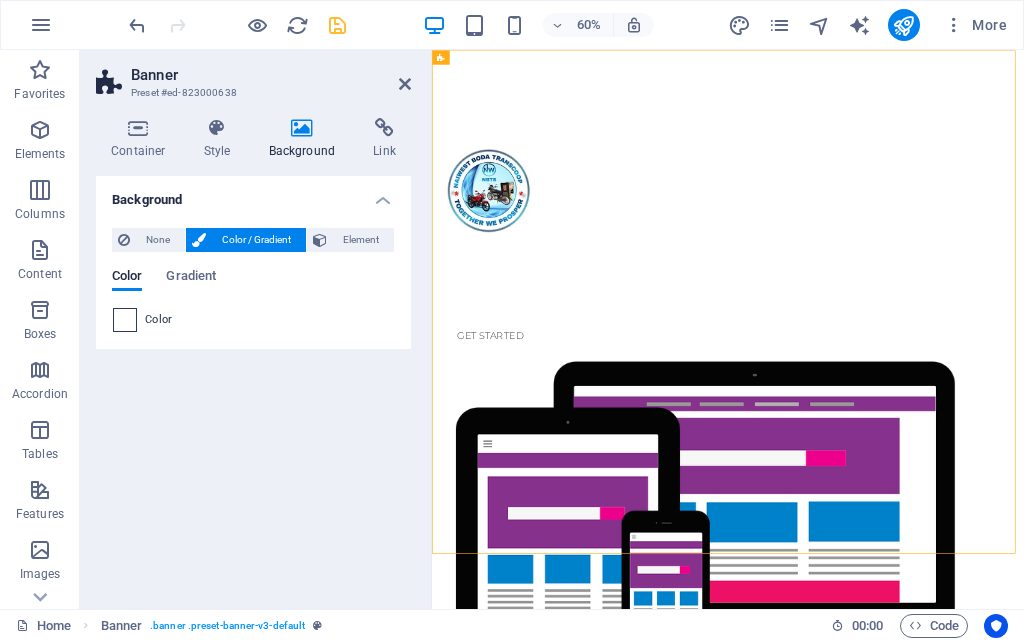 click at bounding box center [125, 320] 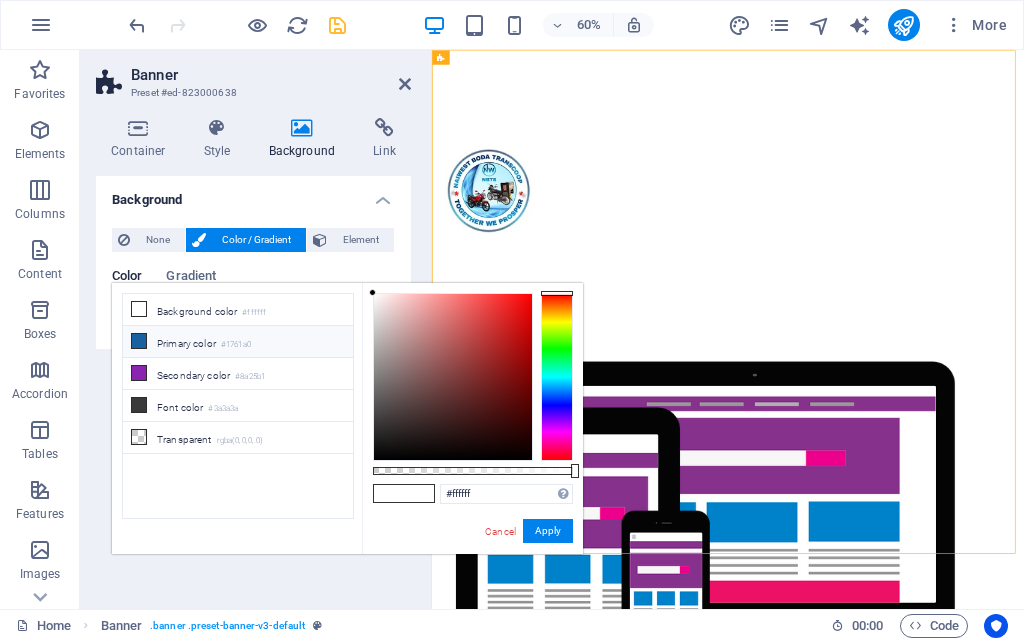click at bounding box center (139, 341) 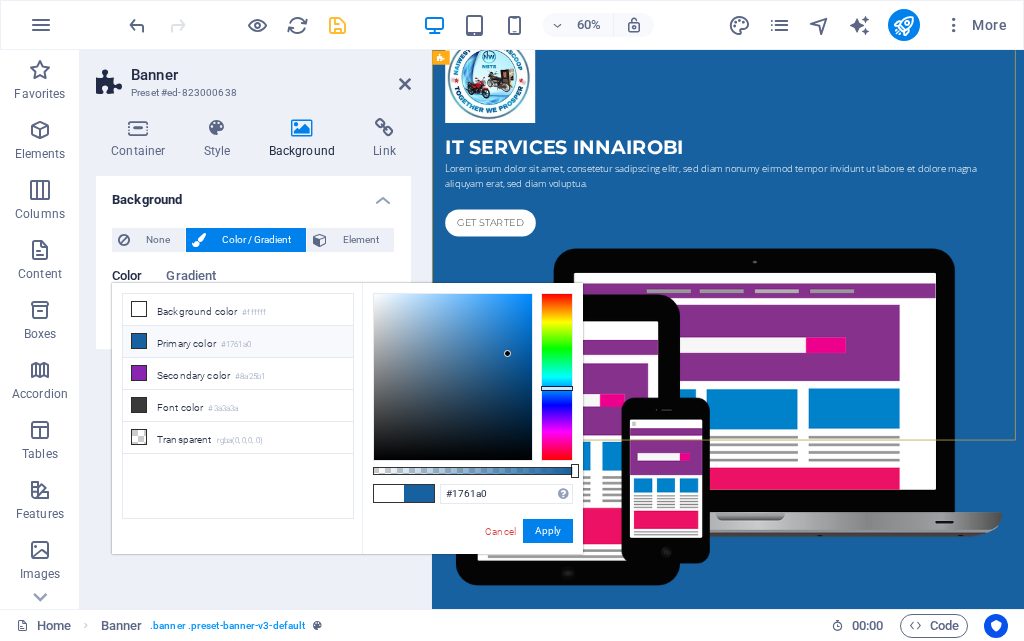 scroll, scrollTop: 200, scrollLeft: 0, axis: vertical 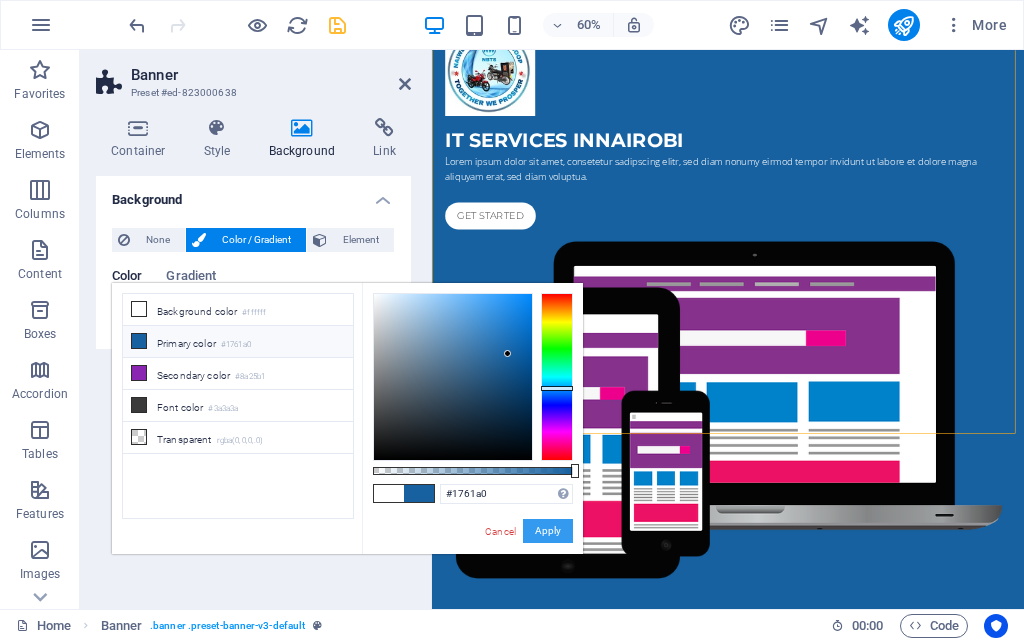 click on "Apply" at bounding box center (548, 531) 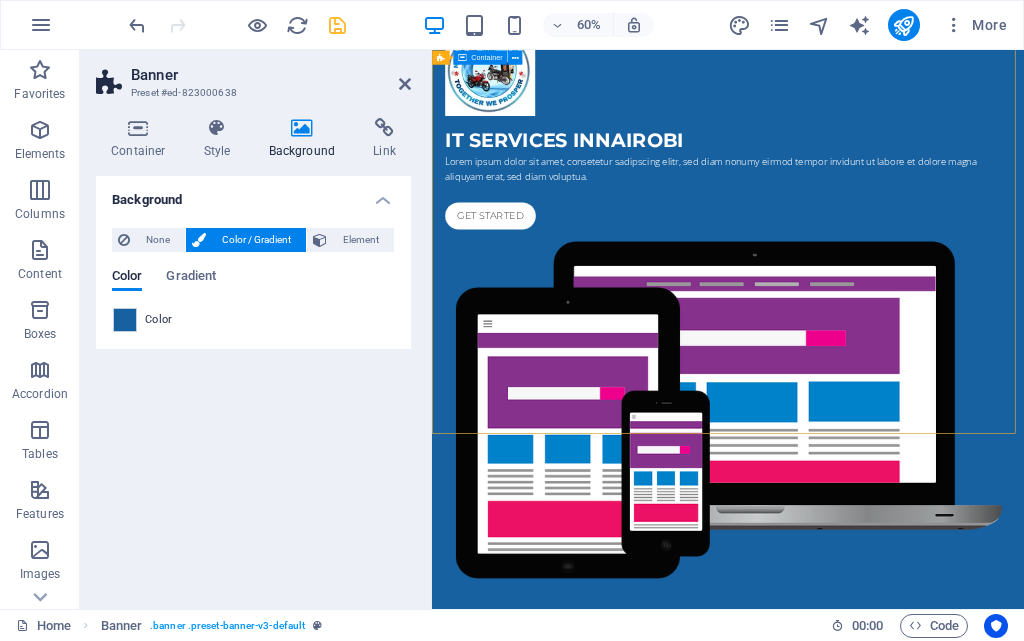 scroll, scrollTop: 0, scrollLeft: 0, axis: both 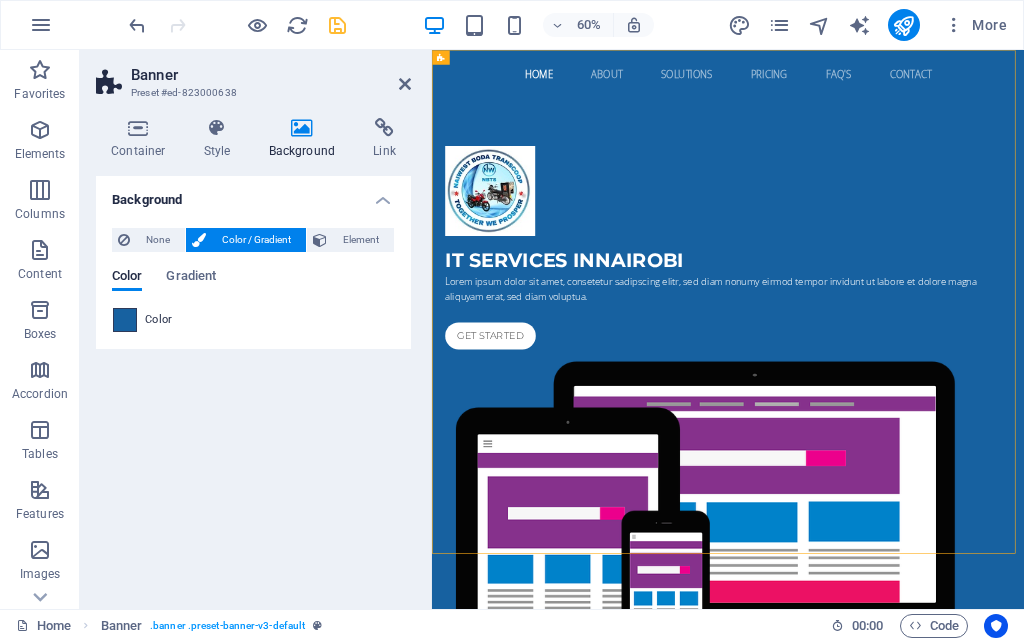 click at bounding box center [125, 320] 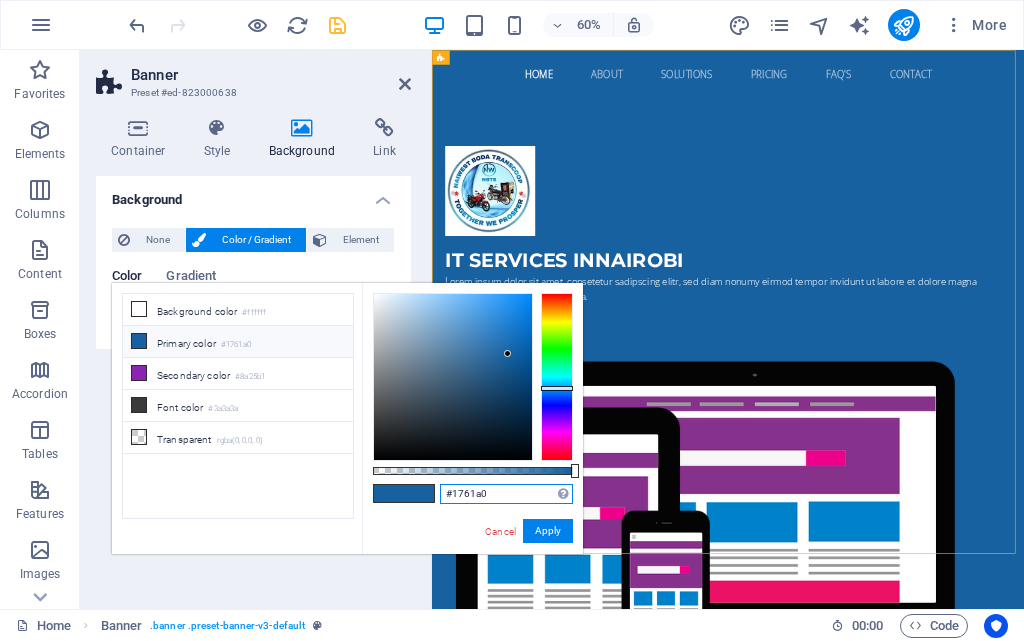 click on "#1761a0" at bounding box center (506, 494) 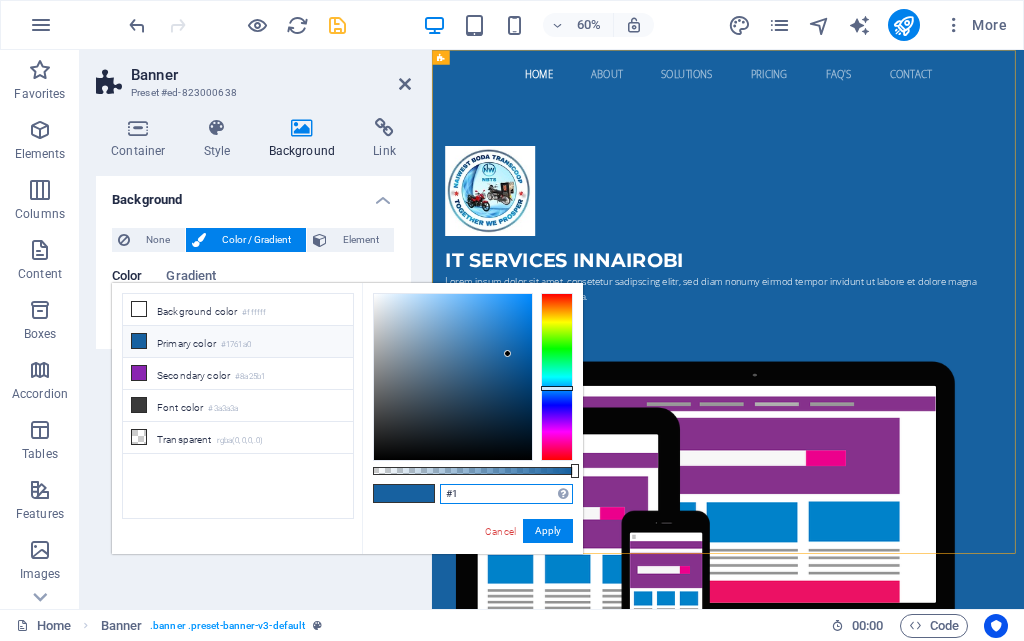 type on "#" 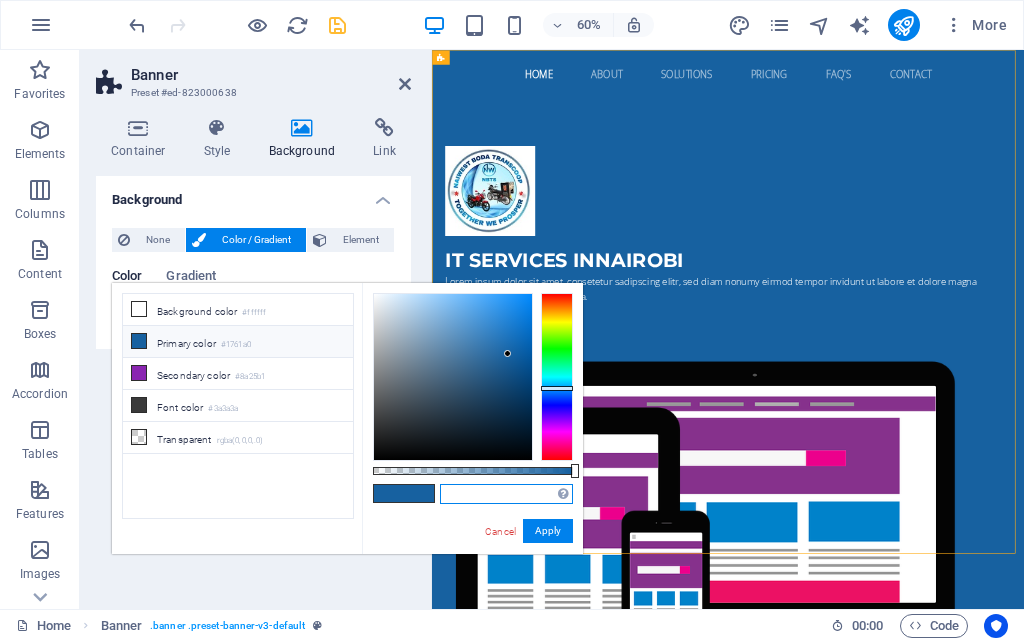 paste on "#4FC3F7" 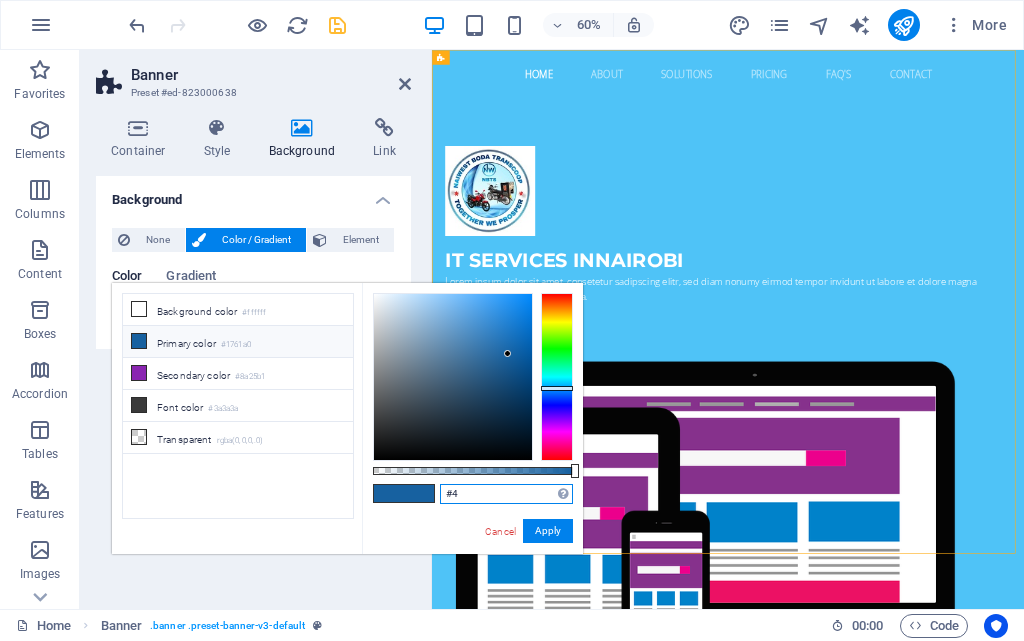 type on "#" 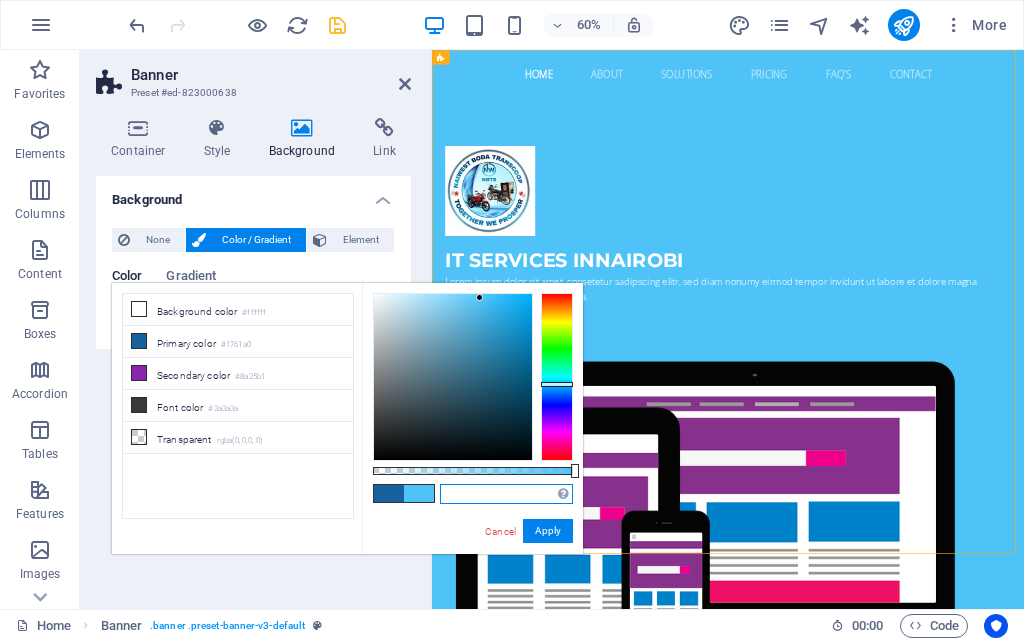 paste on "#004A99" 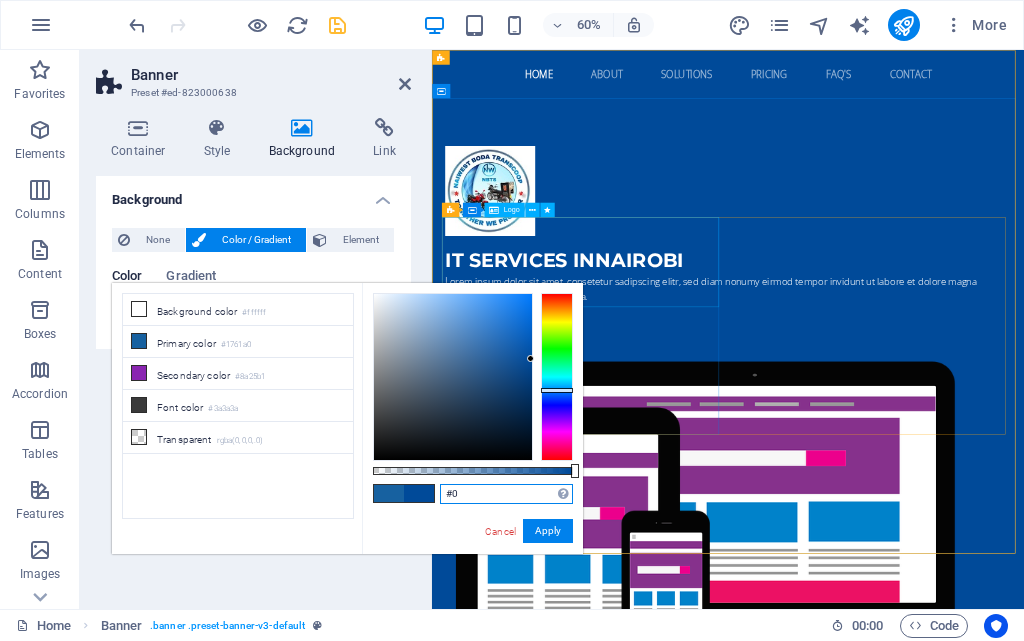 type on "#" 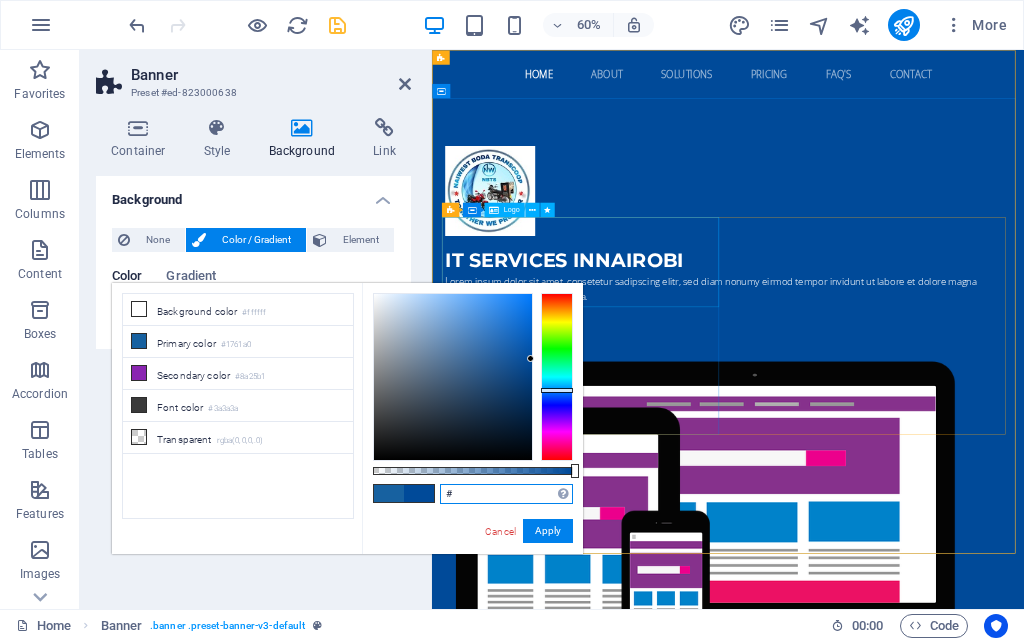type 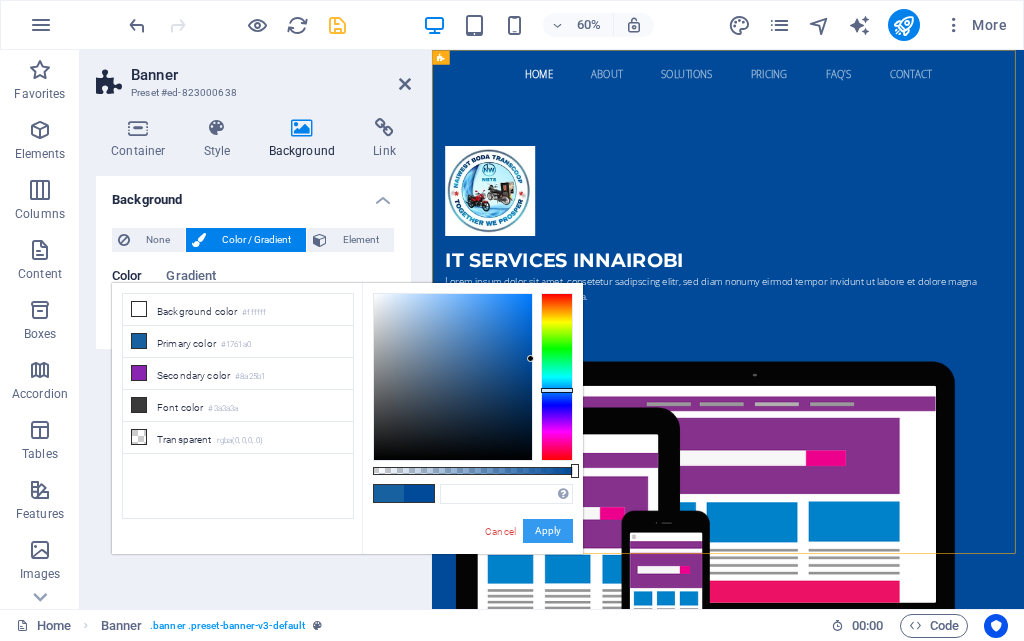 type 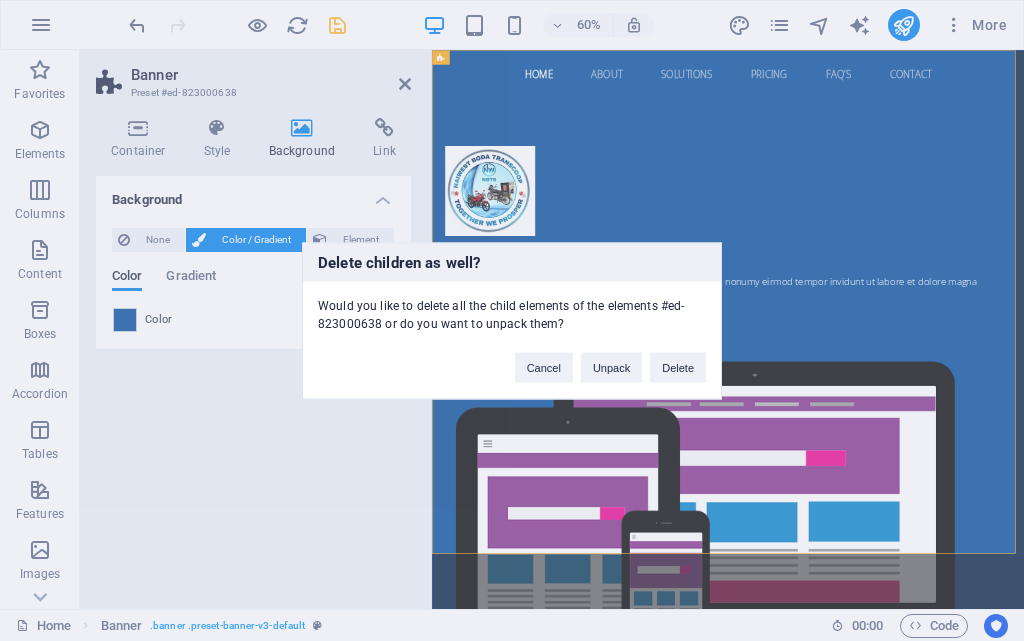 type 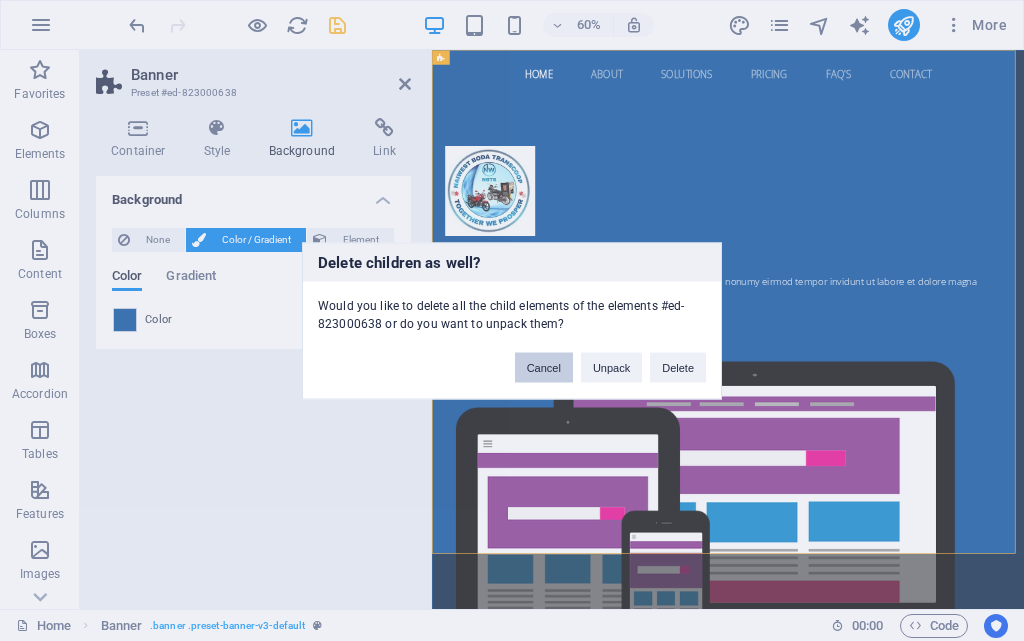 type 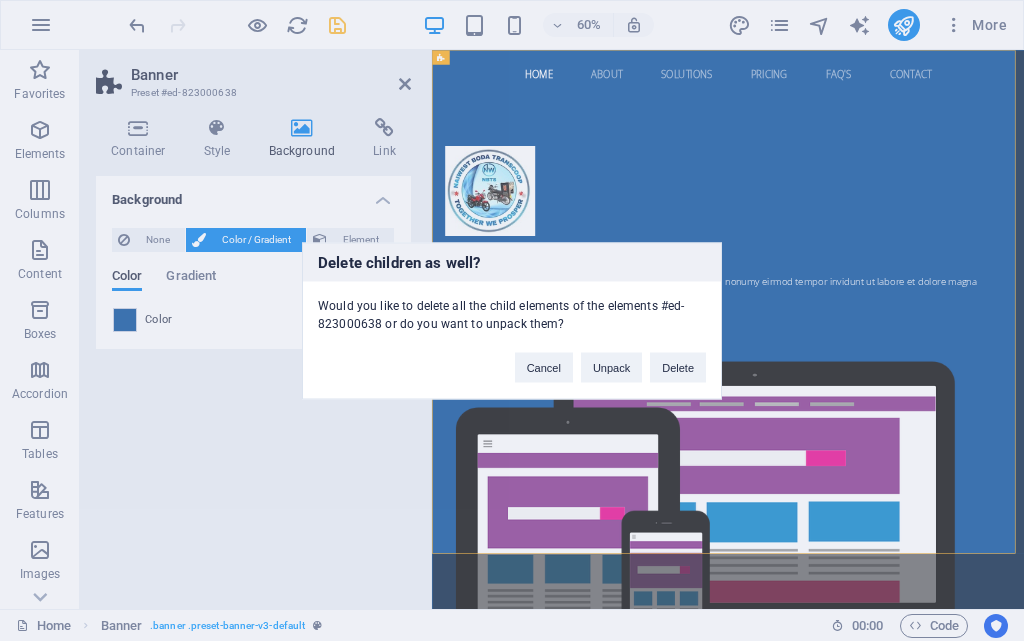 type 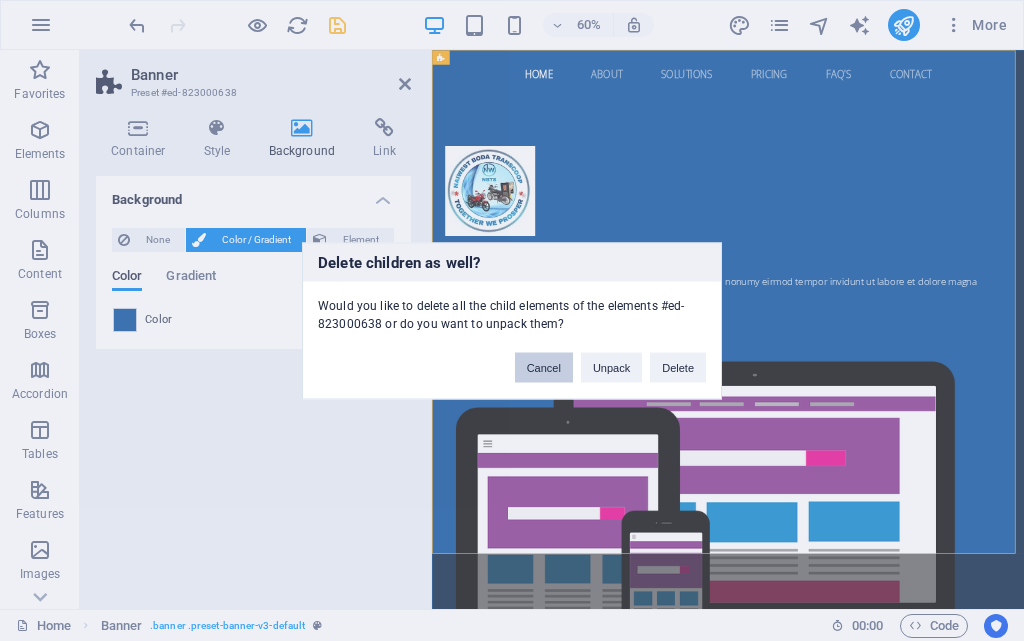 type 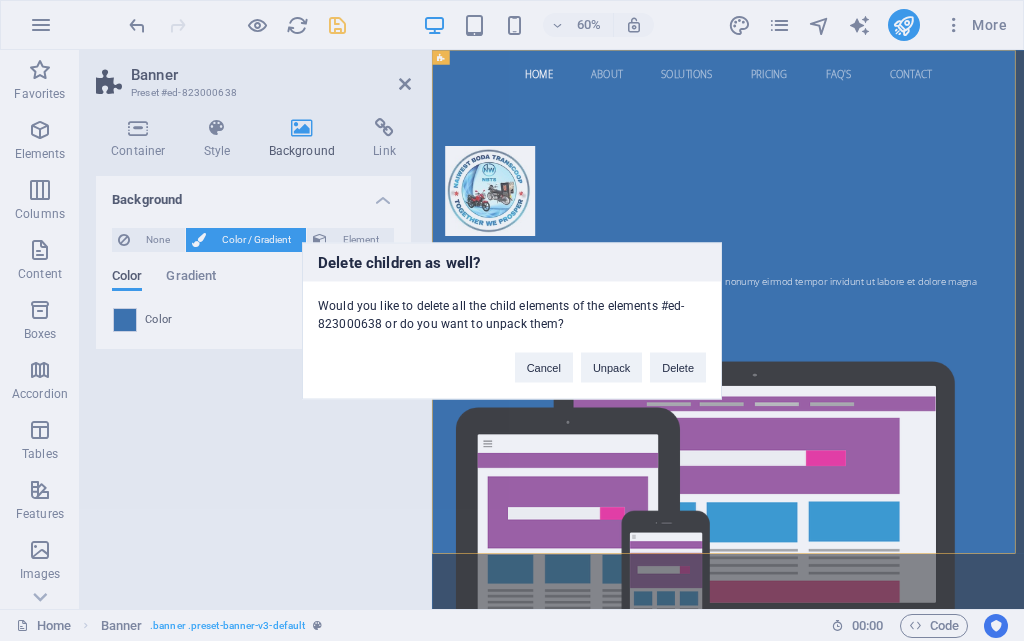 type 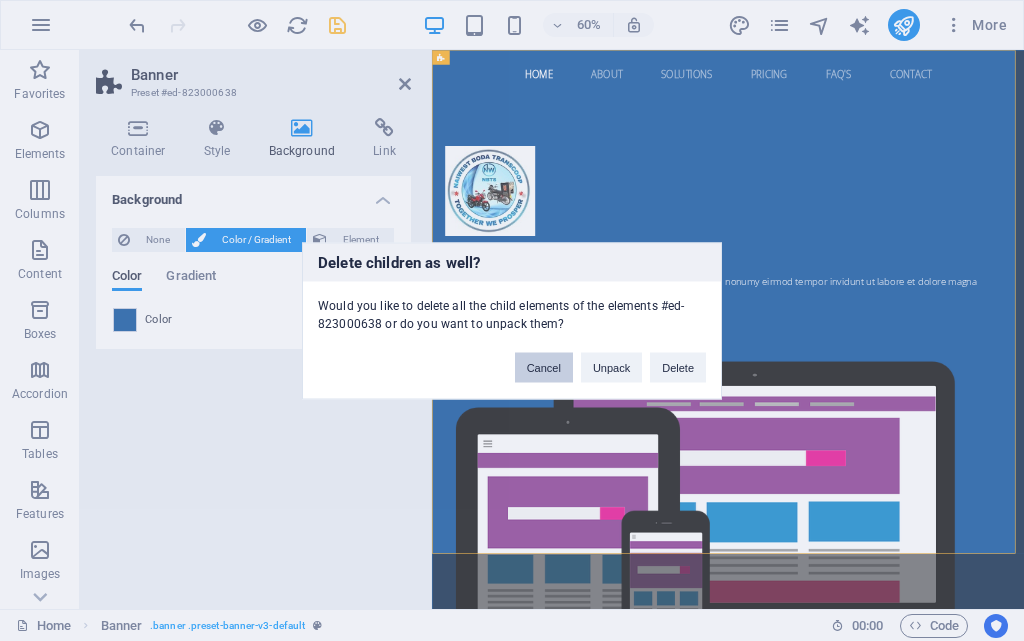 type 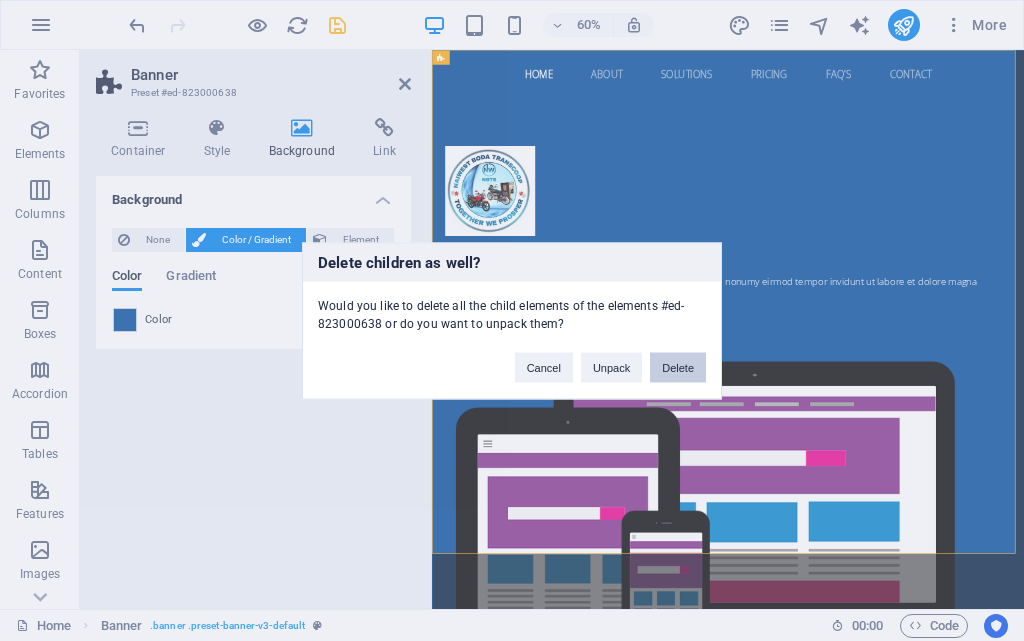 type 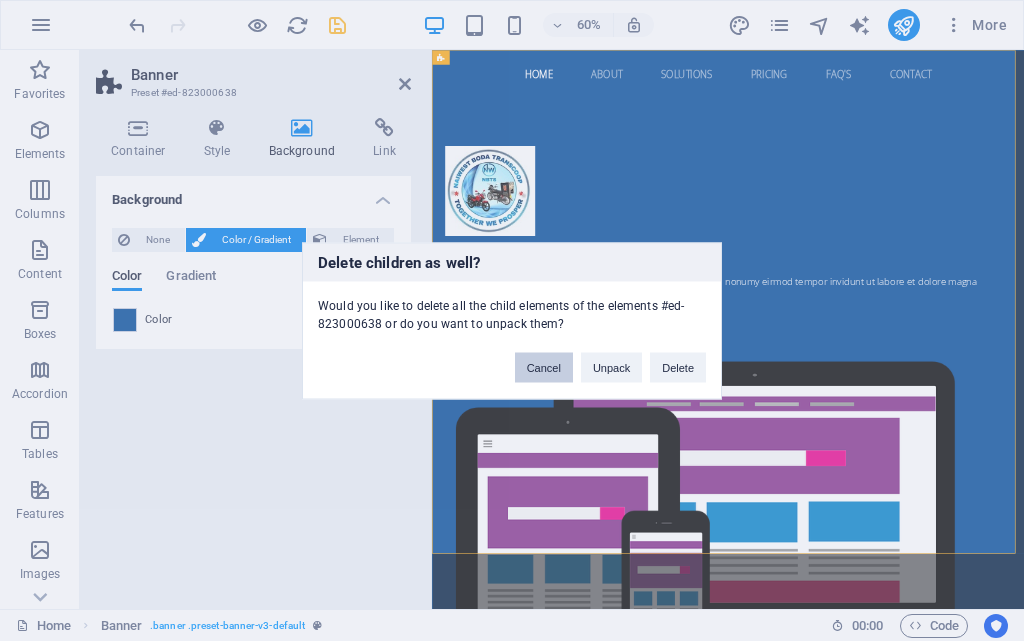 type 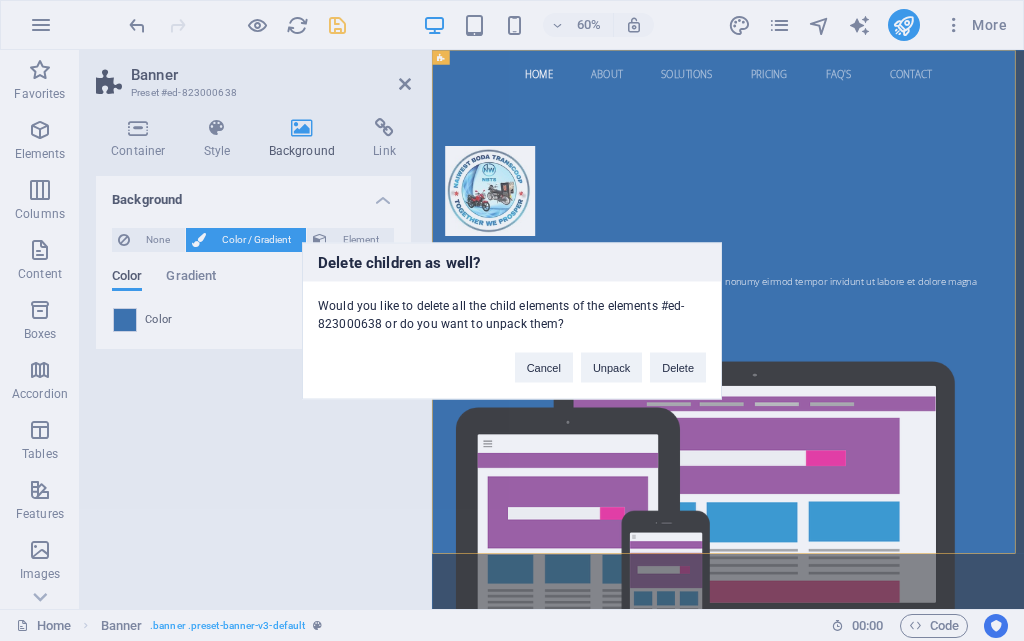 type 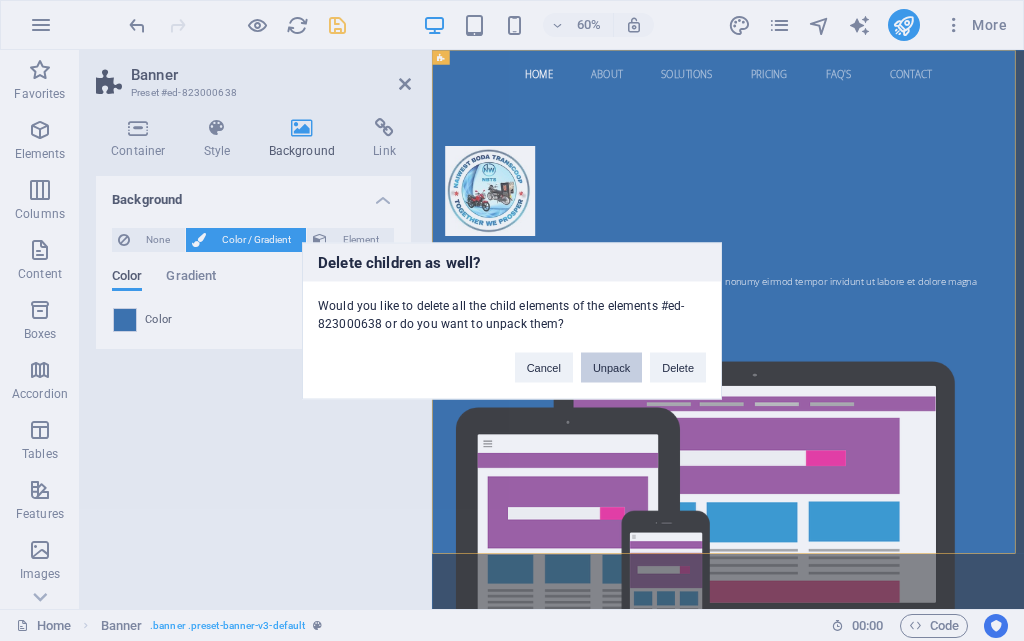 type 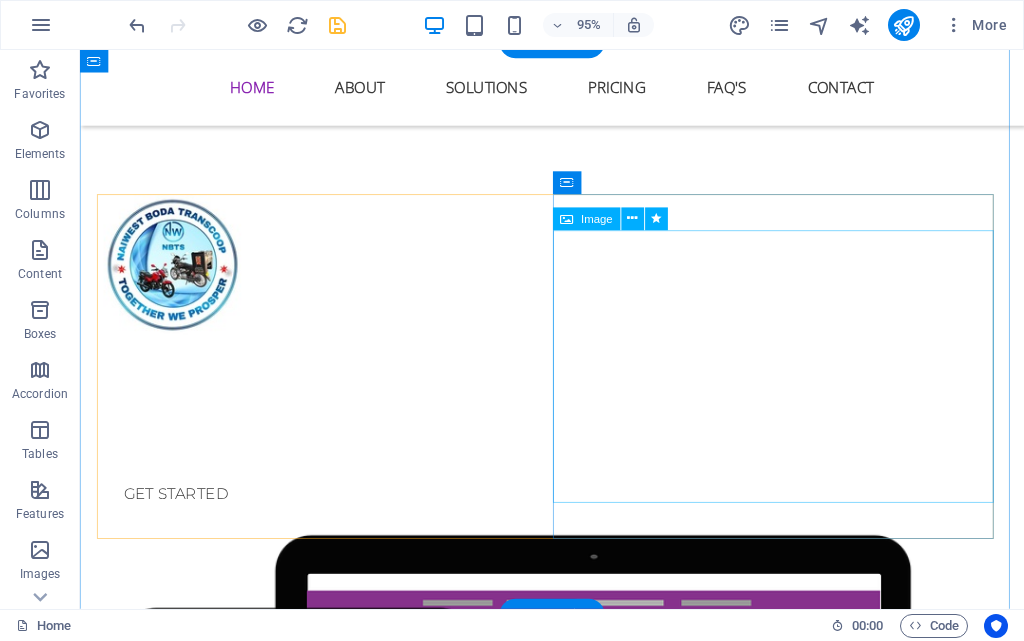 scroll, scrollTop: 0, scrollLeft: 0, axis: both 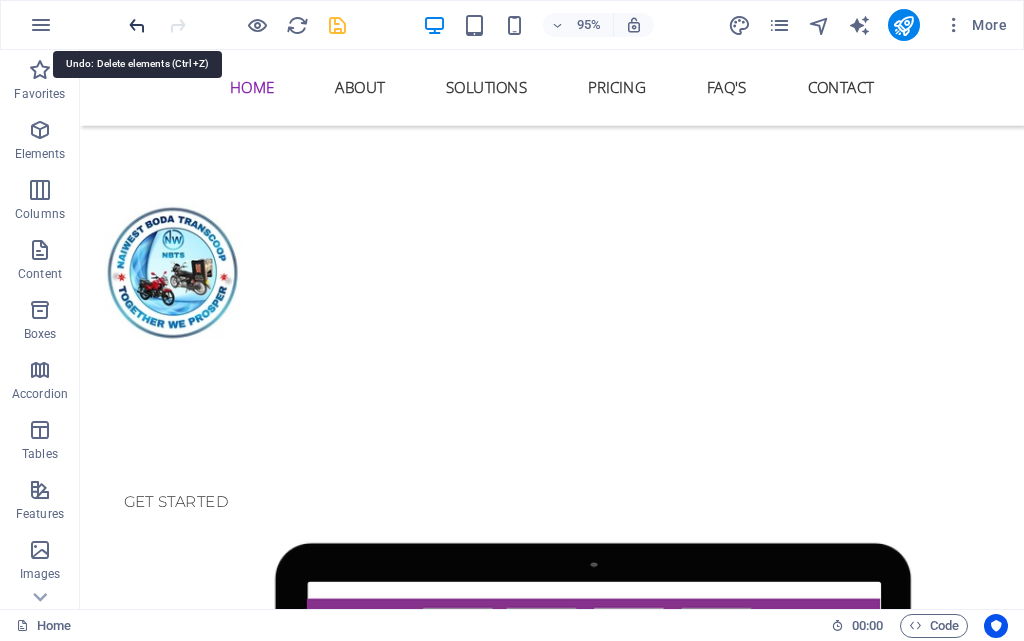 type 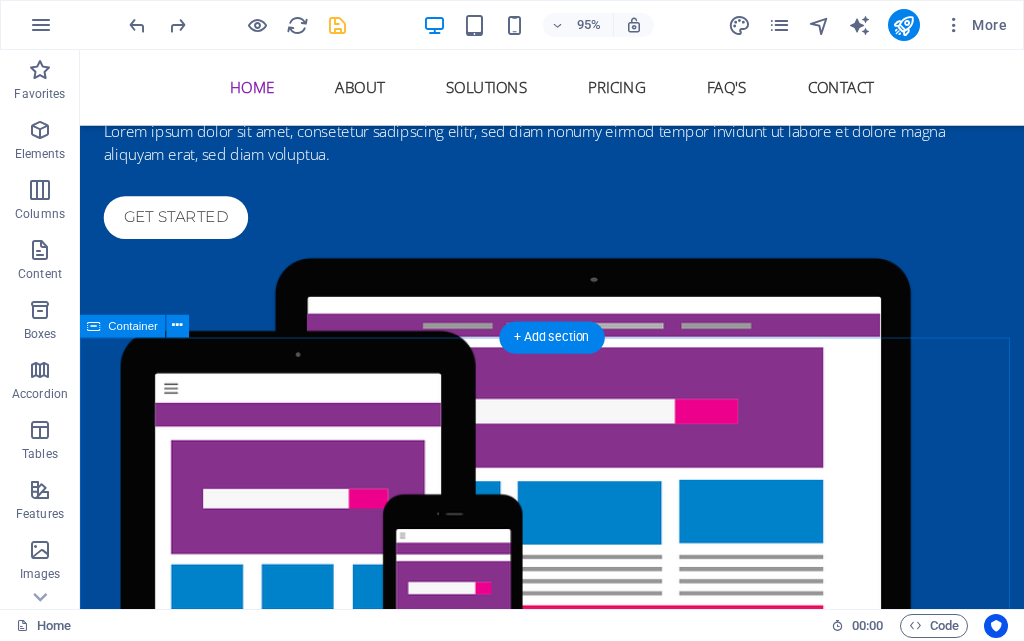 scroll, scrollTop: 400, scrollLeft: 0, axis: vertical 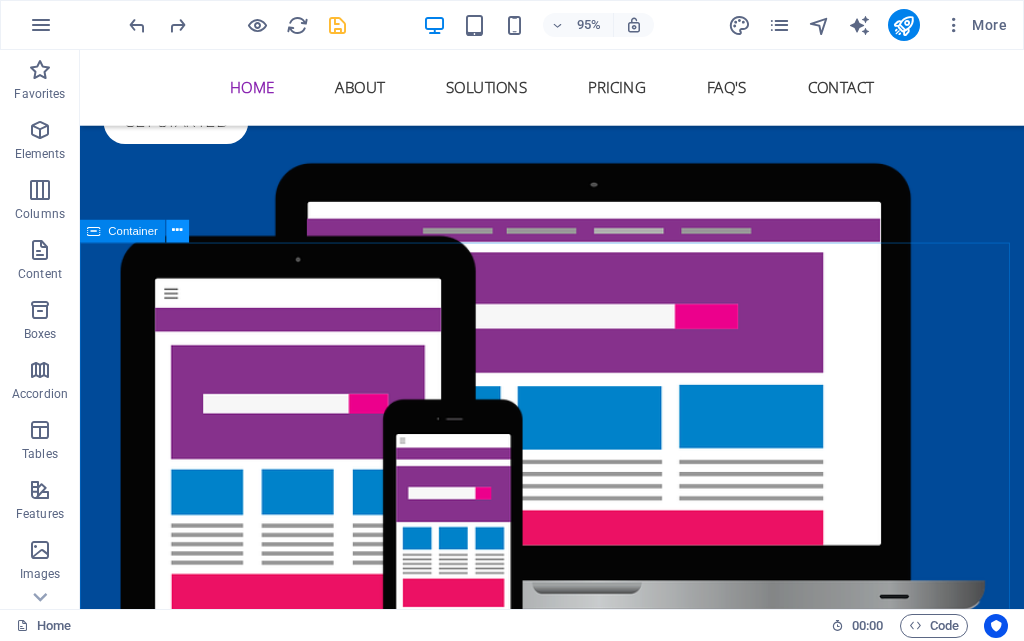 type 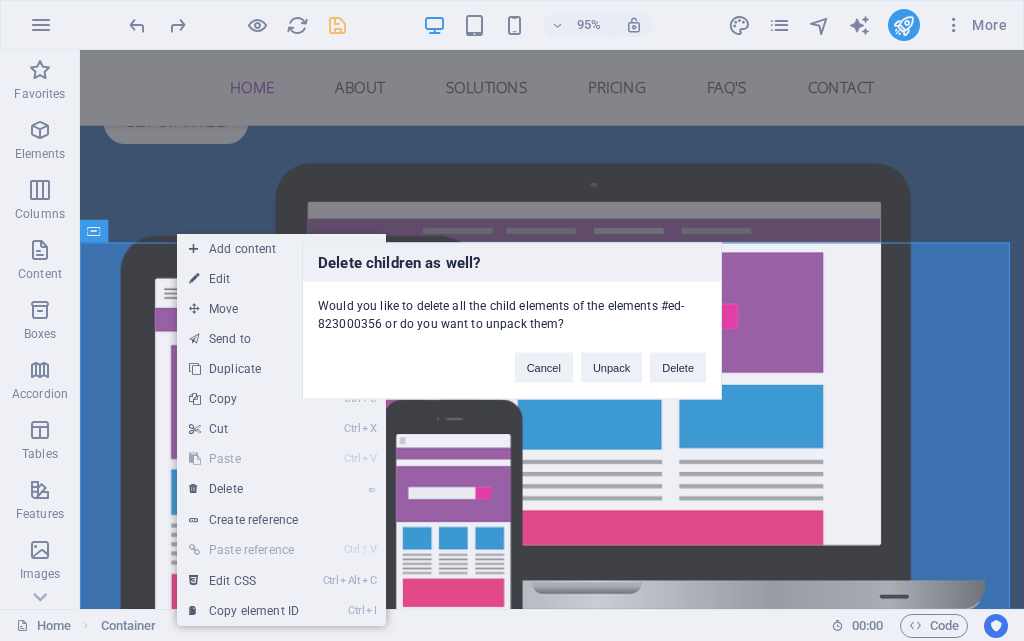 type 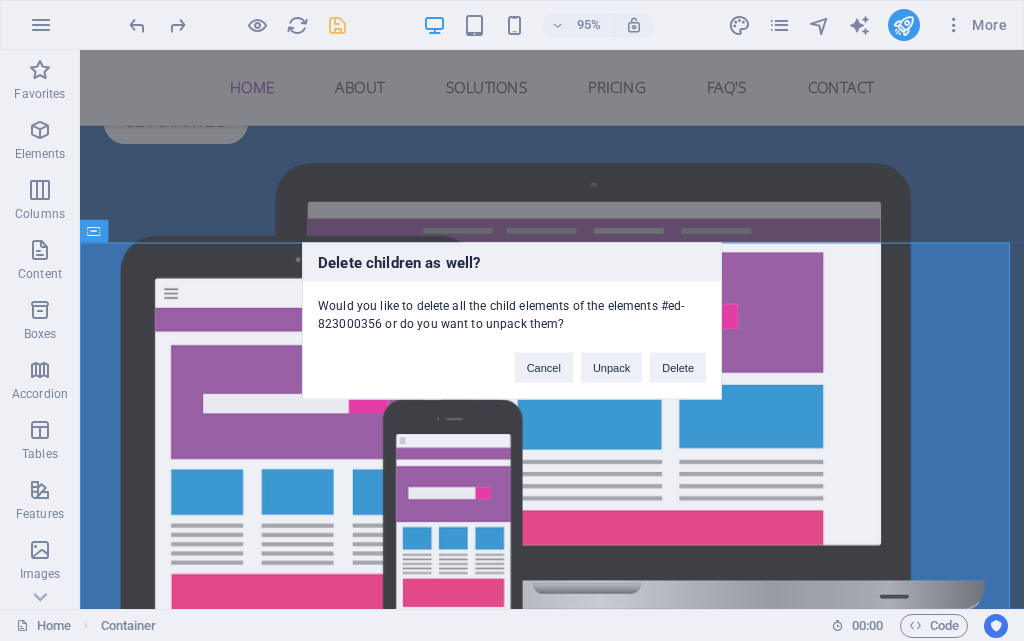 click on "Delete children as well? Would you like to delete all the child elements of the elements #ed-823000356 or do you want to unpack them? Cancel Unpack Delete" at bounding box center [512, 320] 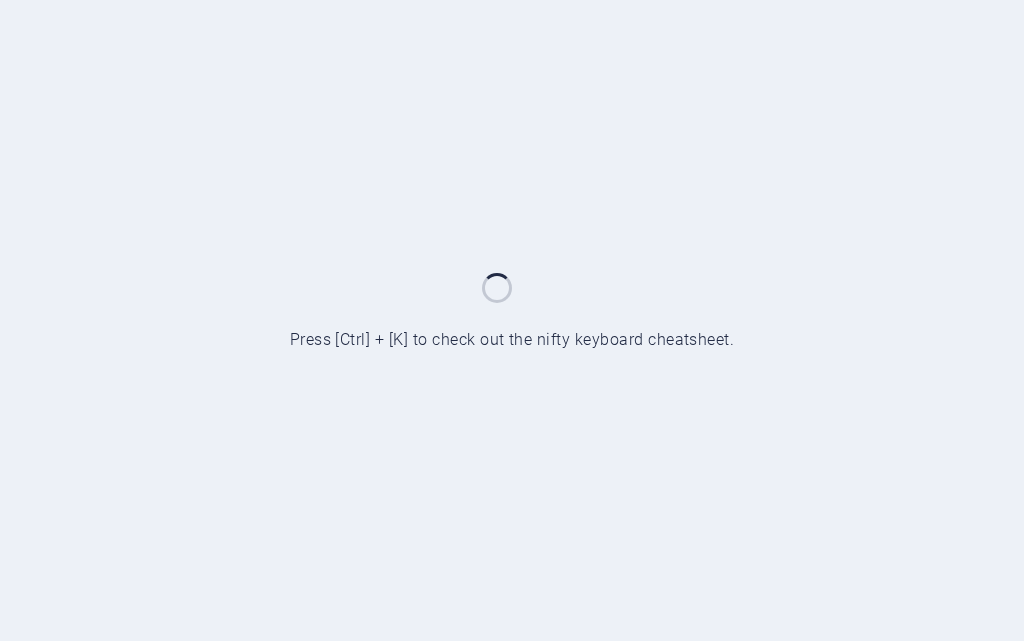 scroll, scrollTop: 0, scrollLeft: 0, axis: both 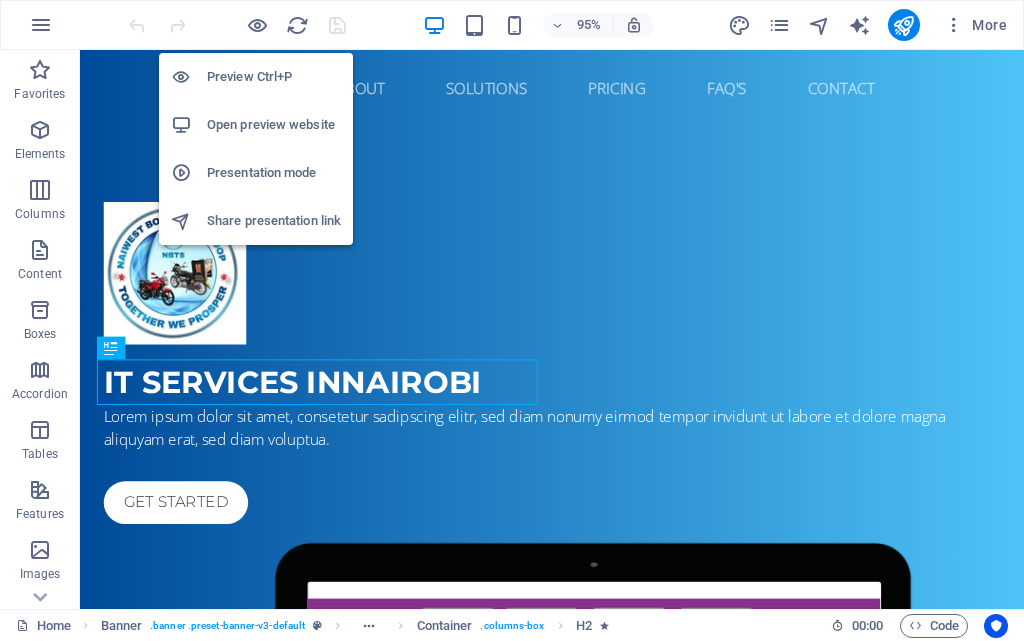 type 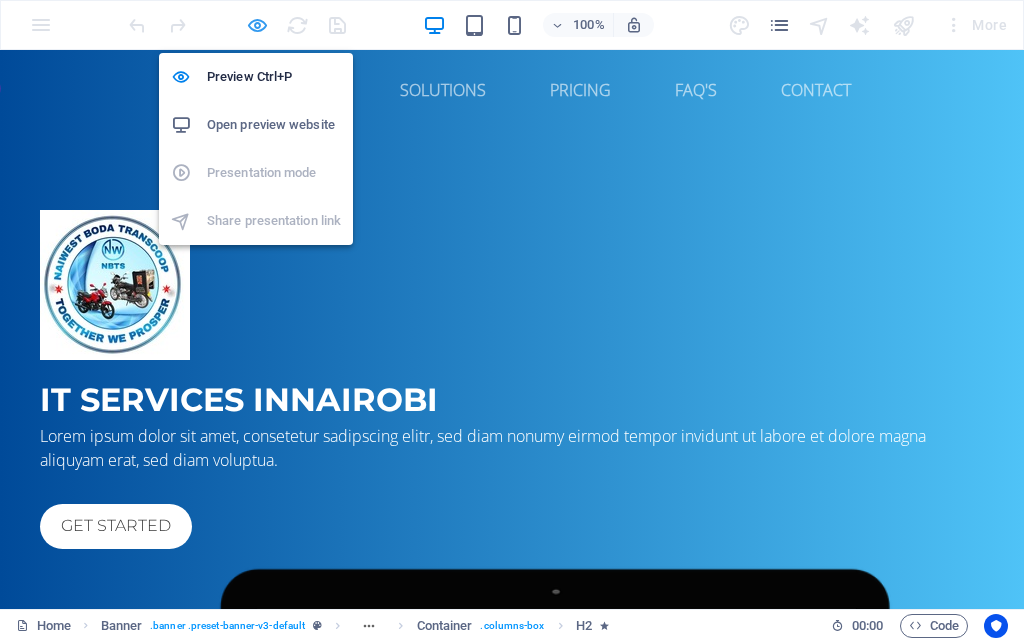 type 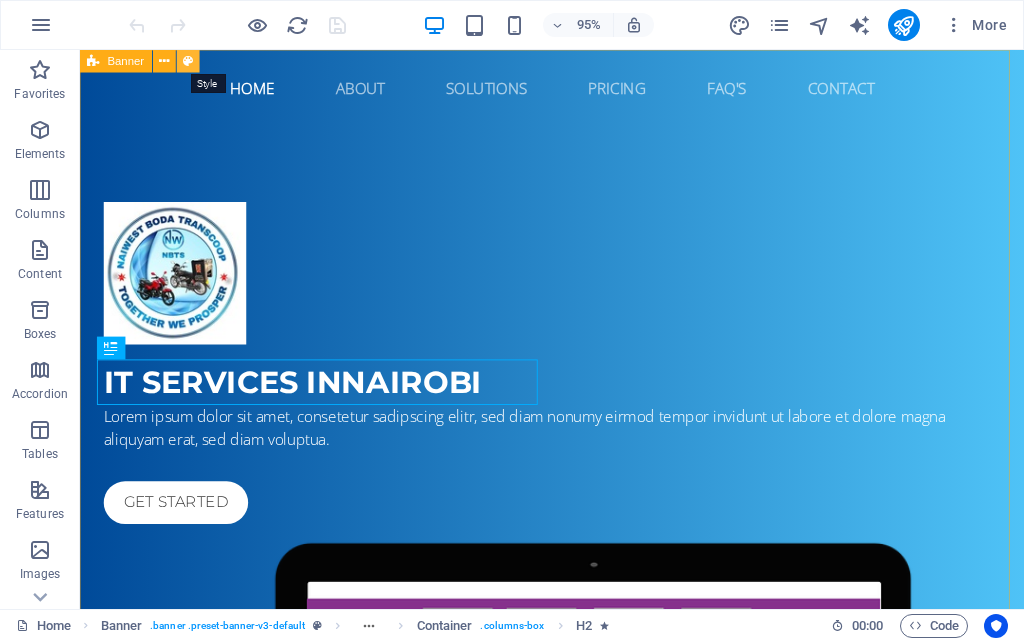 type 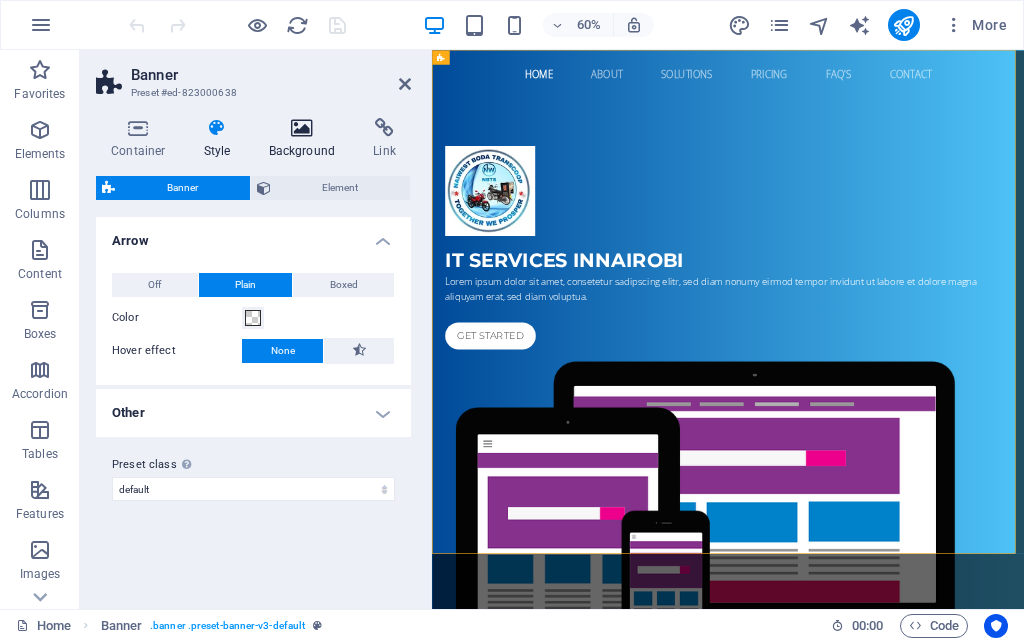 click at bounding box center [302, 128] 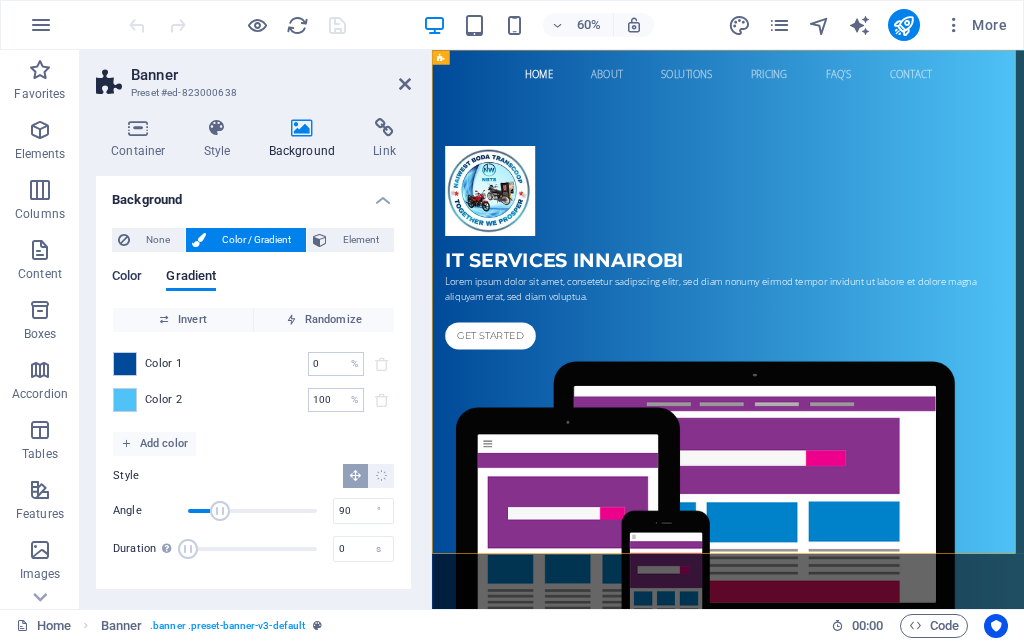 type 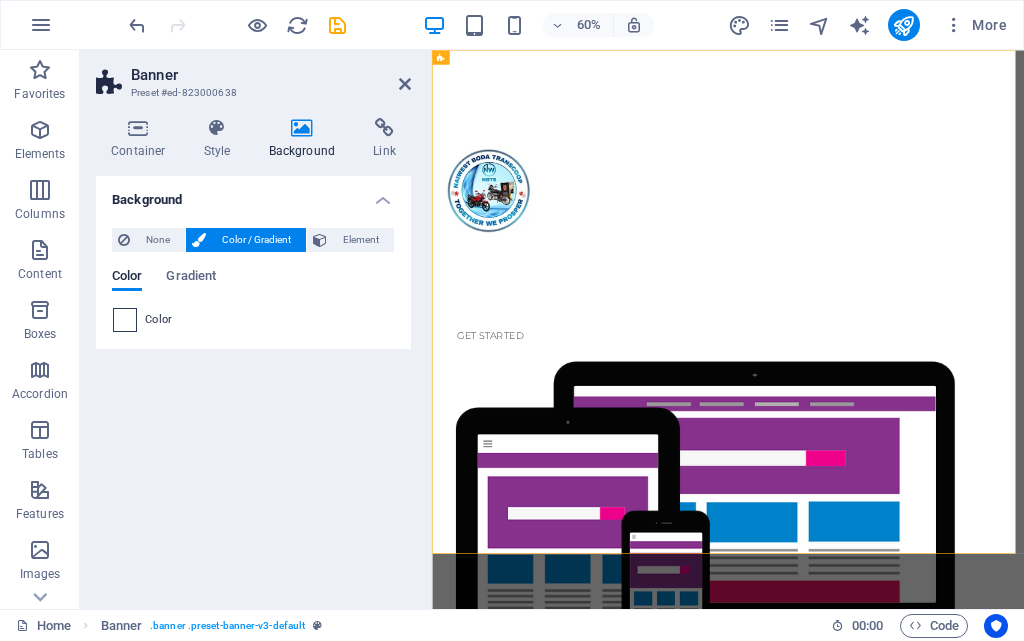 click at bounding box center (125, 320) 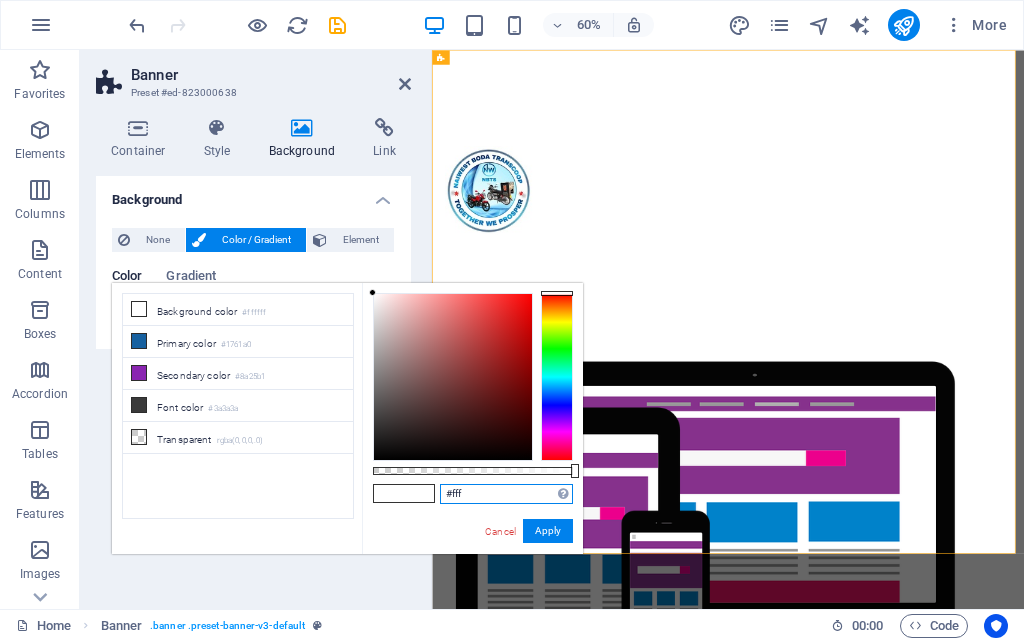 click on "#fff" at bounding box center (506, 494) 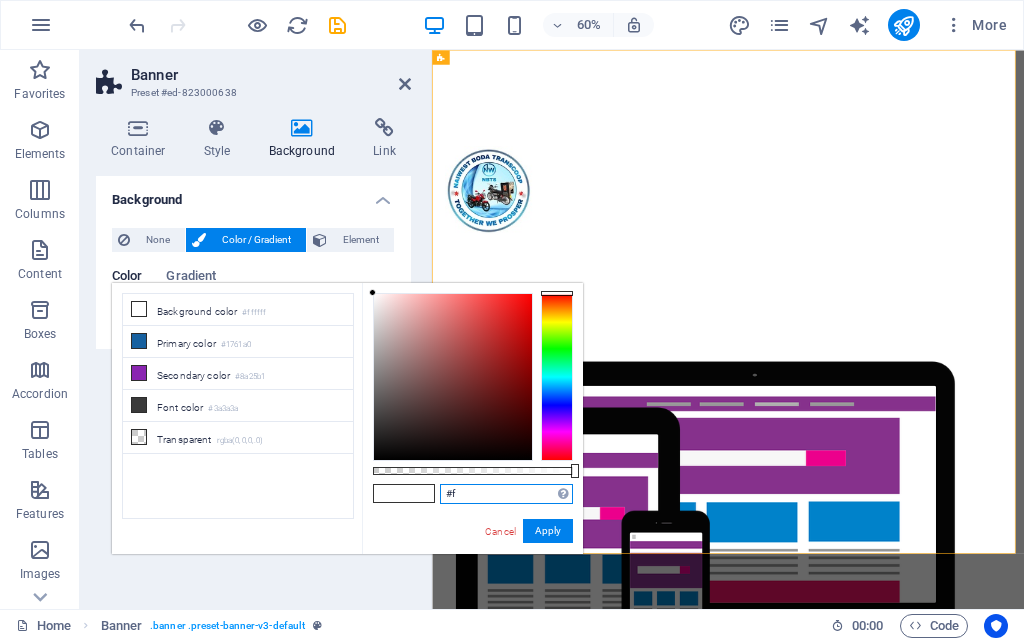 type on "#" 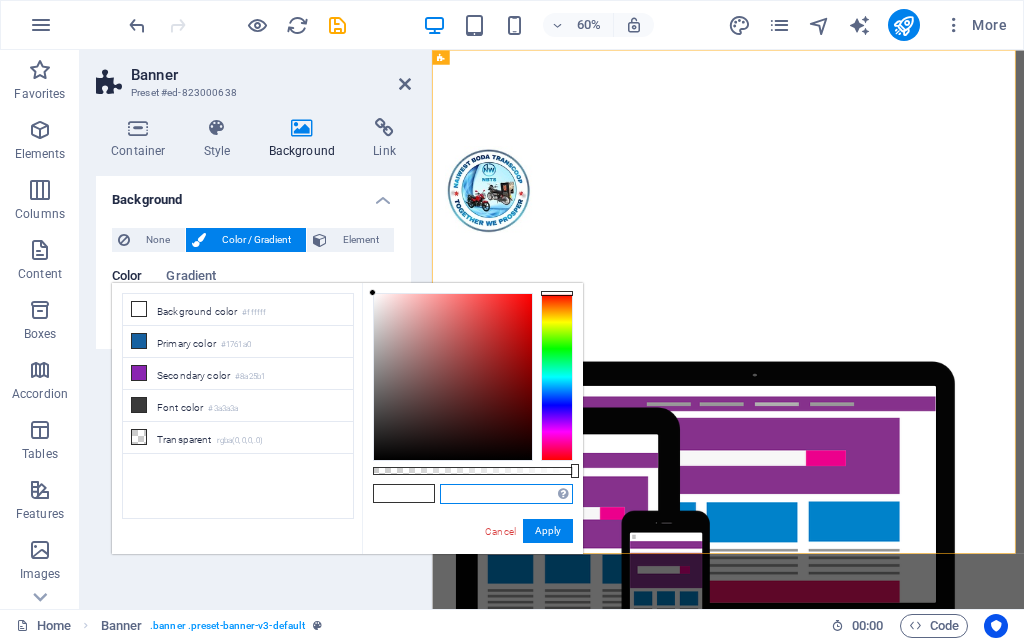 paste on "#004A99" 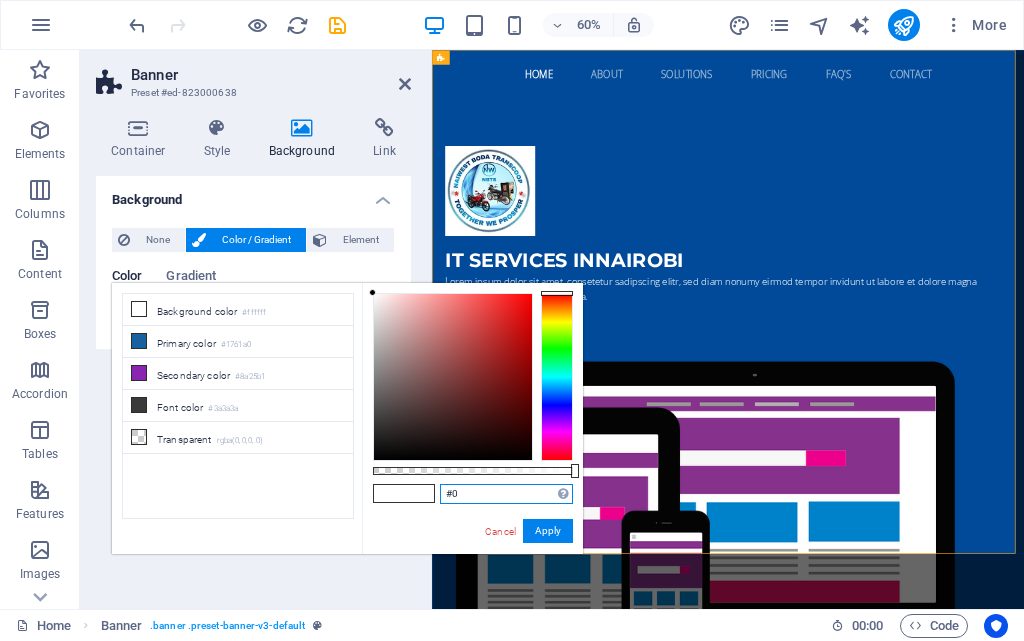 type on "#" 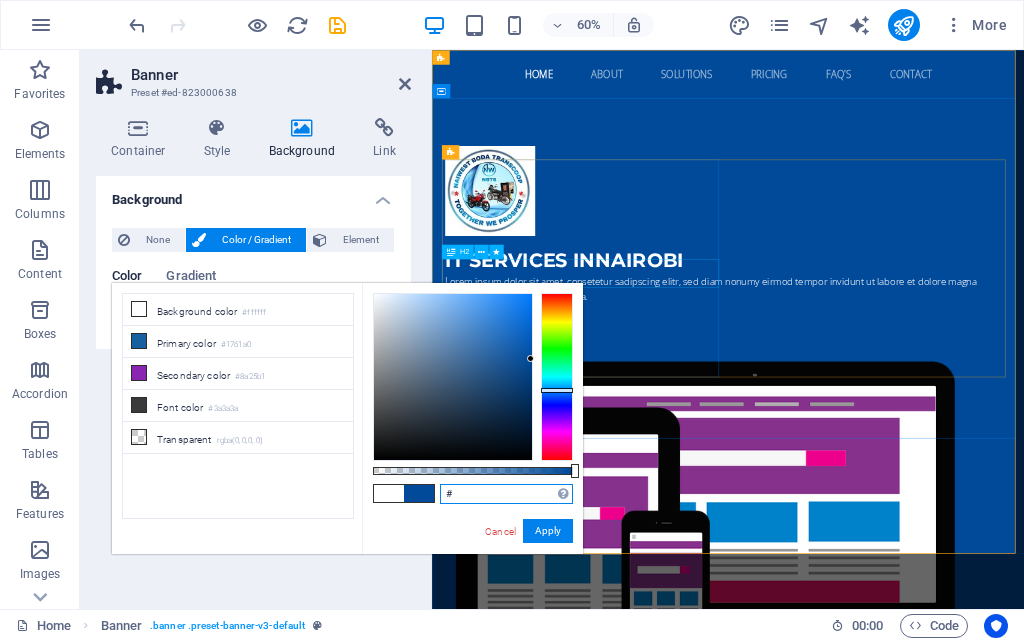 type 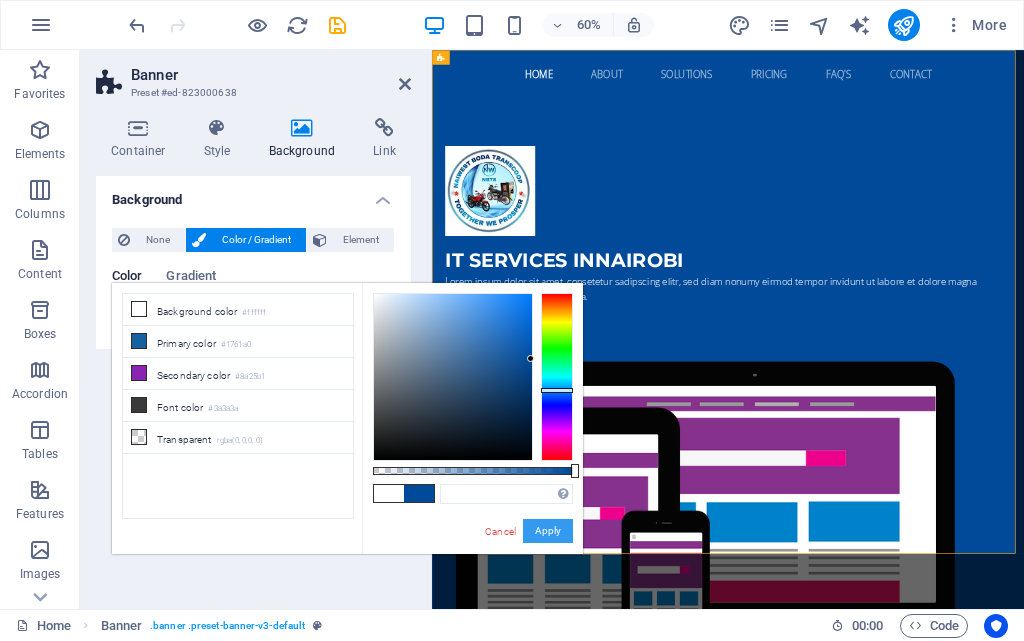 type 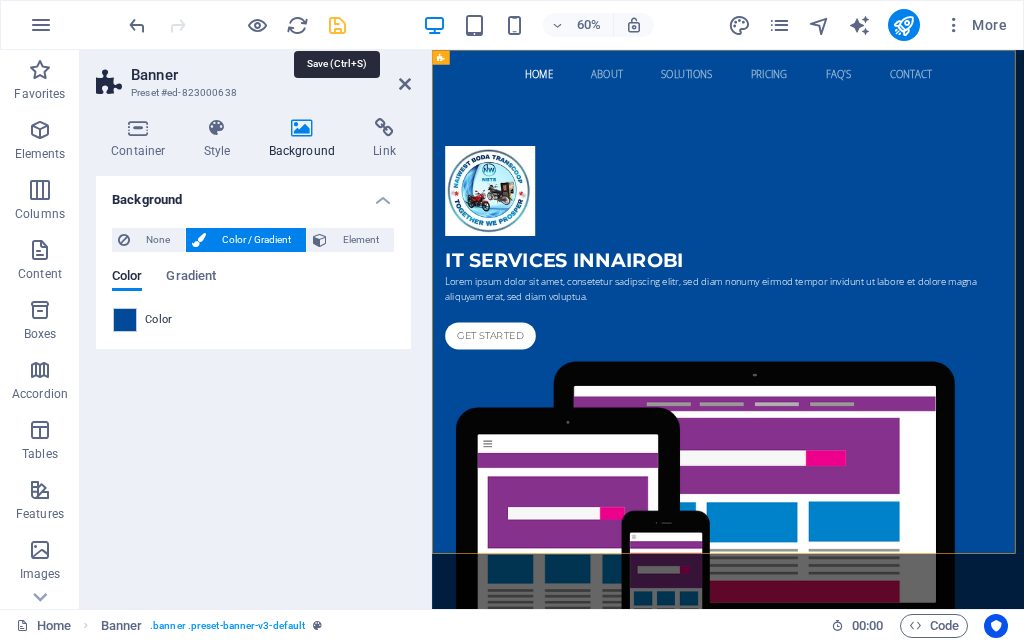type 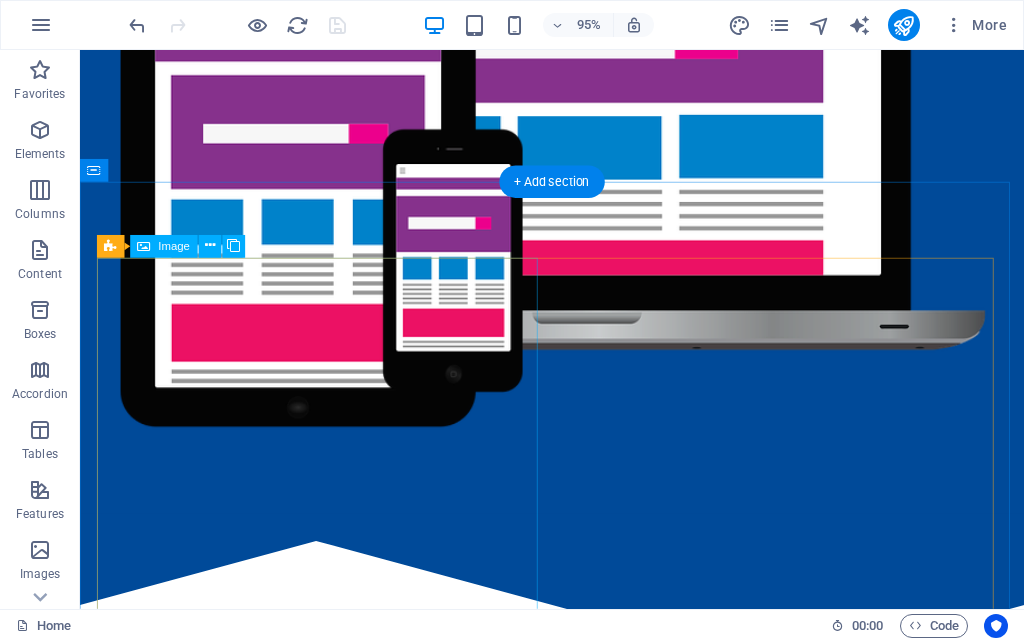 scroll, scrollTop: 700, scrollLeft: 0, axis: vertical 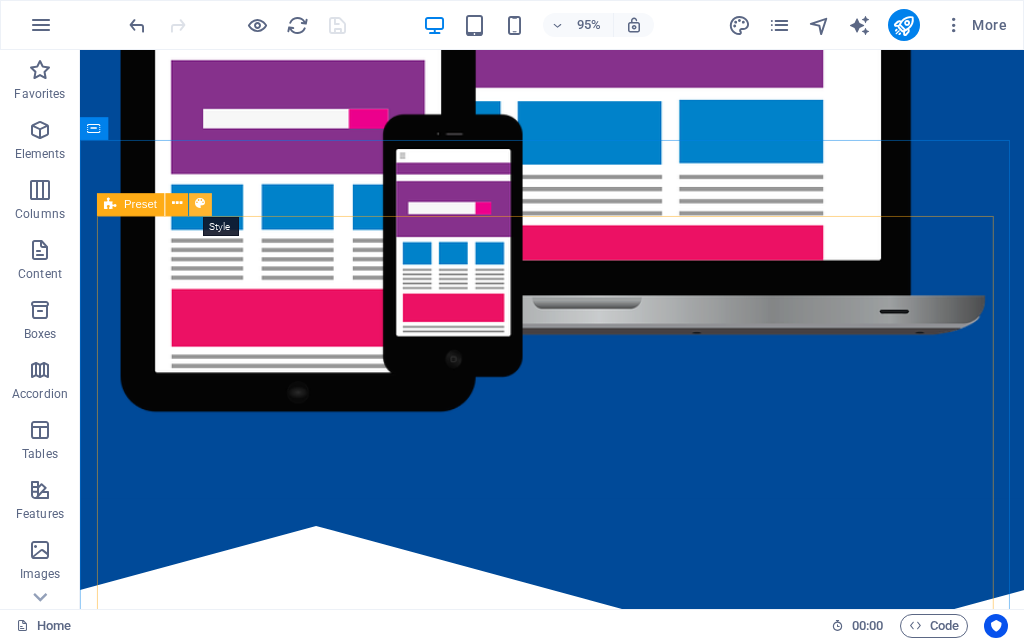 type 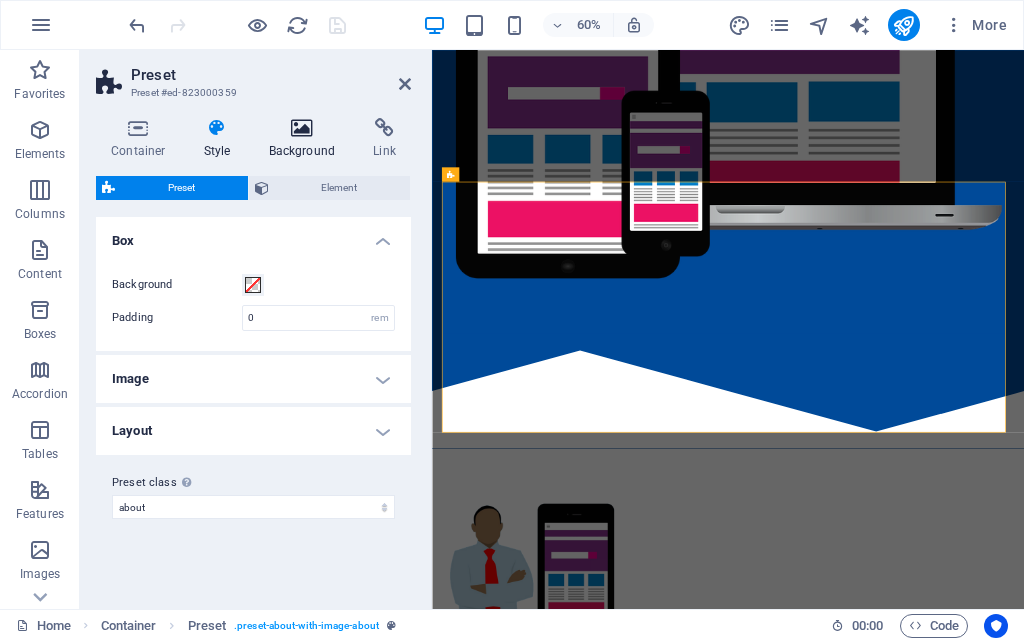 click at bounding box center [302, 128] 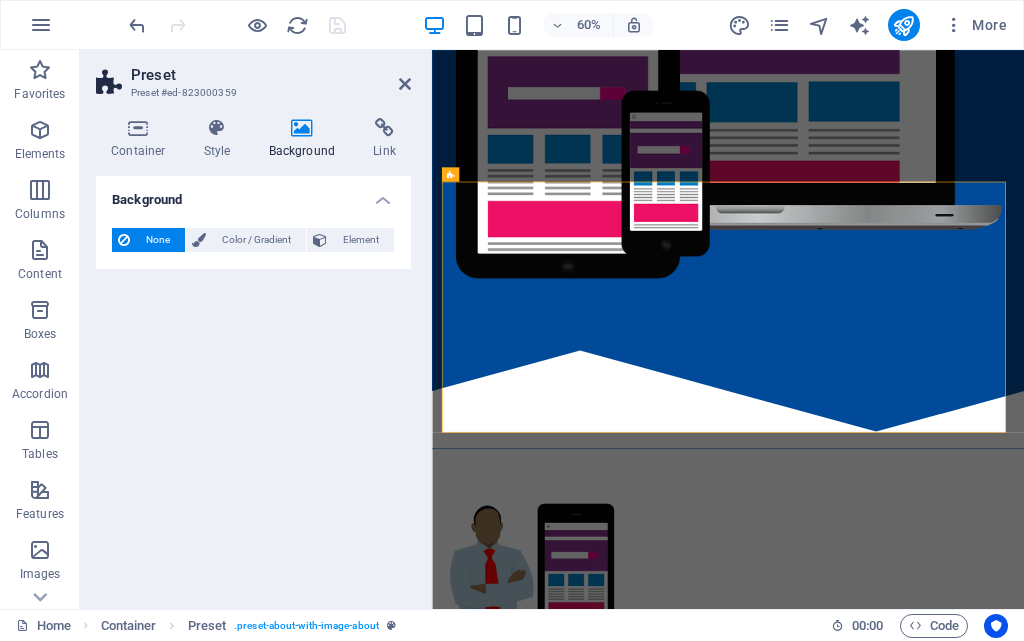 type 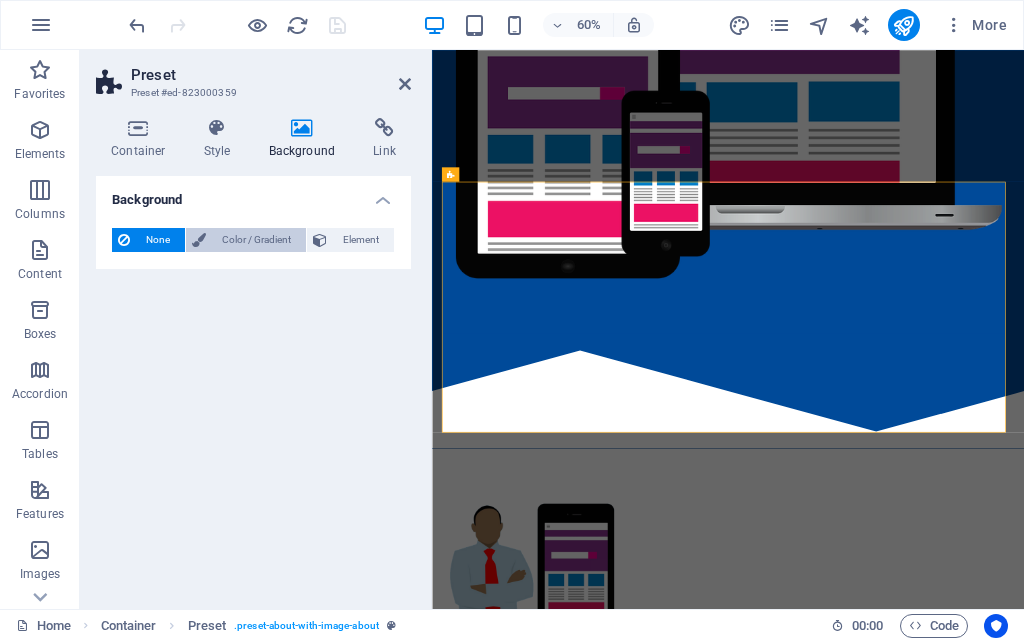type 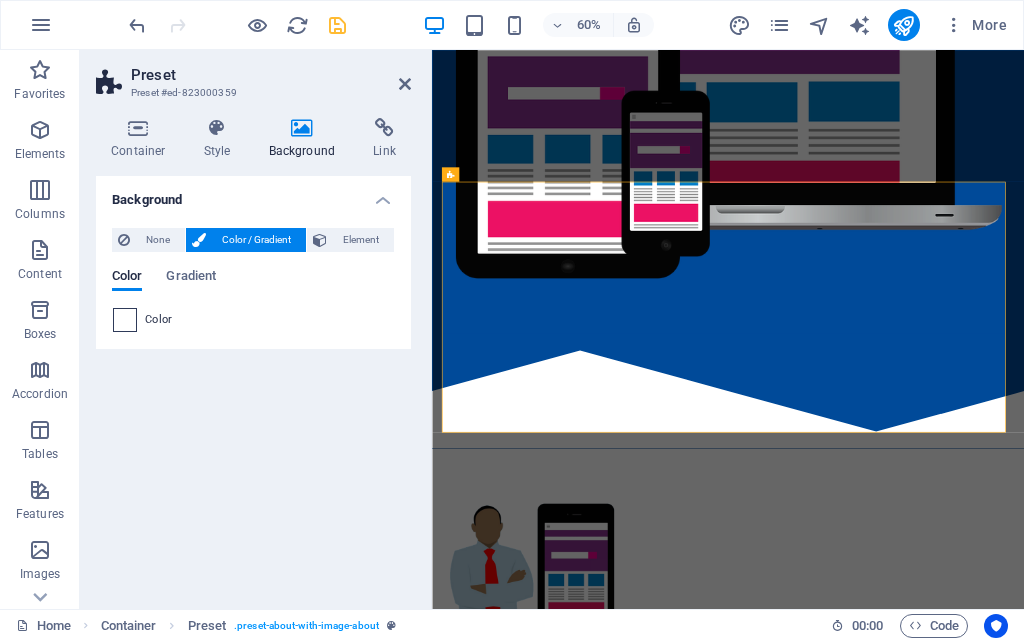 click at bounding box center (125, 320) 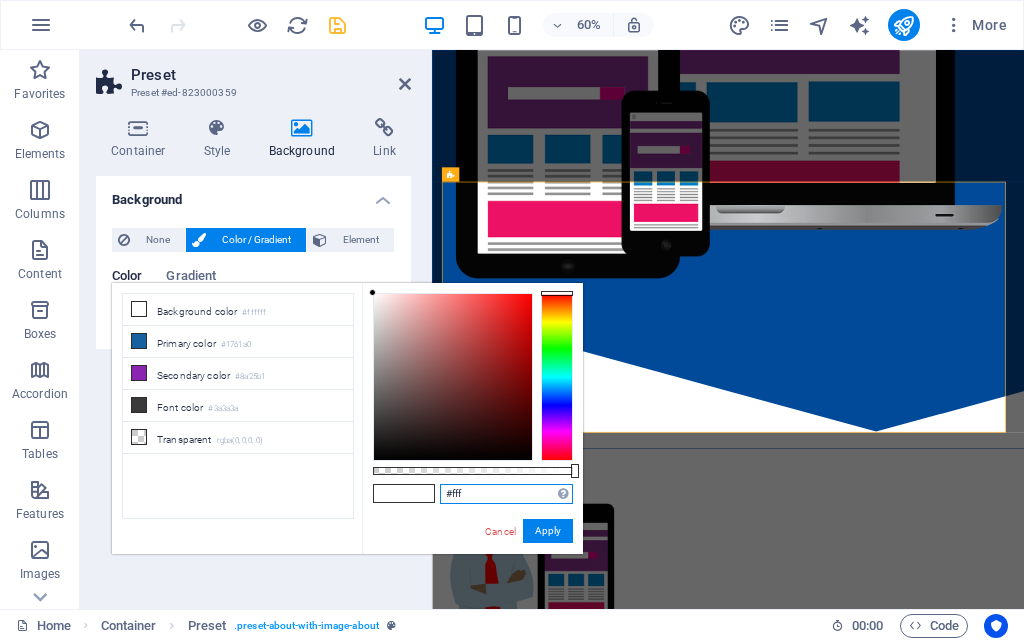 click on "#fff" at bounding box center [506, 494] 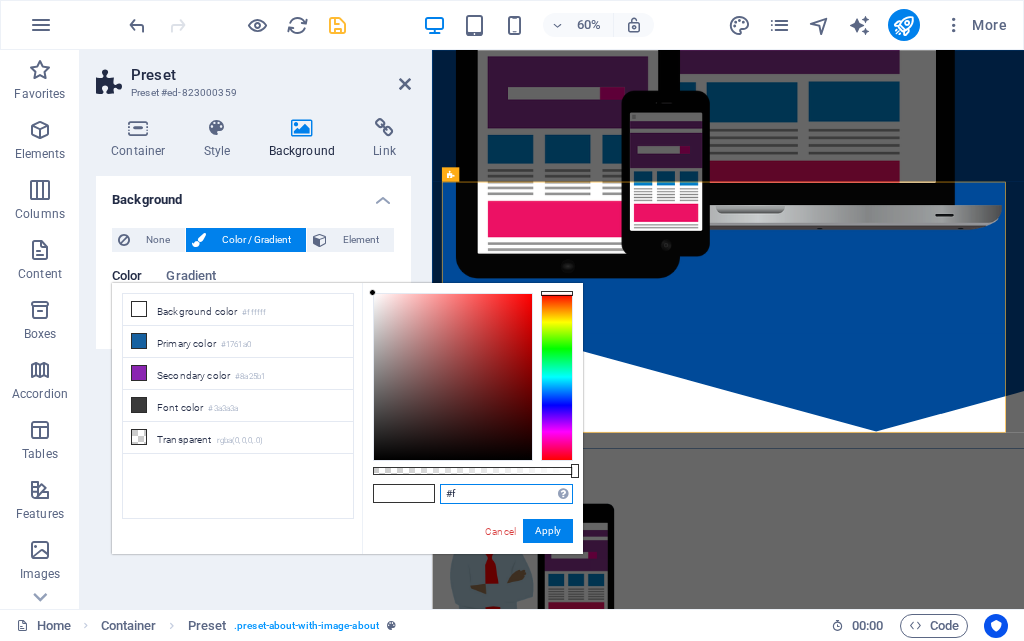 type on "#" 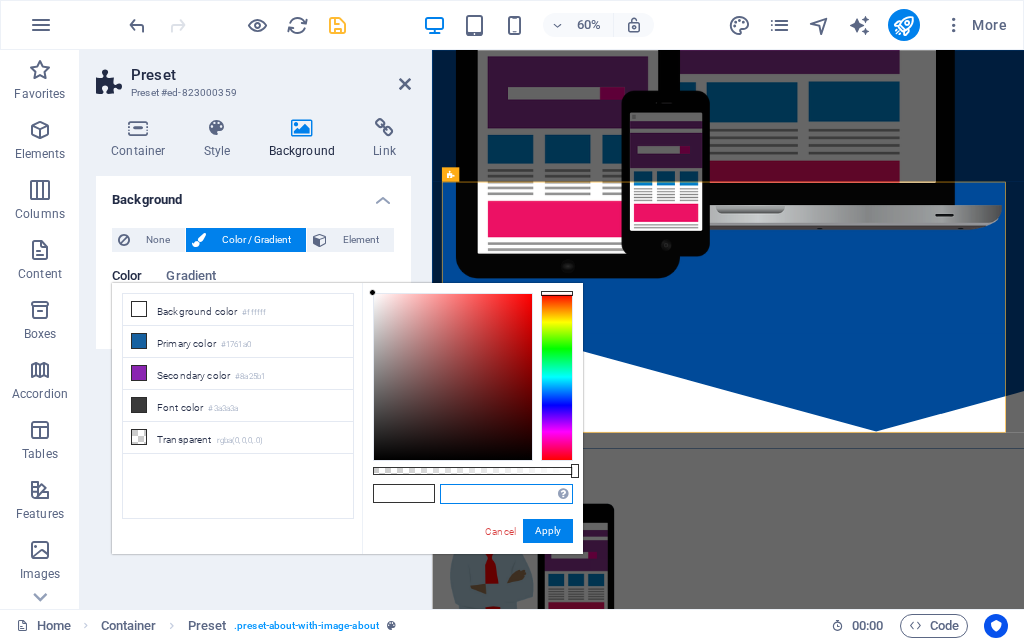 paste on "#004A99" 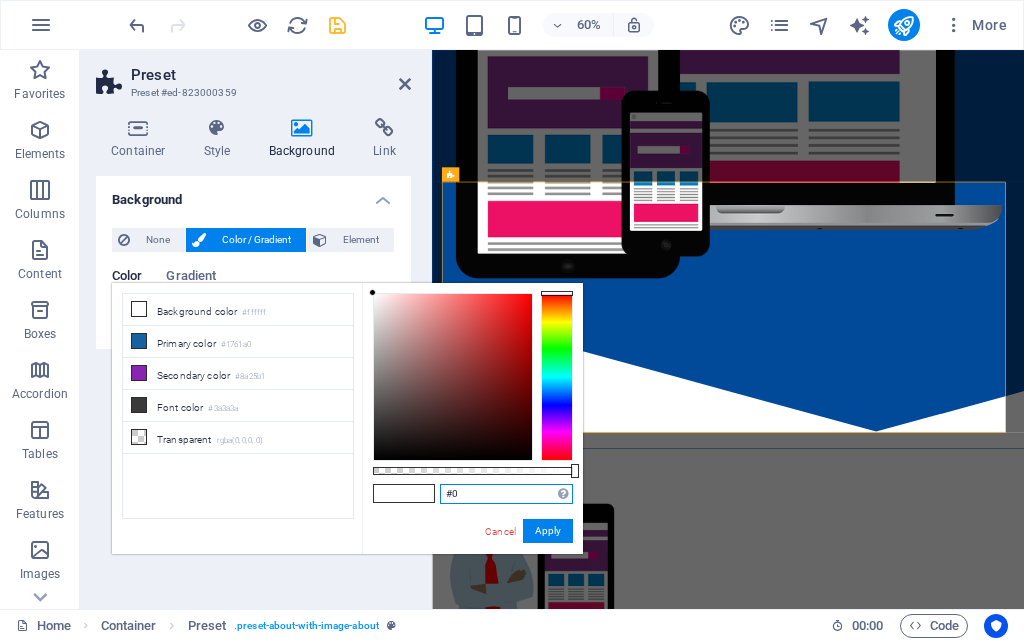 type on "#" 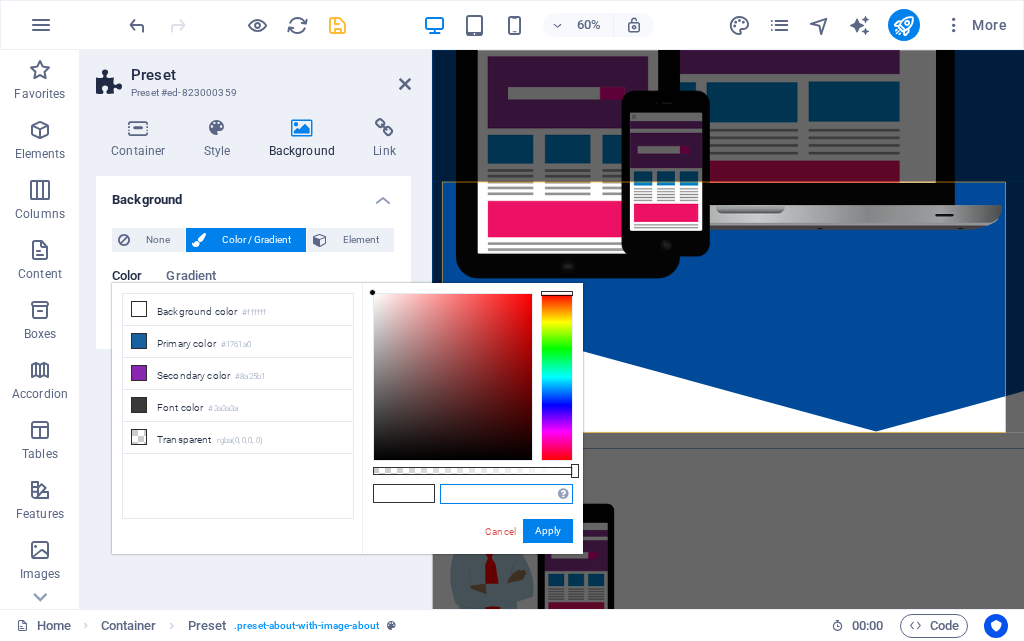 paste on "#004A99" 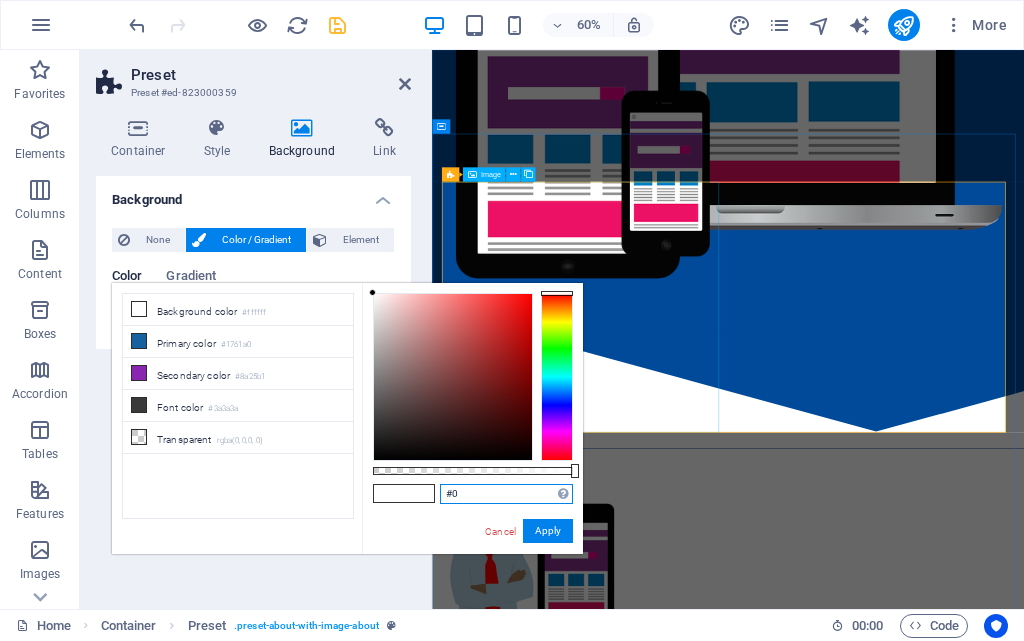type on "#" 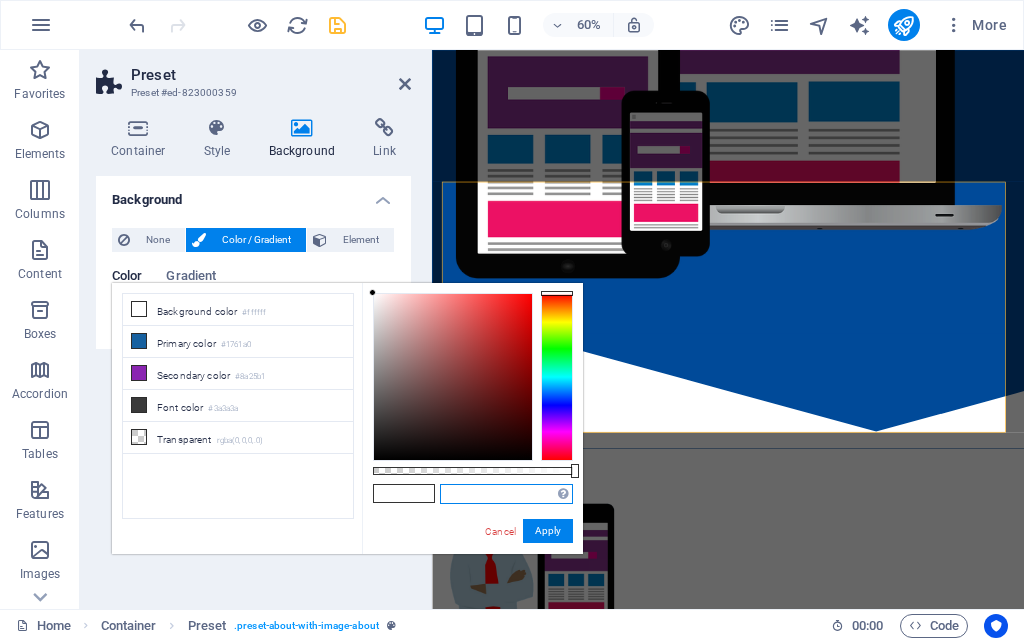 paste on "#004A99" 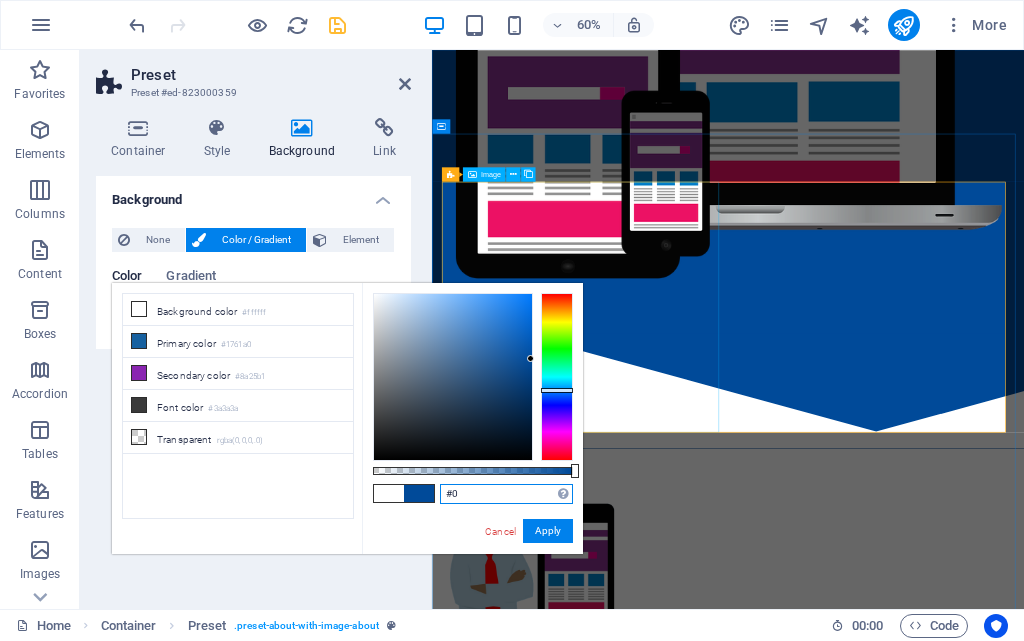type on "#" 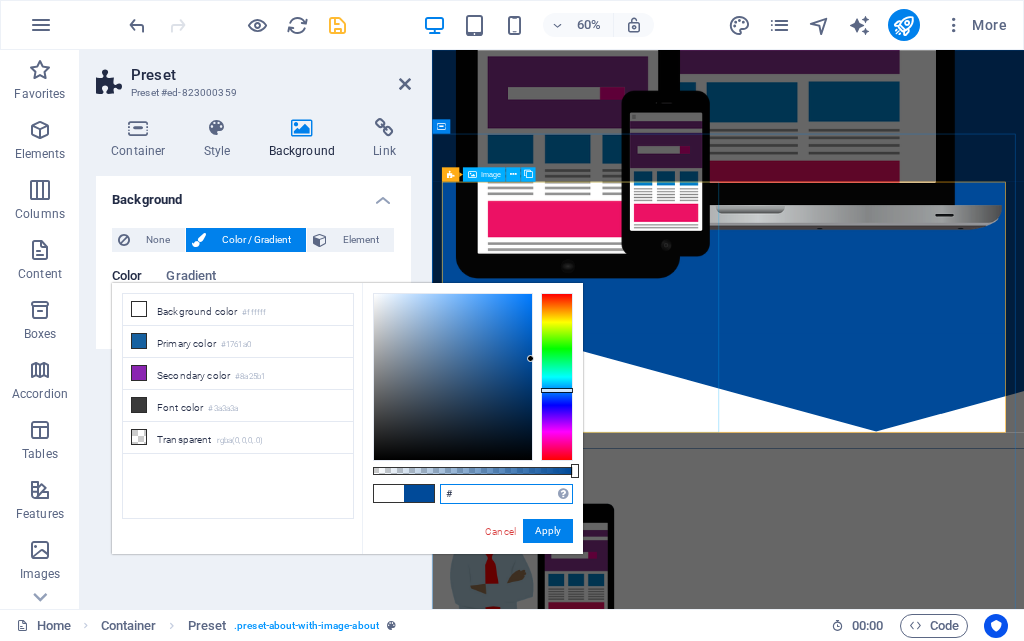 type 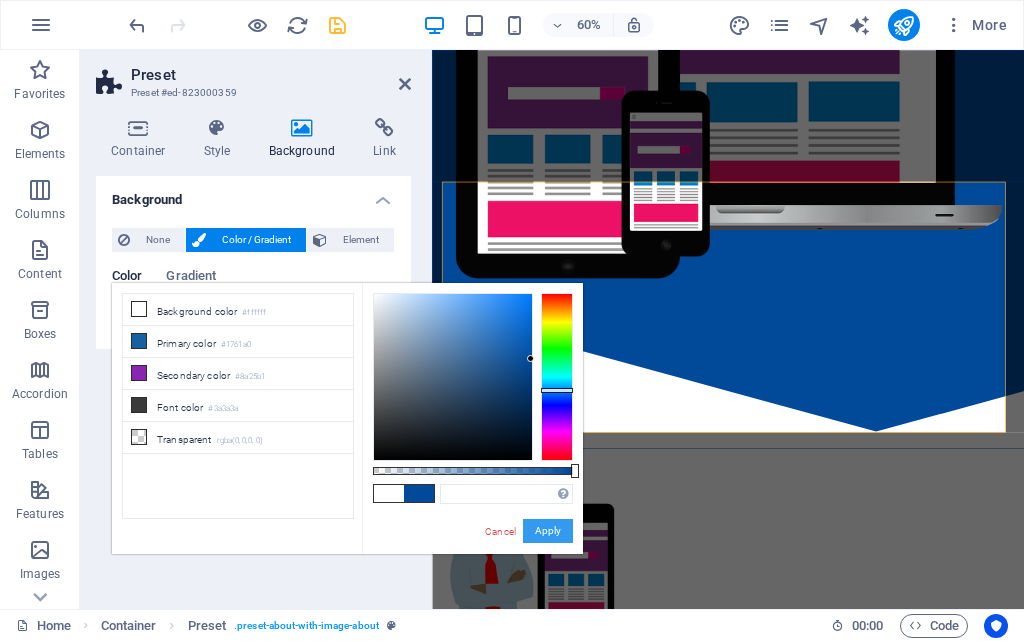 type 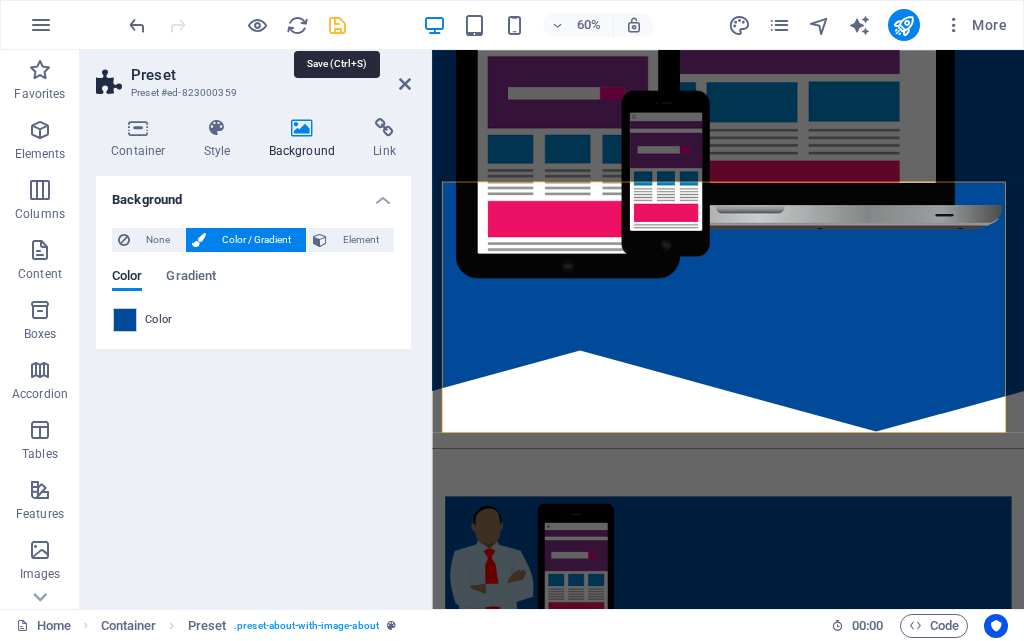 click at bounding box center [337, 25] 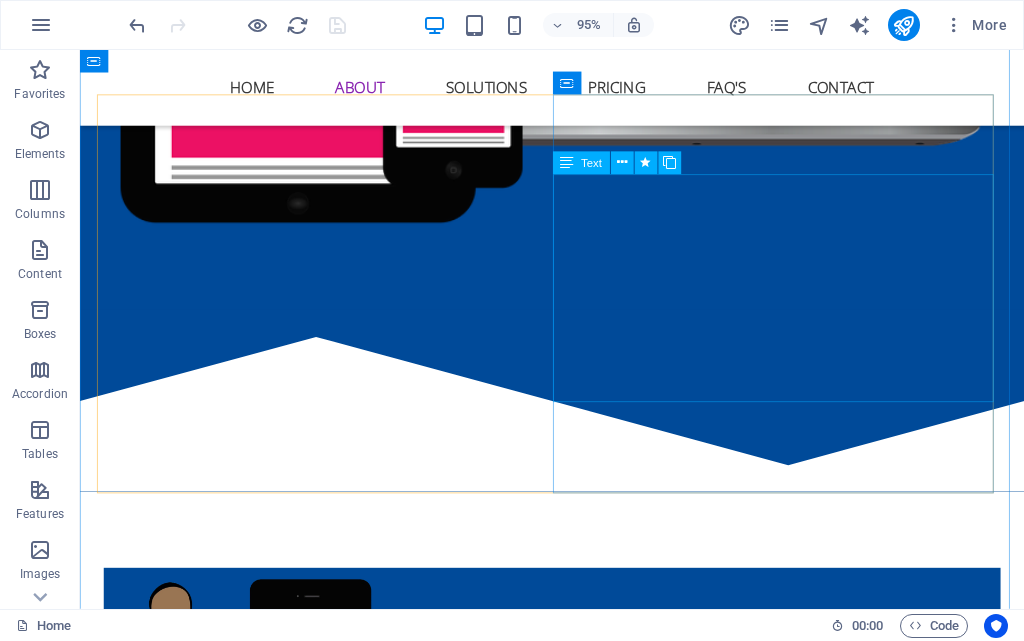 scroll, scrollTop: 1100, scrollLeft: 0, axis: vertical 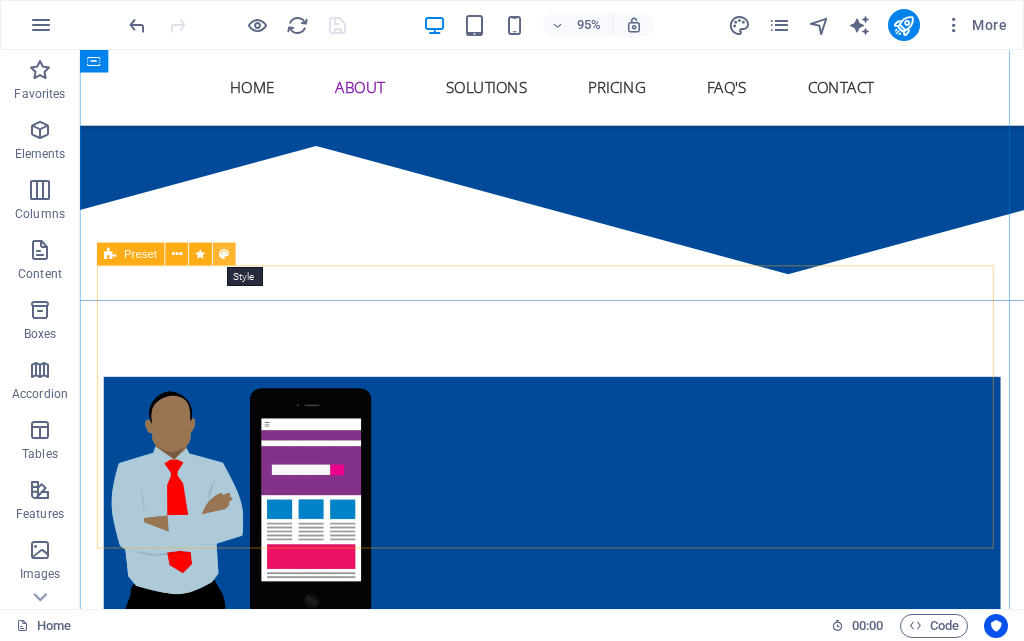 type 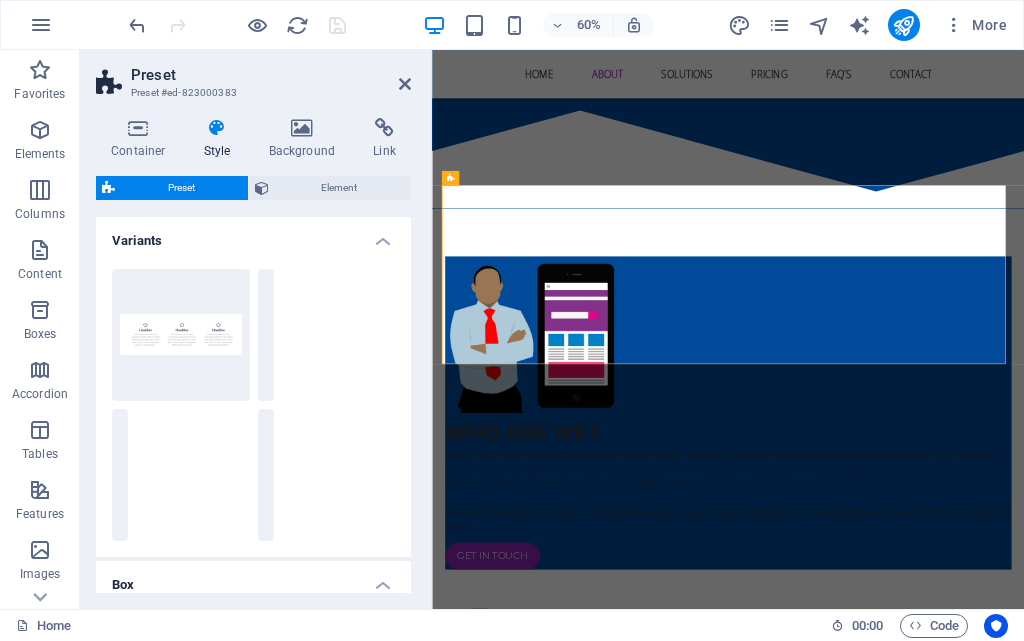 scroll, scrollTop: 1144, scrollLeft: 0, axis: vertical 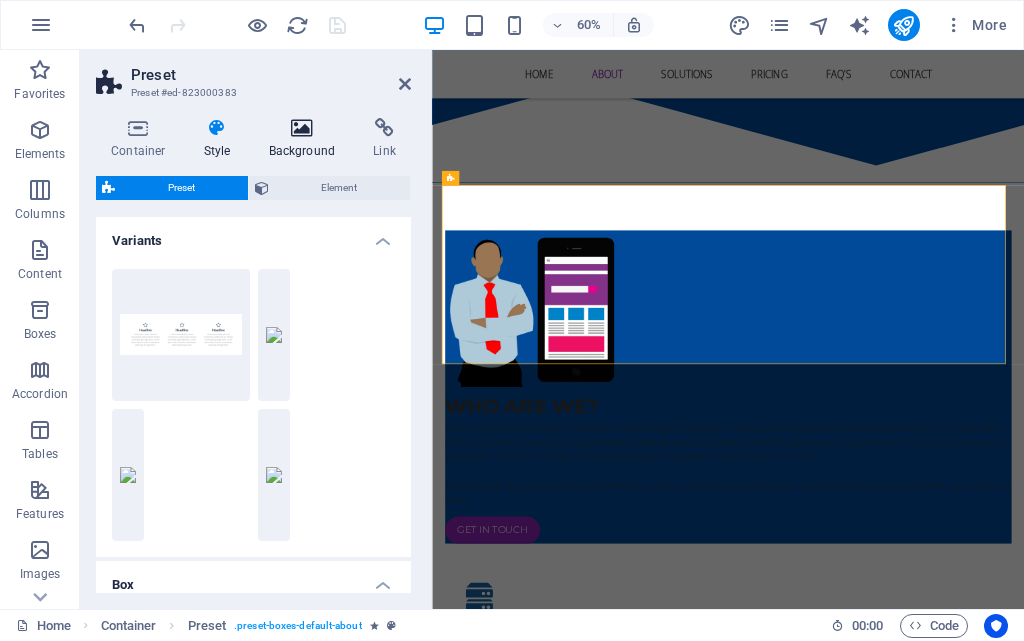 click on "Background" at bounding box center [306, 139] 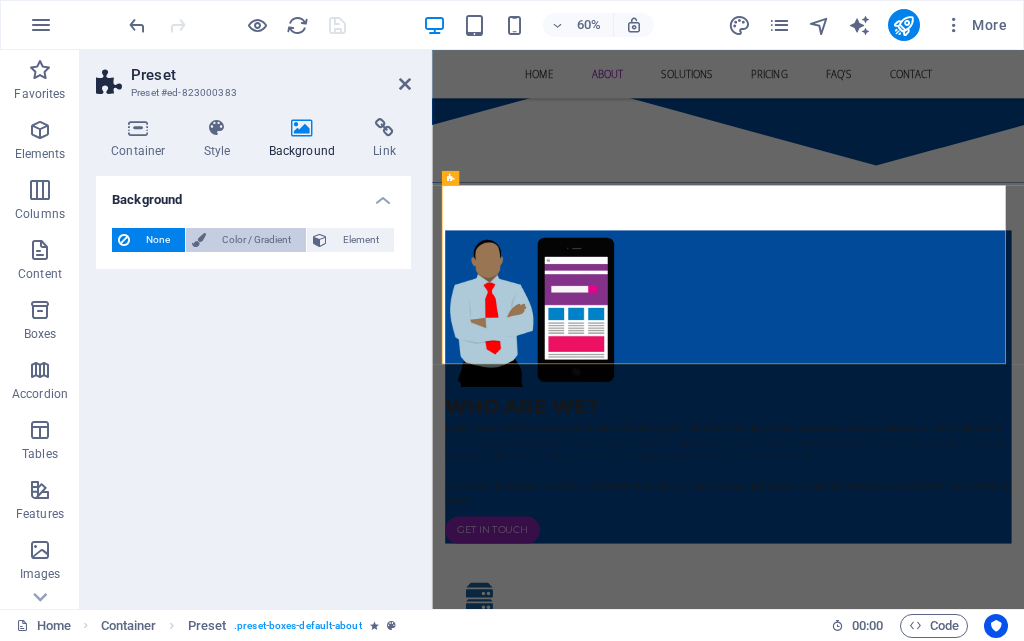 type 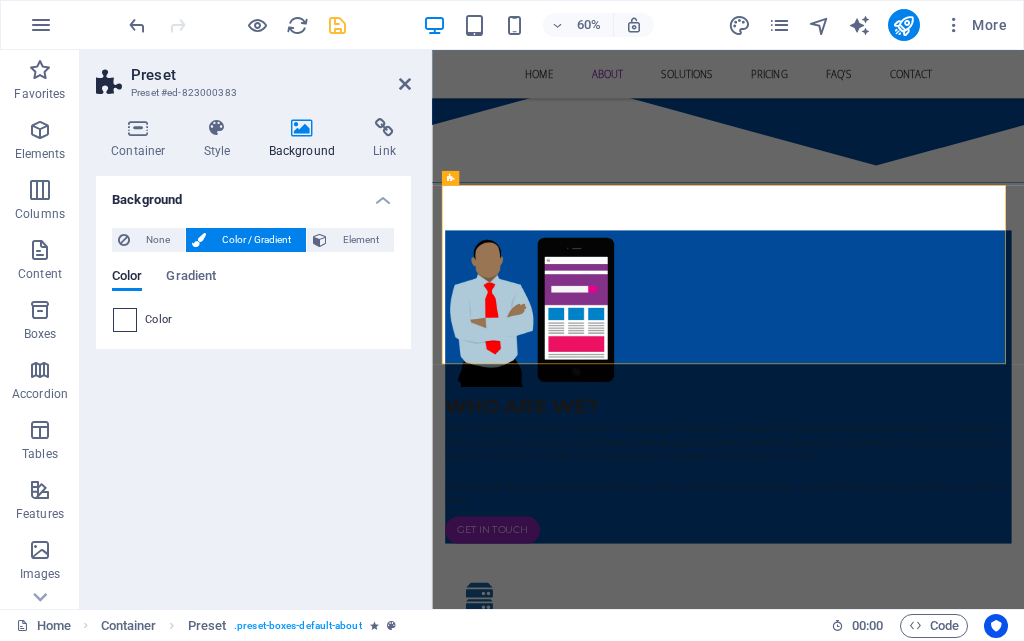 click at bounding box center (125, 320) 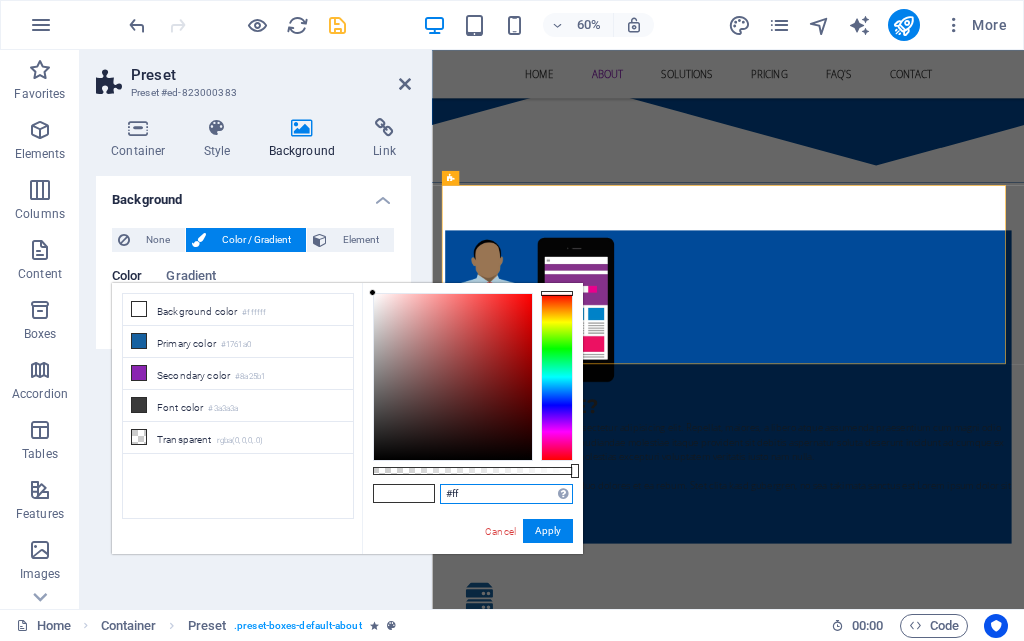 click on "#ff" at bounding box center [506, 494] 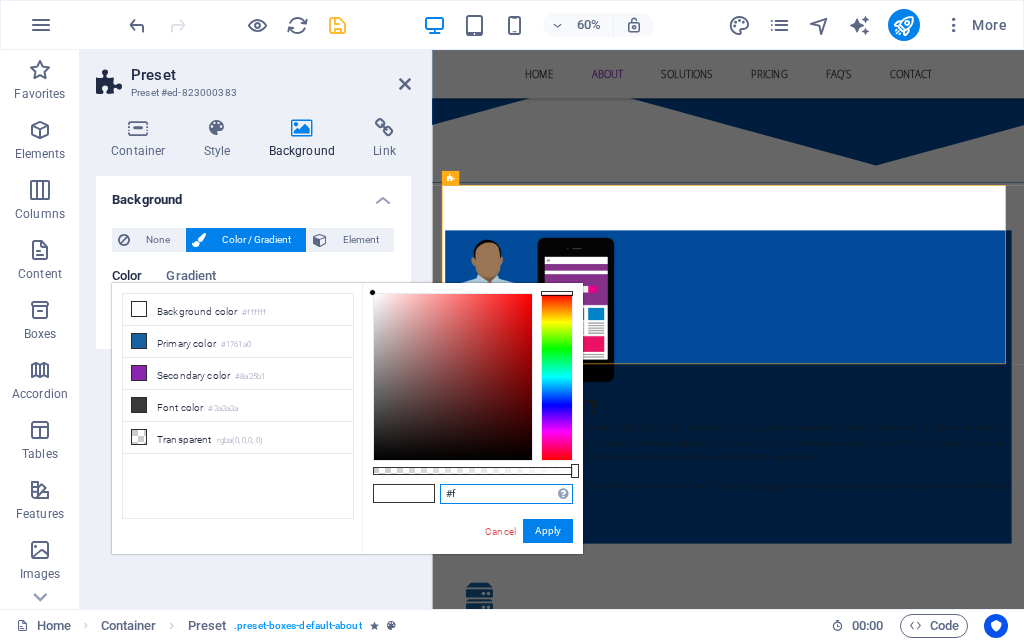 type on "#" 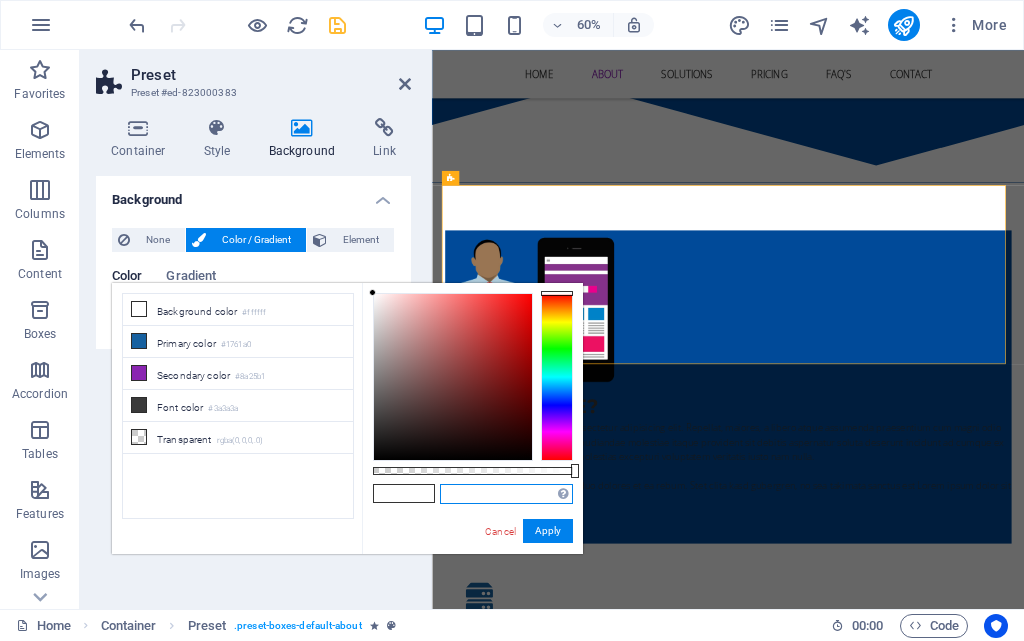 paste on "#004A99" 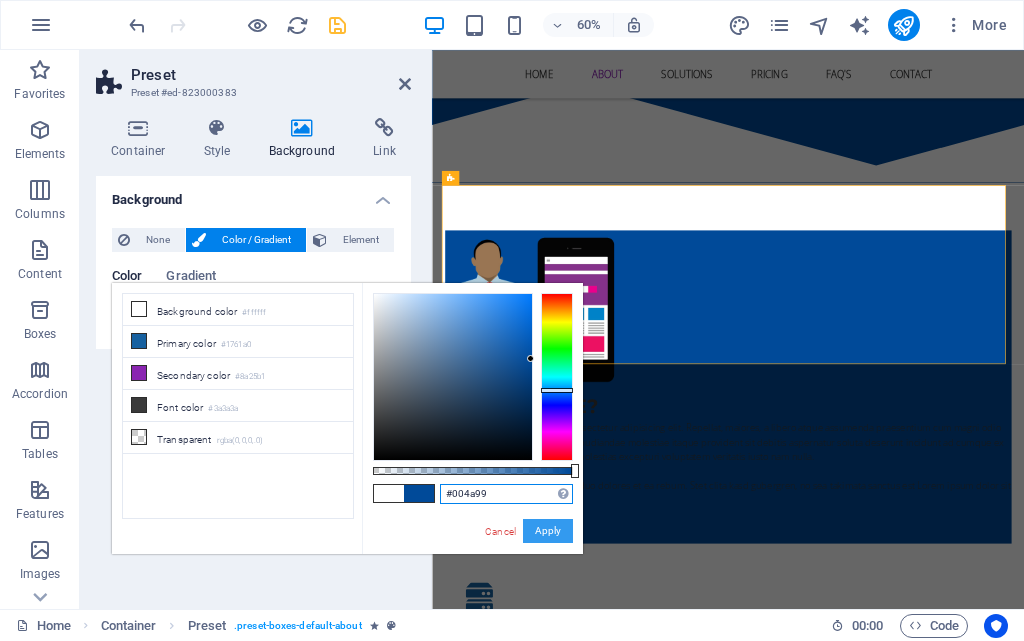 type on "#004a99" 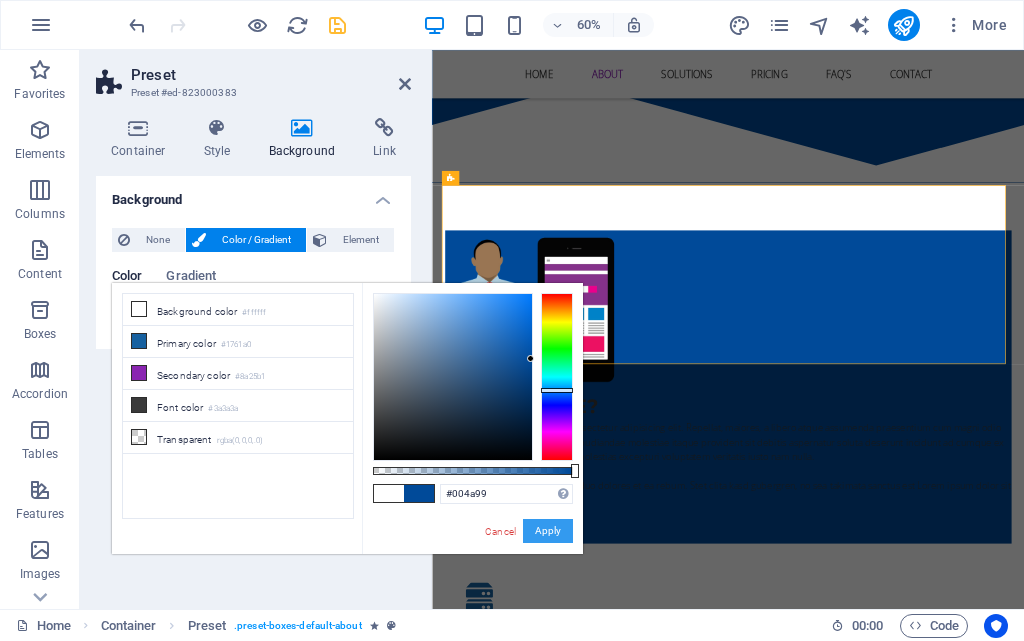 click on "Apply" at bounding box center (548, 531) 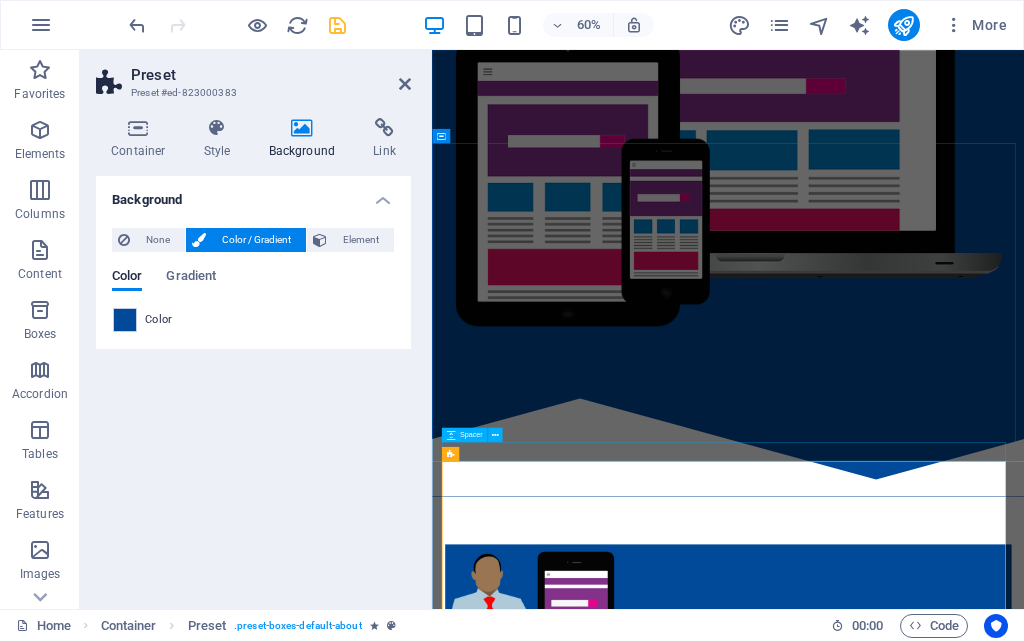 scroll, scrollTop: 544, scrollLeft: 0, axis: vertical 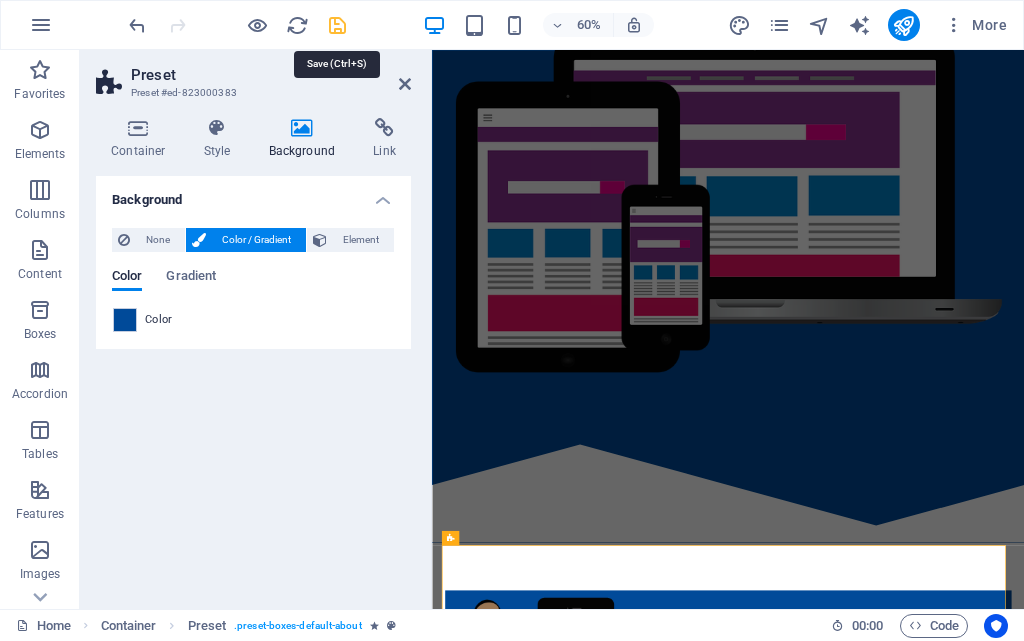 click at bounding box center [337, 25] 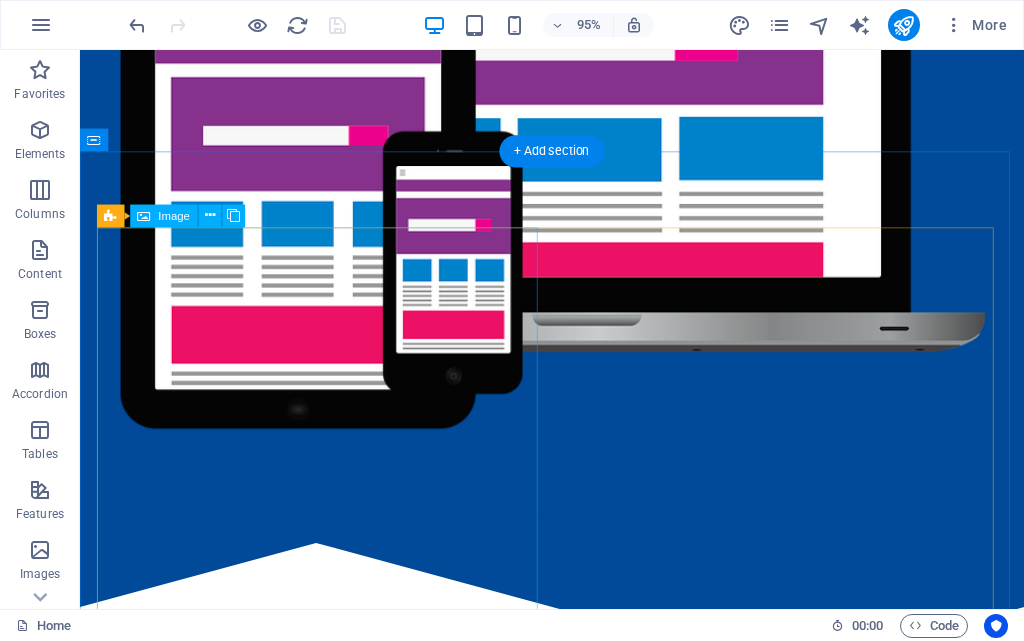 scroll, scrollTop: 982, scrollLeft: 0, axis: vertical 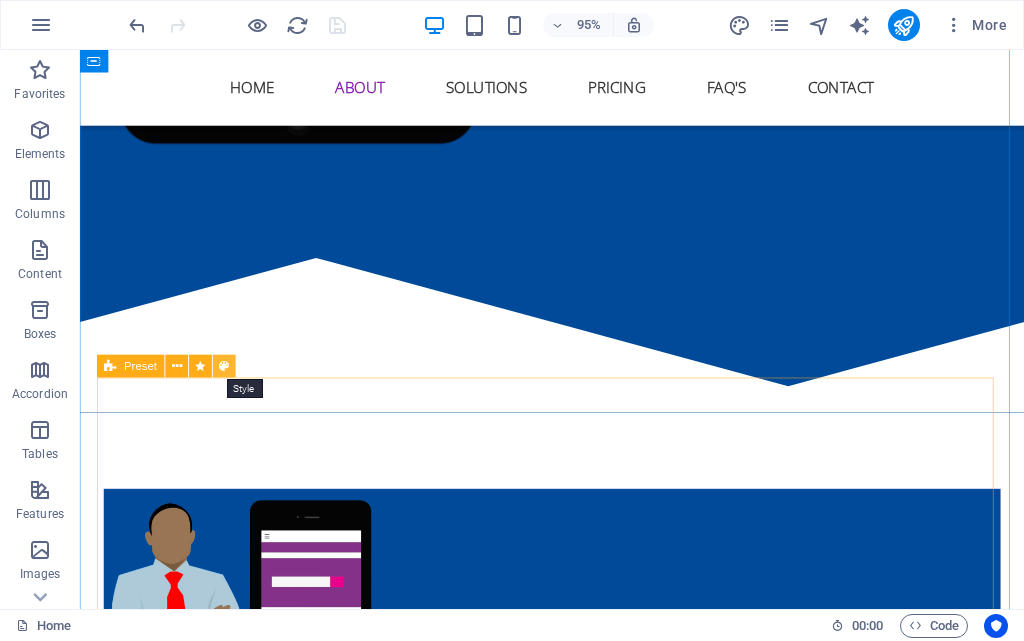 click at bounding box center [224, 367] 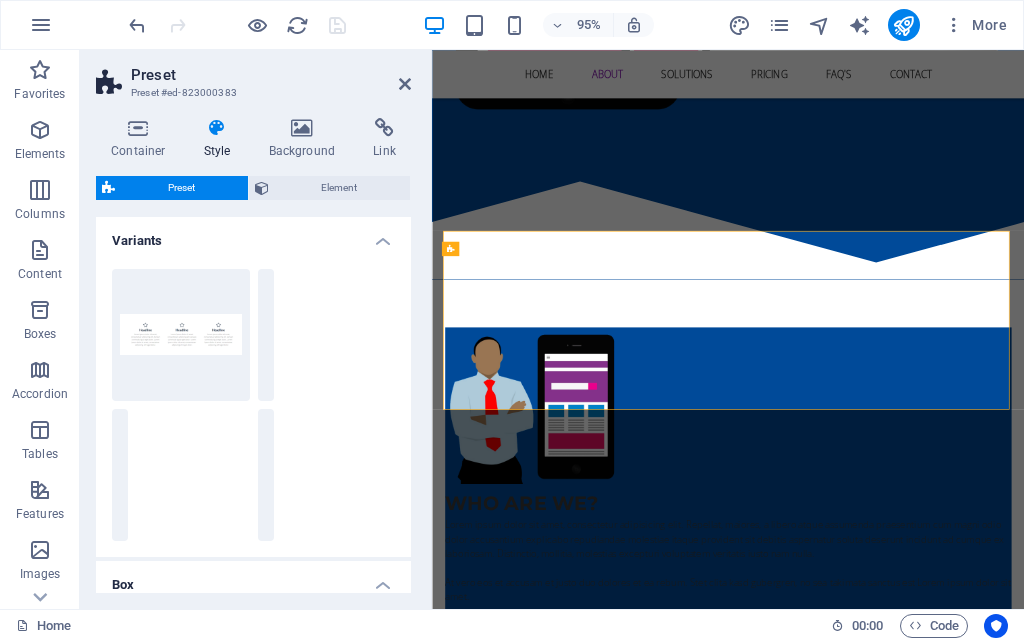 scroll, scrollTop: 1026, scrollLeft: 0, axis: vertical 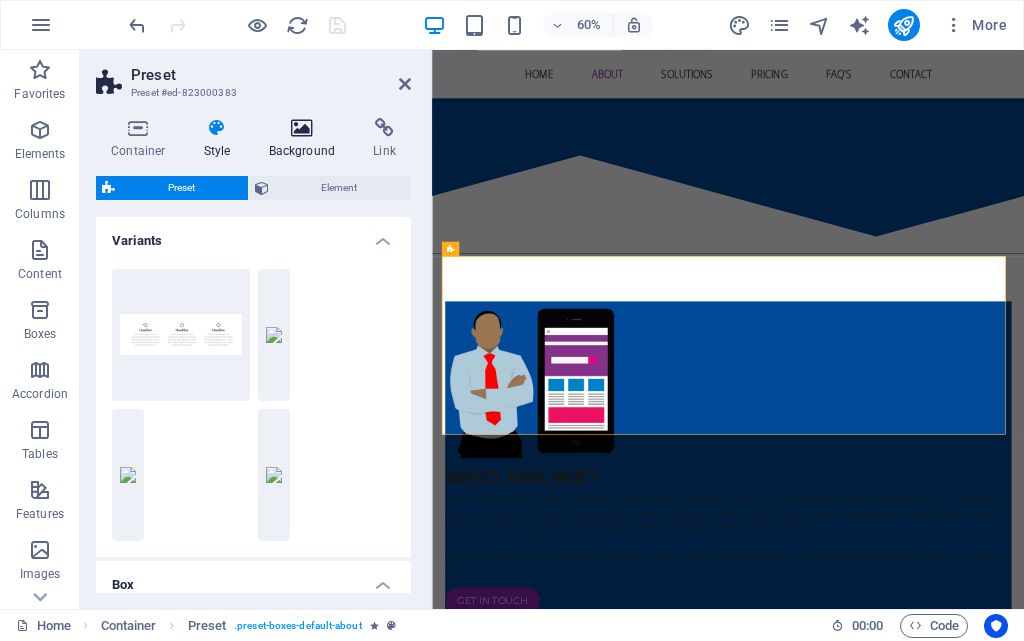 click on "Background" at bounding box center (306, 139) 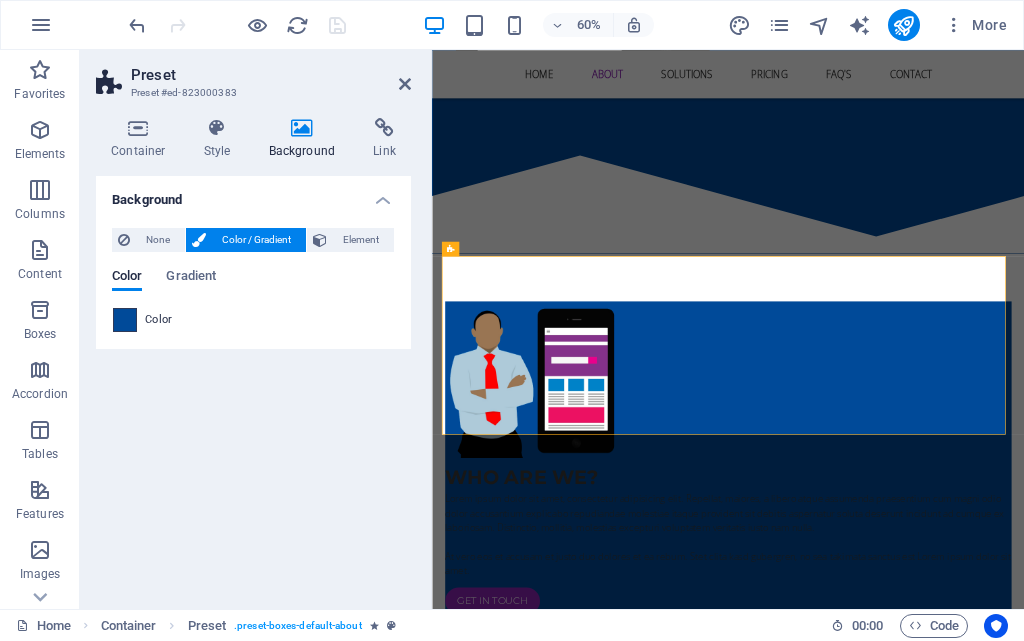 click at bounding box center [125, 320] 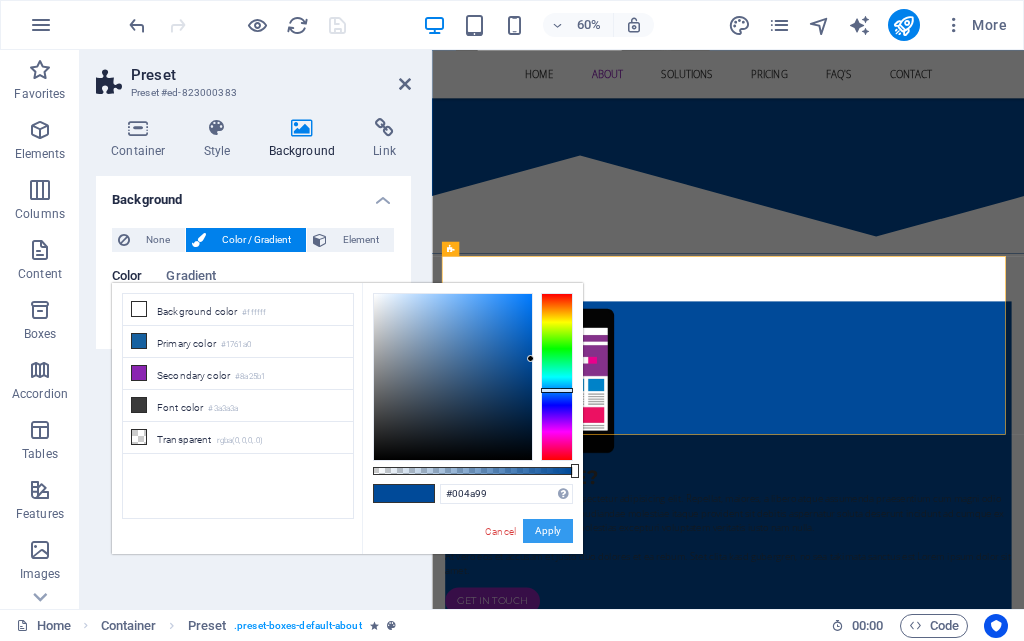 click on "Apply" at bounding box center (548, 531) 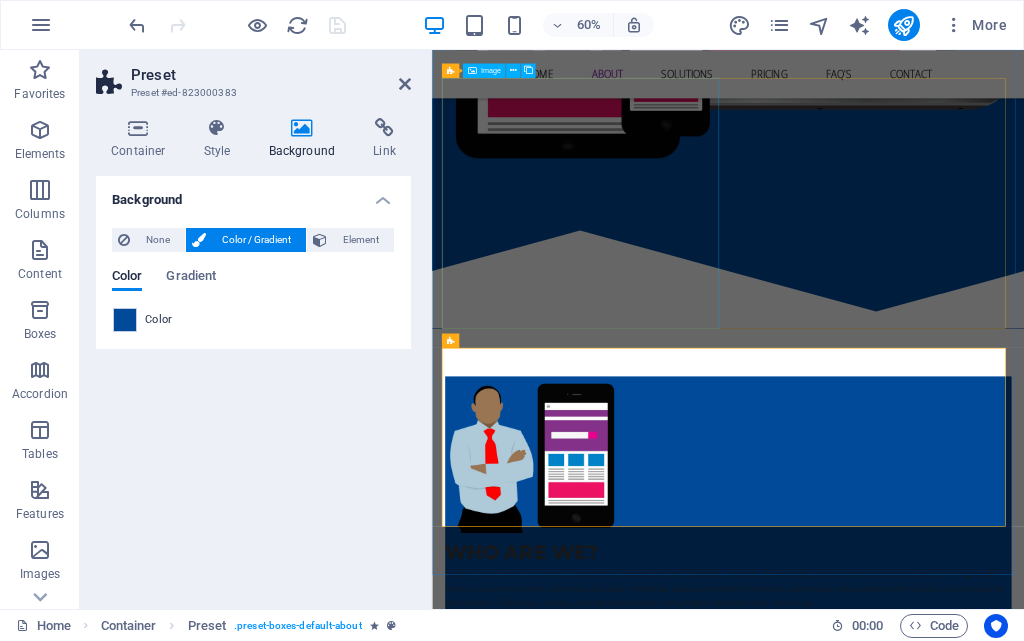 scroll, scrollTop: 926, scrollLeft: 0, axis: vertical 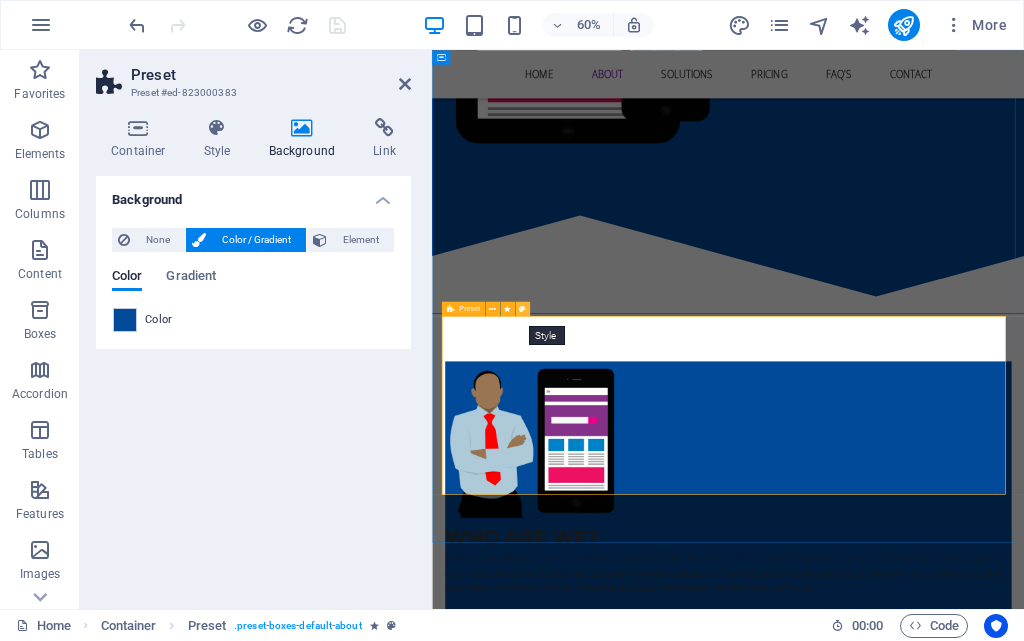 click at bounding box center [522, 309] 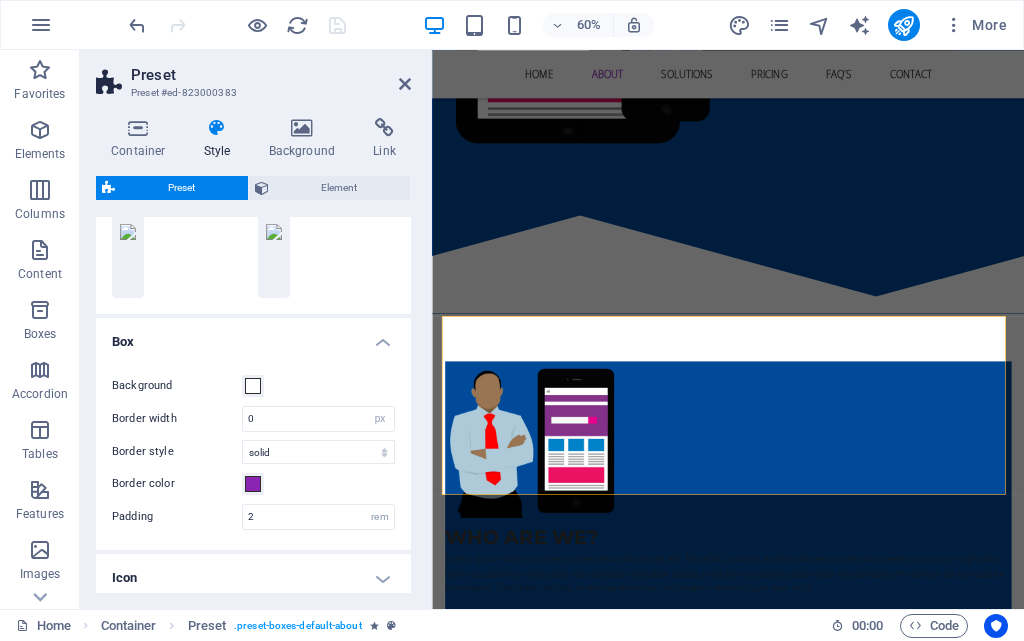 scroll, scrollTop: 236, scrollLeft: 0, axis: vertical 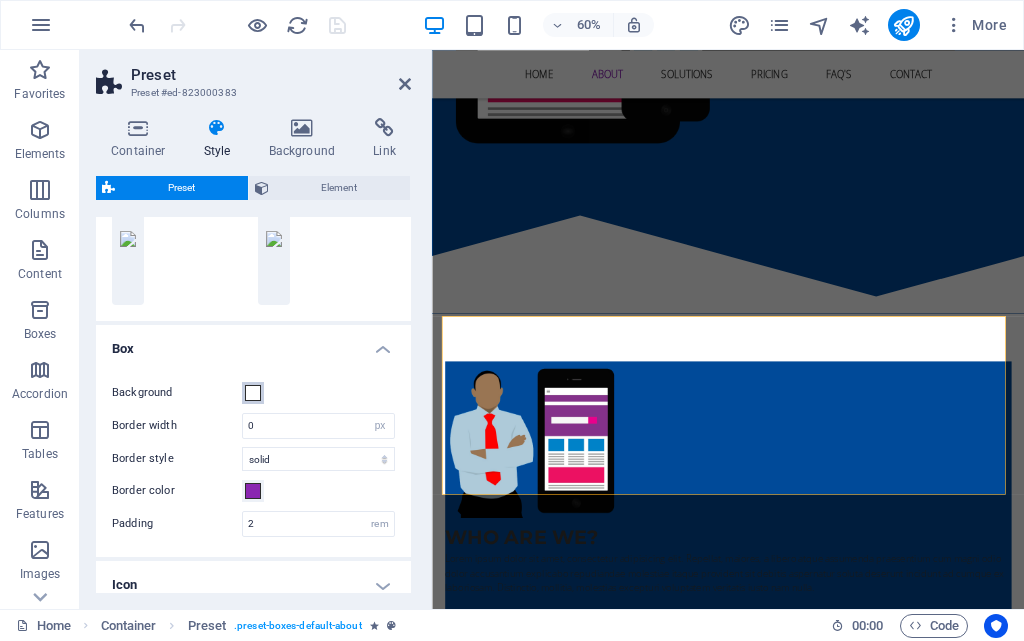 click at bounding box center [253, 393] 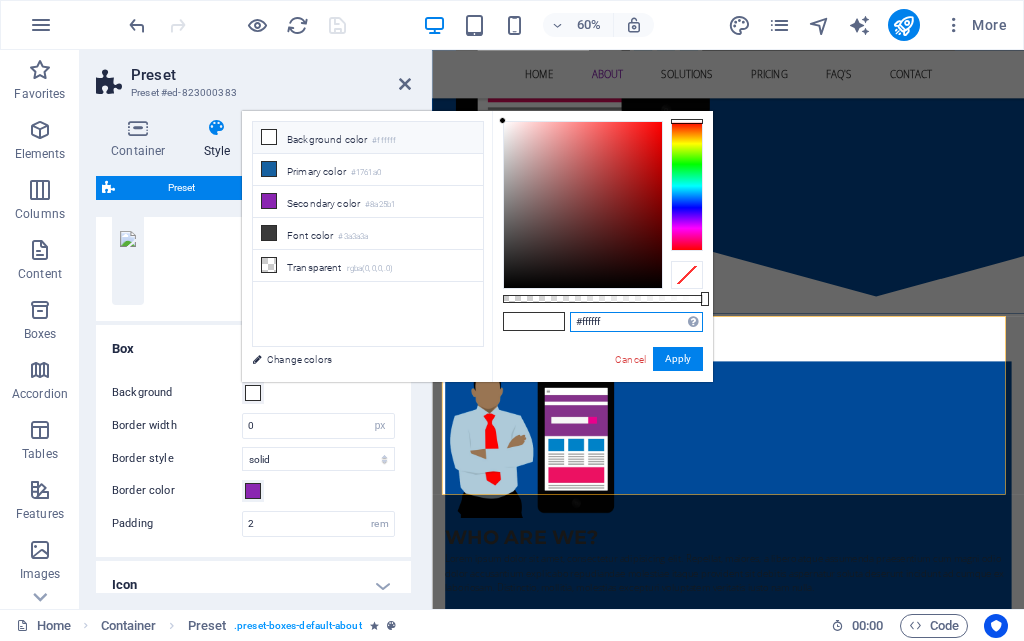 click on "#ffffff" at bounding box center (636, 322) 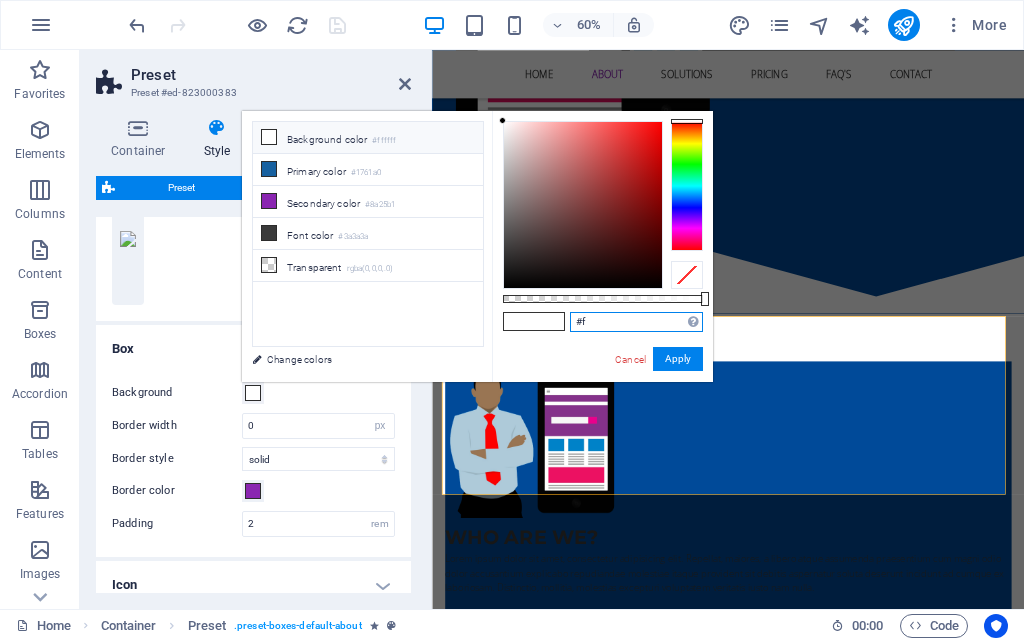 type on "#" 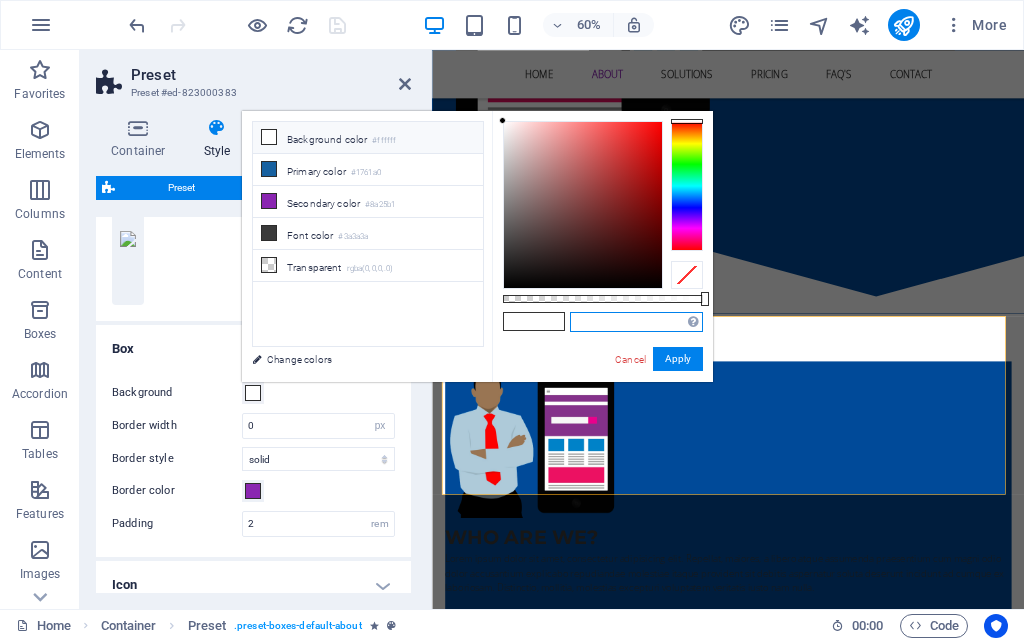 paste on "#004A99" 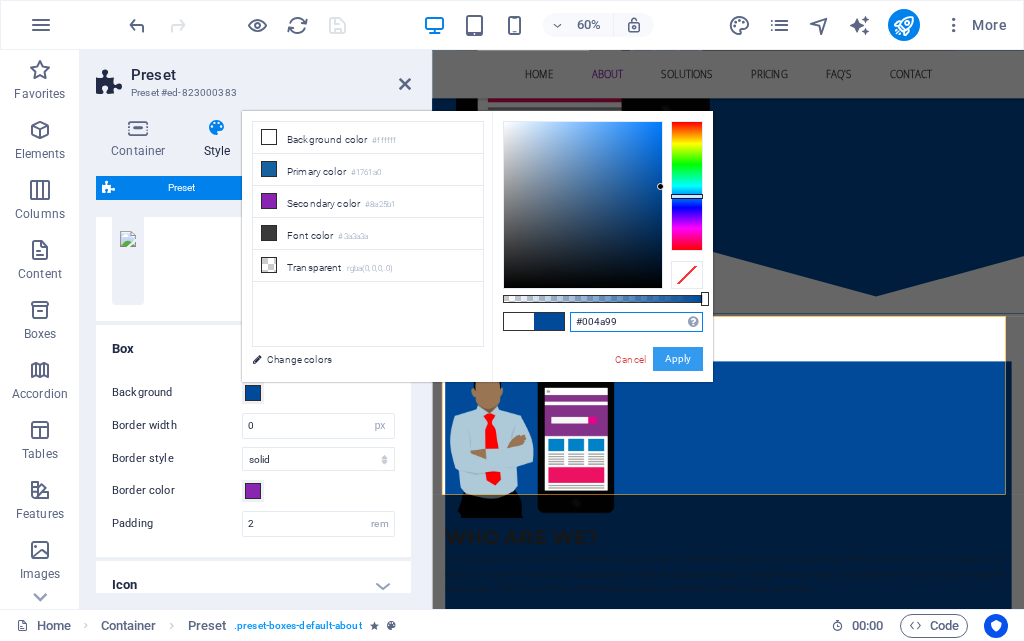 type on "#004a99" 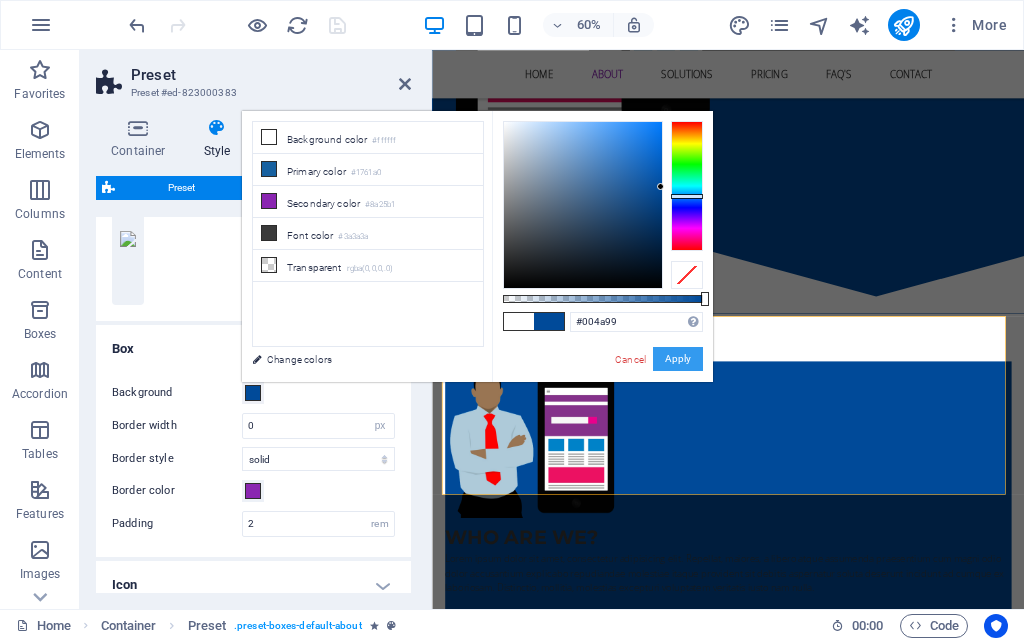click on "Apply" at bounding box center (678, 359) 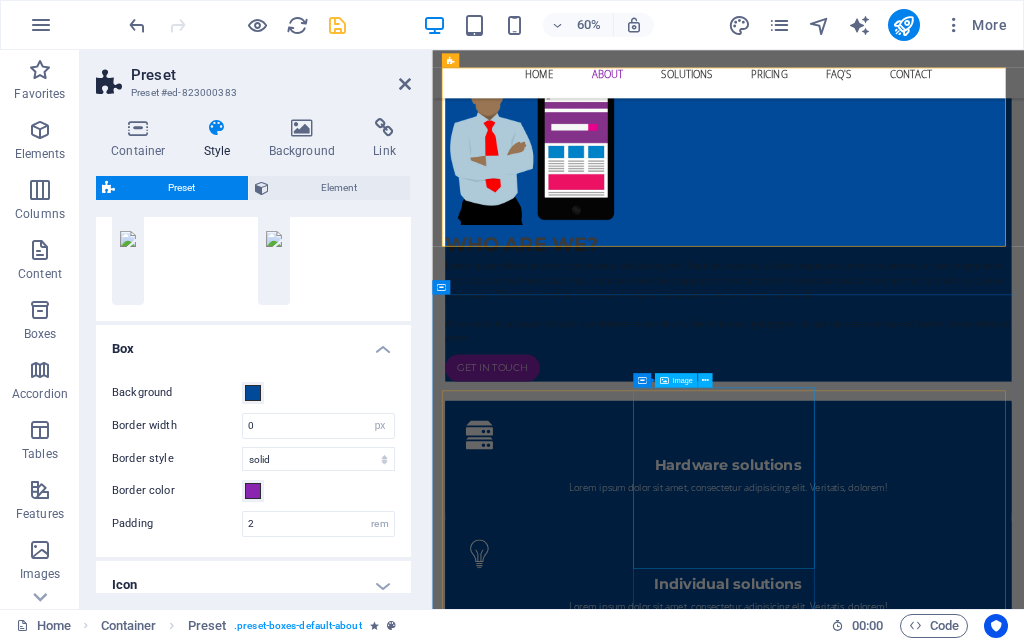 scroll, scrollTop: 1526, scrollLeft: 0, axis: vertical 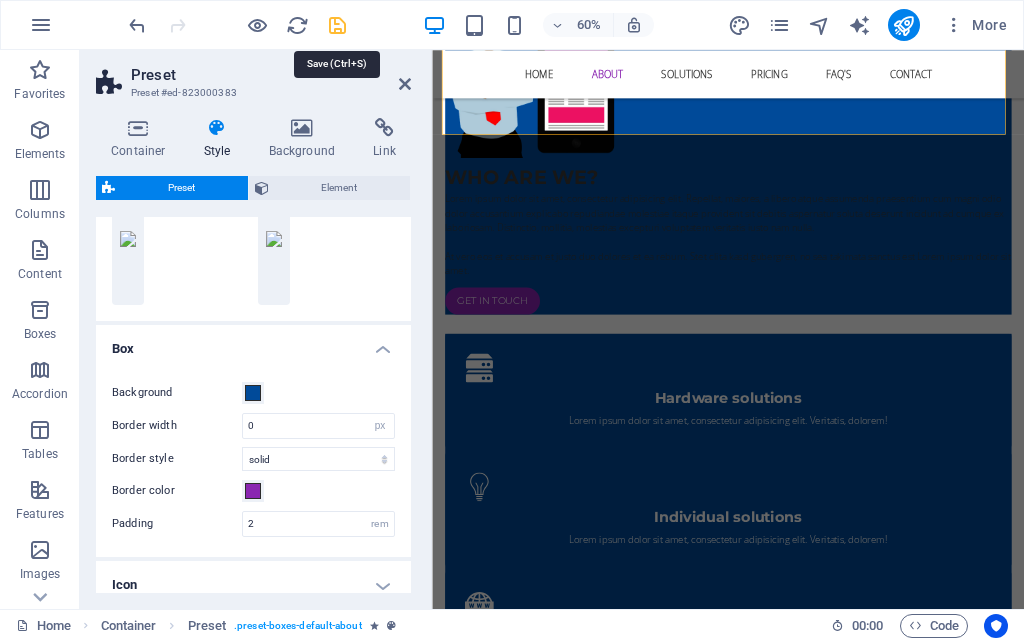 click at bounding box center [337, 25] 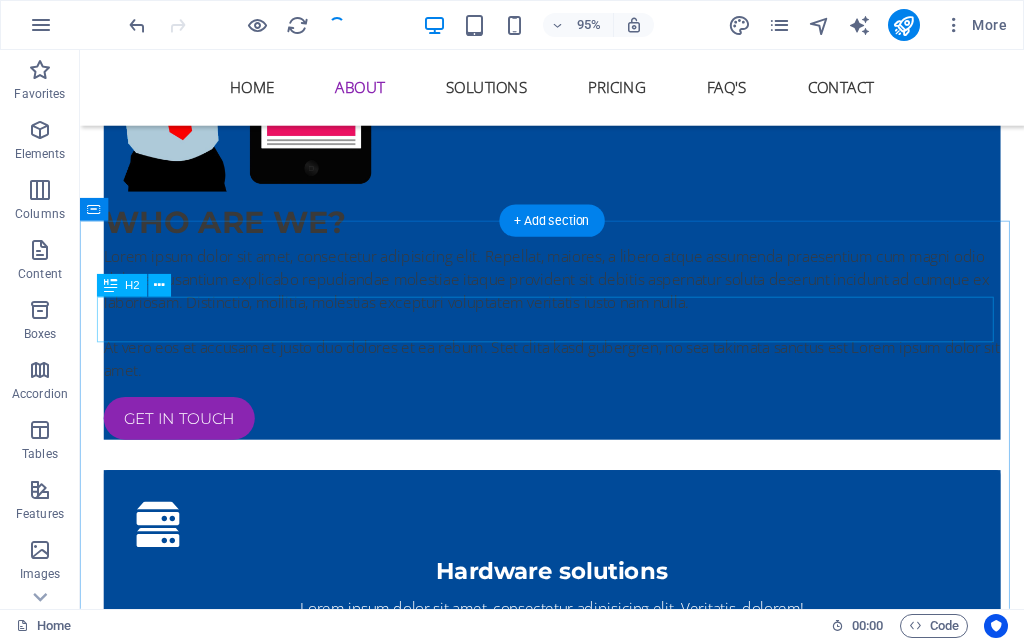 scroll, scrollTop: 1584, scrollLeft: 0, axis: vertical 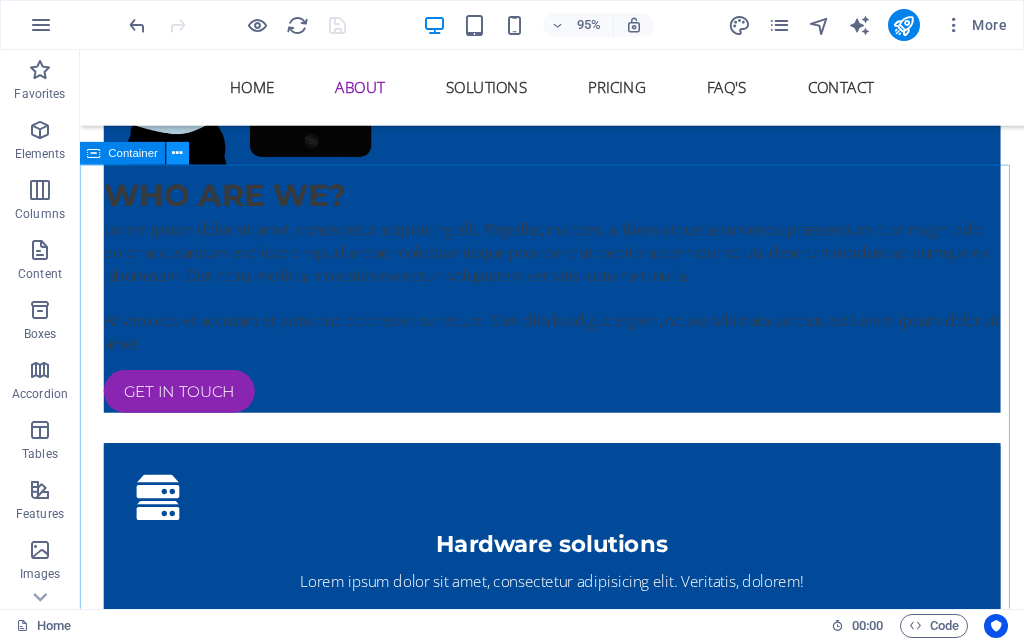 click at bounding box center [178, 154] 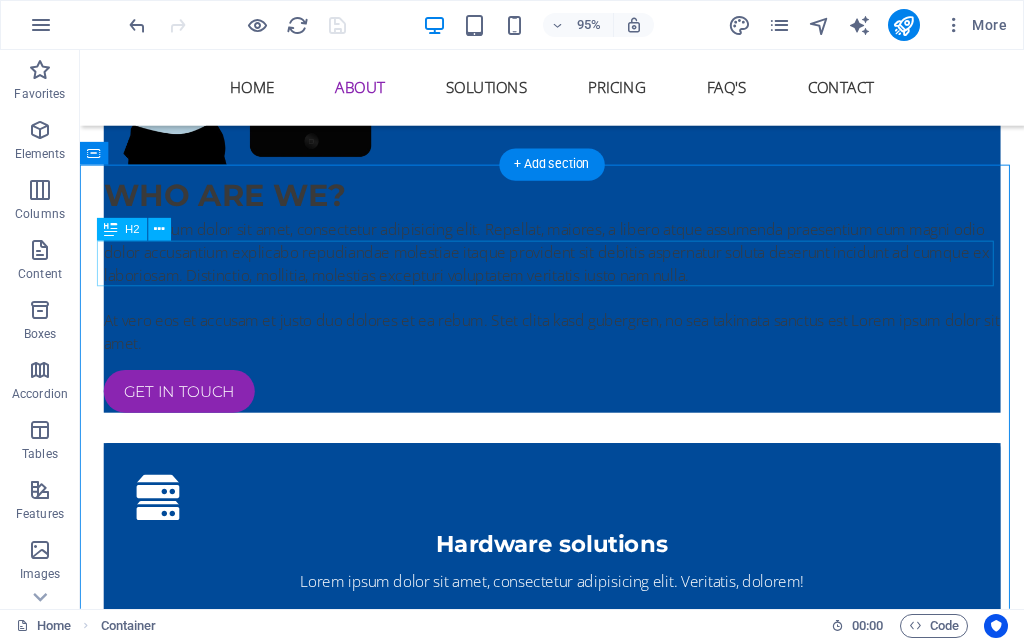 click on "THe Team behind Cloudly" at bounding box center (577, 1432) 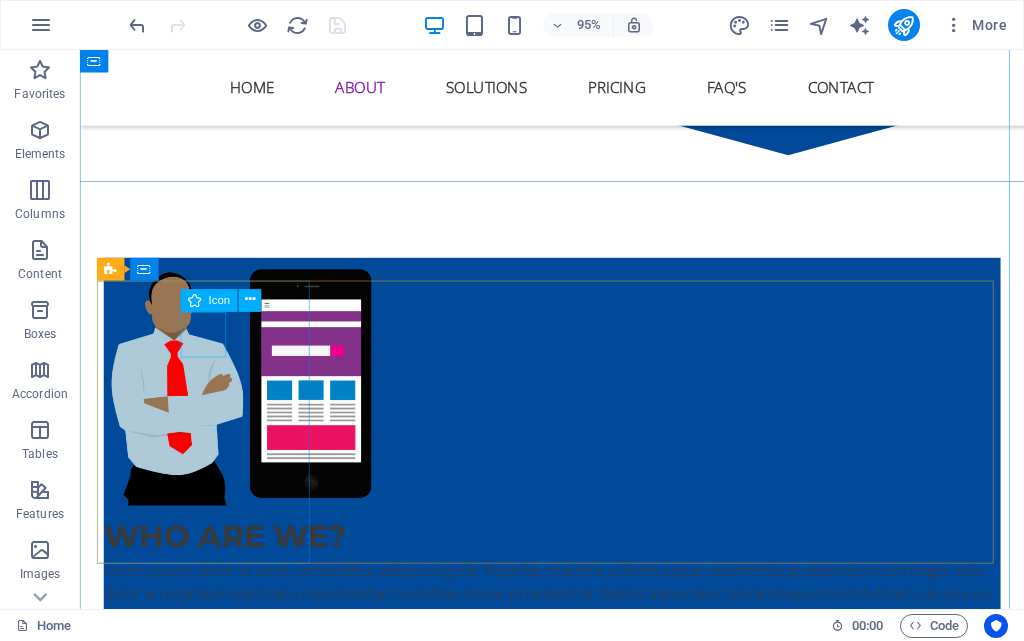 scroll, scrollTop: 1484, scrollLeft: 0, axis: vertical 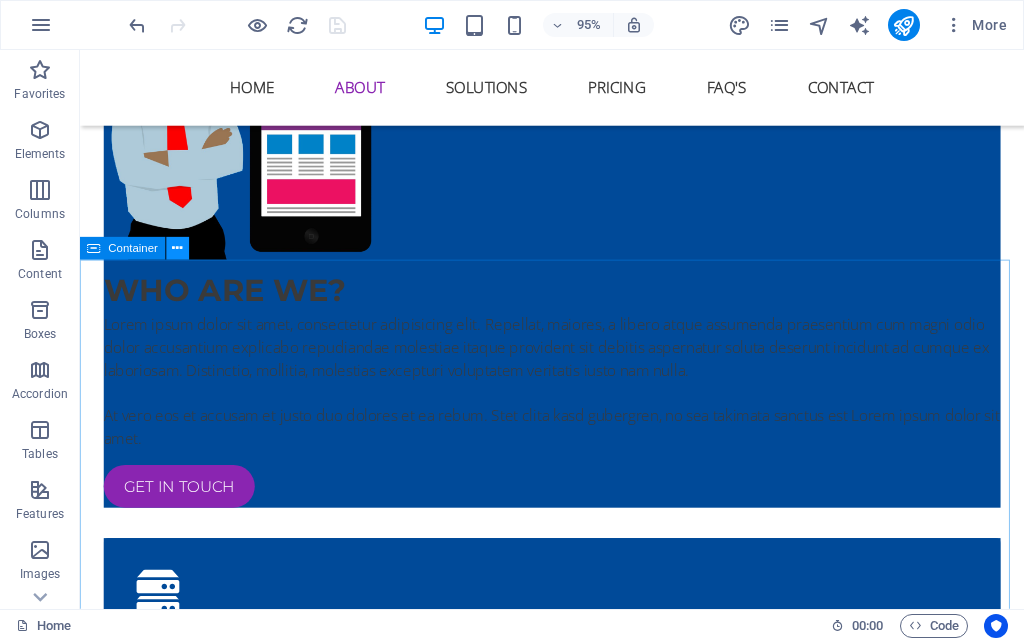 click at bounding box center [178, 249] 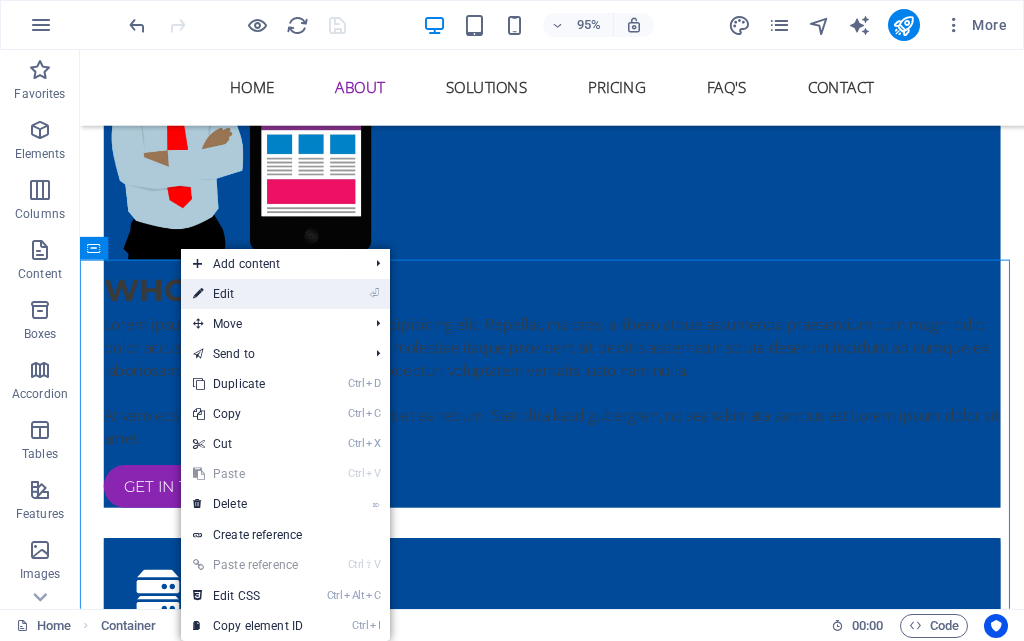 click on "⏎  Edit" at bounding box center [248, 294] 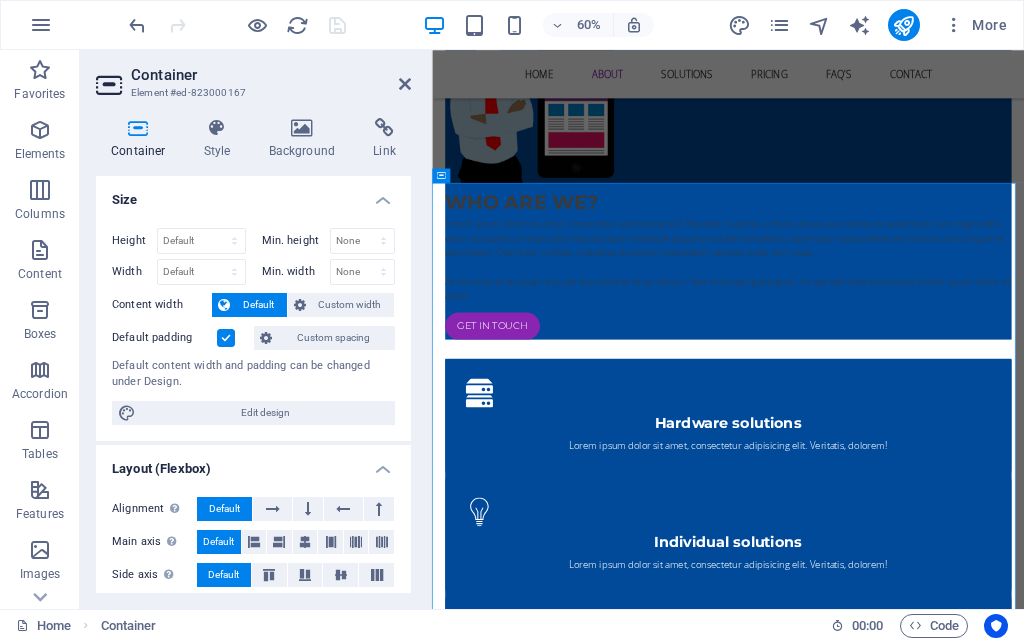 scroll, scrollTop: 1526, scrollLeft: 0, axis: vertical 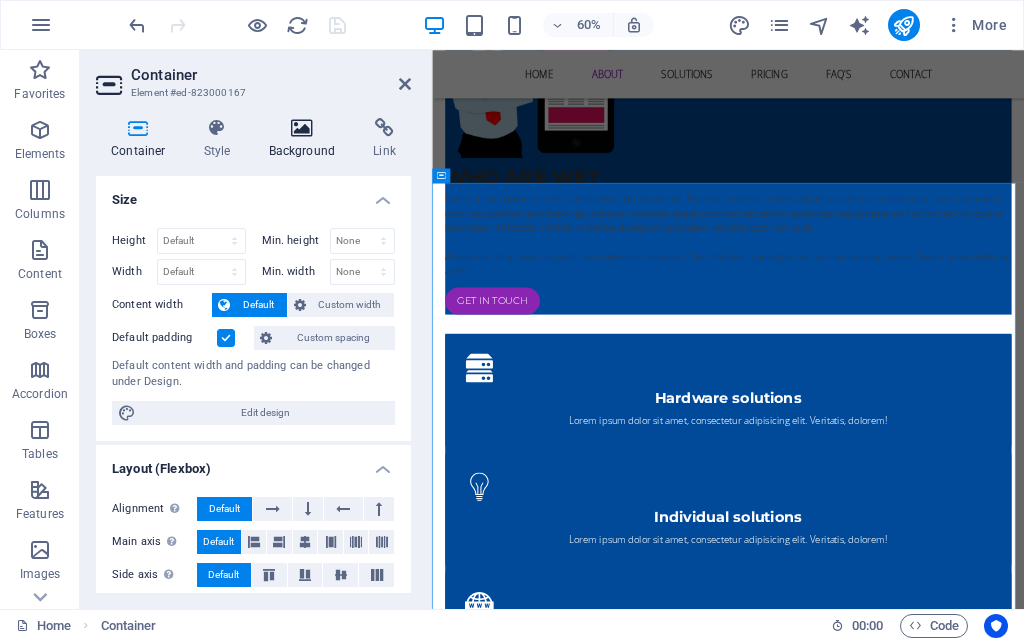 click at bounding box center [302, 128] 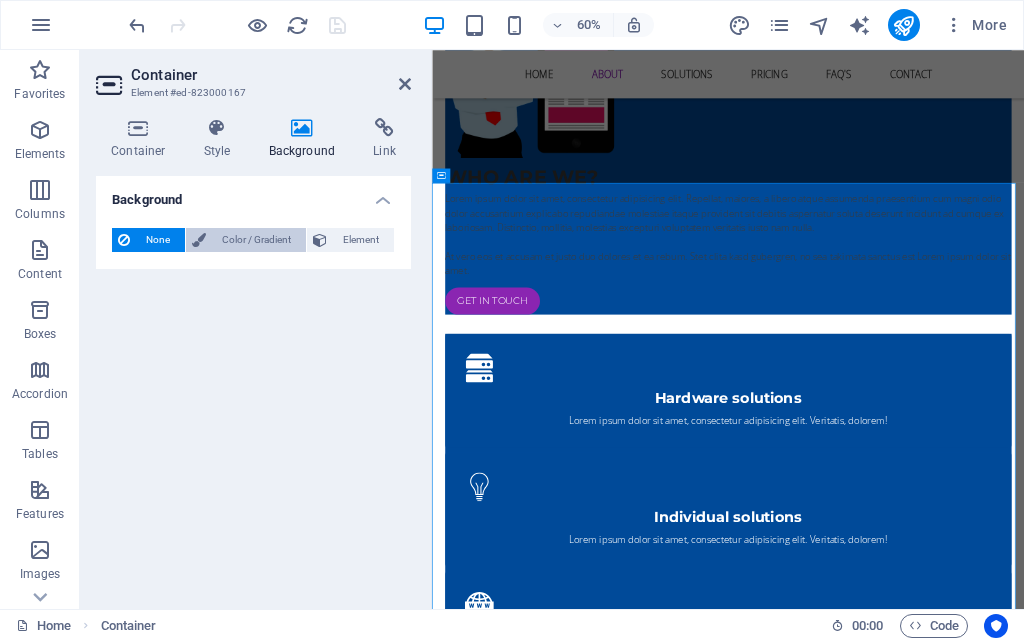 click on "Color / Gradient" at bounding box center (256, 240) 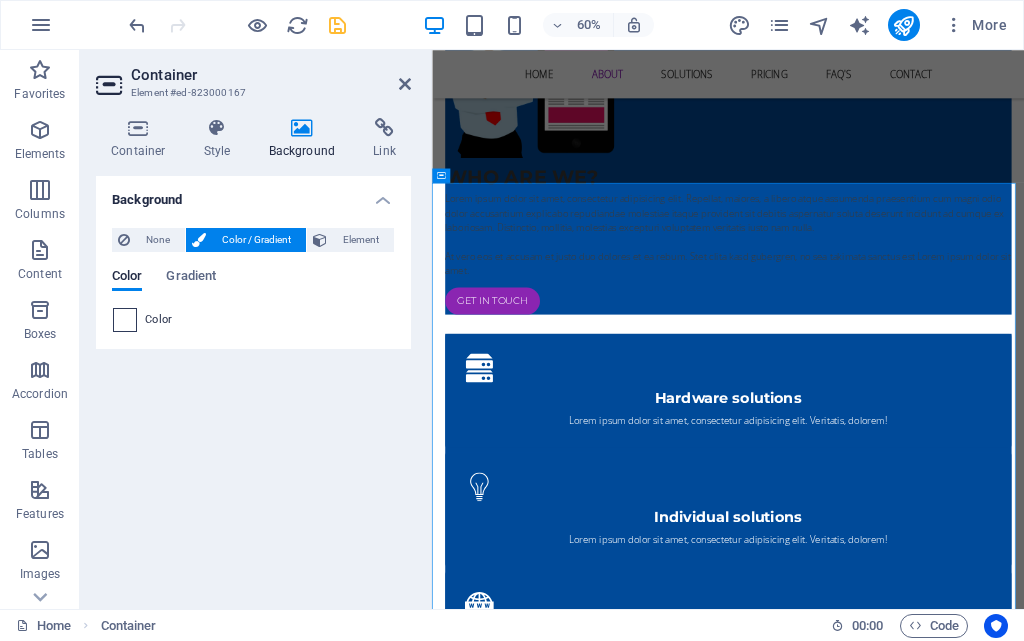 click at bounding box center (125, 320) 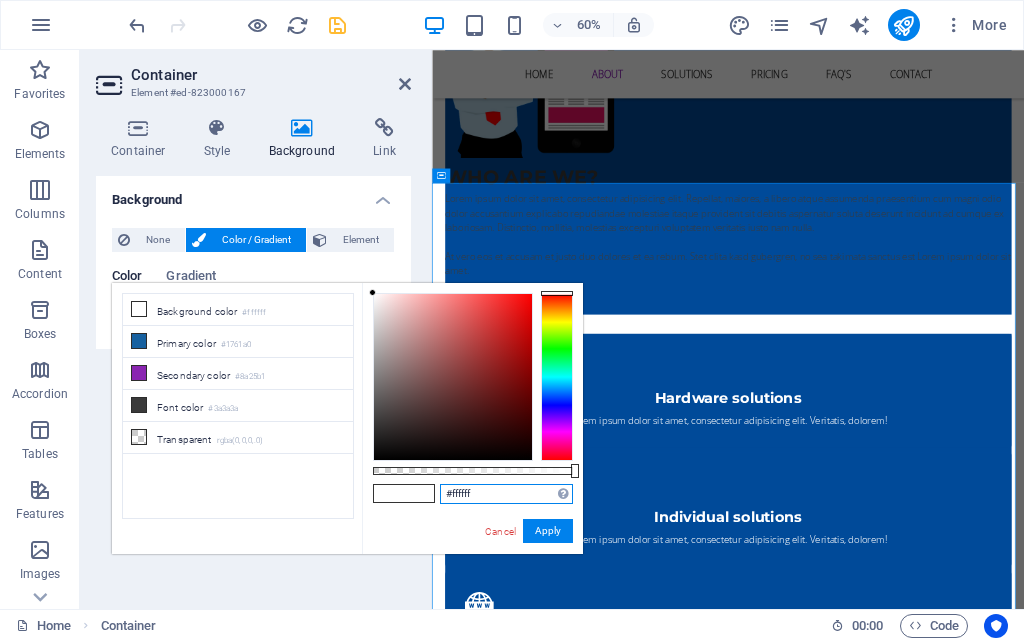 click on "#ffffff" at bounding box center [506, 494] 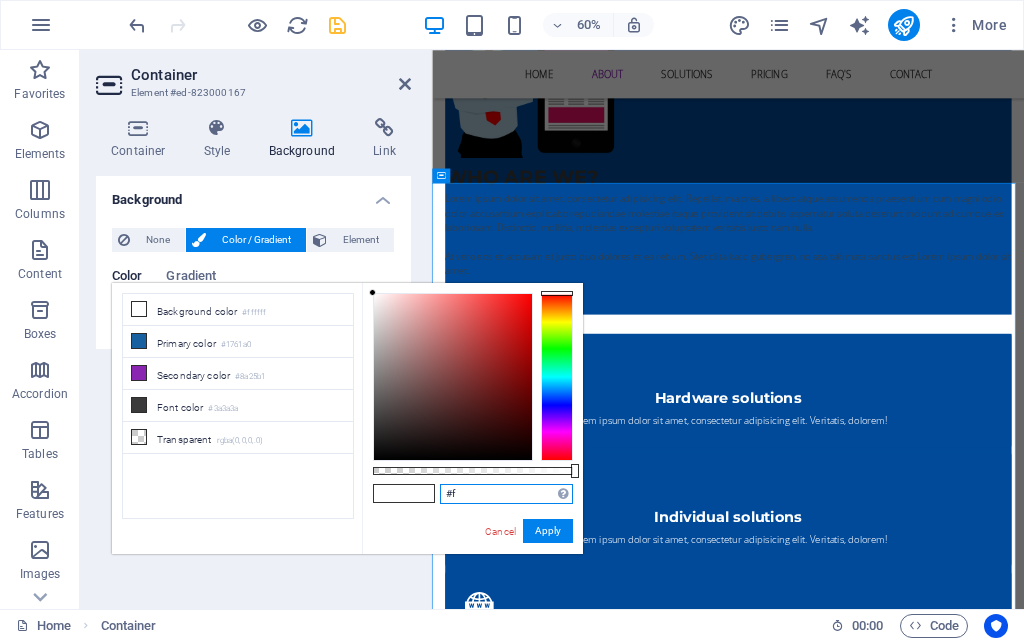 type on "#" 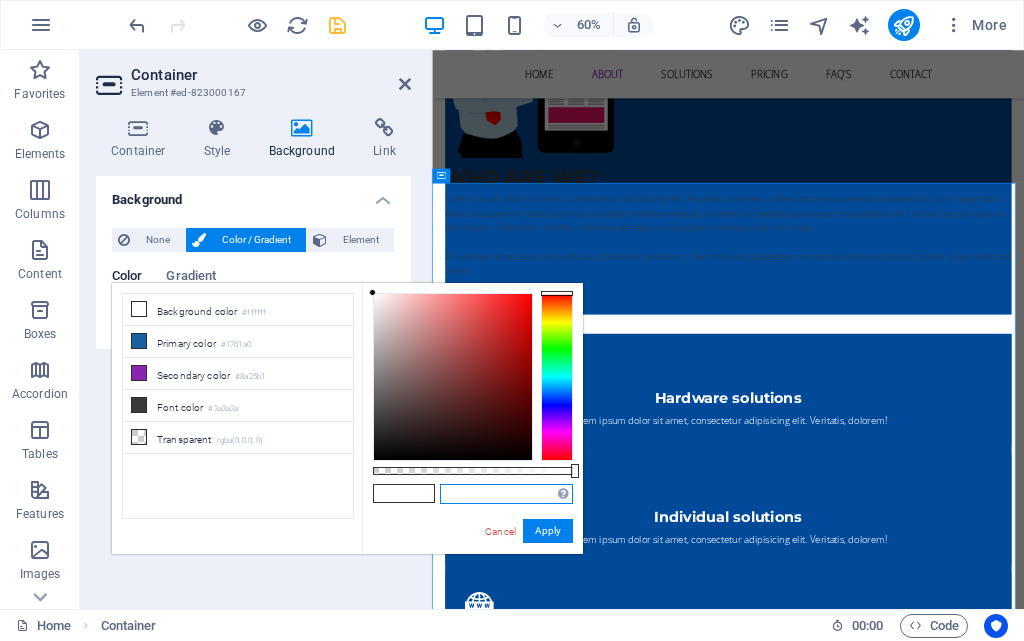 paste on "#004A99" 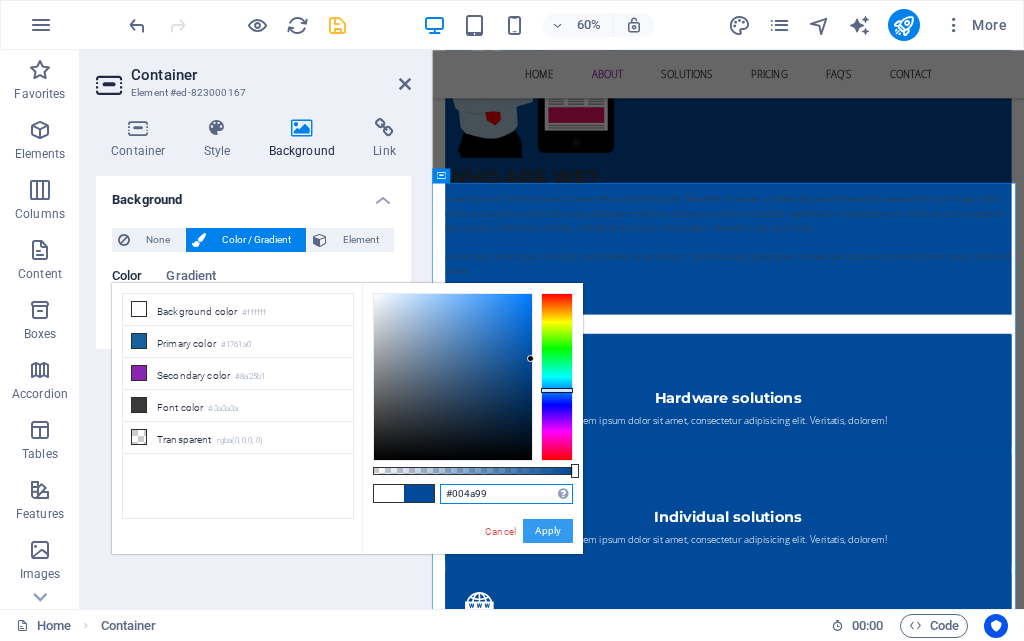type on "#004a99" 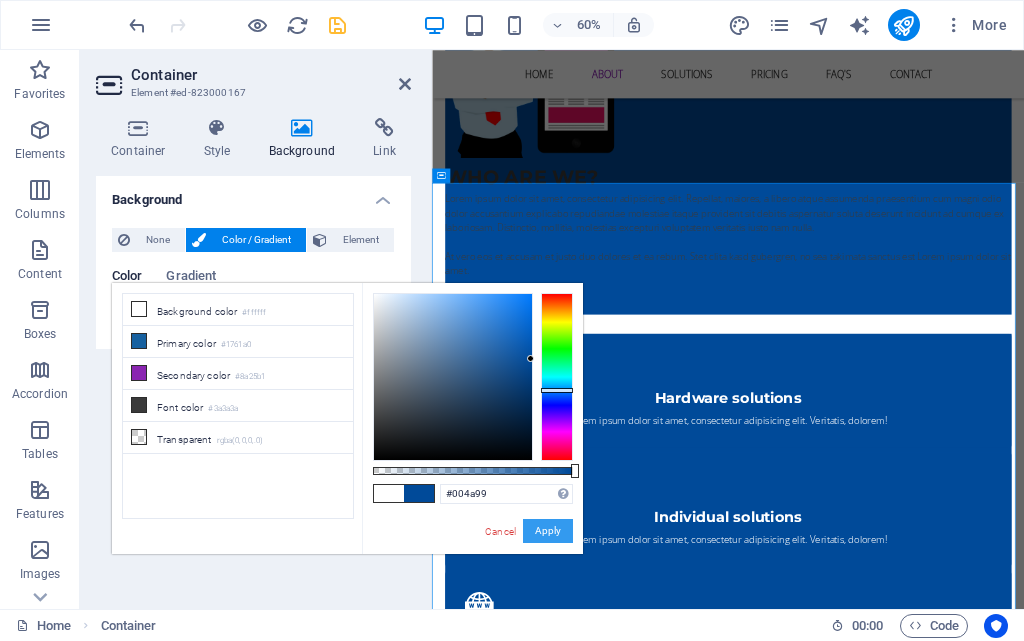 click on "Apply" at bounding box center [548, 531] 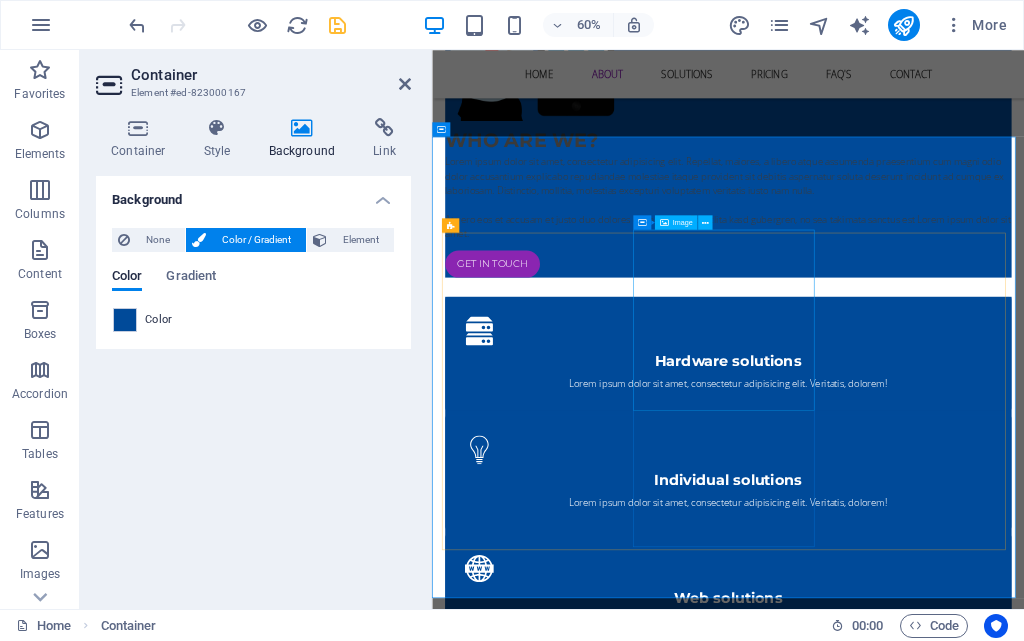 scroll, scrollTop: 1626, scrollLeft: 0, axis: vertical 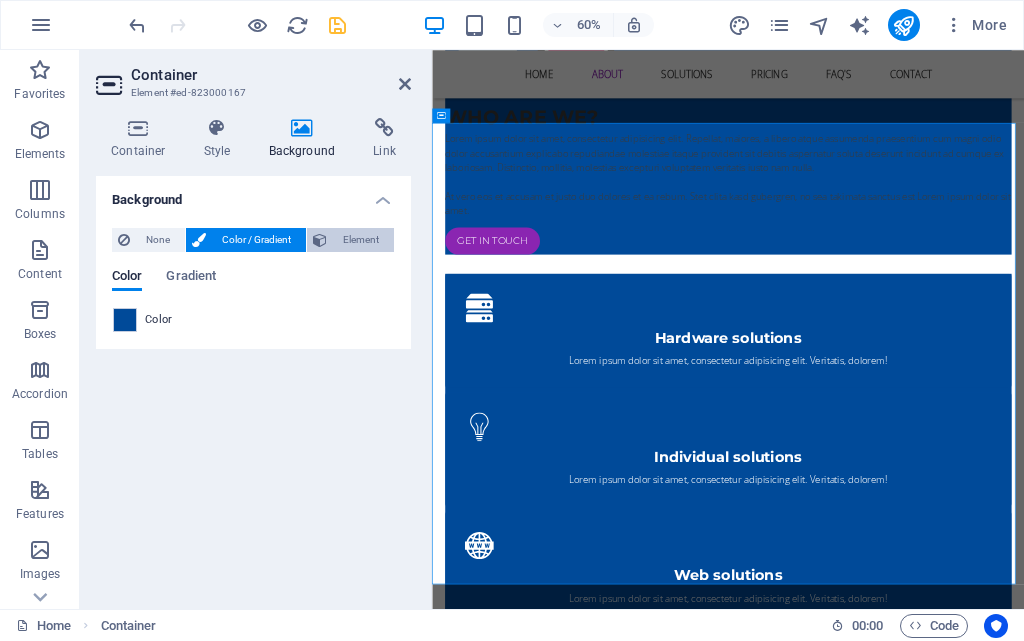 click on "Element" at bounding box center (360, 240) 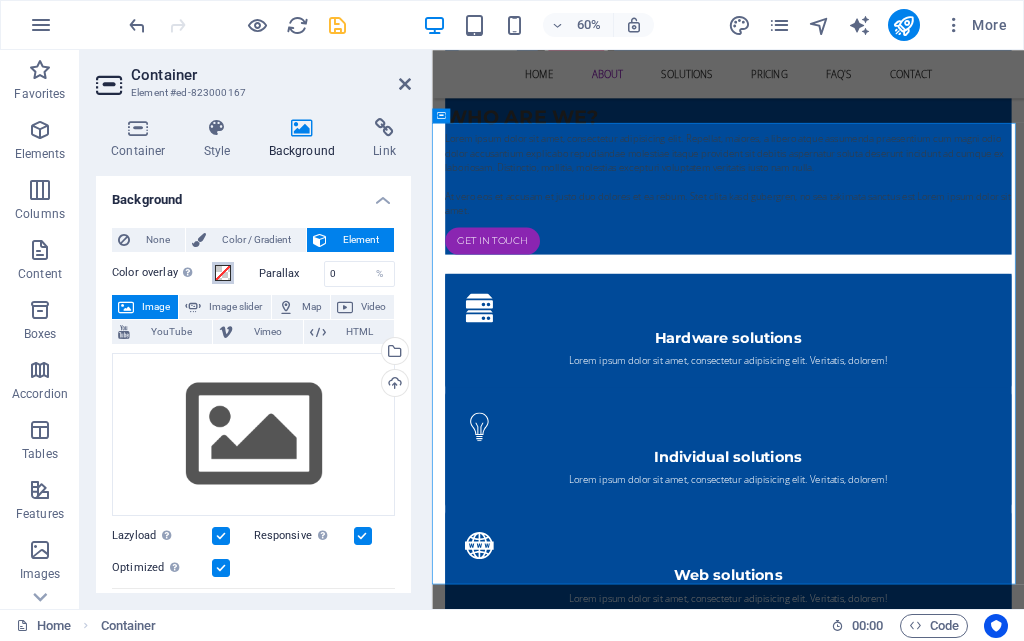 click at bounding box center [223, 273] 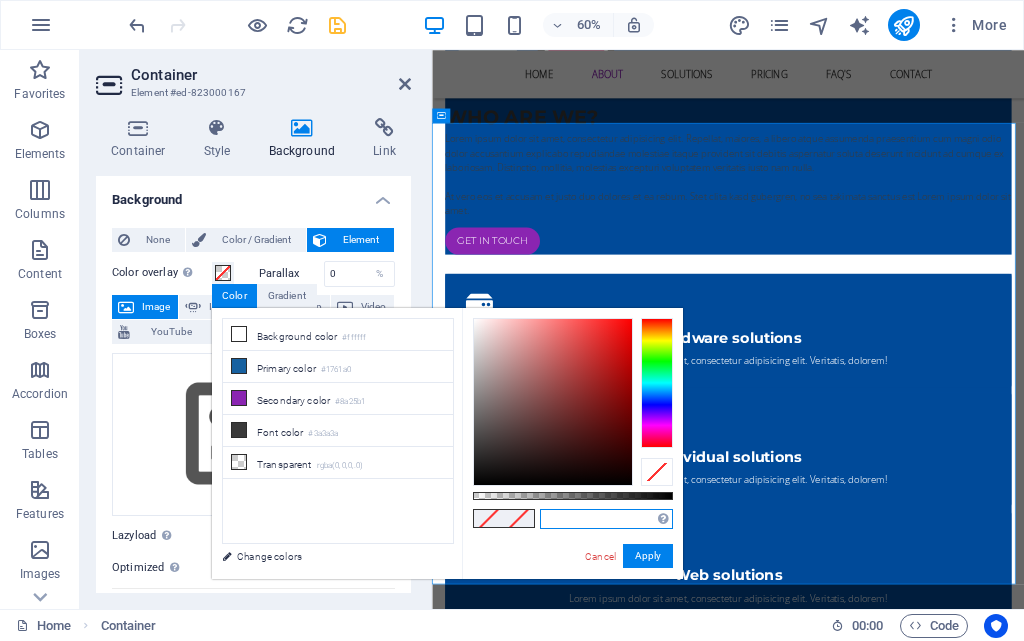 paste on "#004A99" 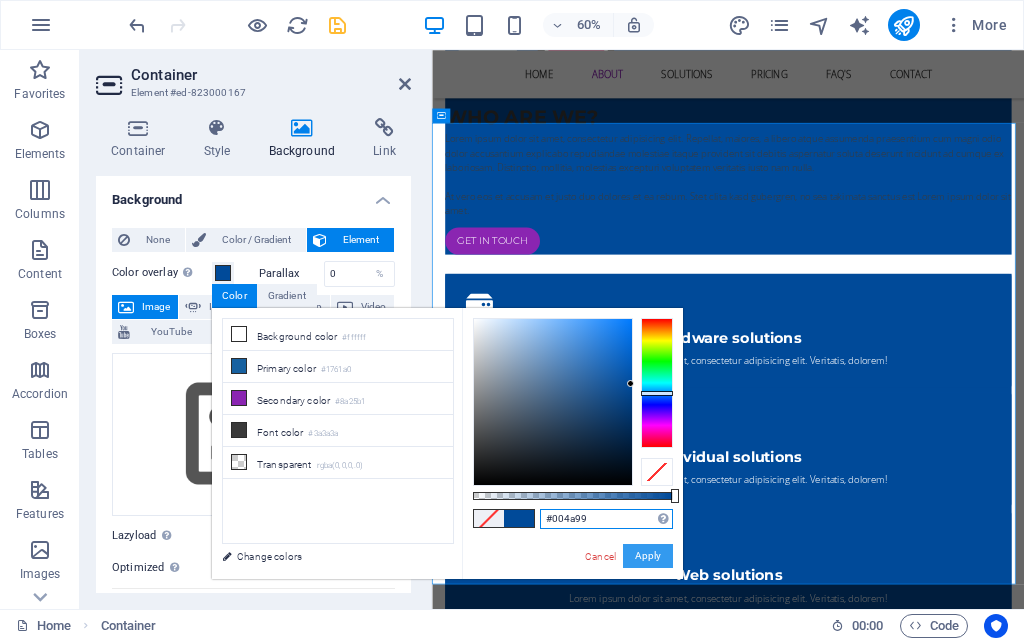 type on "#004a99" 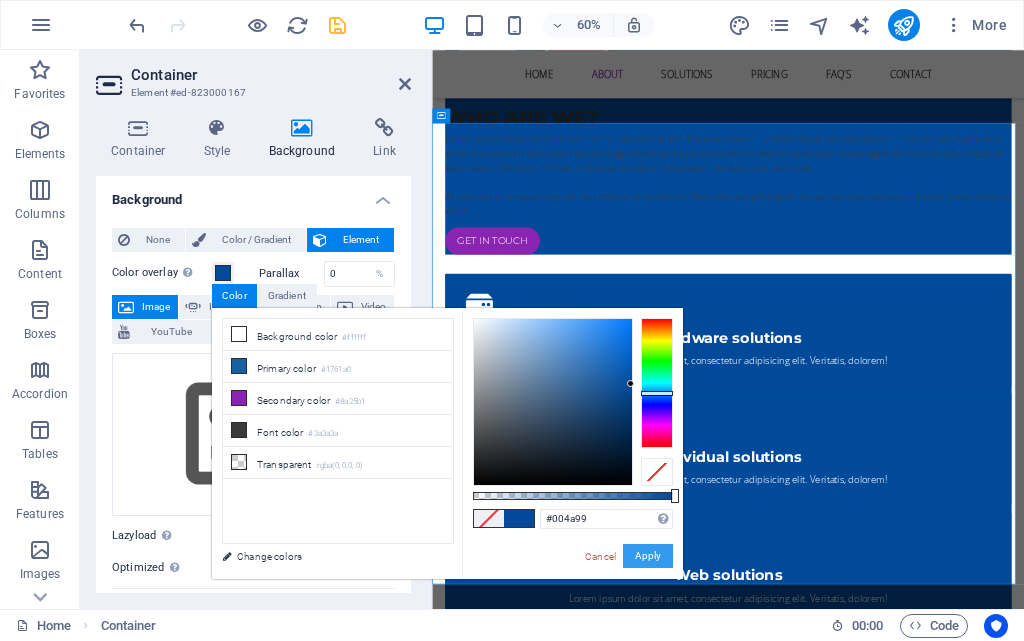click on "Apply" at bounding box center [648, 556] 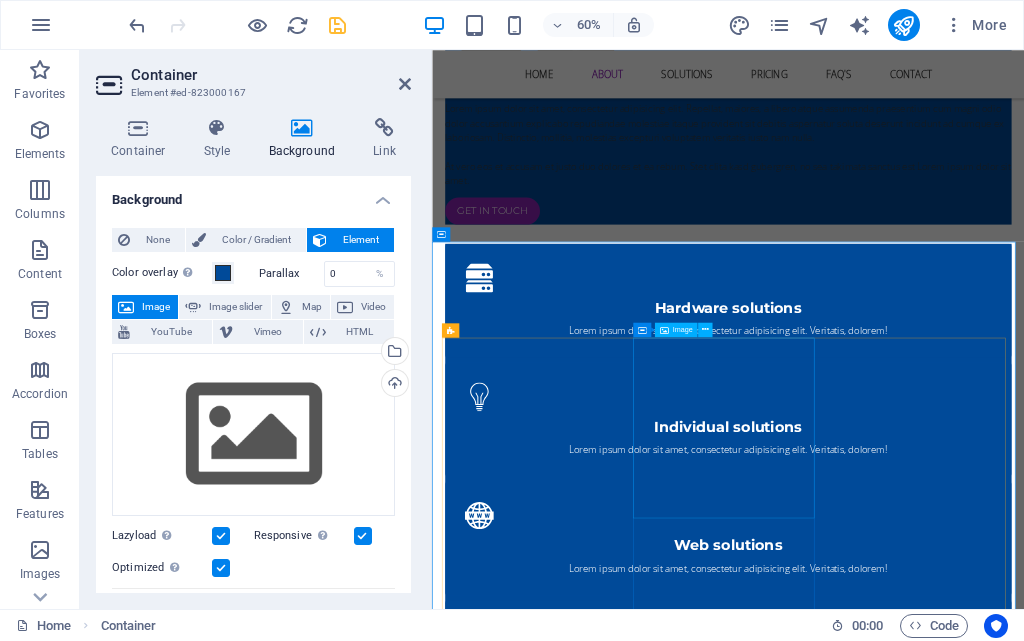 scroll, scrollTop: 1926, scrollLeft: 0, axis: vertical 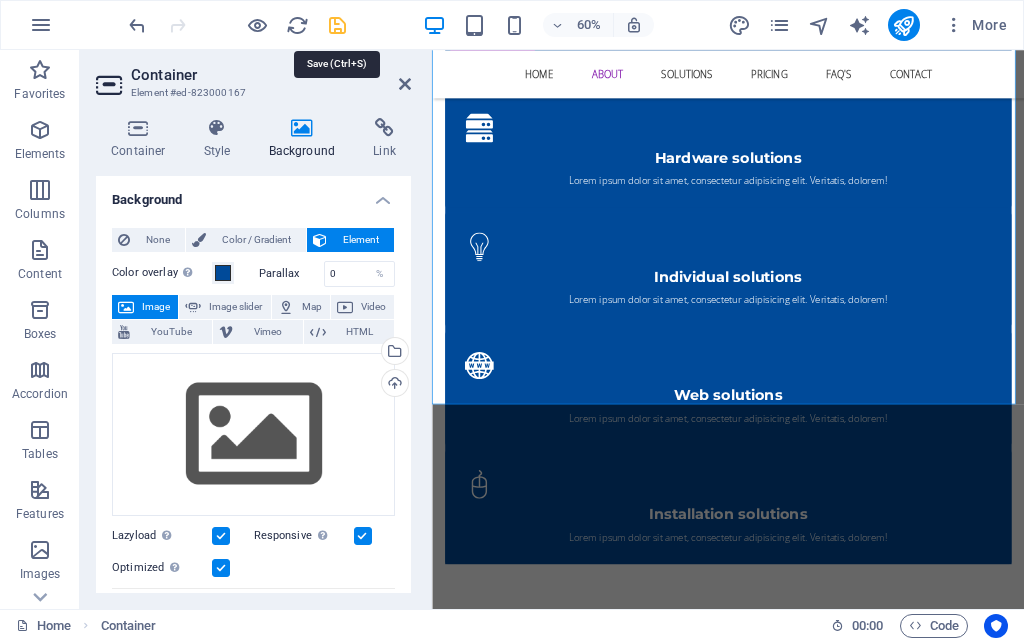 click at bounding box center (337, 25) 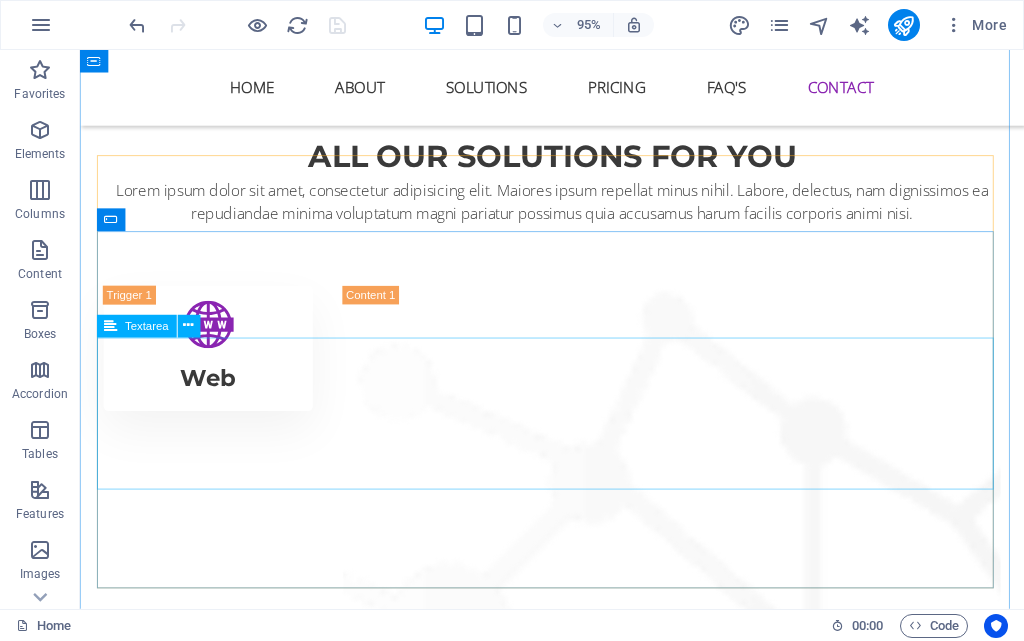 scroll, scrollTop: 7900, scrollLeft: 0, axis: vertical 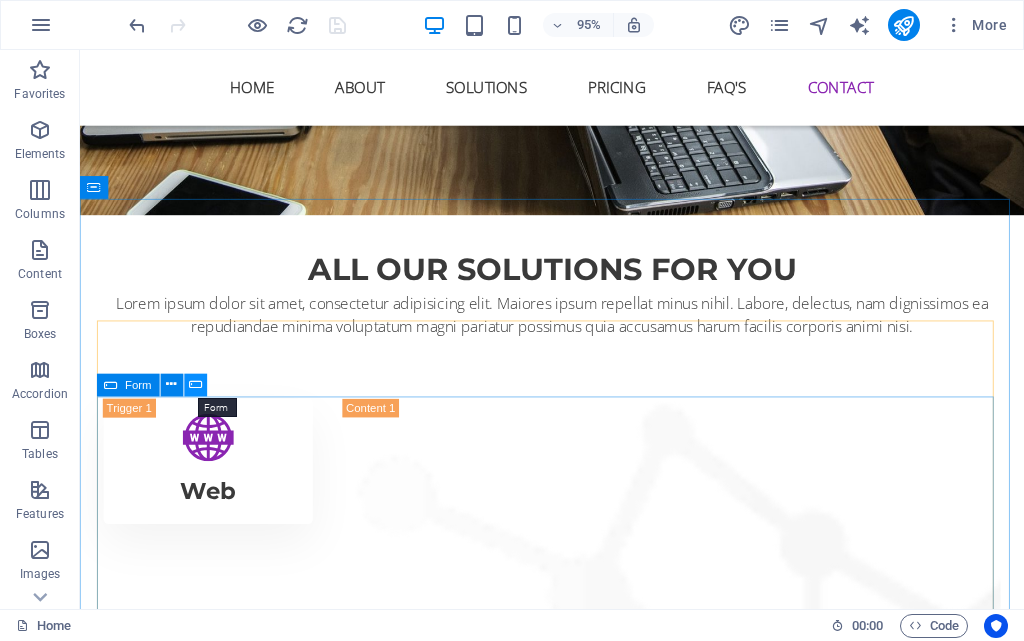 click at bounding box center (195, 385) 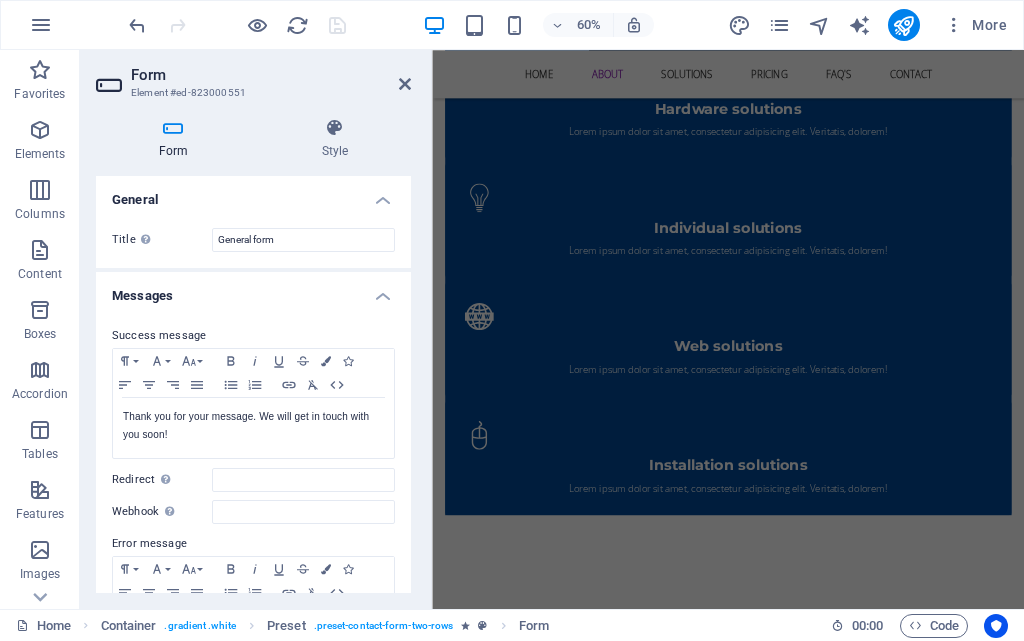 scroll, scrollTop: 2000, scrollLeft: 0, axis: vertical 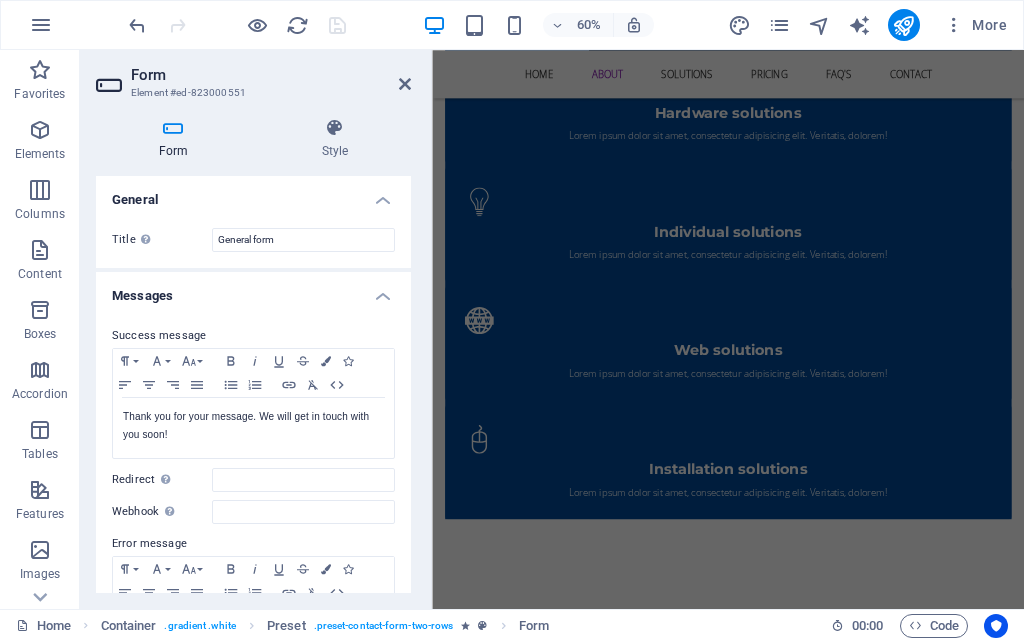 drag, startPoint x: 508, startPoint y: 628, endPoint x: 506, endPoint y: 588, distance: 40.04997 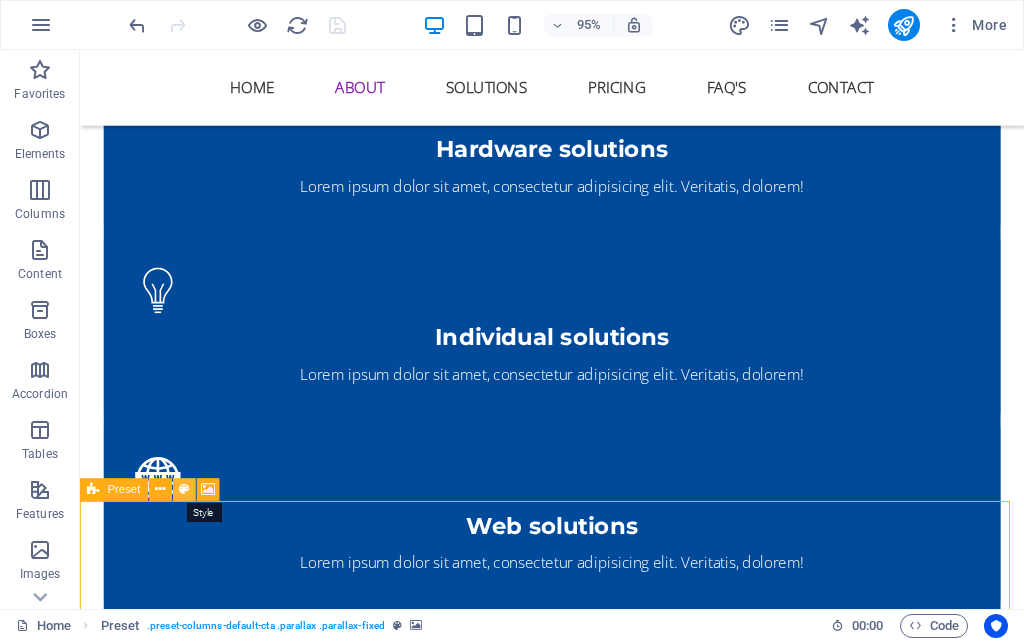 click at bounding box center [184, 490] 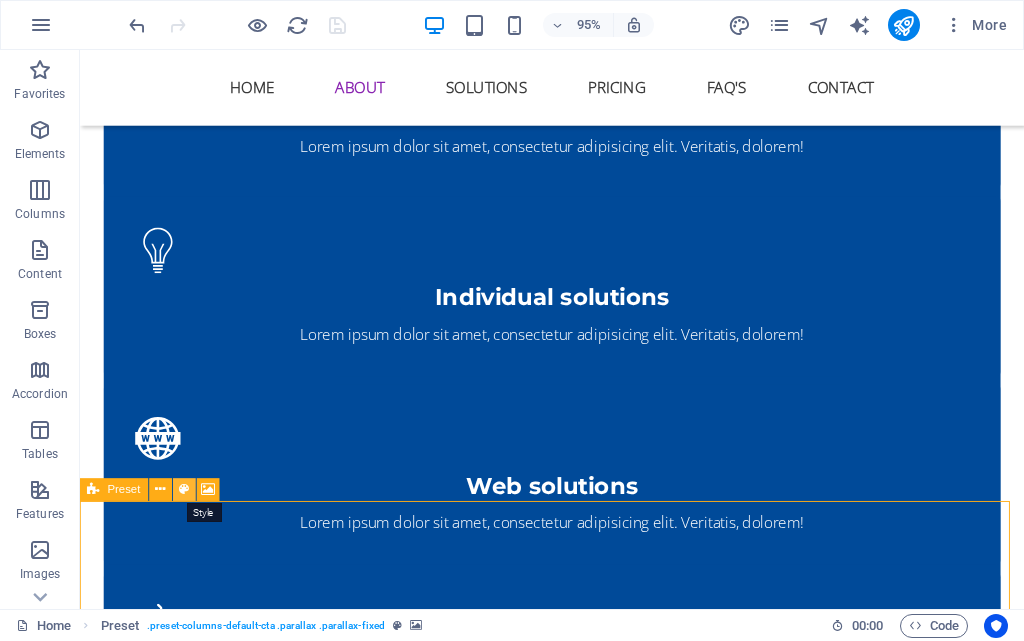 select on "px" 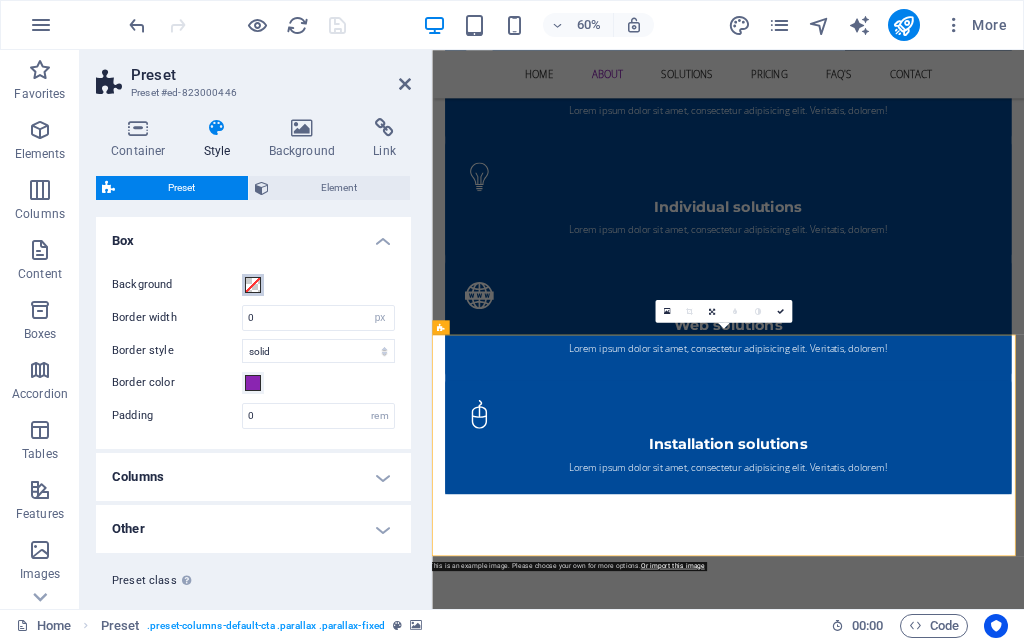 click at bounding box center [253, 285] 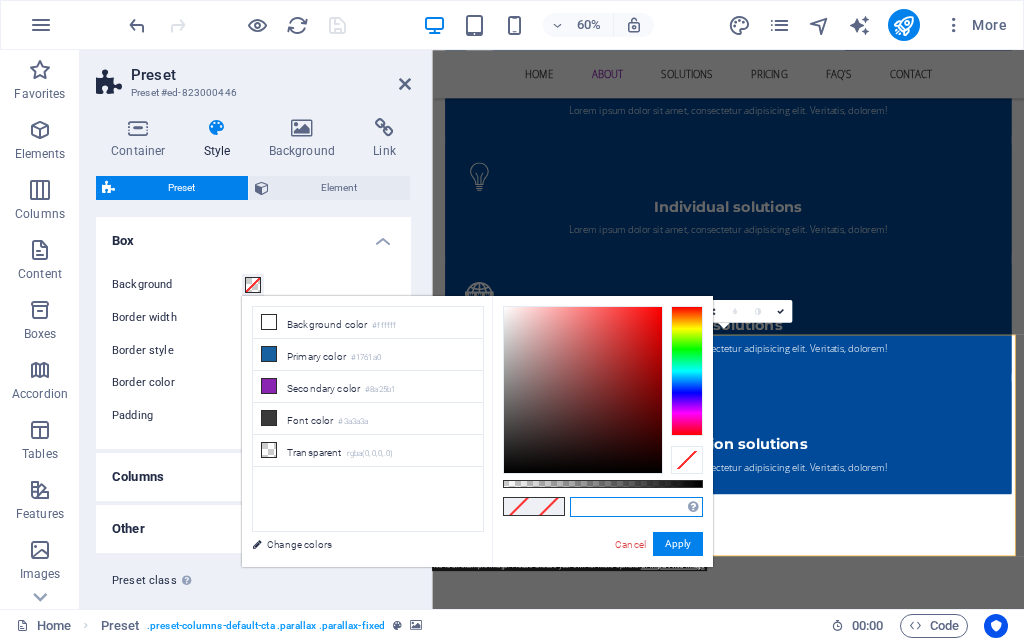 click at bounding box center [636, 507] 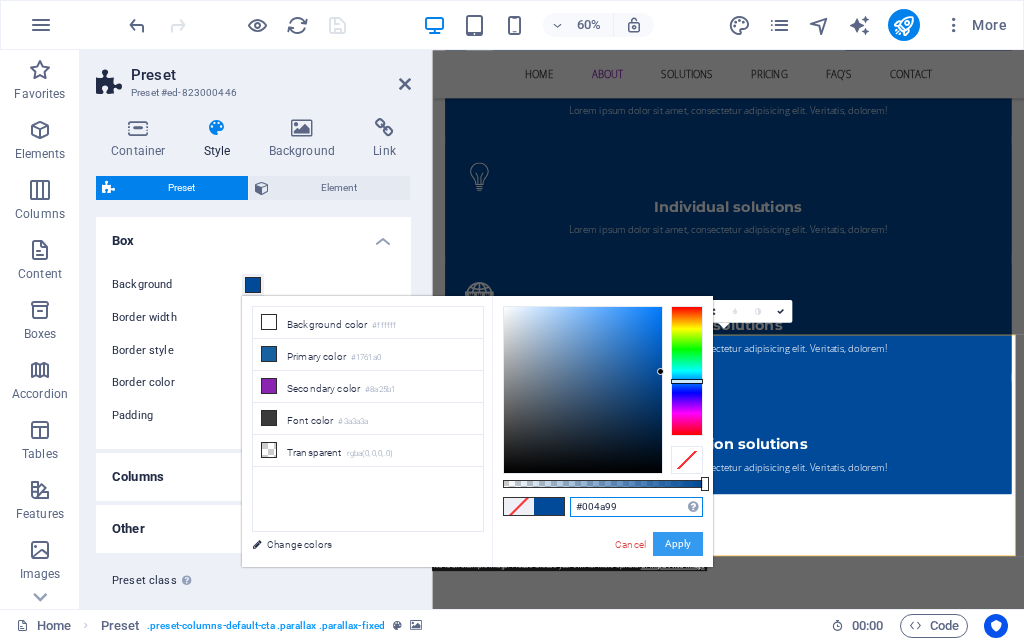 type on "#004a99" 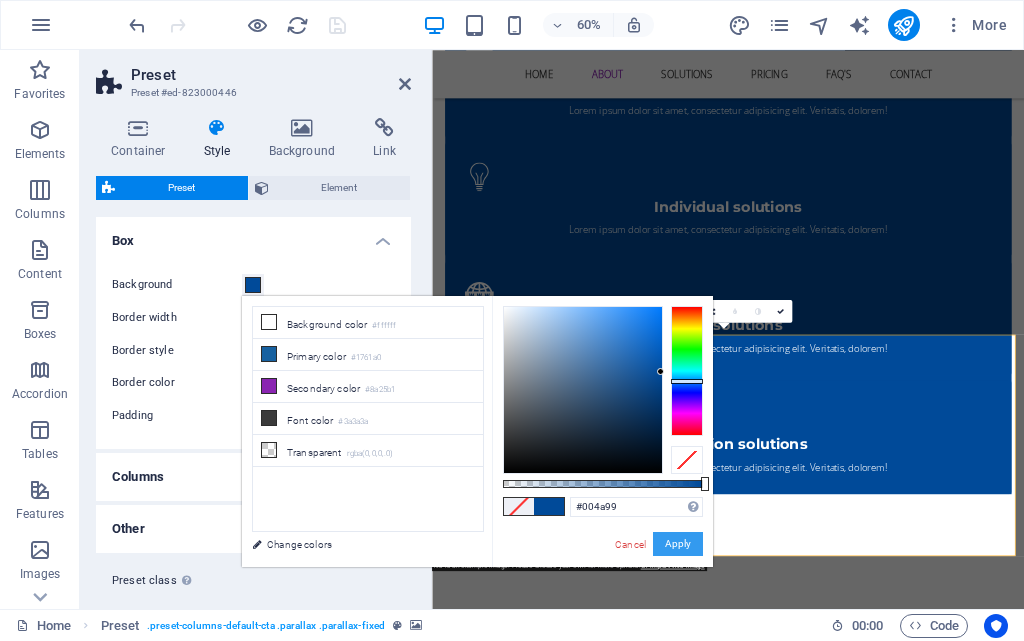 click on "Apply" at bounding box center [678, 544] 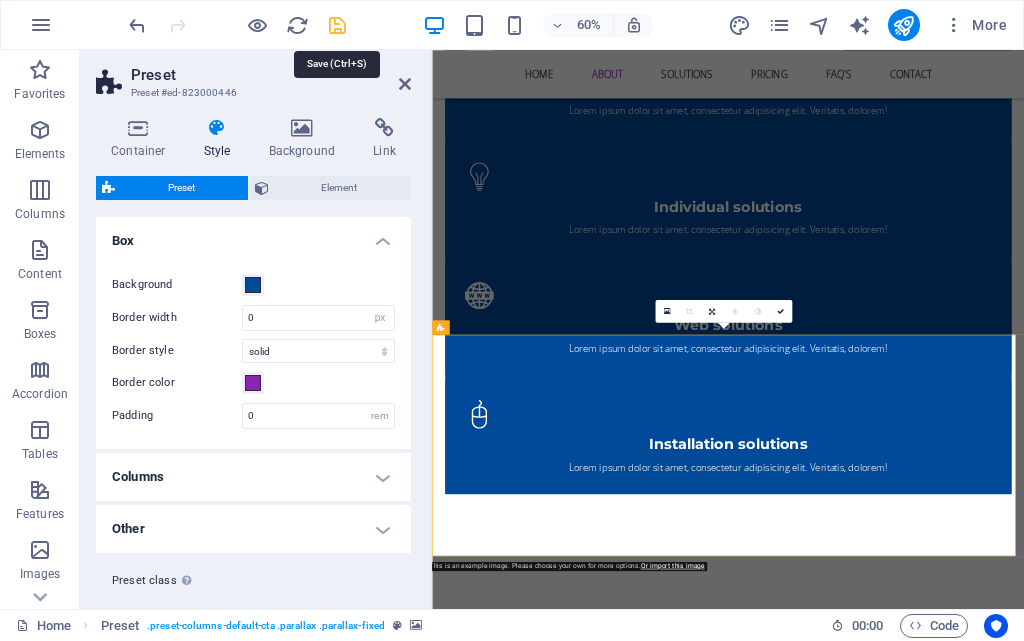 click at bounding box center [337, 25] 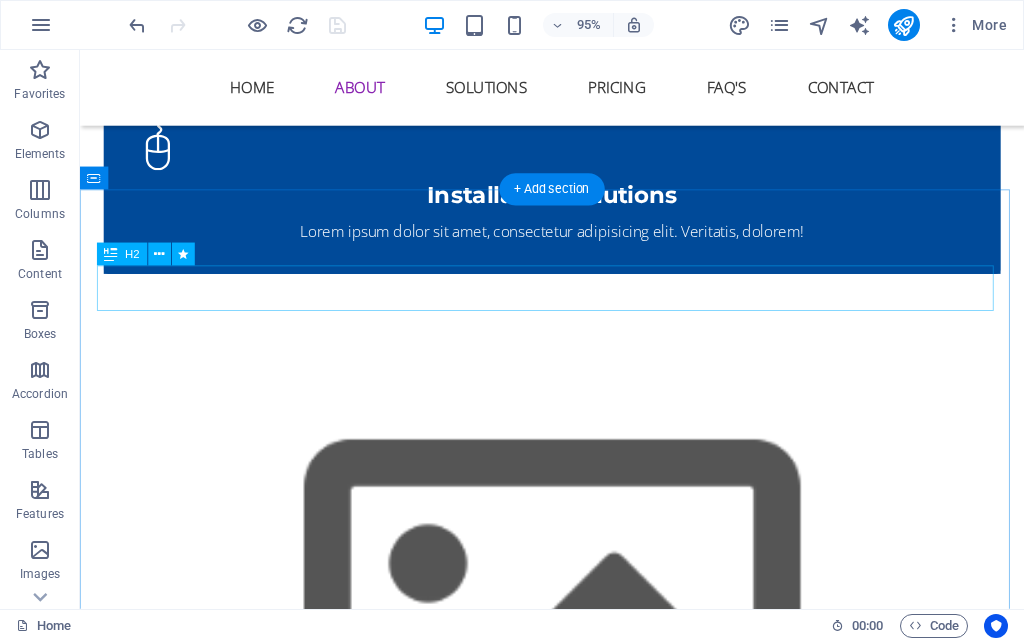 scroll, scrollTop: 2542, scrollLeft: 0, axis: vertical 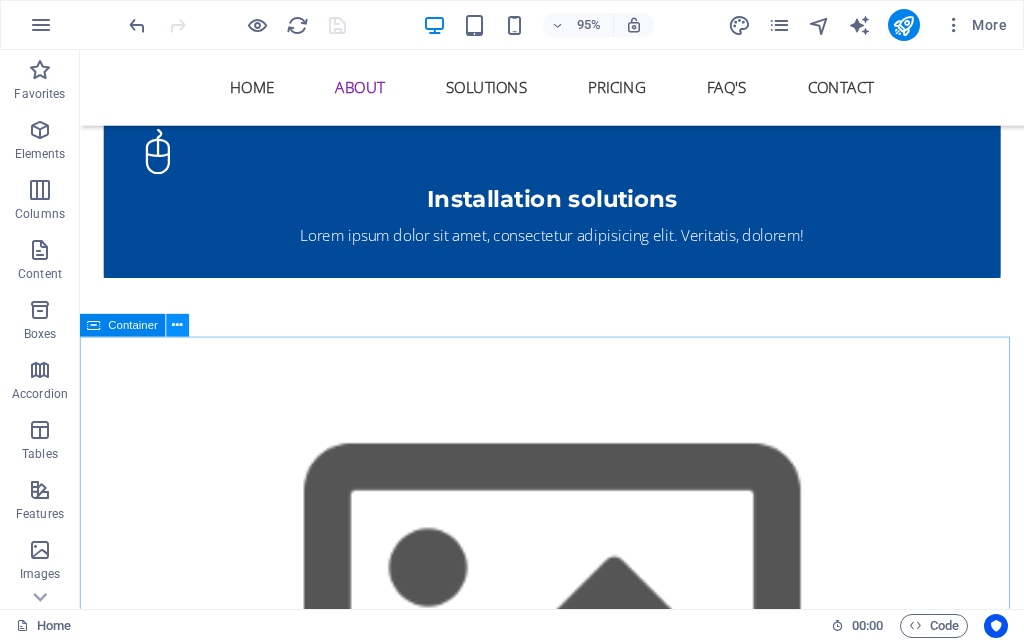 click at bounding box center [178, 326] 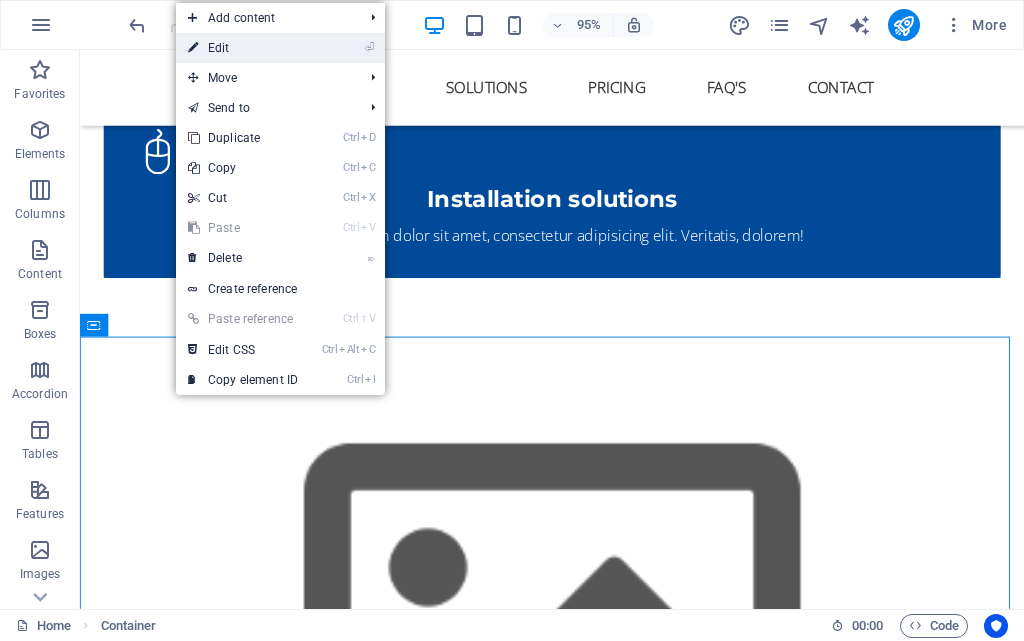 click on "⏎  Edit" at bounding box center (243, 48) 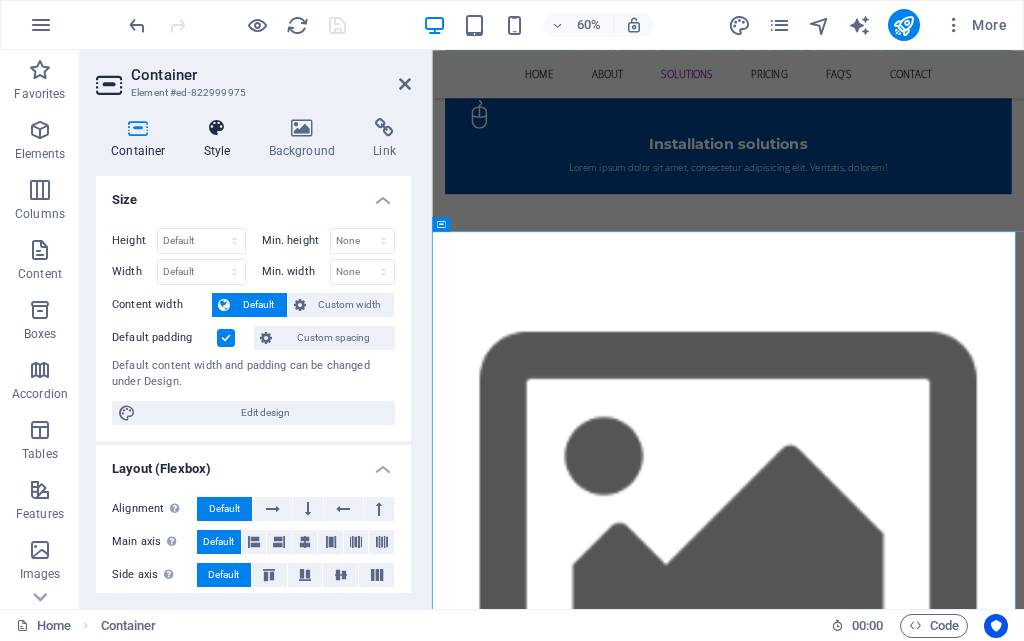 scroll, scrollTop: 2583, scrollLeft: 0, axis: vertical 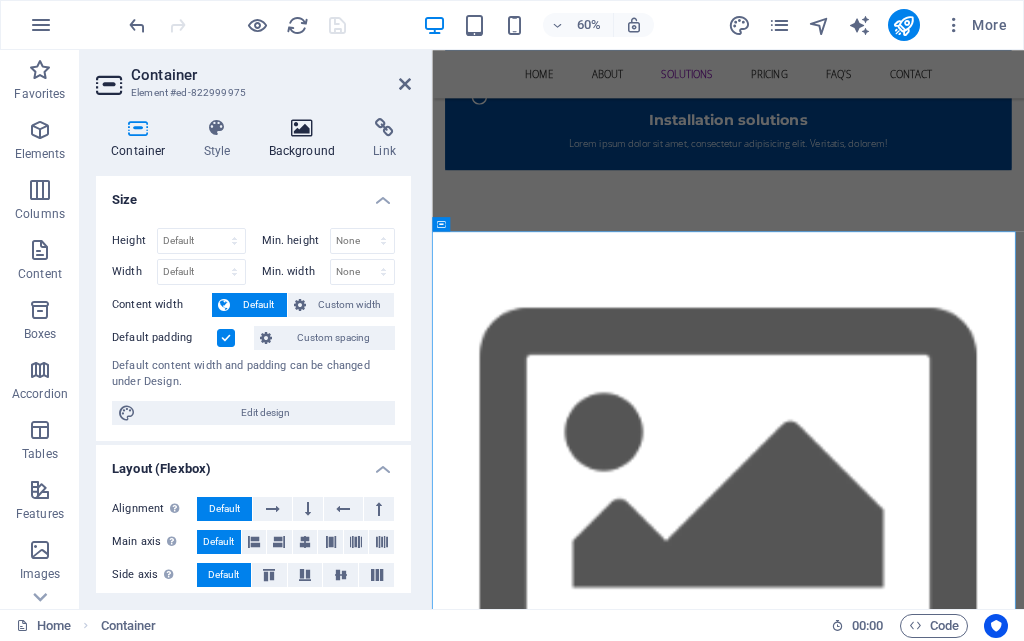 click on "Background" at bounding box center (306, 139) 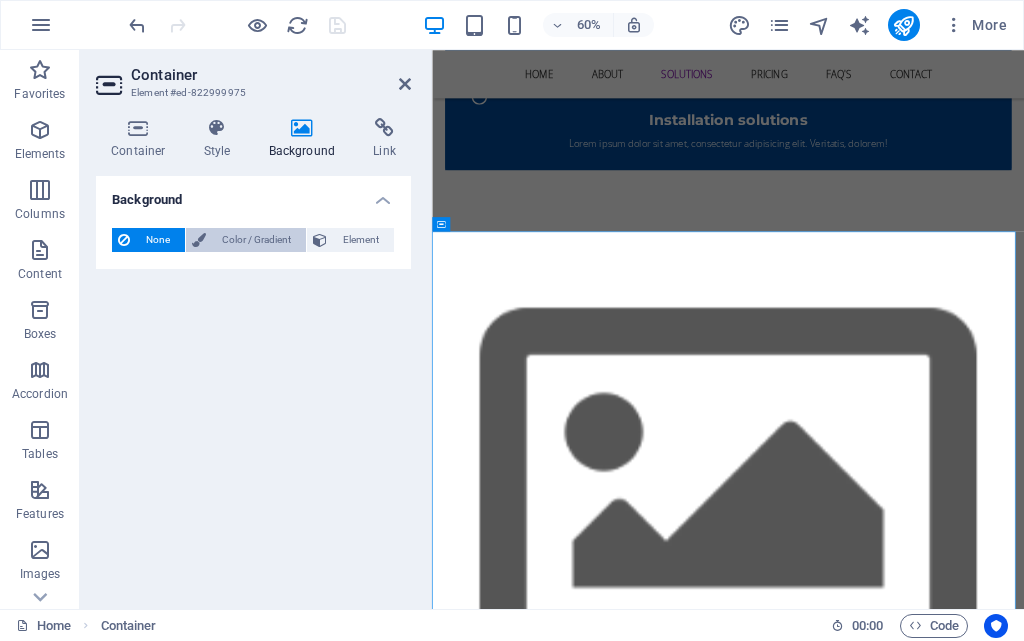 click on "Color / Gradient" at bounding box center (256, 240) 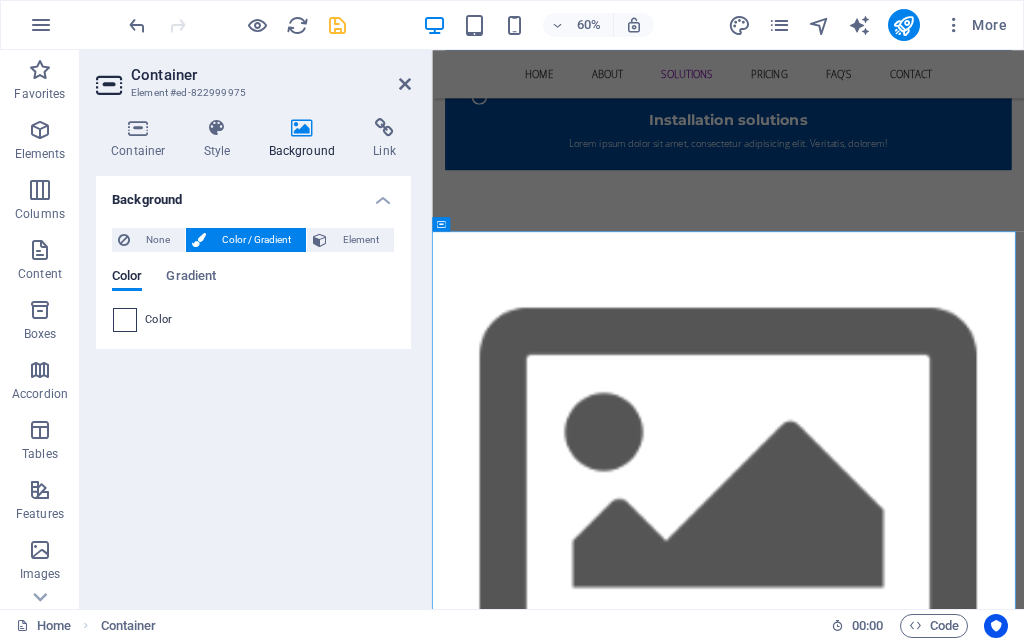 click at bounding box center (125, 320) 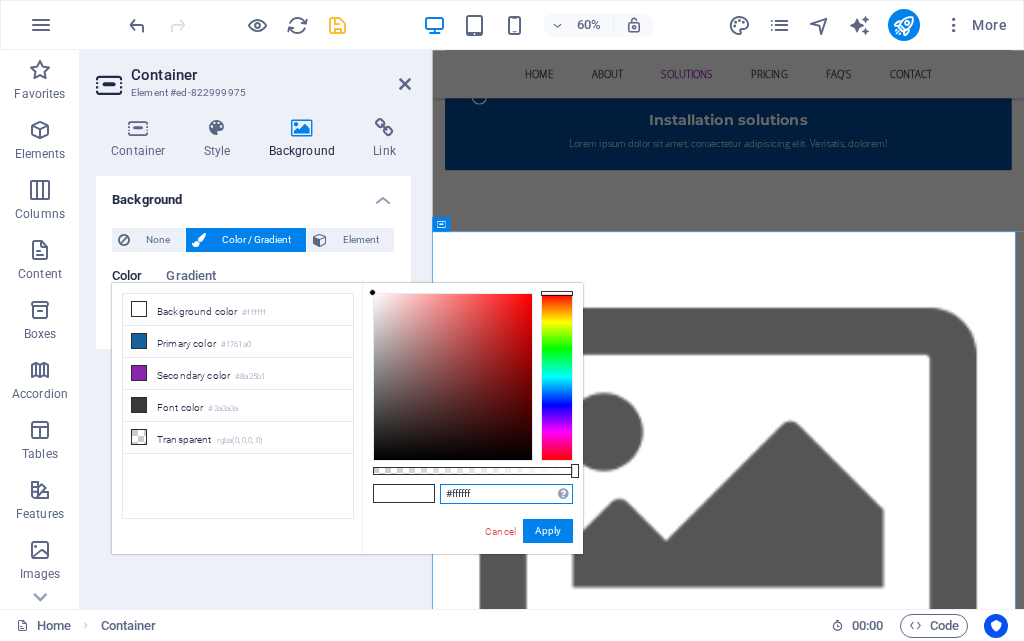 click on "#ffffff" at bounding box center (506, 494) 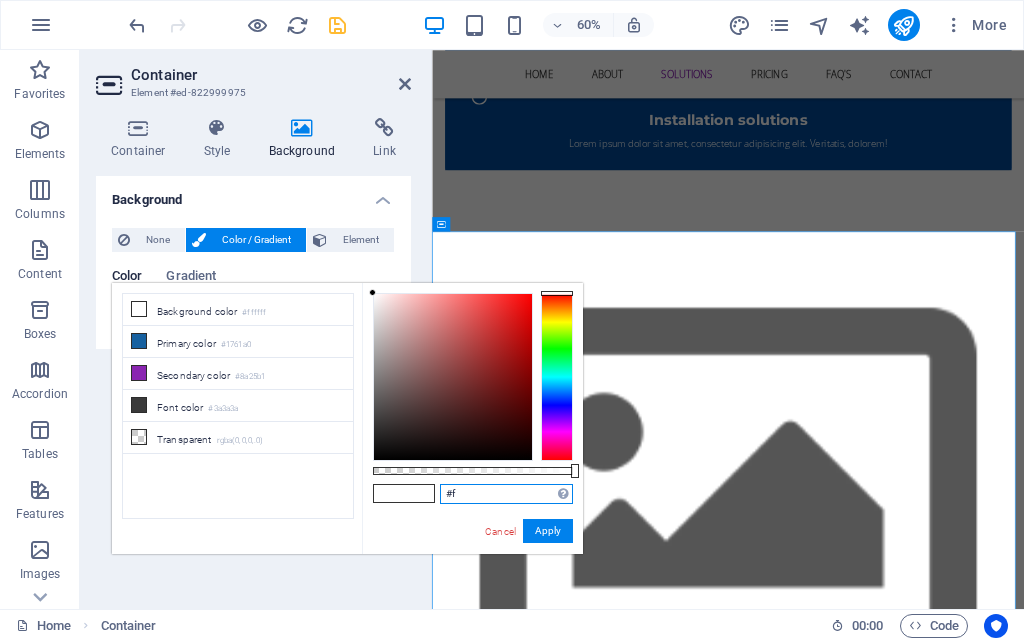 type on "#" 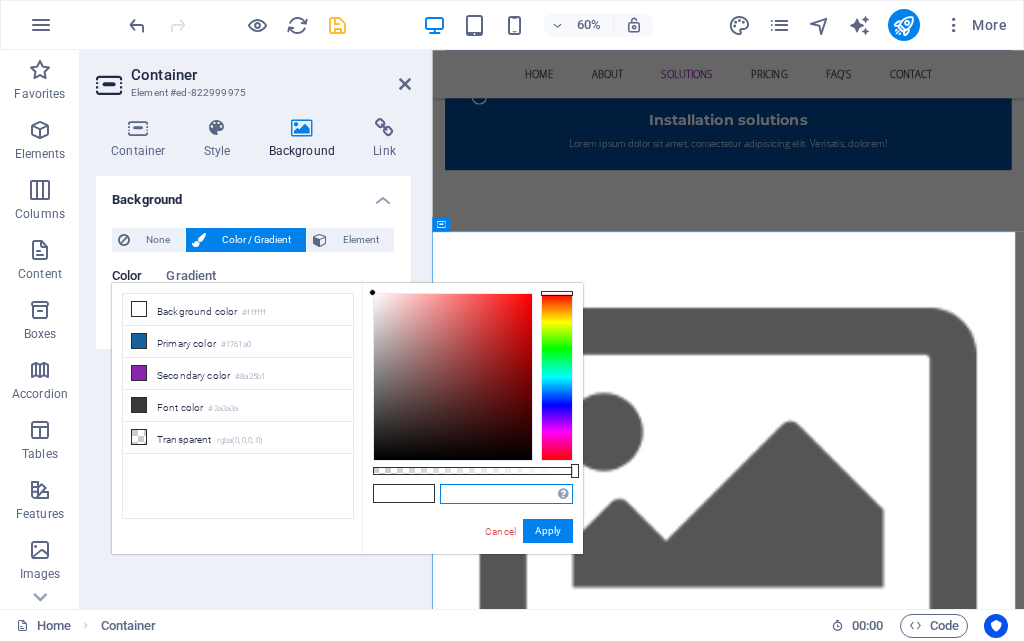 paste on "#004A99" 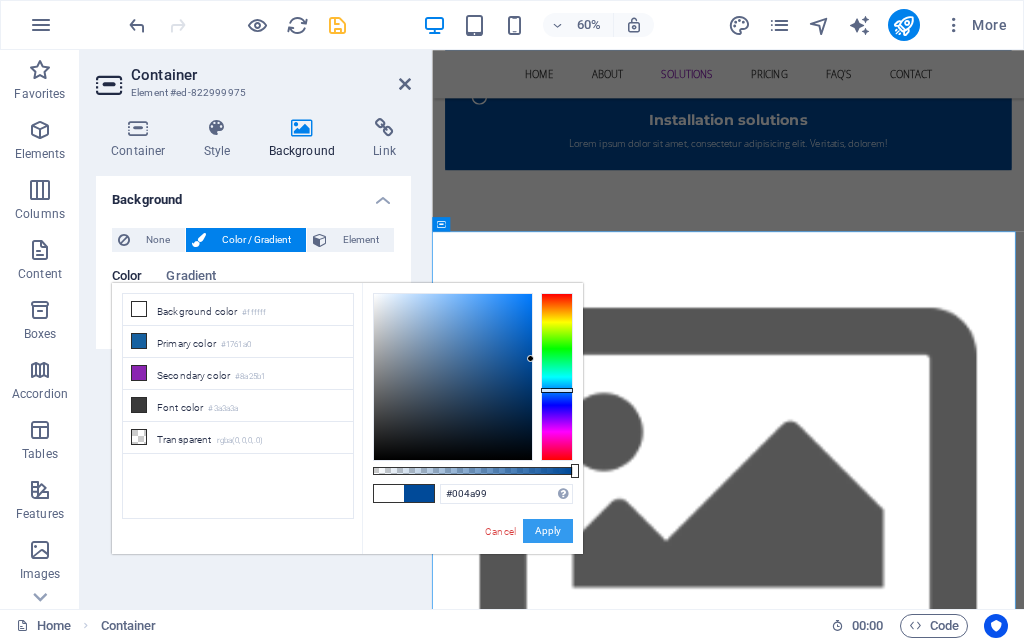 click on "Apply" at bounding box center [548, 531] 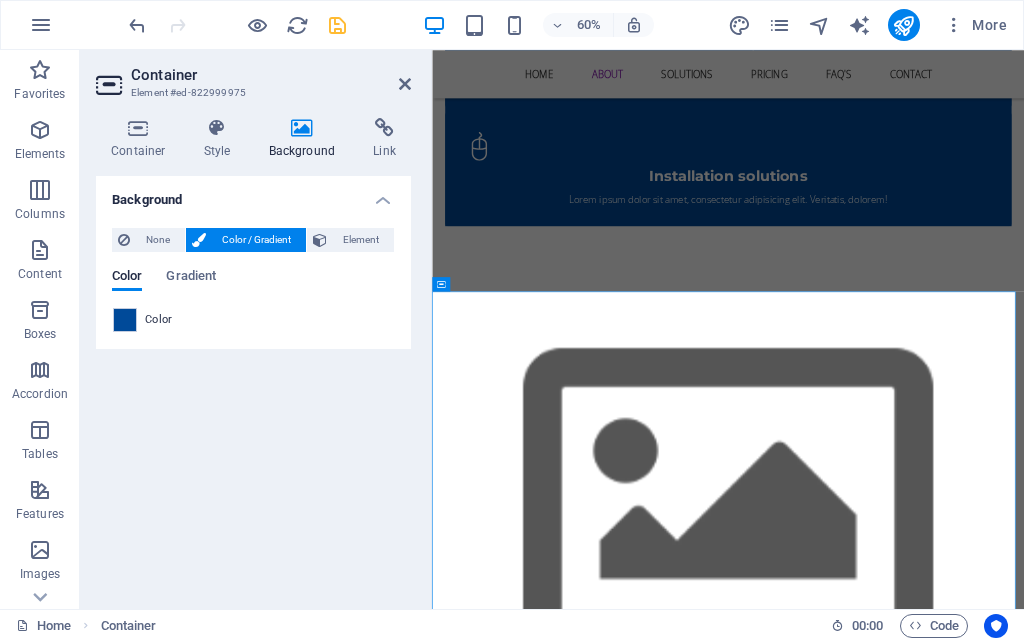 scroll, scrollTop: 2483, scrollLeft: 0, axis: vertical 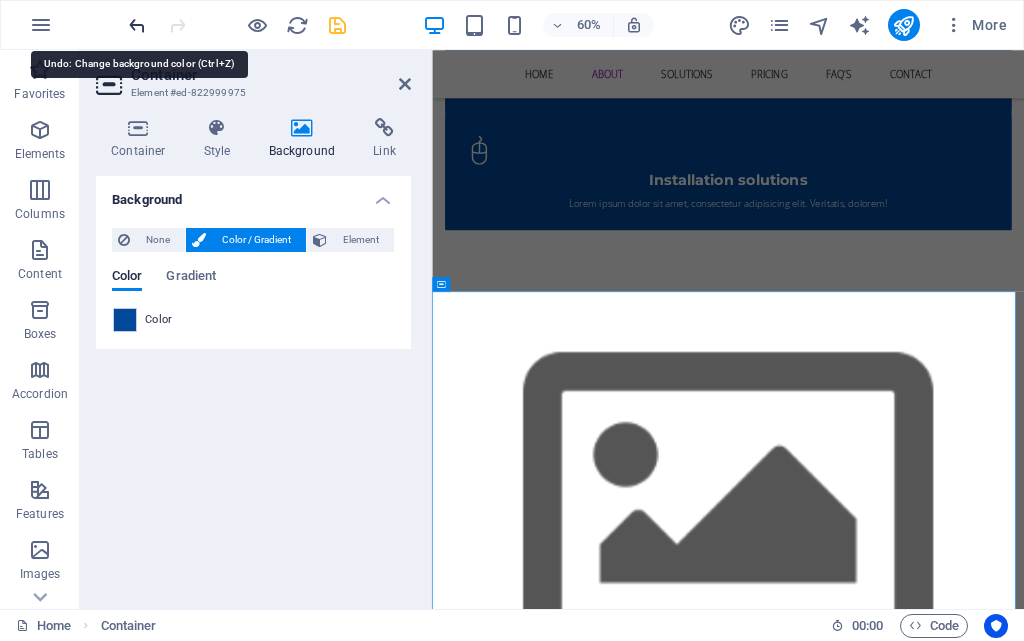 click at bounding box center [137, 25] 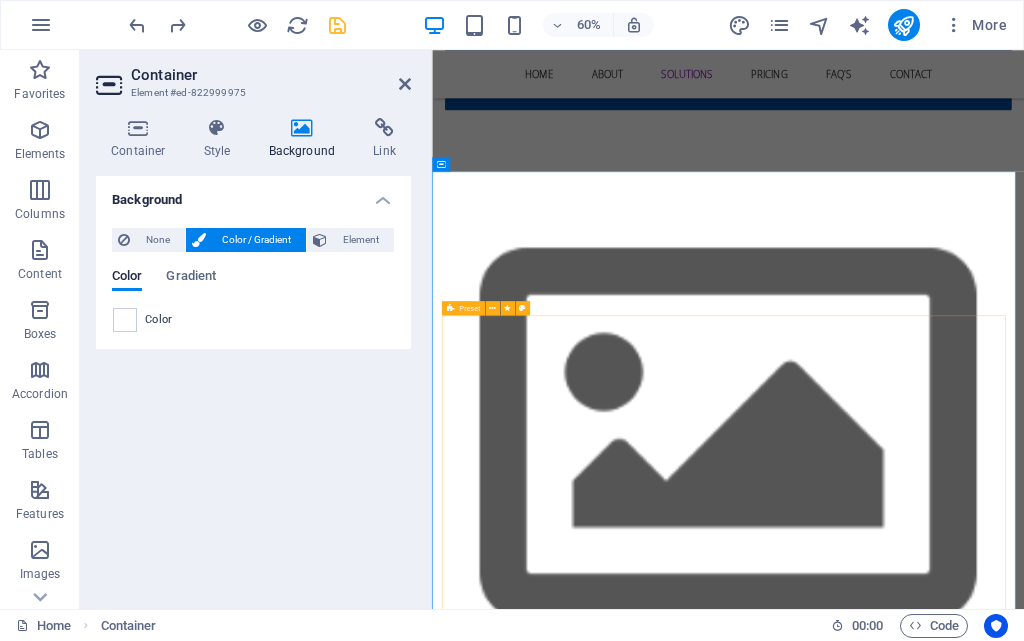 scroll, scrollTop: 2483, scrollLeft: 0, axis: vertical 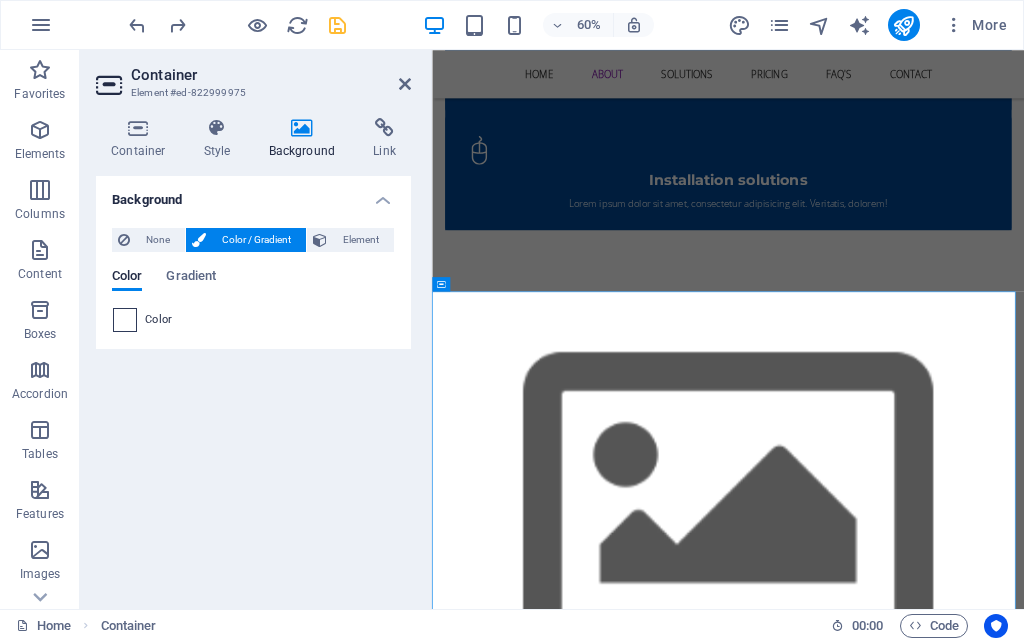 click at bounding box center (125, 320) 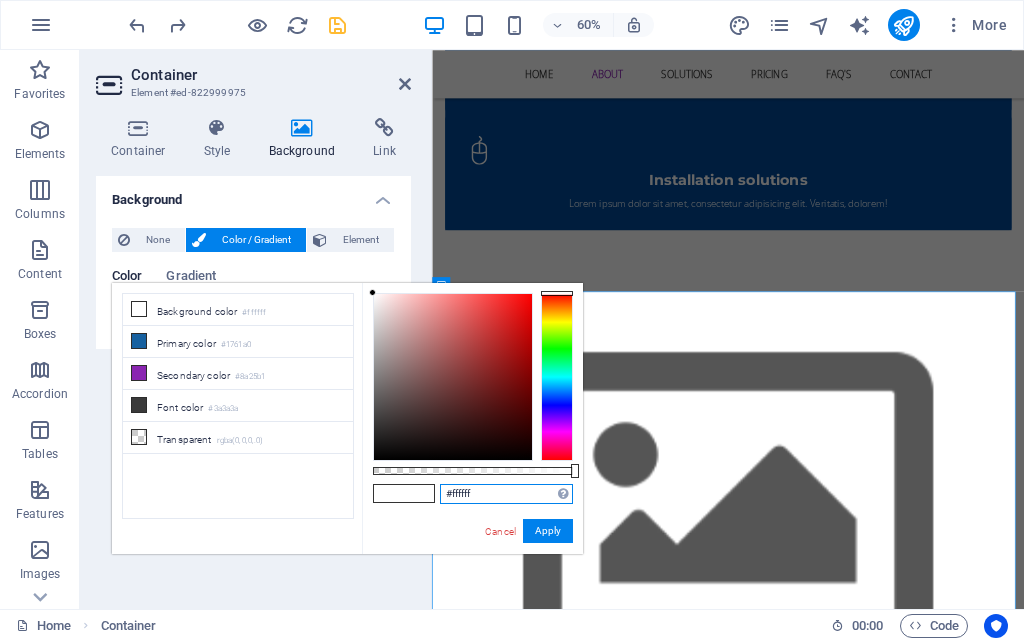 click on "#ffffff" at bounding box center [506, 494] 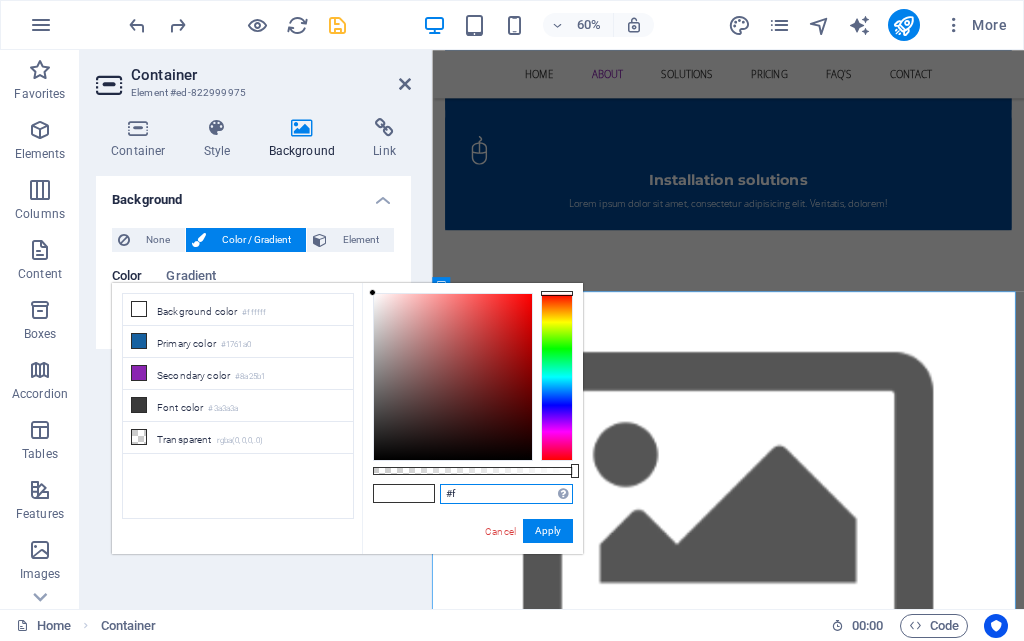 type on "#" 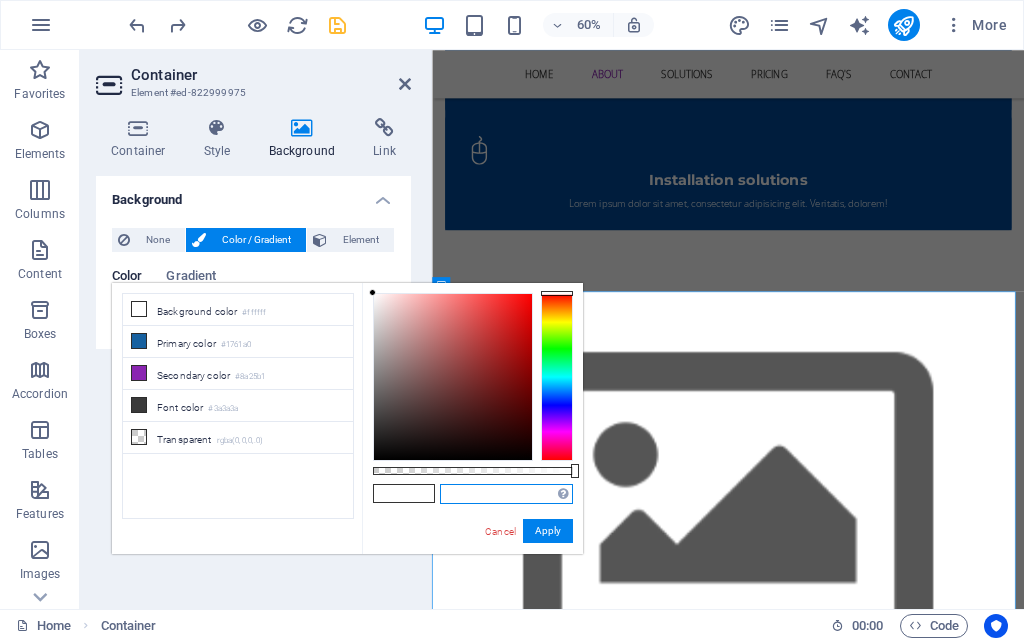 drag, startPoint x: 444, startPoint y: 472, endPoint x: 459, endPoint y: 495, distance: 27.45906 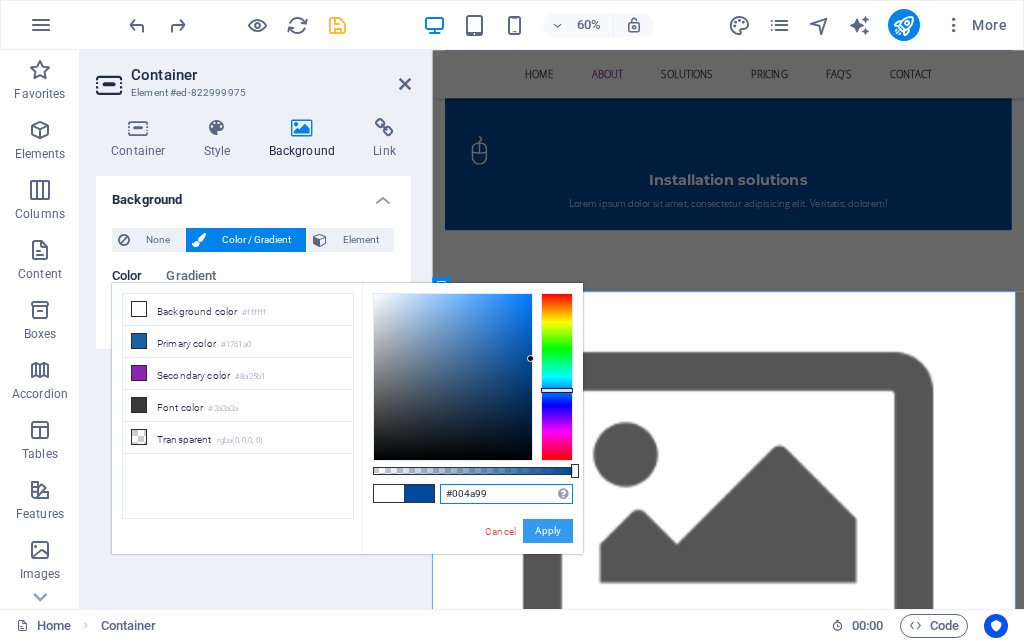 type on "#004a99" 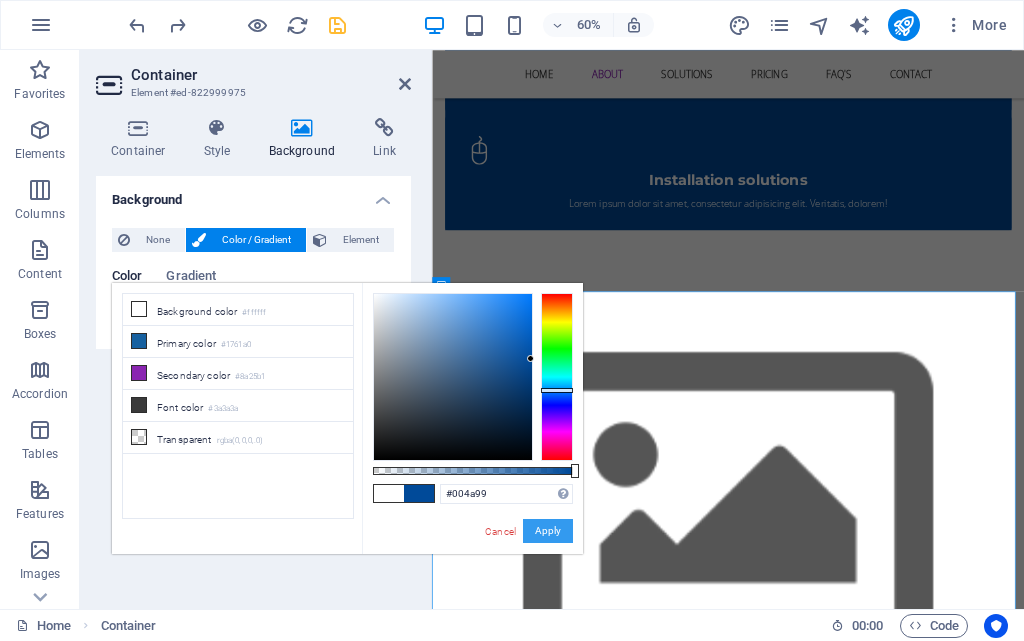 click on "Apply" at bounding box center (548, 531) 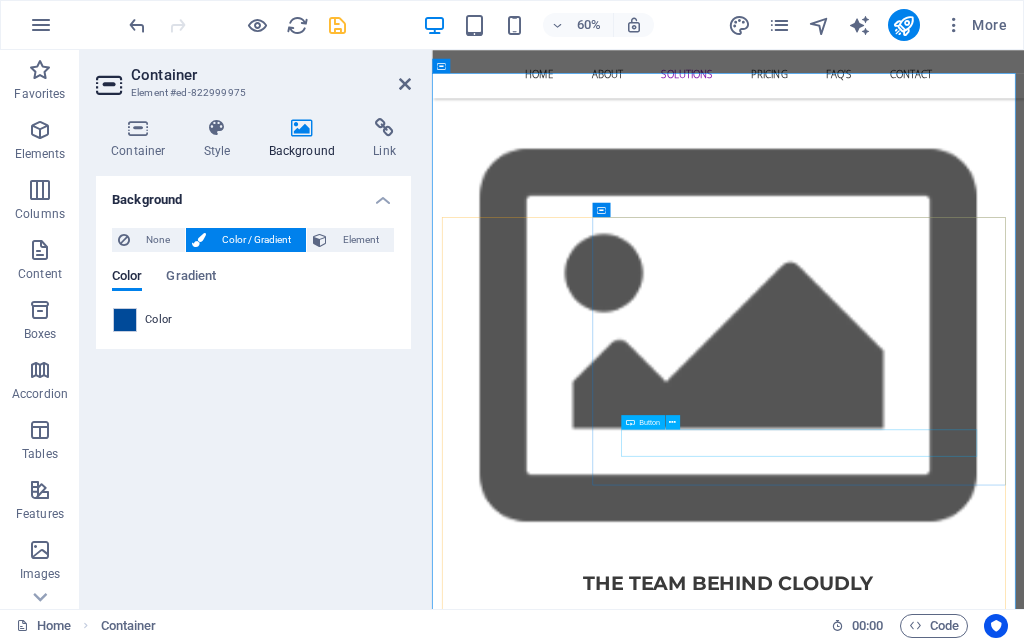 scroll, scrollTop: 2883, scrollLeft: 0, axis: vertical 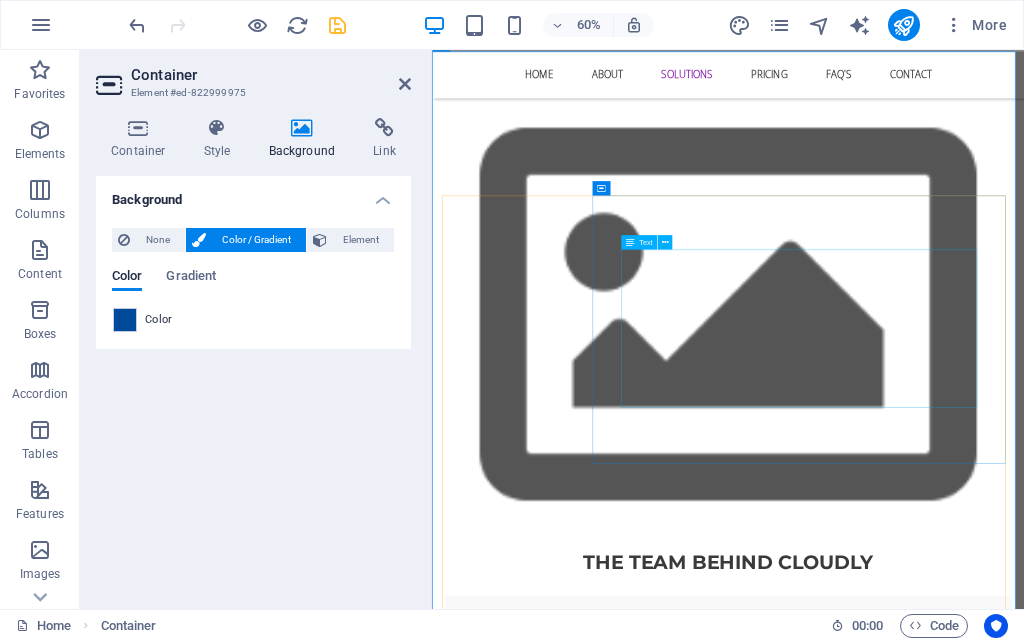click on "Lorem ipsum dolor sit amet, consectetur adipisicing elit. Maiores ipsum repellat minus nihil. Labore, delectus, nam dignissimos ea repudiandae minima voluptatum magni pariatur possimus quia accusamus harum facilis corporis animi nisi: Lorem ipsum dolor sit amet, consectetur adipisicing elit. Consectetur adipisicing elit. Sit amet, consectetur adipisicing elit. Enim, pariatur, impedit quia repellat harum ipsam laboriosam voluptas dicta illum nisi obcaecati reprehenderit quis placeat recusandae tenetur aperiam." at bounding box center (1051, 6091) 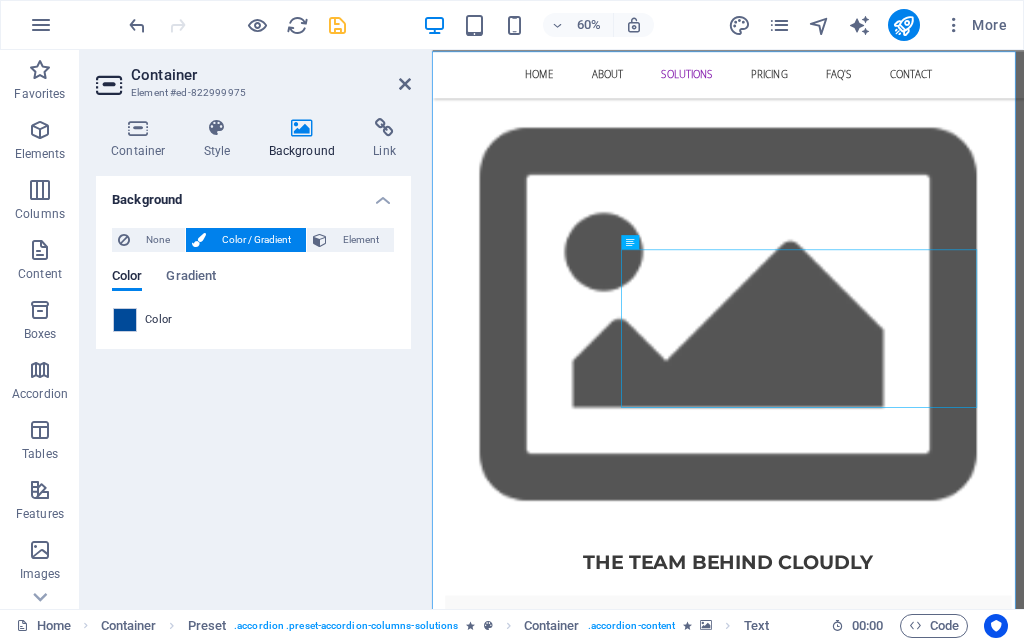 click at bounding box center [302, 128] 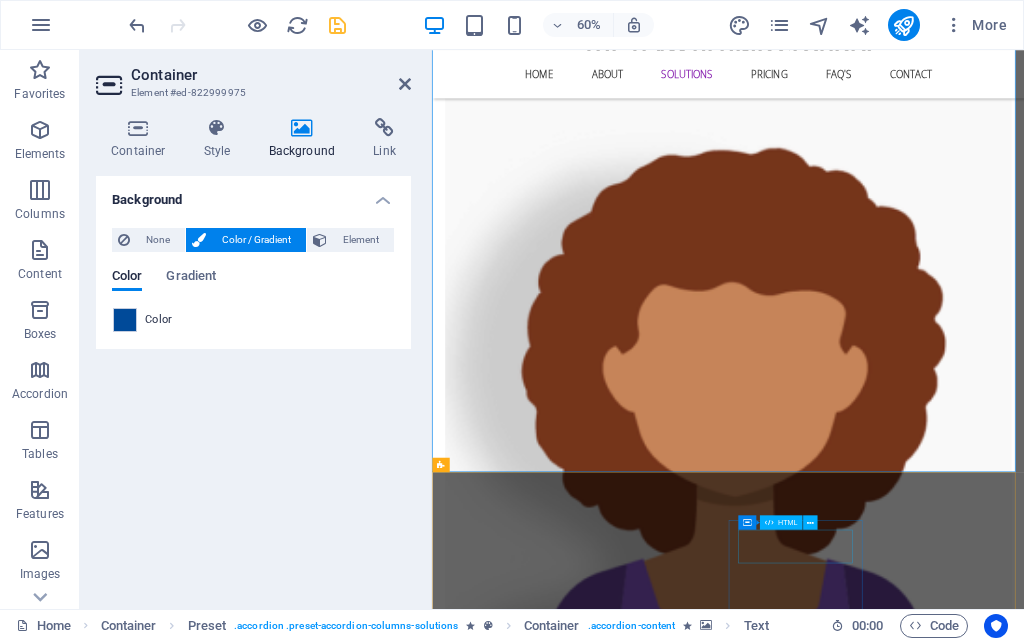 scroll, scrollTop: 3483, scrollLeft: 0, axis: vertical 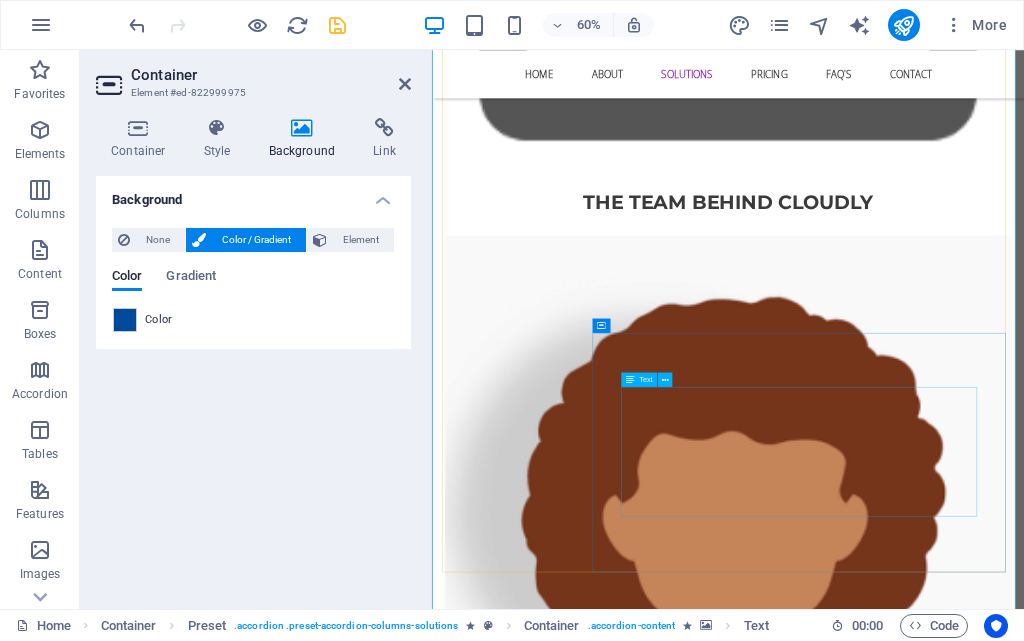 click on "Lorem ipsum dolor sit amet, consectetur adipisicing elit. Maiores ipsum repellat minus nihil. Labore, delectus, nam dignissimos ea repudiandae minima voluptatum magni pariatur possimus quia accusamus harum facilis corporis animi nisi. Enim, pariatur, impedit quia repellat harum ipsam laboriosam voluptas dicta illum nisi obcaecati reprehenderit quis placeat recusandae tenetur aperiam. Lorem ipsum dolor sit amet, consectetur adipisicing elit. Consectetur adipisicing elit. Sit amet, consectetur adipisicing elit." at bounding box center [1051, 7014] 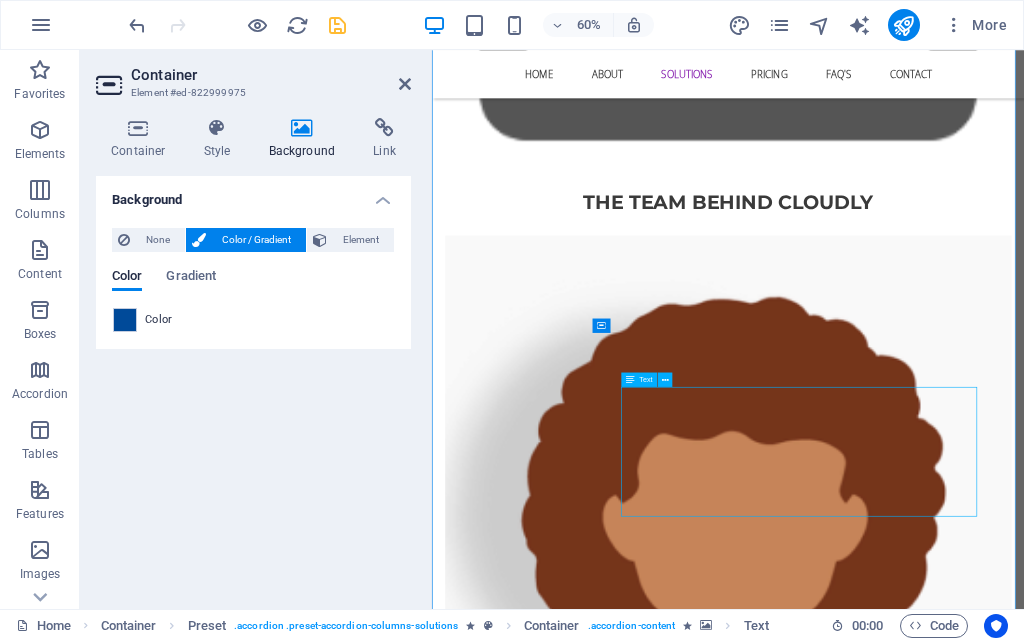 click on "Lorem ipsum dolor sit amet, consectetur adipisicing elit. Maiores ipsum repellat minus nihil. Labore, delectus, nam dignissimos ea repudiandae minima voluptatum magni pariatur possimus quia accusamus harum facilis corporis animi nisi. Enim, pariatur, impedit quia repellat harum ipsam laboriosam voluptas dicta illum nisi obcaecati reprehenderit quis placeat recusandae tenetur aperiam. Lorem ipsum dolor sit amet, consectetur adipisicing elit. Consectetur adipisicing elit. Sit amet, consectetur adipisicing elit." at bounding box center [1051, 7014] 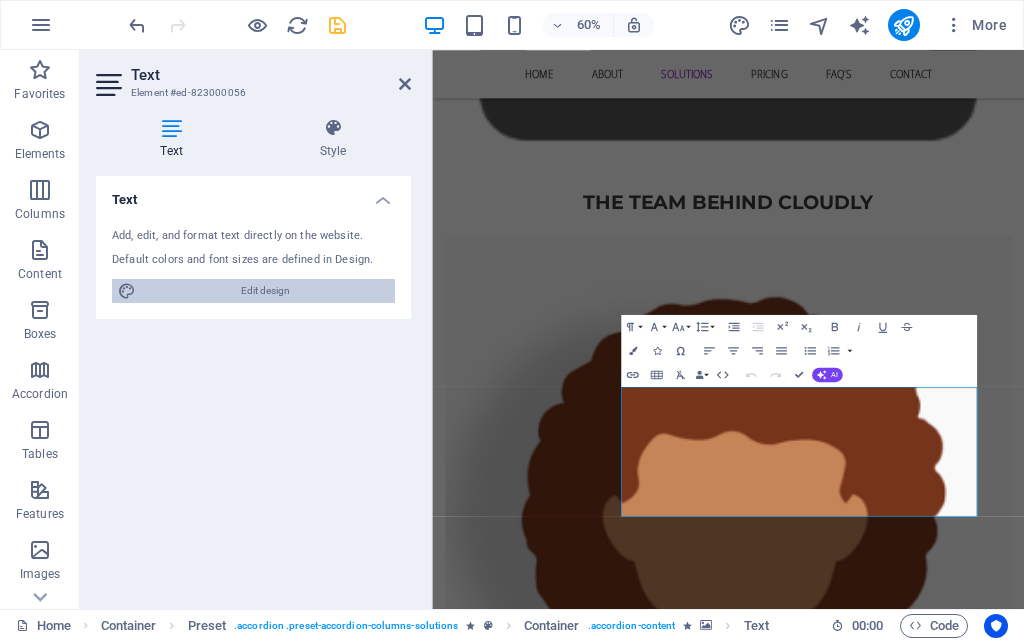 click on "Edit design" at bounding box center [265, 291] 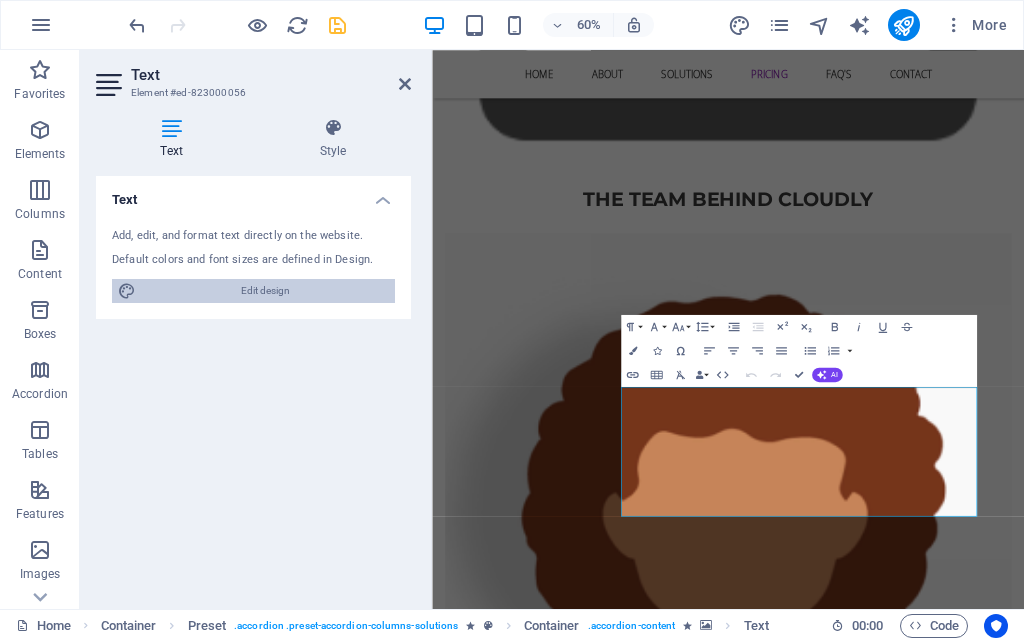 scroll, scrollTop: 7450, scrollLeft: 0, axis: vertical 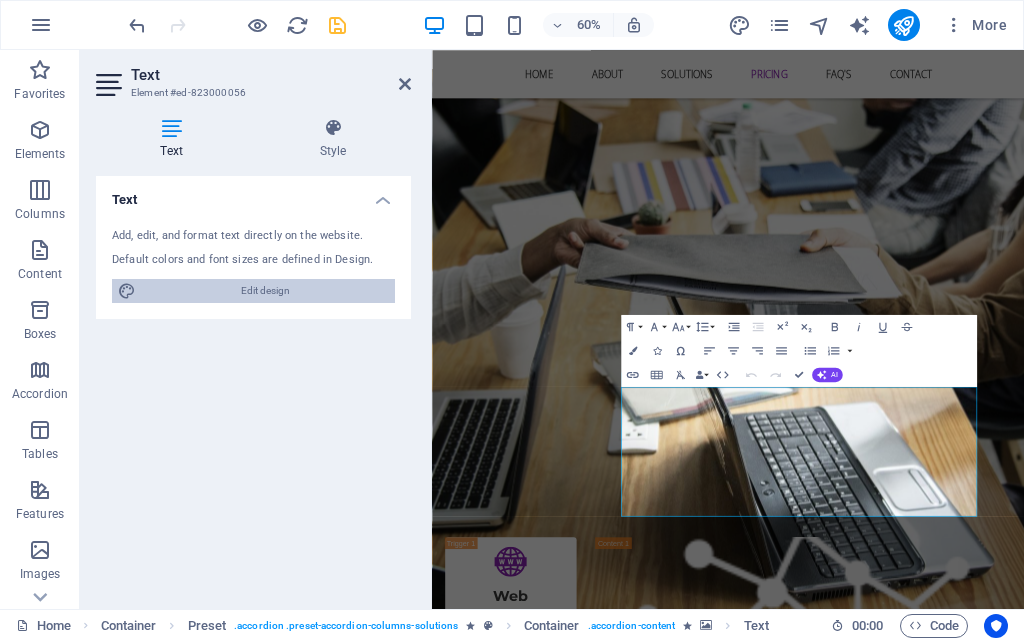 select on "px" 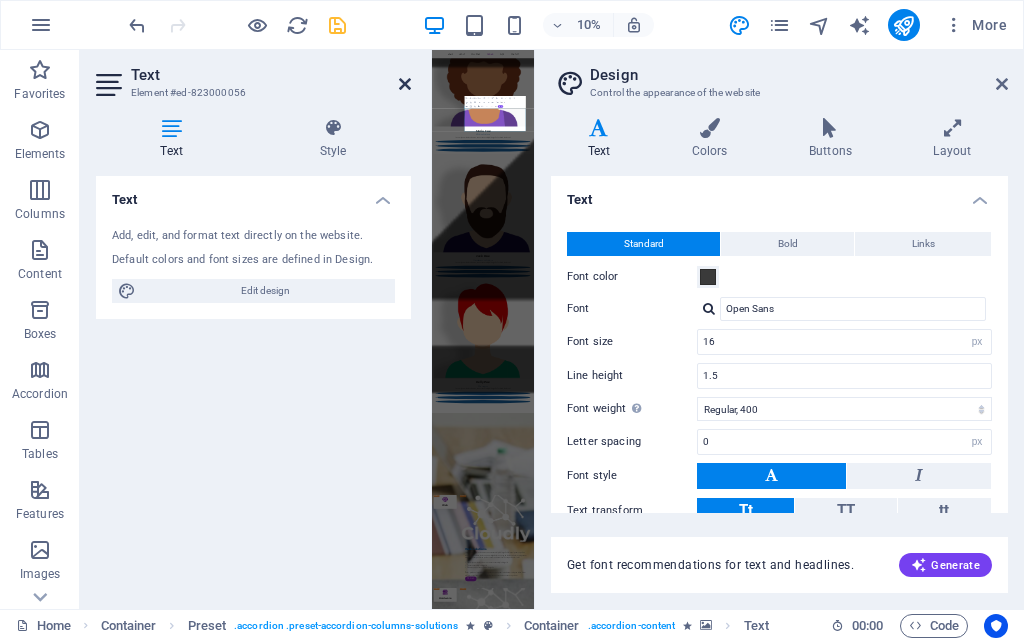 click at bounding box center [405, 84] 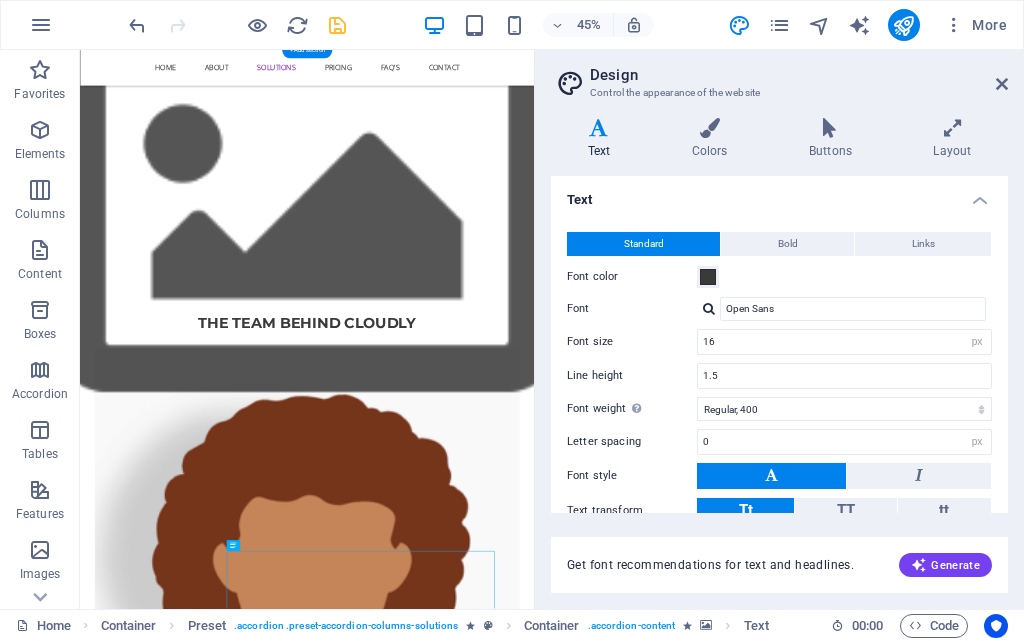 scroll, scrollTop: 2765, scrollLeft: 0, axis: vertical 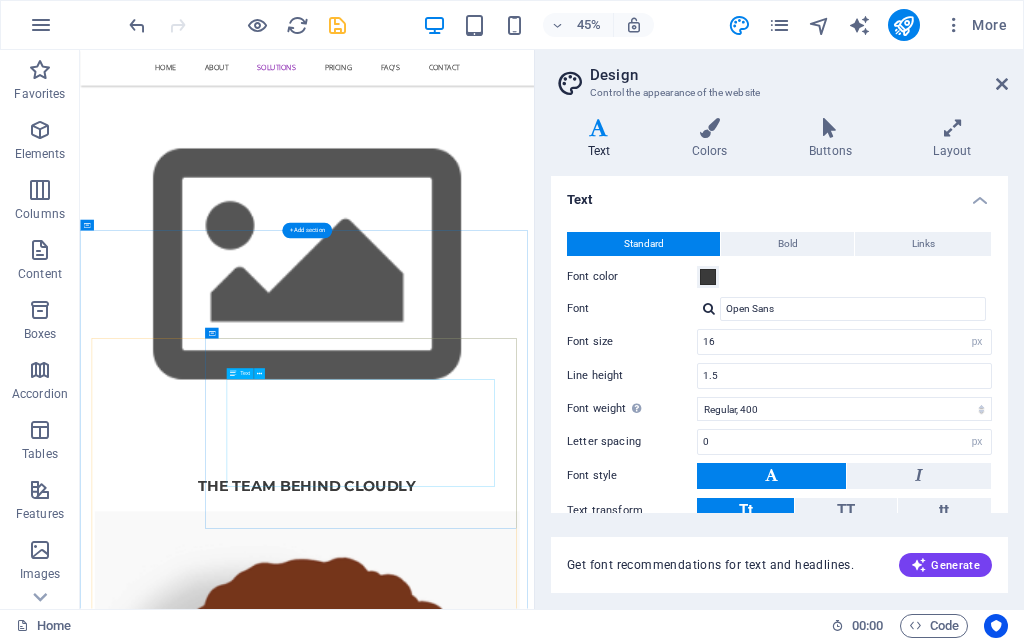 click on "Lorem ipsum dolor sit amet, consectetur adipisicing elit. Maiores ipsum repellat minus nihil. Labore, delectus, nam dignissimos ea repudiandae minima voluptatum magni pariatur possimus quia accusamus harum facilis corporis animi nisi: Lorem ipsum dolor sit amet, consectetur adipisicing elit. Consectetur adipisicing elit. Sit amet, consectetur adipisicing elit. Enim, pariatur, impedit quia repellat harum ipsam laboriosam voluptas dicta illum nisi obcaecati reprehenderit quis placeat recusandae tenetur aperiam." at bounding box center [710, 6186] 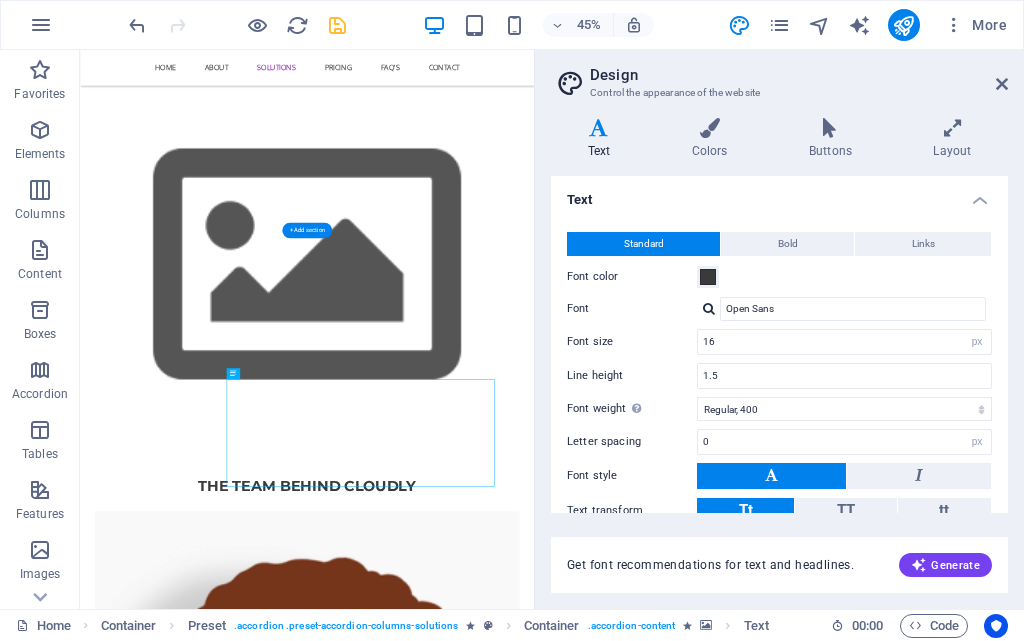click at bounding box center (710, 5763) 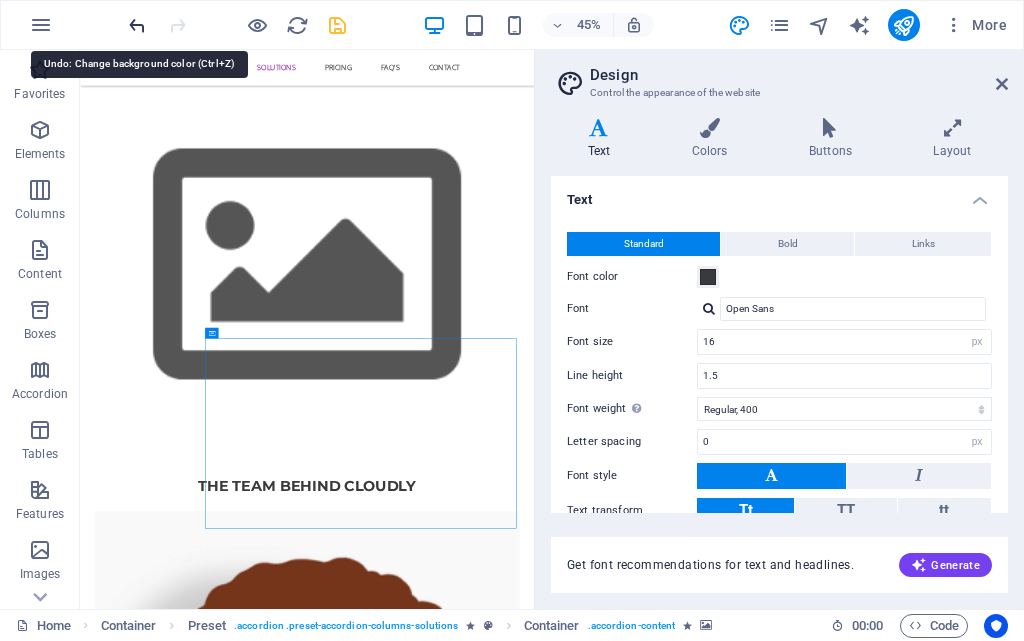 click at bounding box center [137, 25] 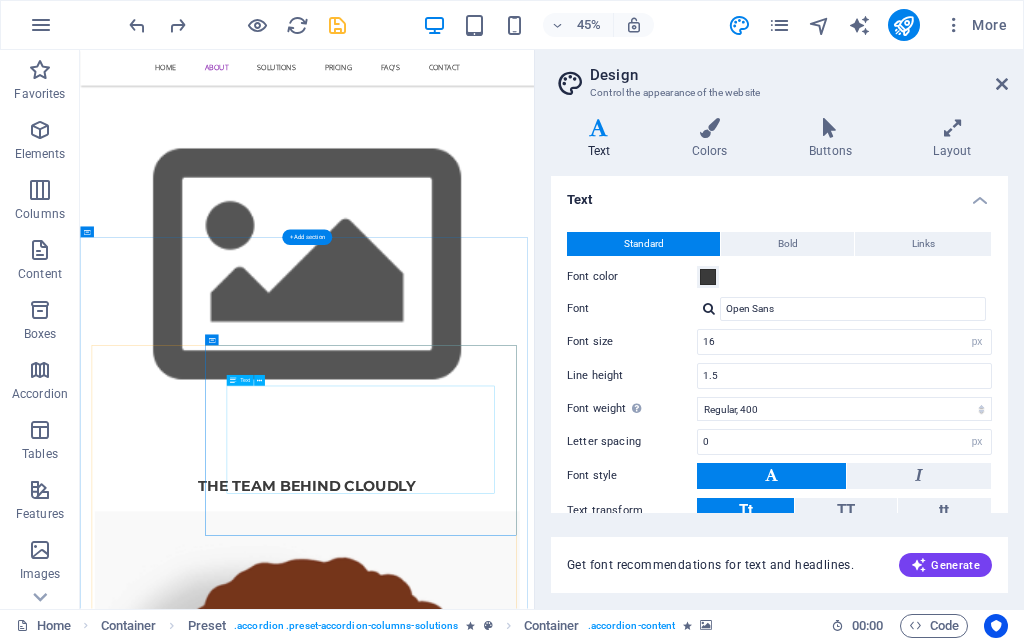 scroll, scrollTop: 2365, scrollLeft: 0, axis: vertical 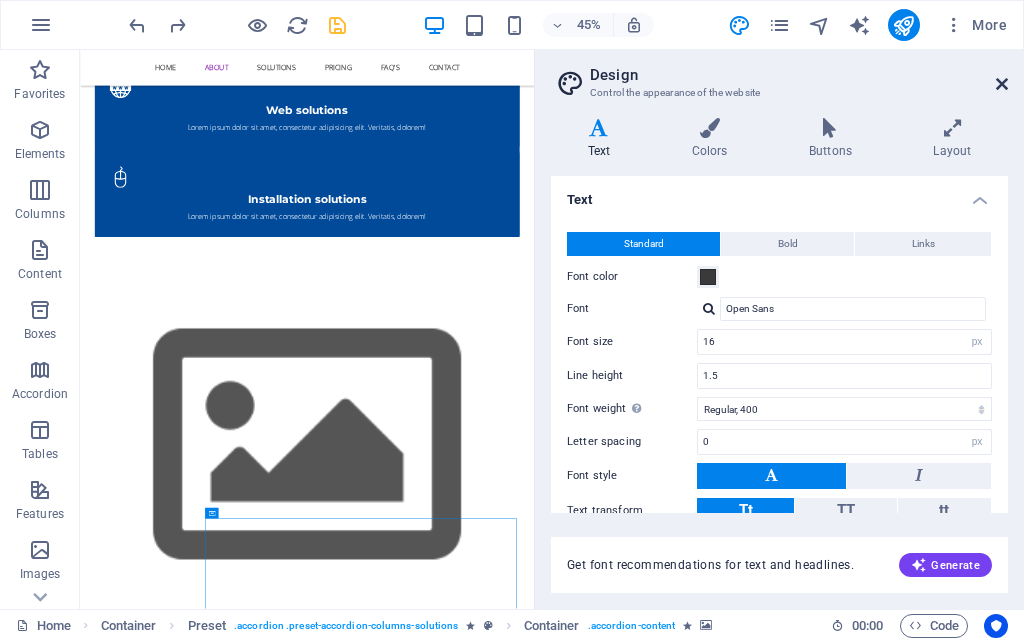 click at bounding box center [1002, 84] 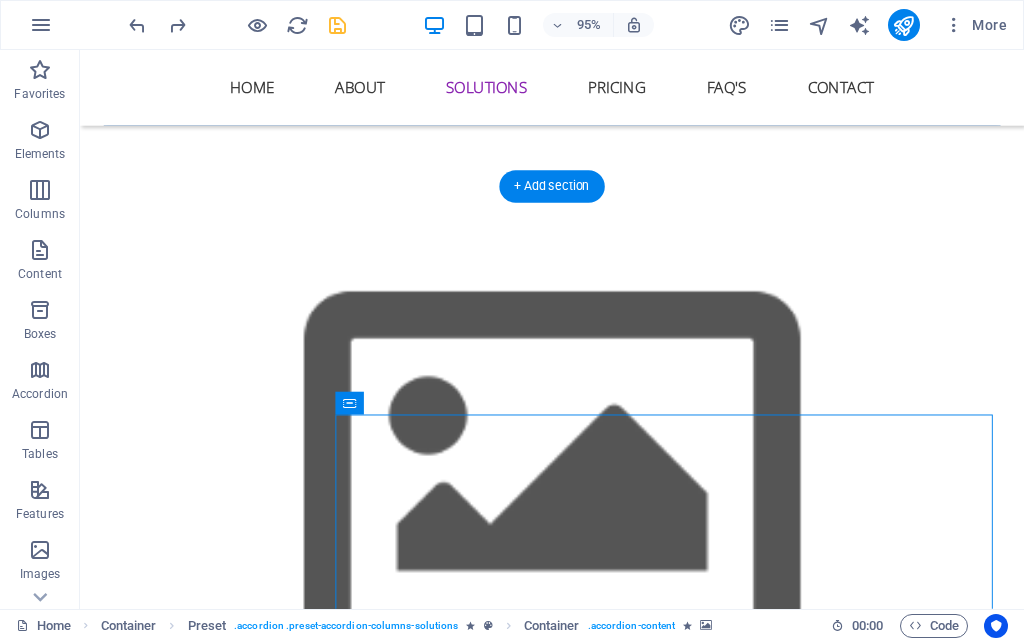 scroll, scrollTop: 2602, scrollLeft: 0, axis: vertical 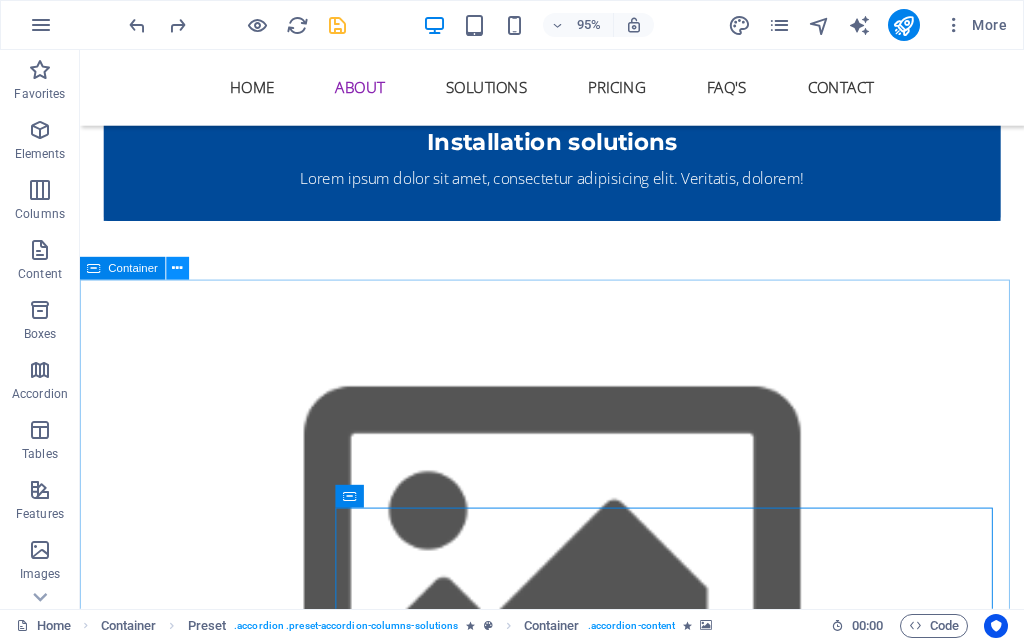 click at bounding box center [178, 269] 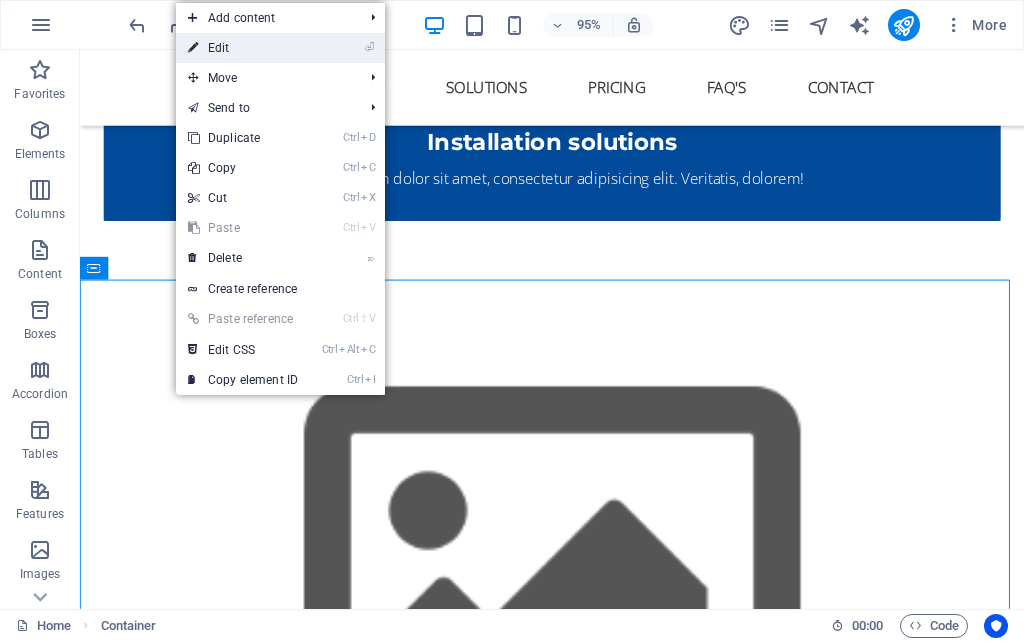 click on "⏎  Edit" at bounding box center [243, 48] 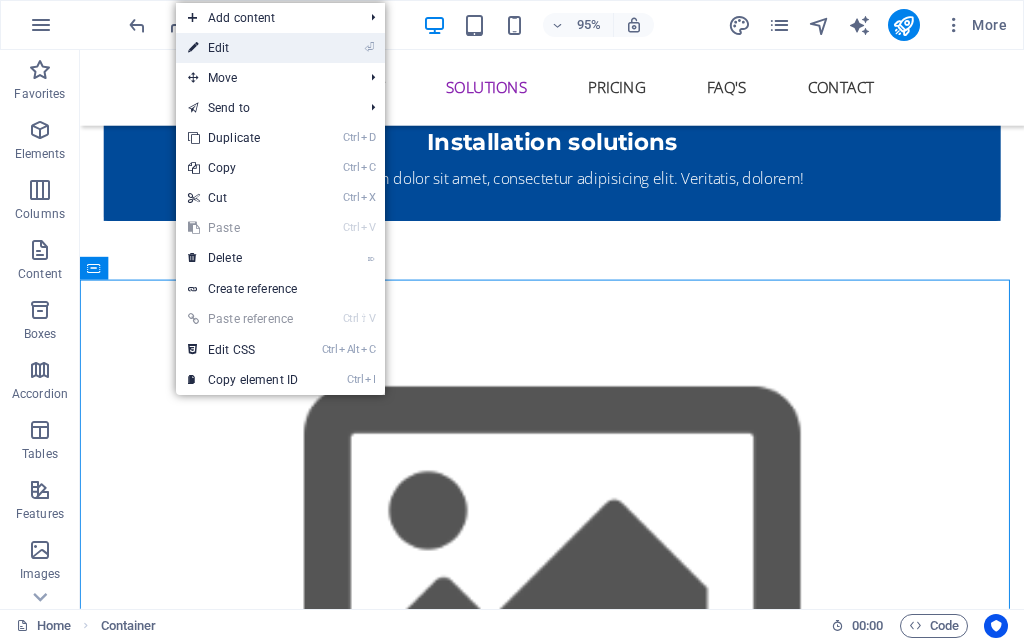 scroll, scrollTop: 2643, scrollLeft: 0, axis: vertical 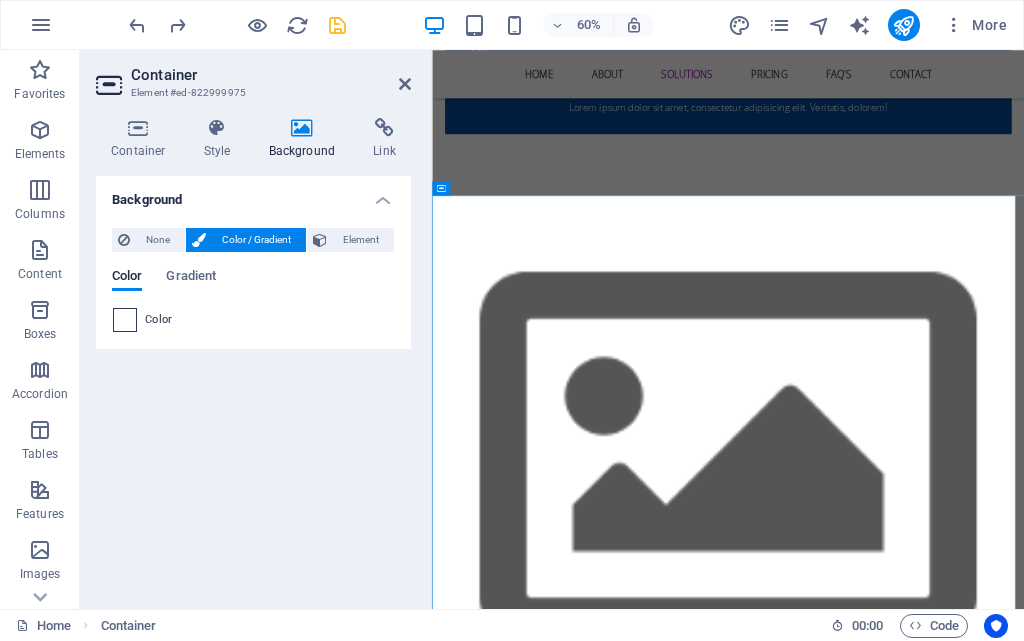 click at bounding box center [125, 320] 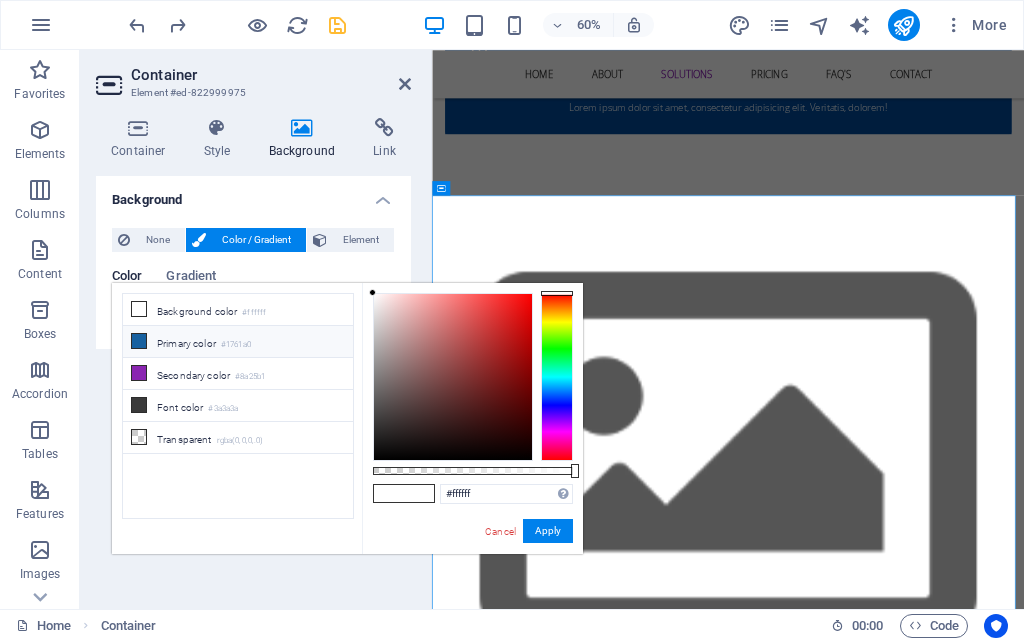 click at bounding box center [139, 341] 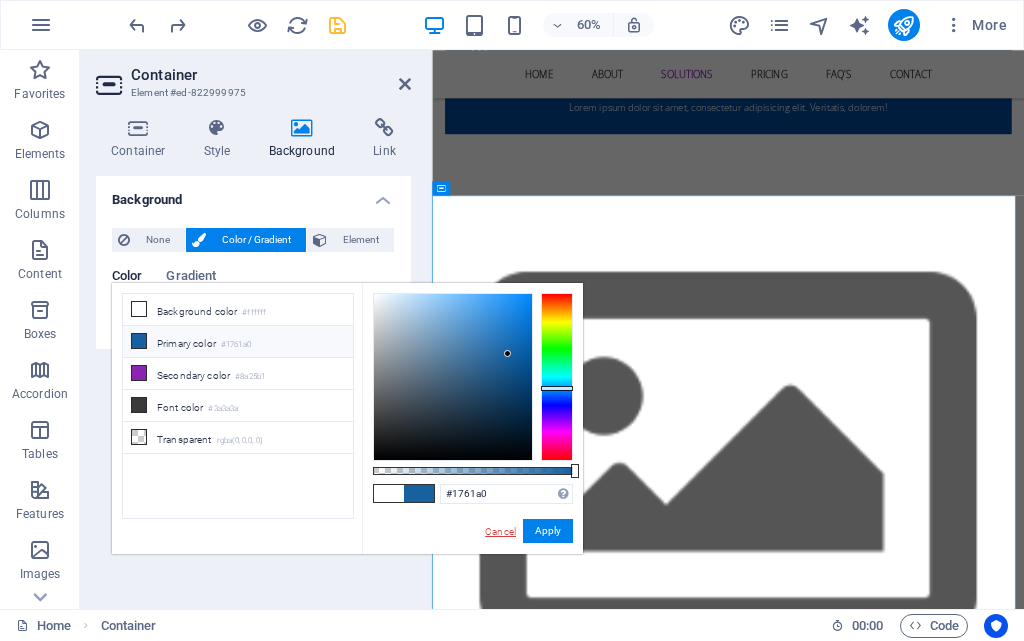 click on "Cancel" at bounding box center (500, 531) 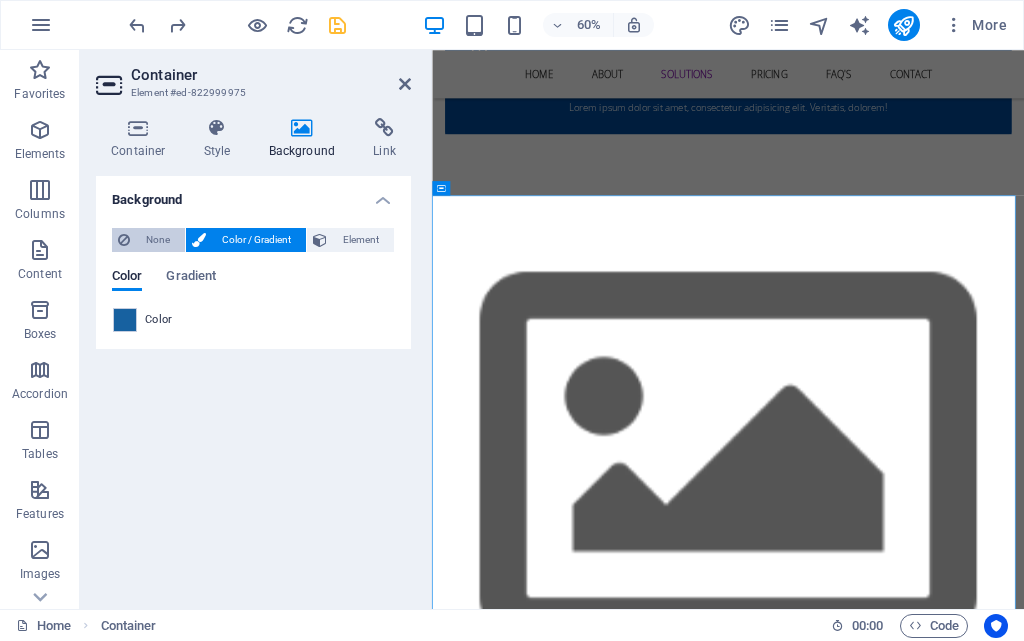 click on "None" at bounding box center (157, 240) 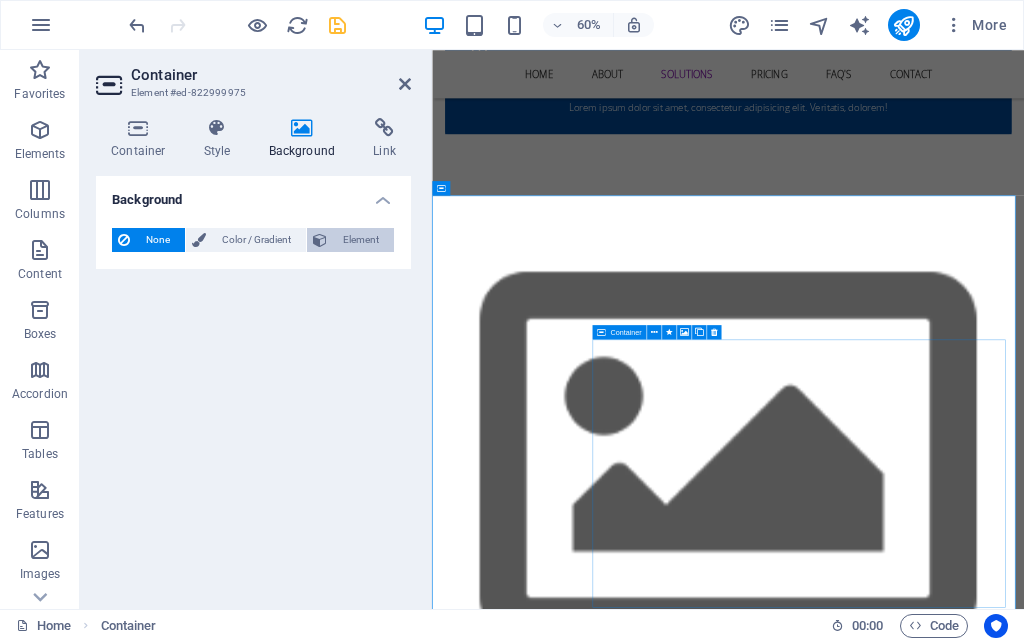 click on "Element" at bounding box center [360, 240] 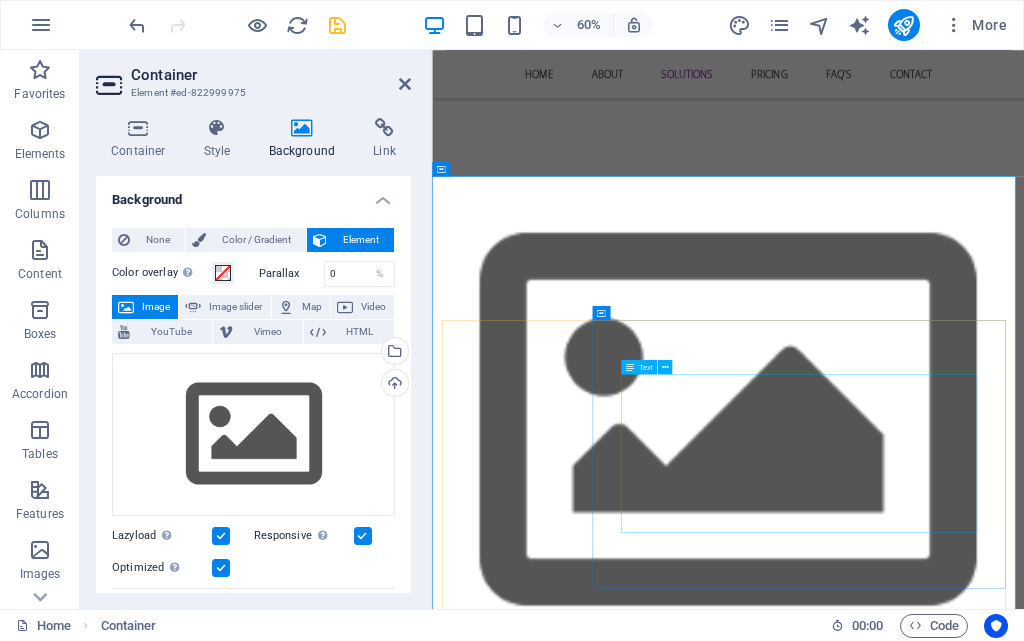 scroll, scrollTop: 2743, scrollLeft: 0, axis: vertical 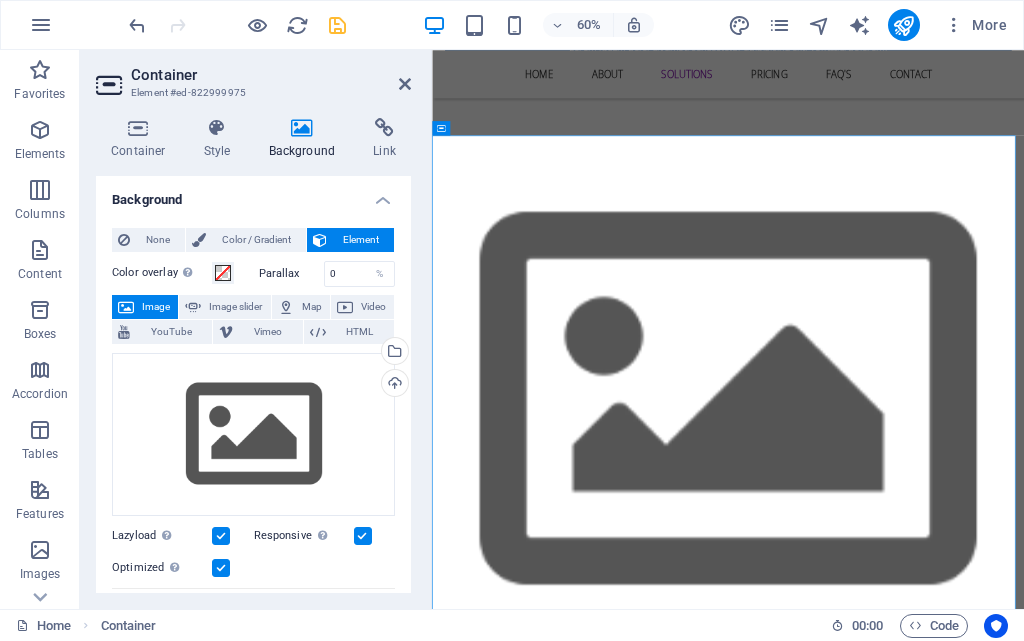 click on "Element" at bounding box center [350, 240] 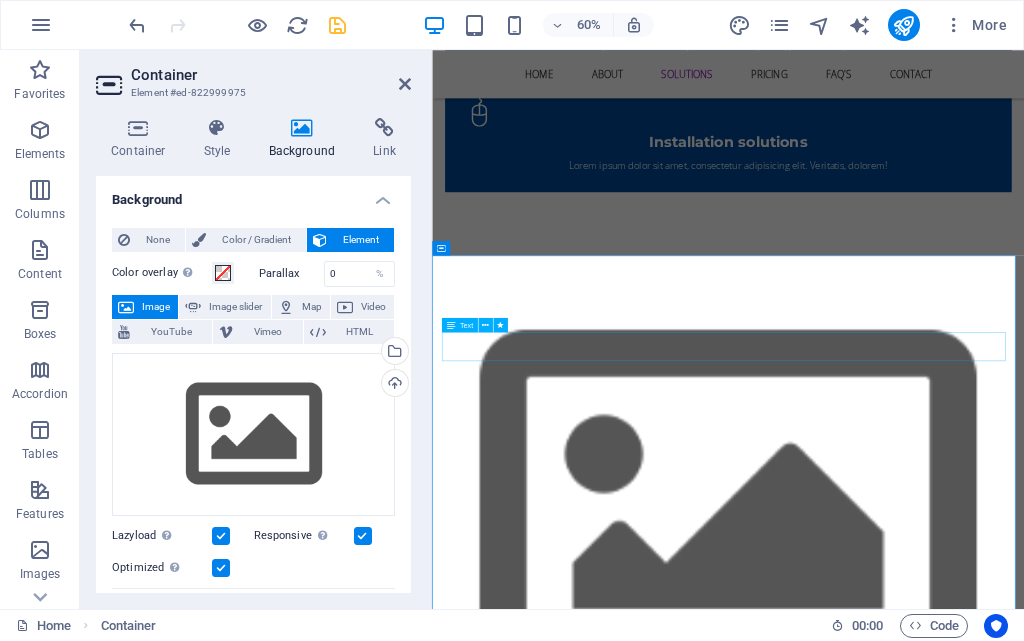scroll, scrollTop: 2543, scrollLeft: 0, axis: vertical 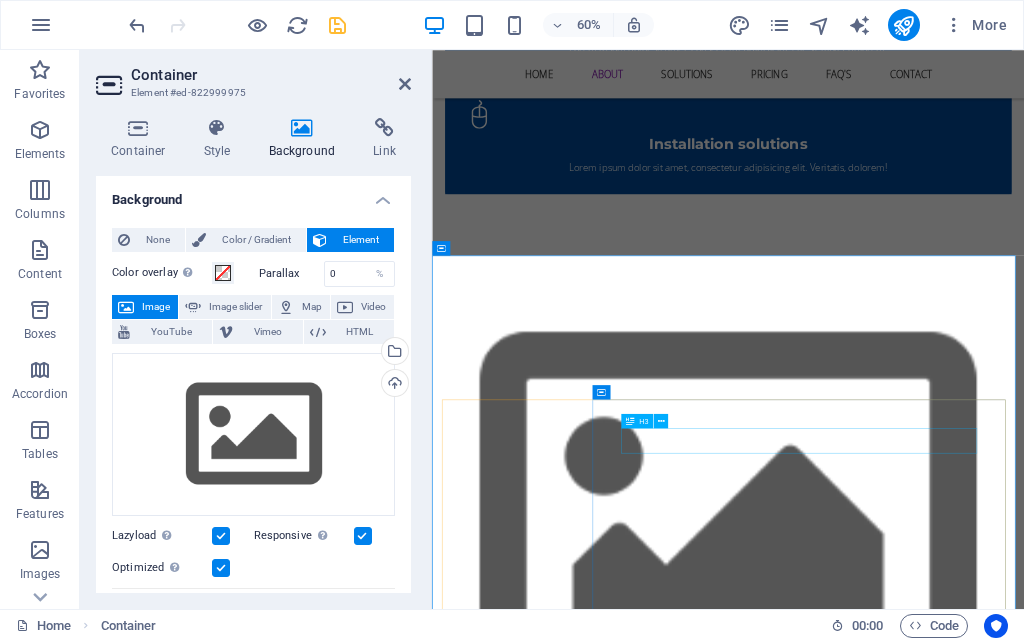 click on "Web solutions" at bounding box center (1051, 7837) 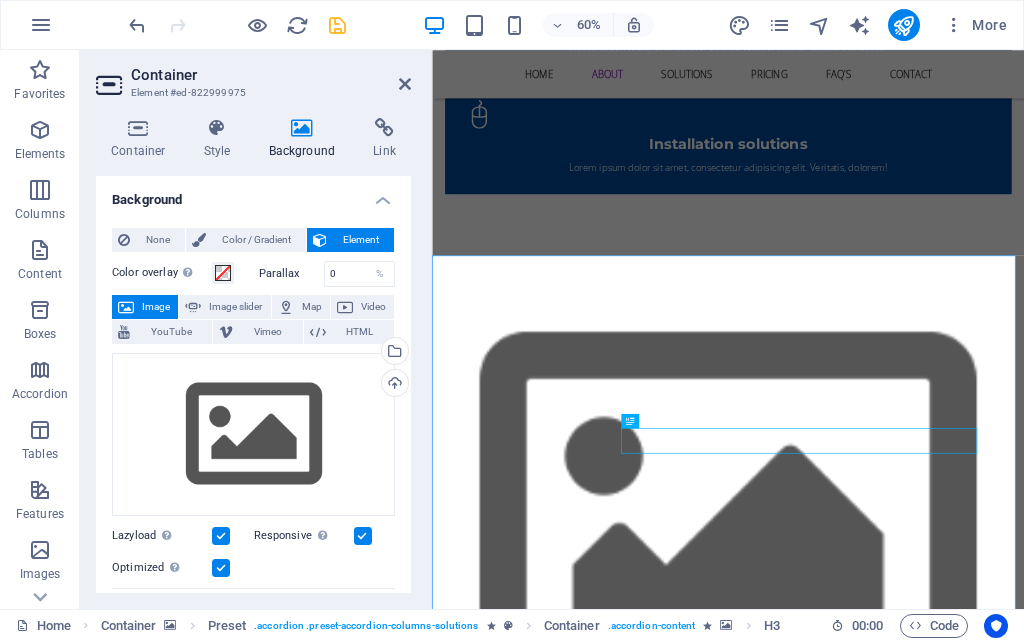 click at bounding box center [1051, 7544] 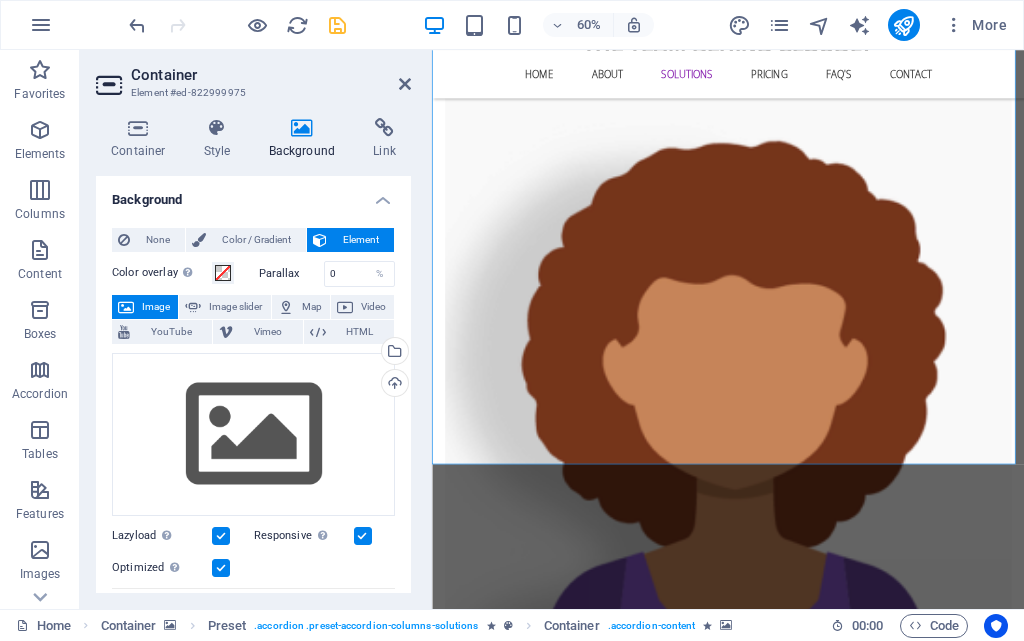 scroll, scrollTop: 3343, scrollLeft: 0, axis: vertical 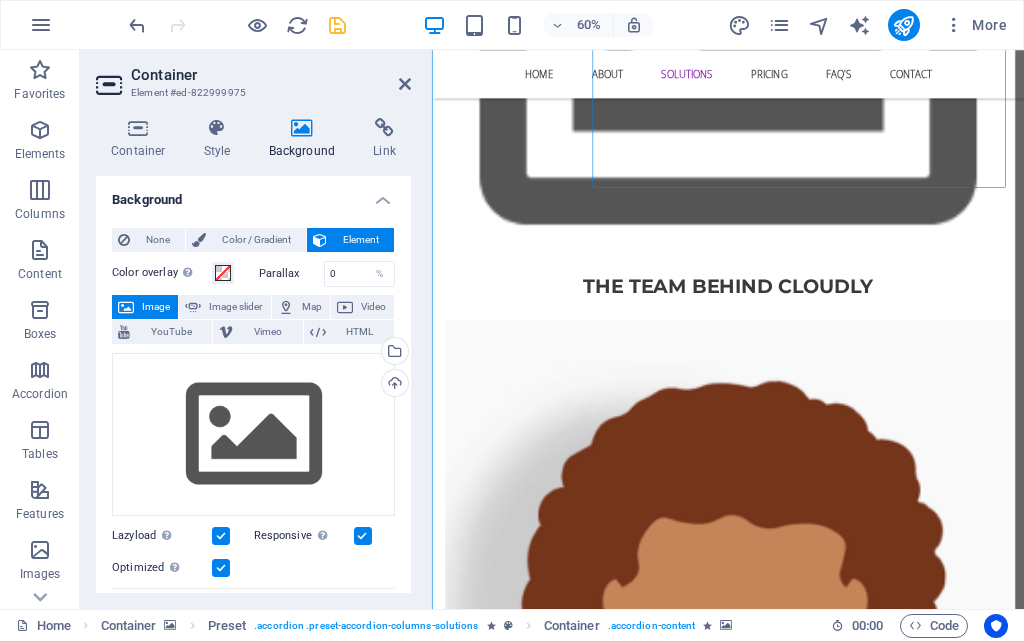 click at bounding box center (363, 536) 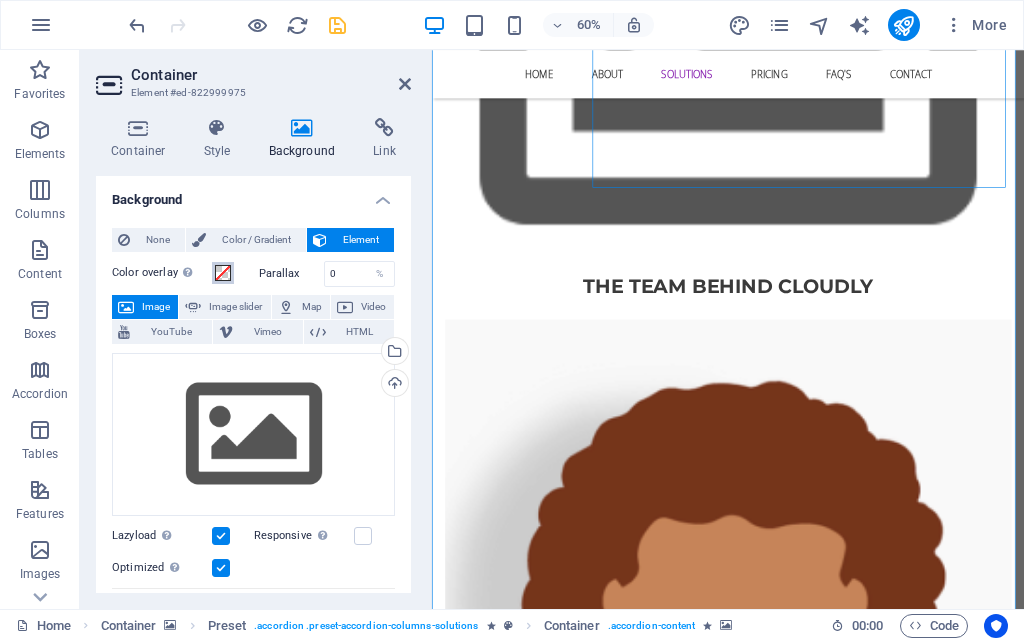 click at bounding box center [223, 273] 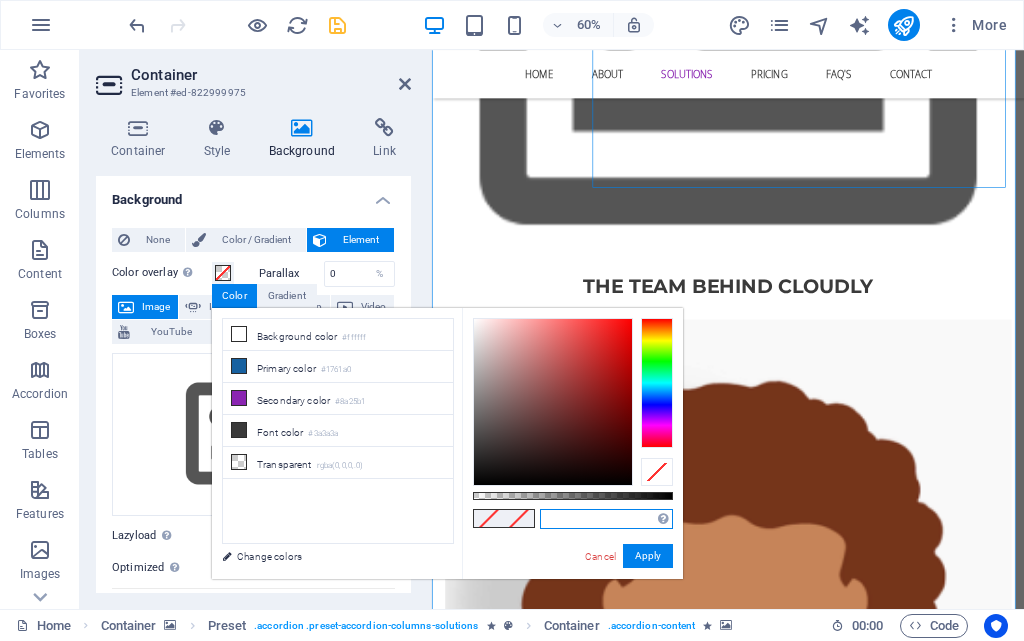 click at bounding box center (606, 519) 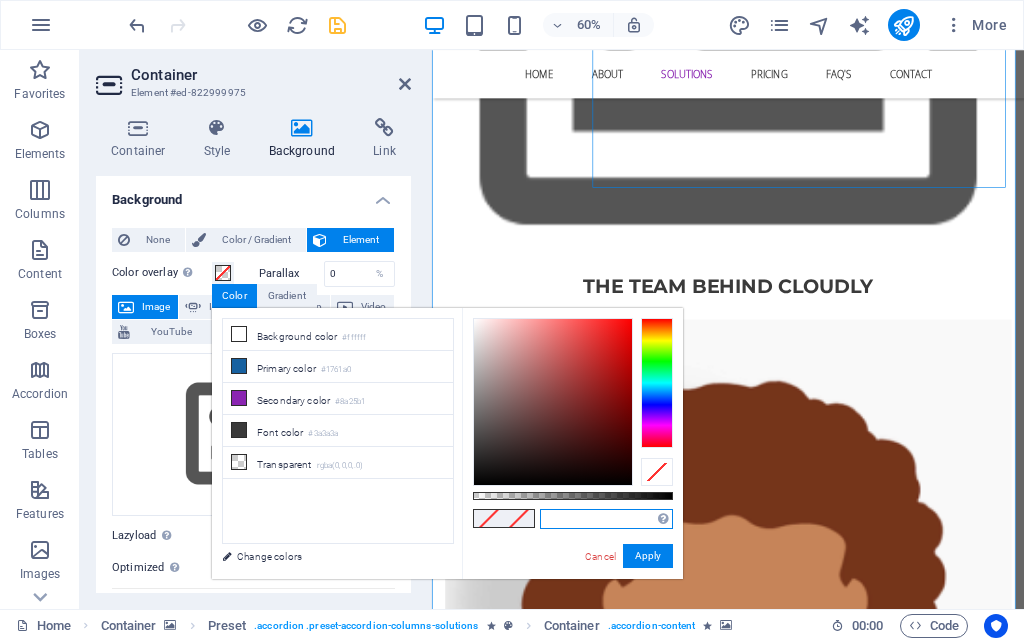 paste on "#004A99" 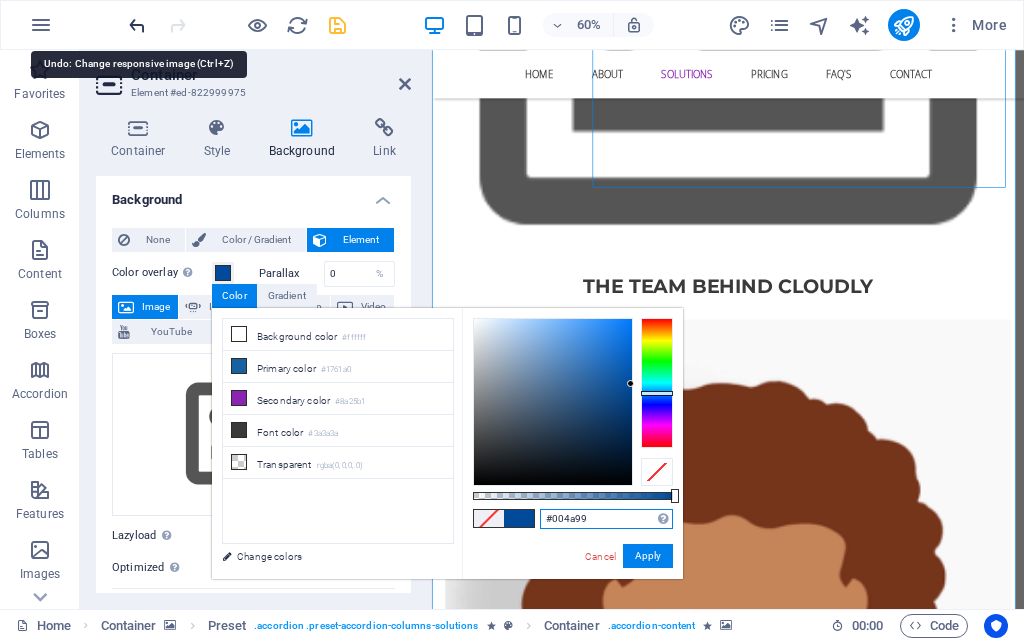 type on "#004a99" 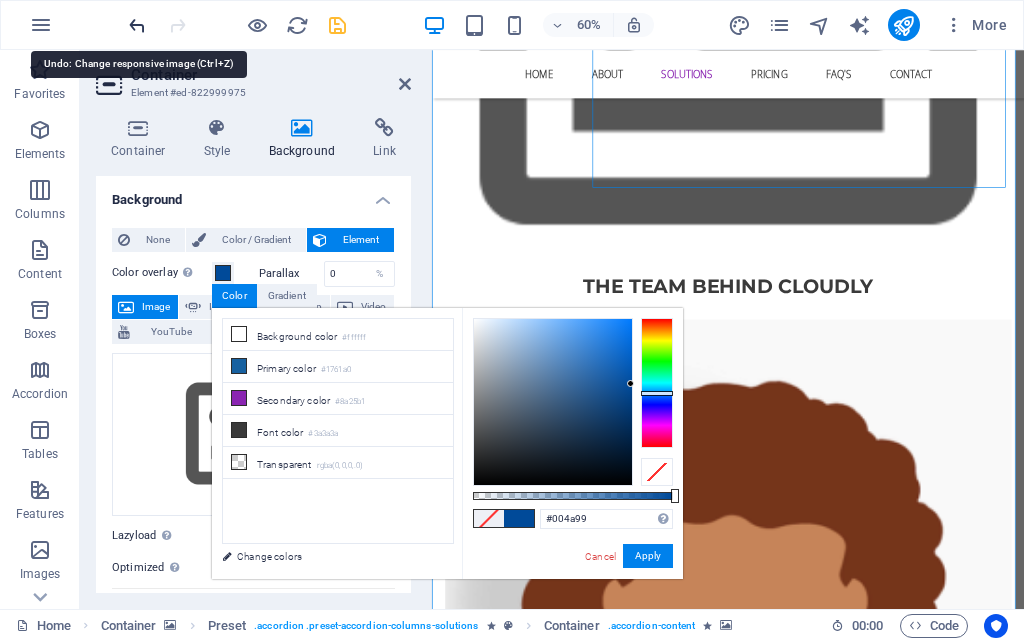 click at bounding box center [137, 25] 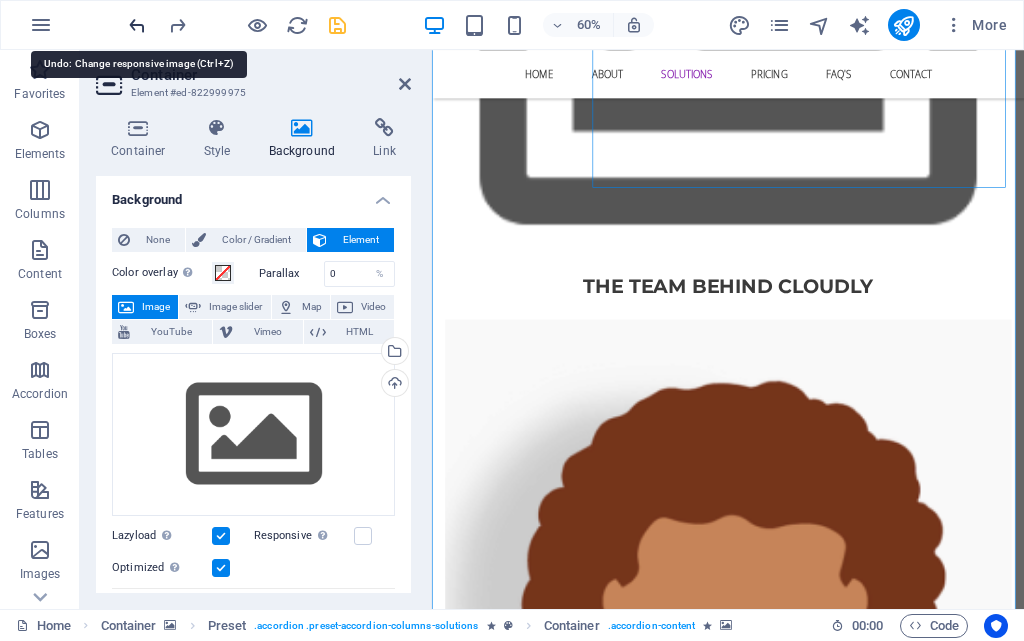 click at bounding box center [137, 25] 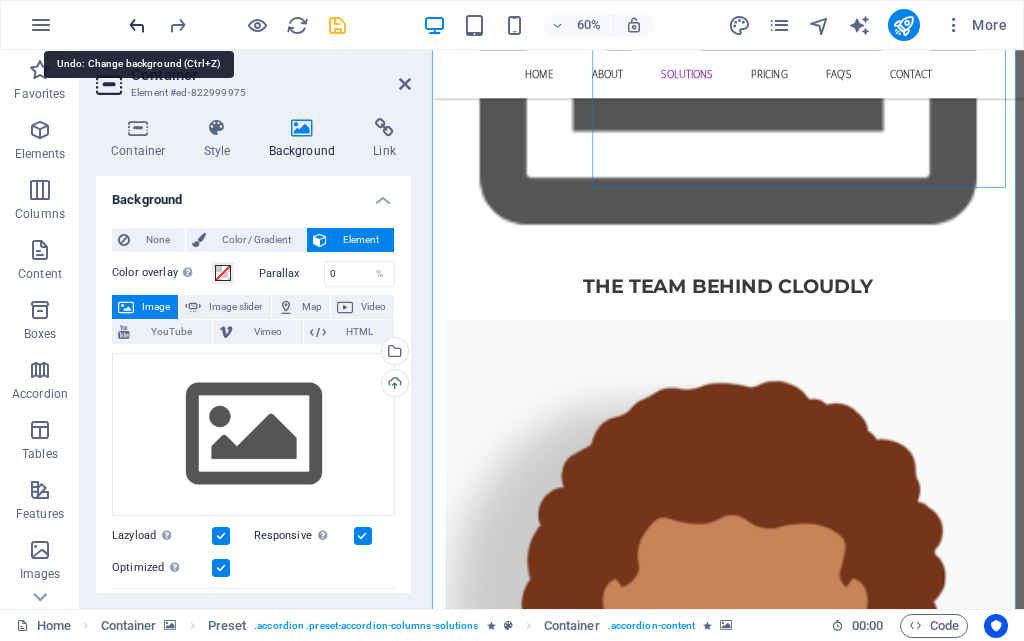 click at bounding box center [137, 25] 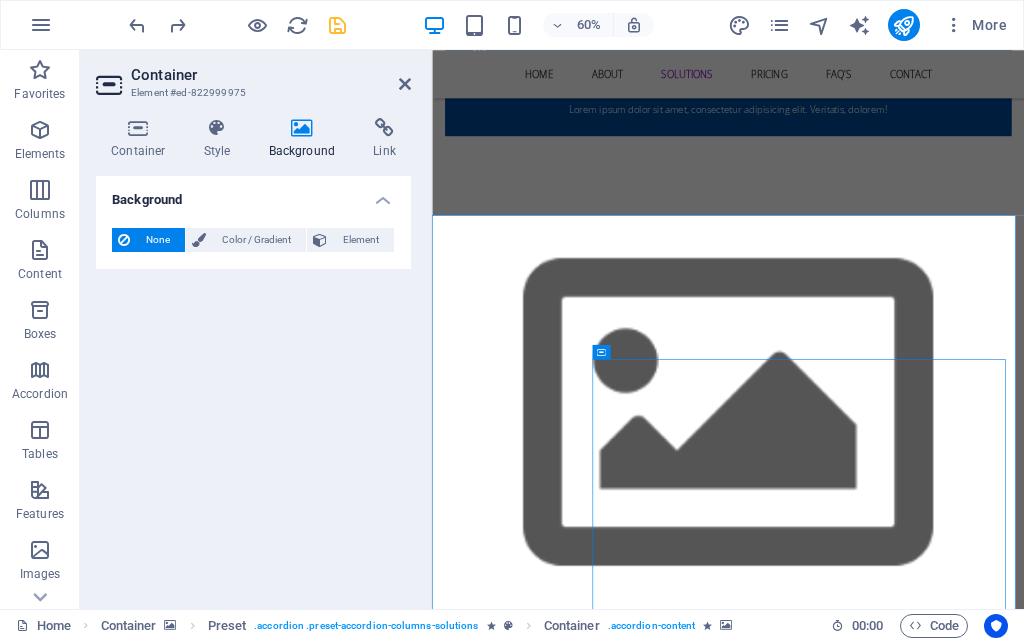 scroll, scrollTop: 2643, scrollLeft: 0, axis: vertical 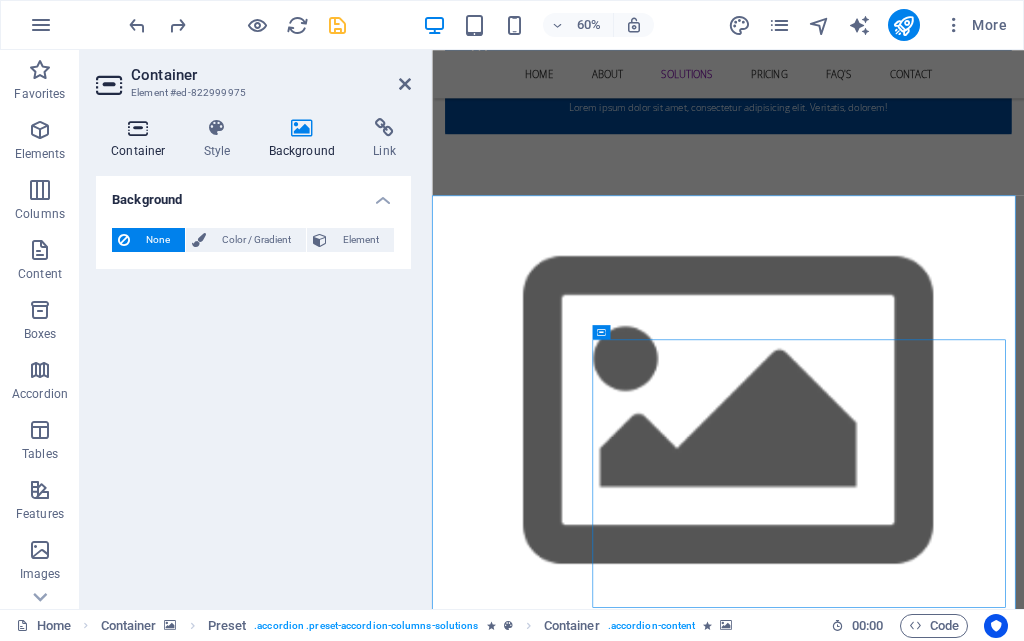 click at bounding box center (138, 128) 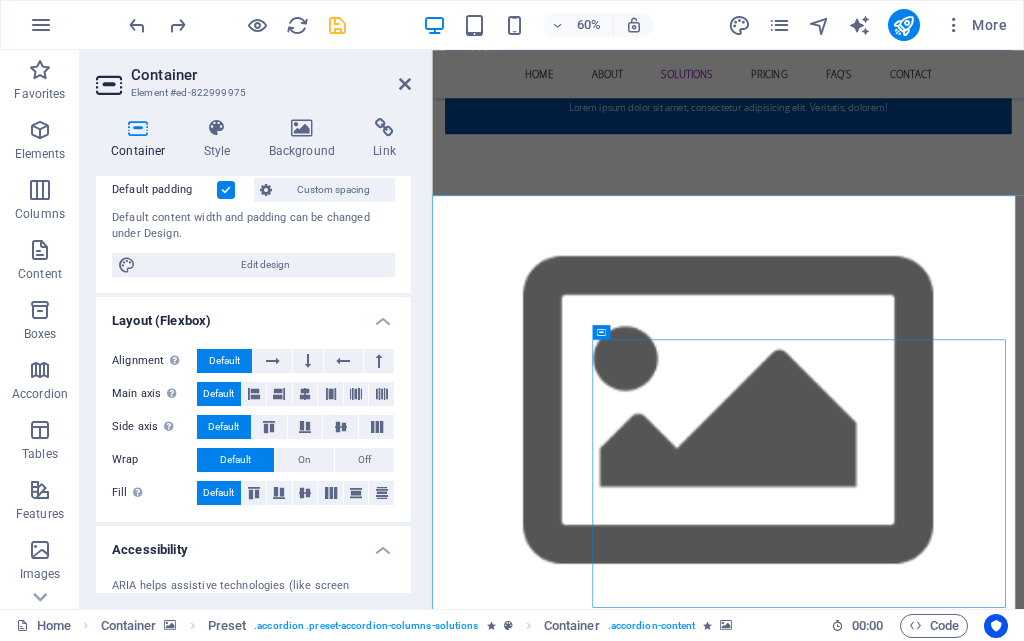 scroll, scrollTop: 358, scrollLeft: 0, axis: vertical 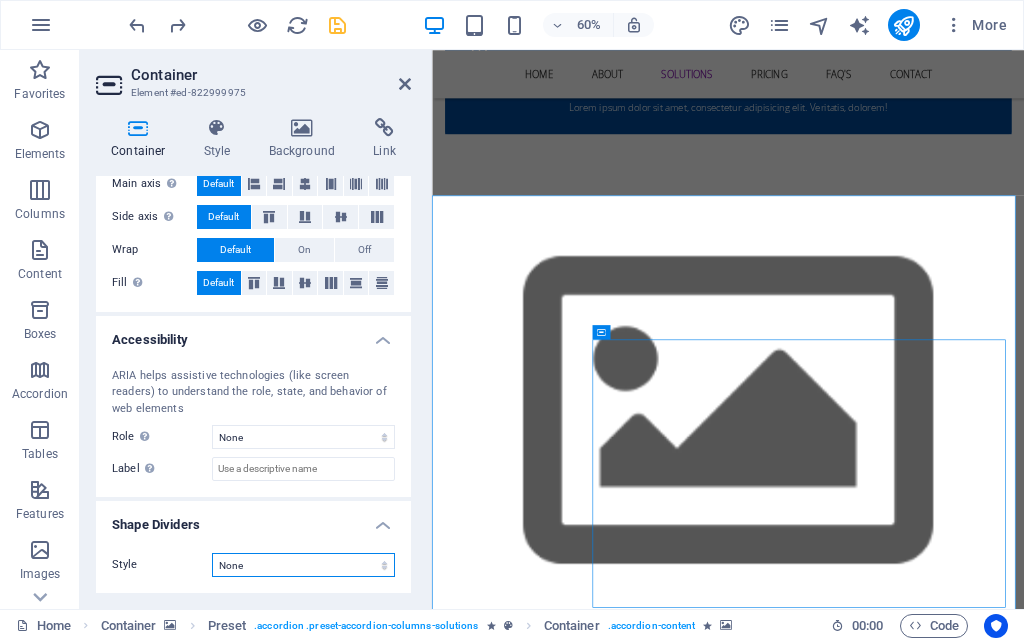 click on "None Triangle Square Diagonal Polygon 1 Polygon 2 Zigzag Multiple Zigzags Waves Multiple Waves Half Circle Circle Circle Shadow Blocks Hexagons Clouds Multiple Clouds Fan Pyramids Book Paint Drip Fire Shredded Paper Arrow" at bounding box center [303, 565] 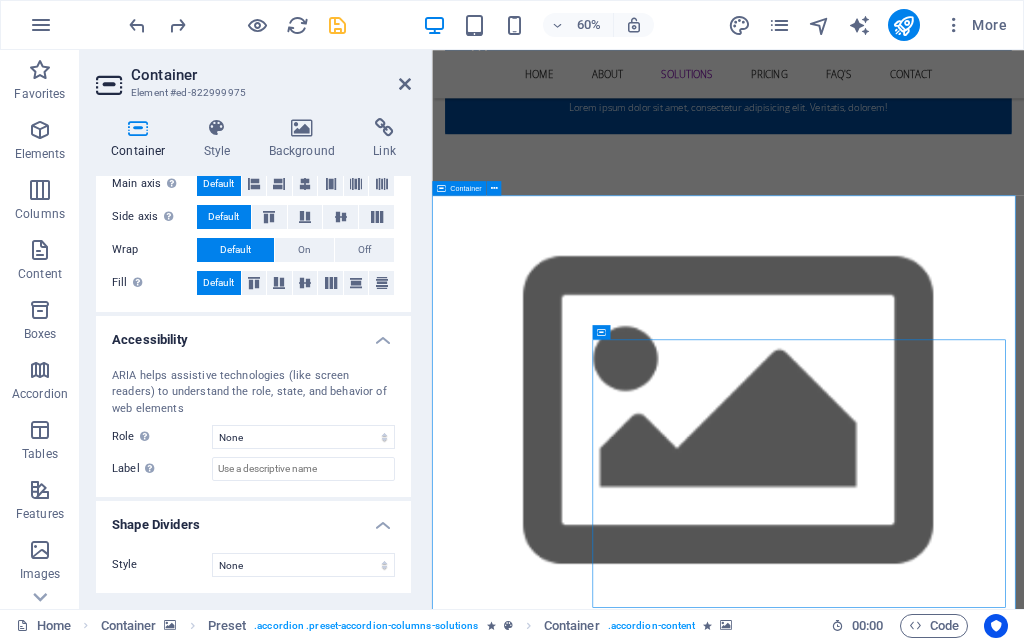 click on "All our Solutions for you Lorem ipsum dolor sit amet, consectetur adipisicing elit. Maiores ipsum repellat minus nihil. Labore, delectus, nam dignissimos ea repudiandae minima voluptatum magni pariatur possimus quia accusamus harum facilis corporis animi nisi. Web Web solutions Lorem ipsum dolor sit amet, consectetur adipisicing elit. Maiores ipsum repellat minus nihil. Labore, delectus, nam dignissimos ea repudiandae minima voluptatum magni pariatur possimus quia accusamus harum facilis corporis animi nisi: Lorem ipsum dolor sit amet, consectetur adipisicing elit. Consectetur adipisicing elit. Sit amet, consectetur adipisicing elit. Enim, pariatur, impedit quia repellat harum ipsam laboriosam voluptas dicta illum nisi obcaecati reprehenderit quis placeat recusandae tenetur aperiam. Pricing Hardware Hardware solutions Enim, pariatur, impedit quia repellat harum ipsam laboriosam voluptas dicta illum nisi obcaecati reprehenderit quis placeat recusandae tenetur aperiam. Pricing Individual Individual solutions" at bounding box center (925, 6784) 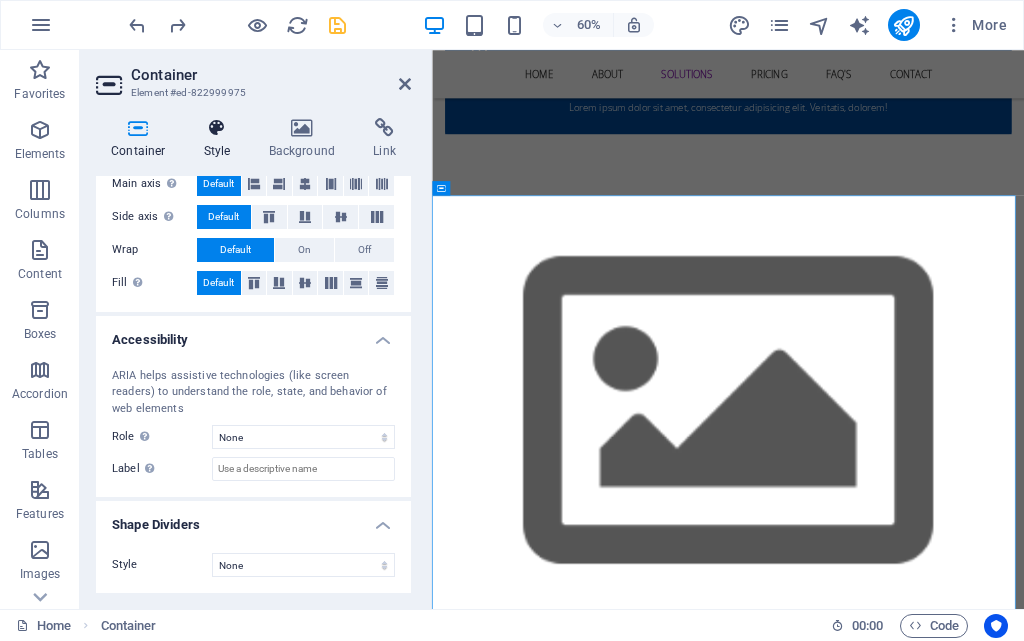 click on "Style" at bounding box center (221, 139) 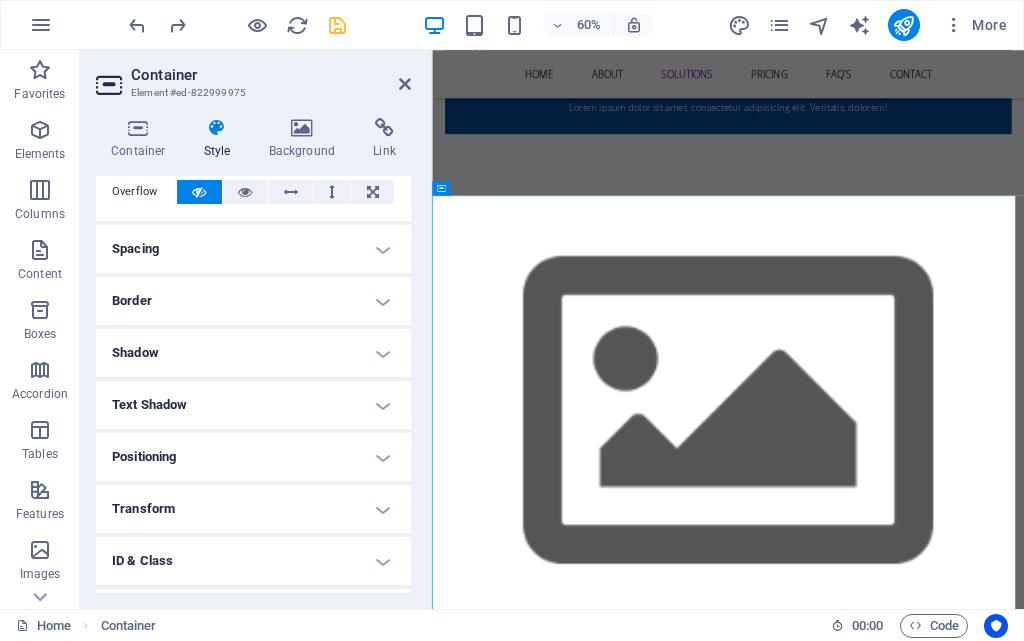 scroll, scrollTop: 214, scrollLeft: 0, axis: vertical 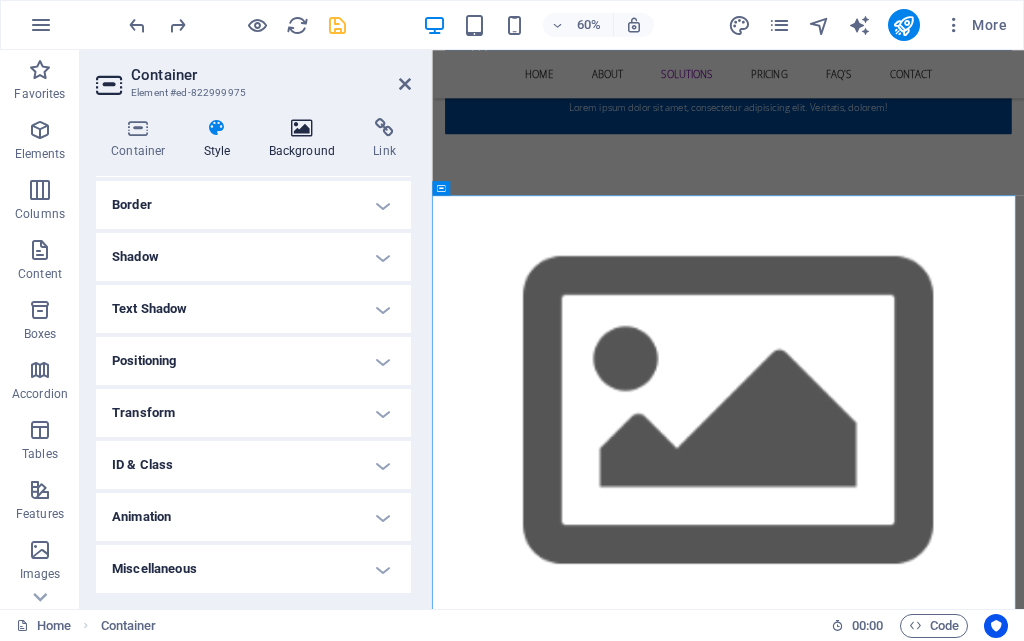 click on "Background" at bounding box center [306, 139] 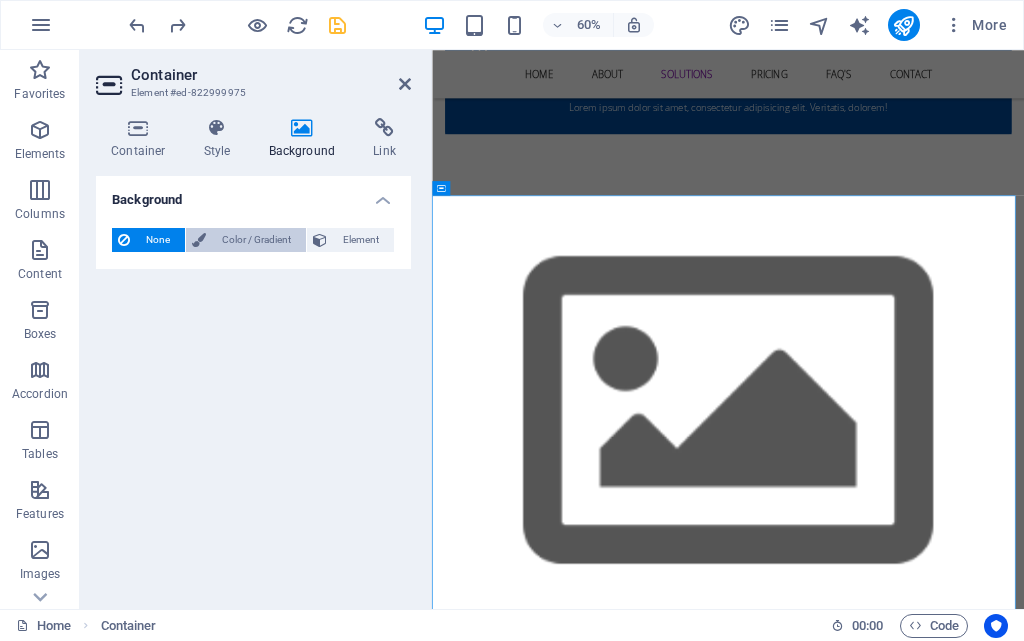 click on "Color / Gradient" at bounding box center [256, 240] 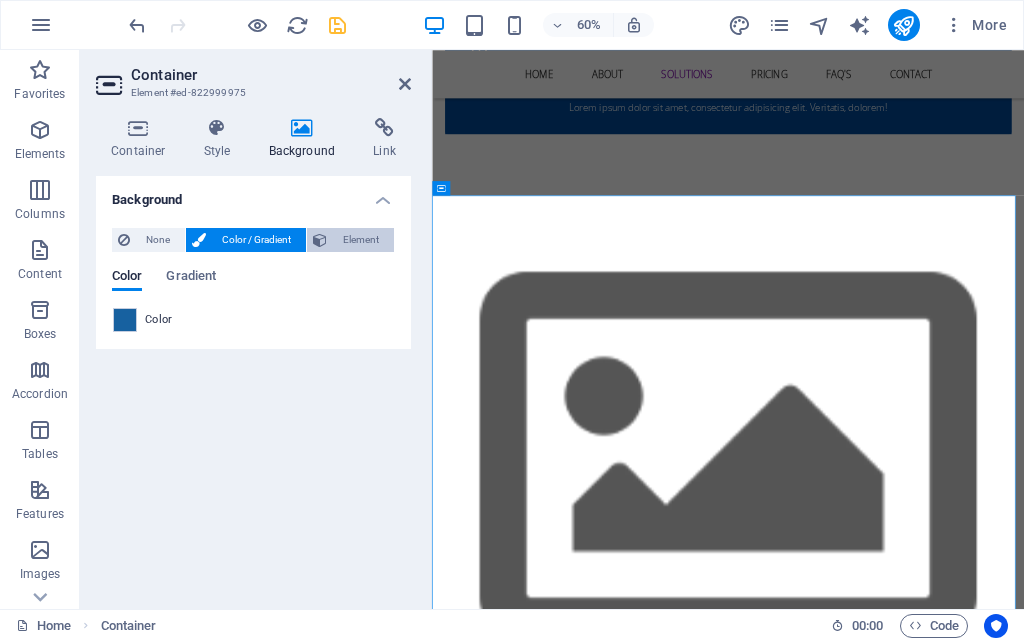 click on "Element" at bounding box center (360, 240) 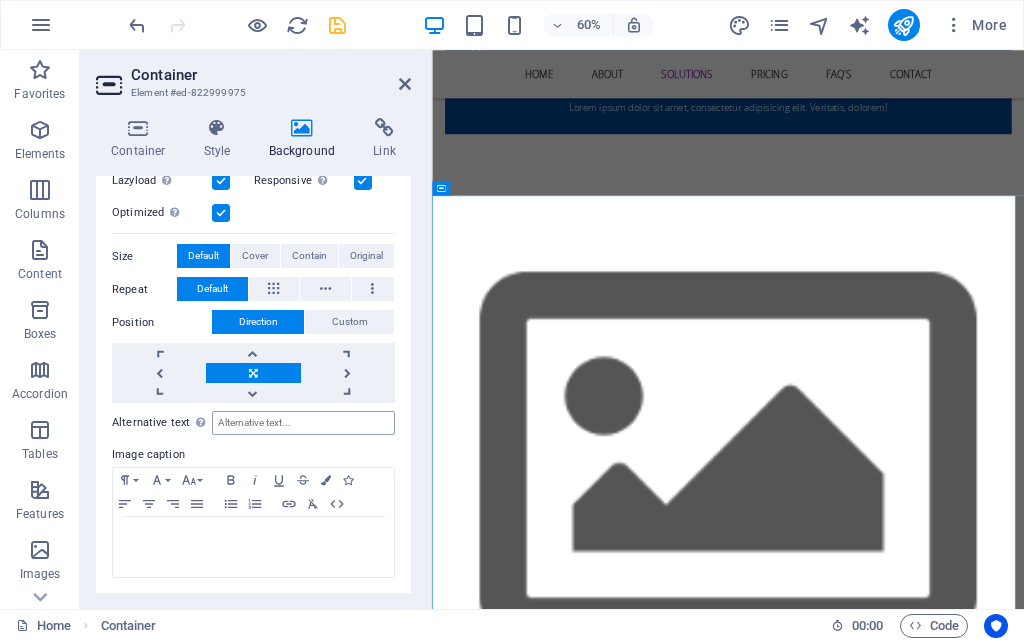 scroll, scrollTop: 0, scrollLeft: 0, axis: both 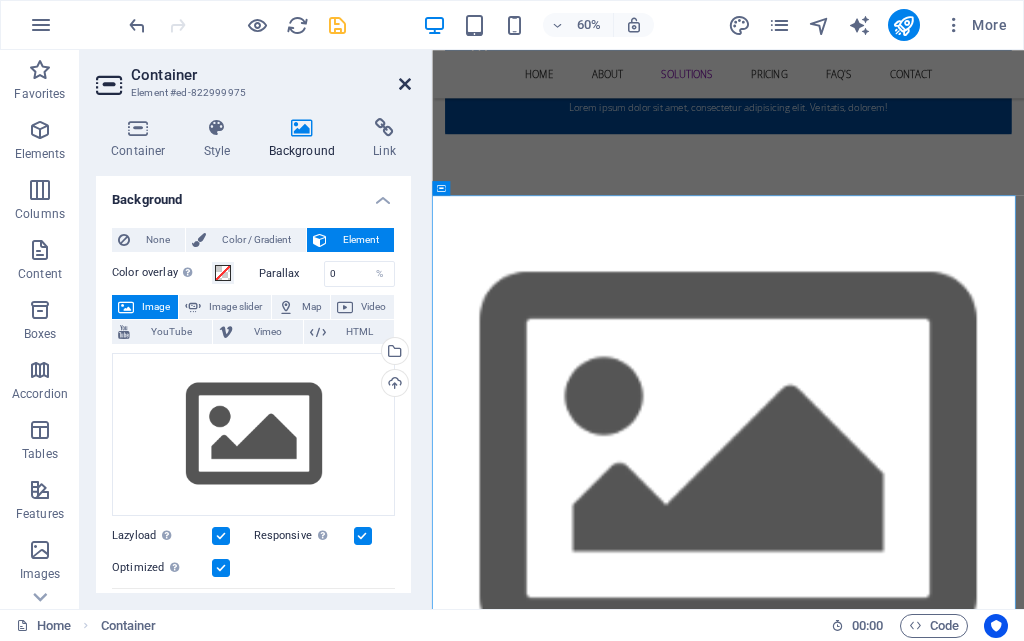 click at bounding box center [405, 84] 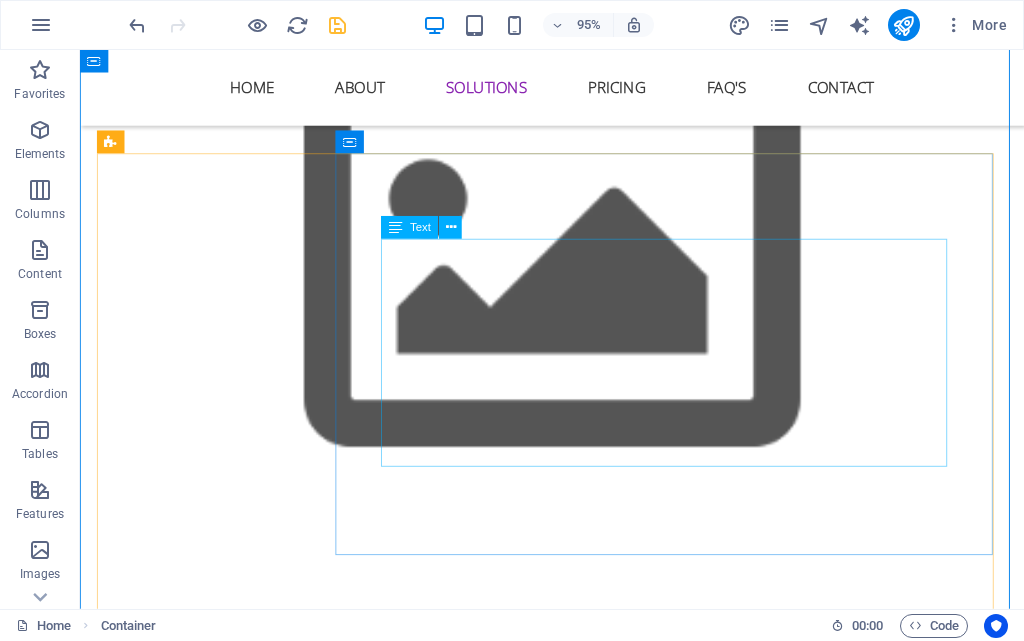 scroll, scrollTop: 2902, scrollLeft: 0, axis: vertical 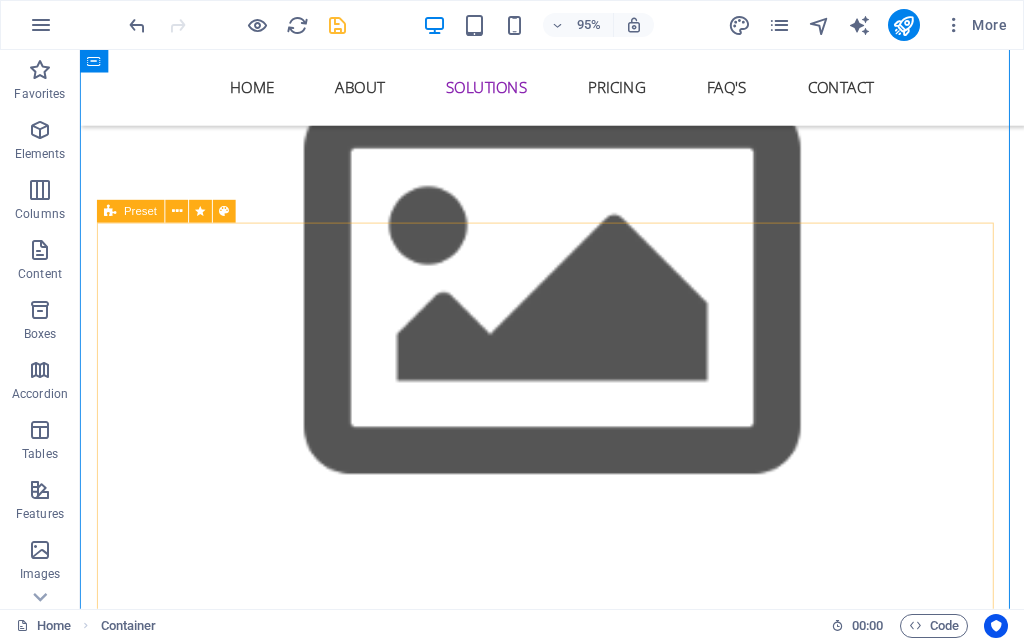 click at bounding box center [110, 211] 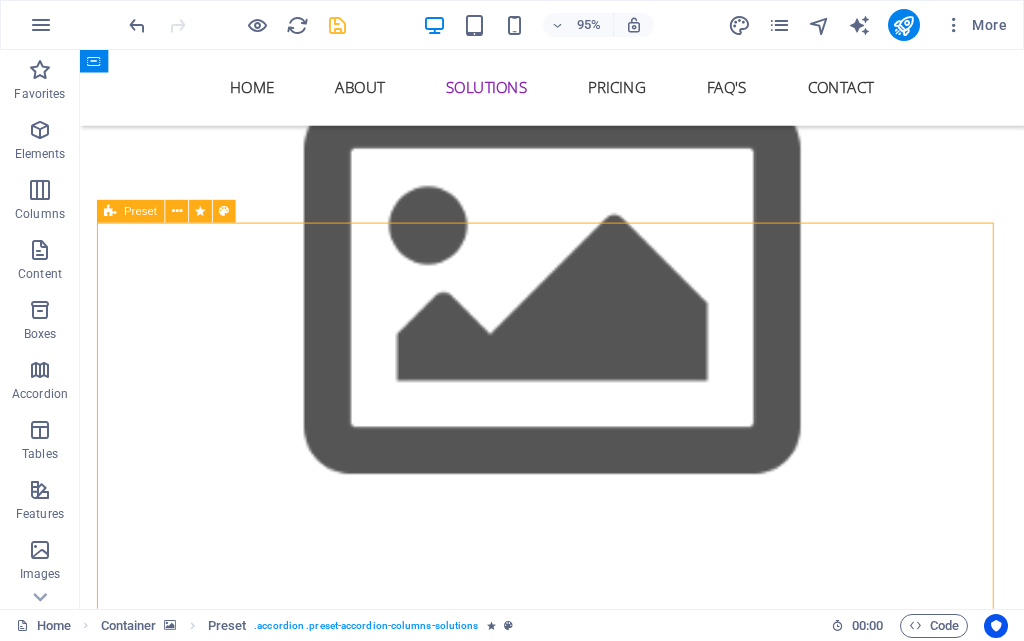 click on "Preset" at bounding box center [131, 211] 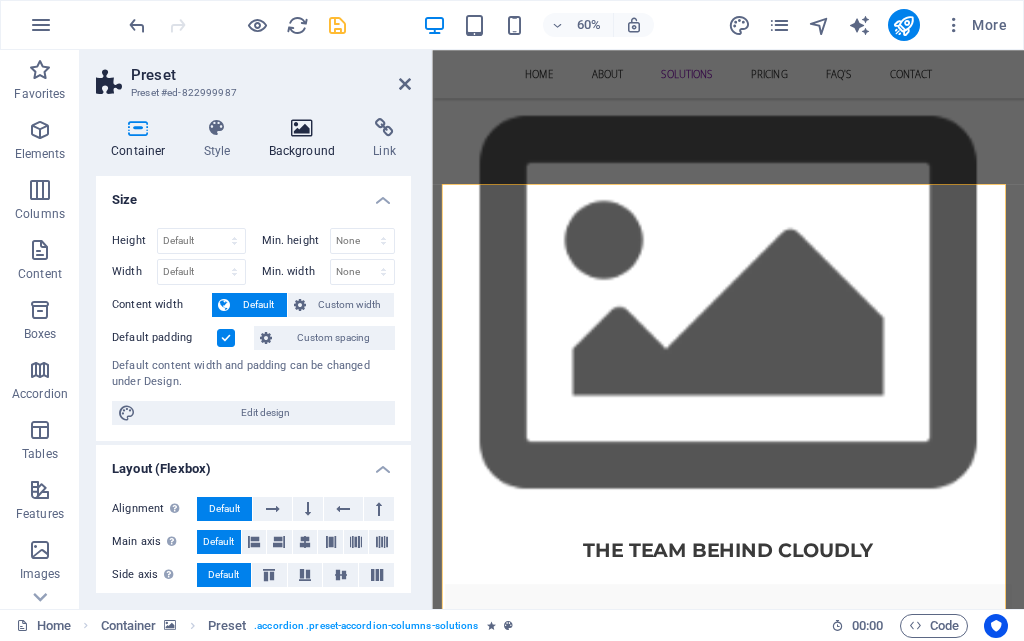 click on "Background" at bounding box center (306, 139) 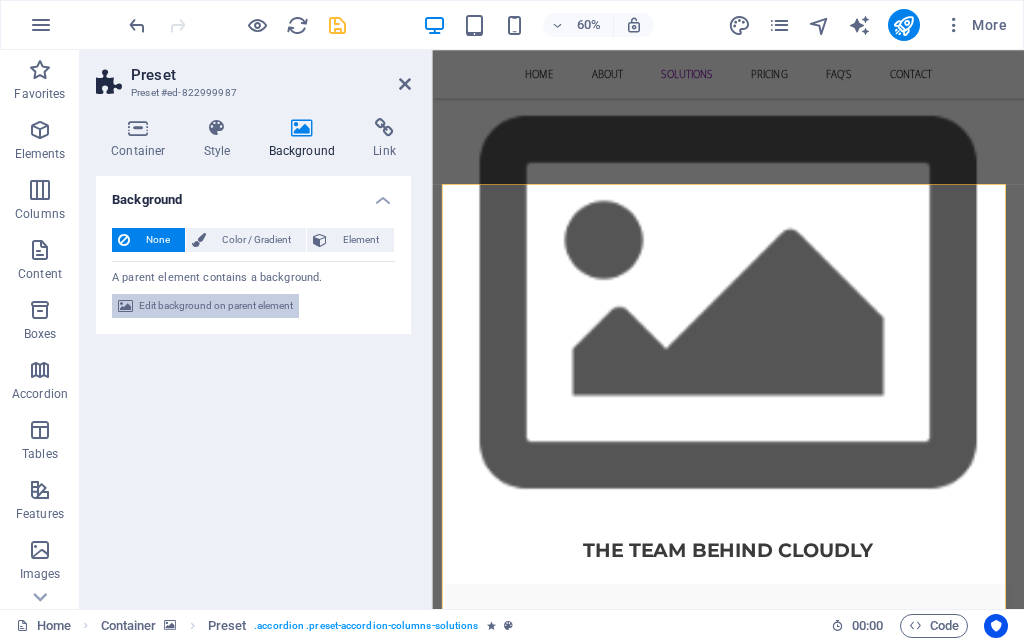 click on "Edit background on parent element" at bounding box center [216, 306] 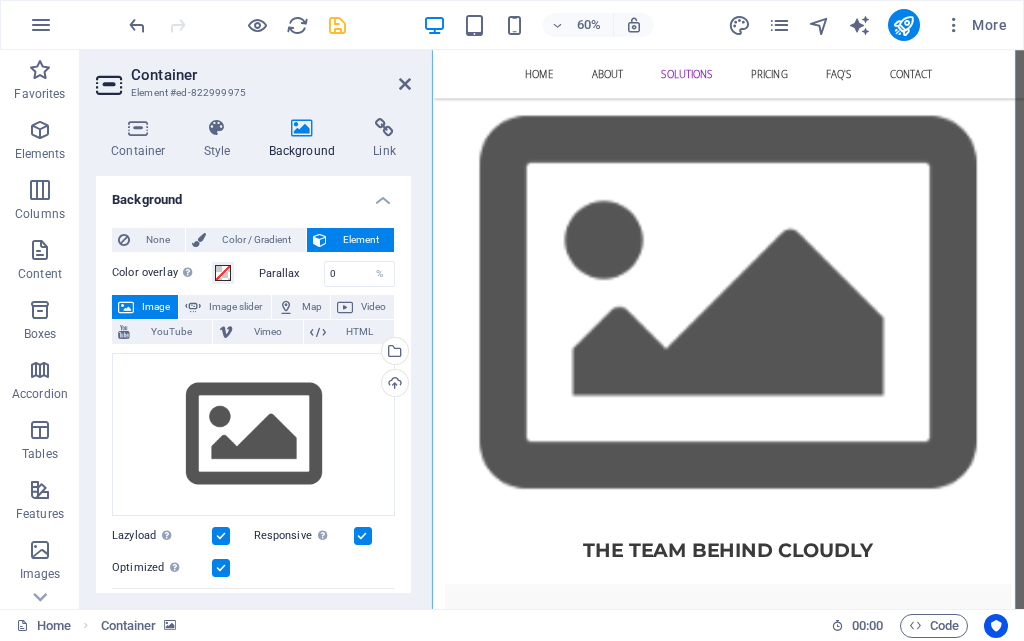 click on "Parallax" at bounding box center [291, 273] 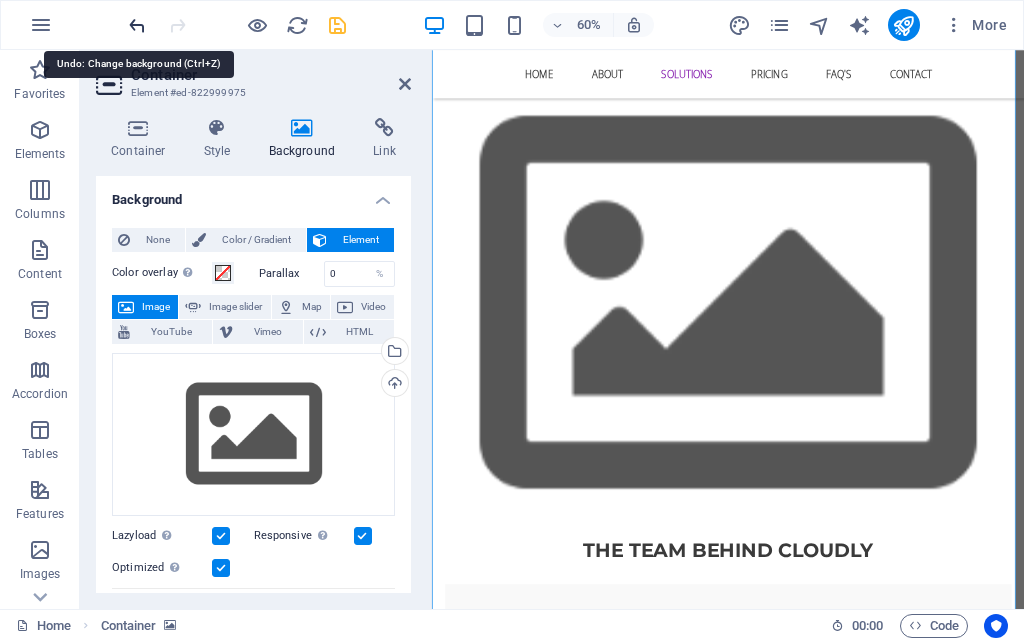 click at bounding box center [137, 25] 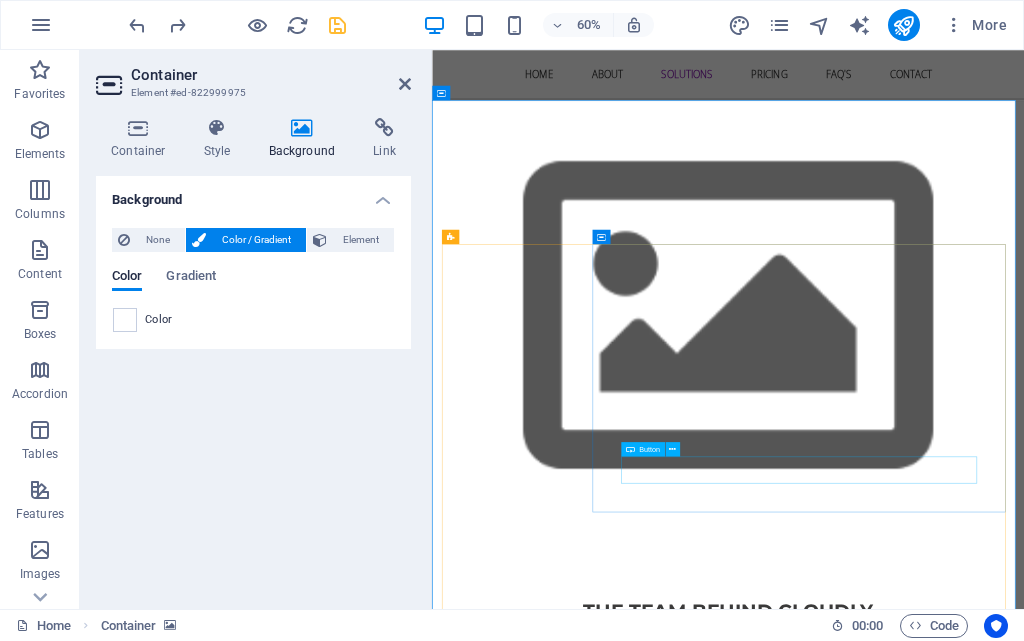 scroll, scrollTop: 2802, scrollLeft: 0, axis: vertical 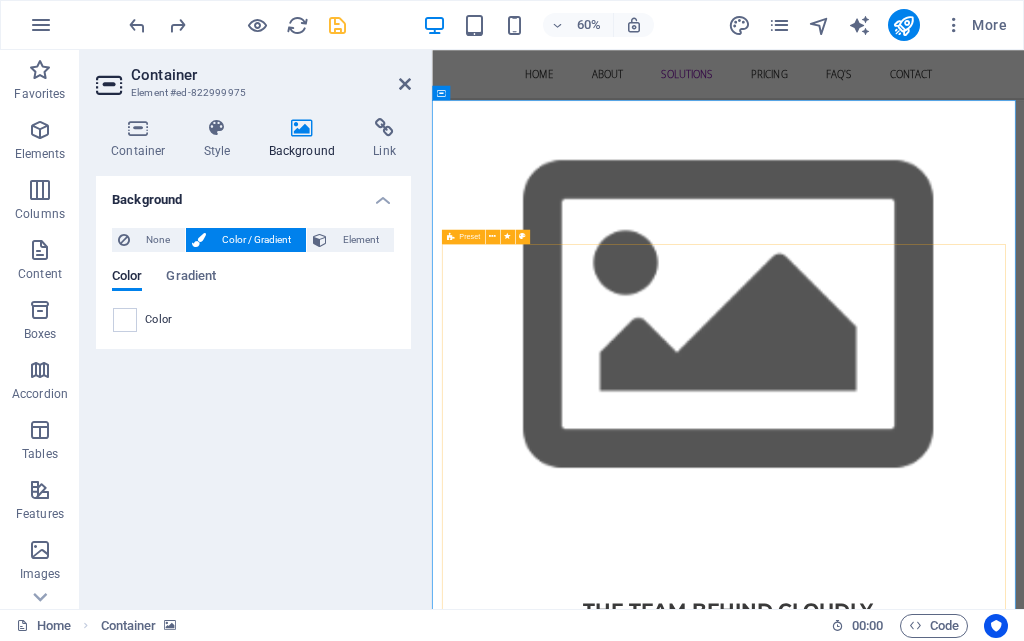 click on "Preset" at bounding box center (469, 236) 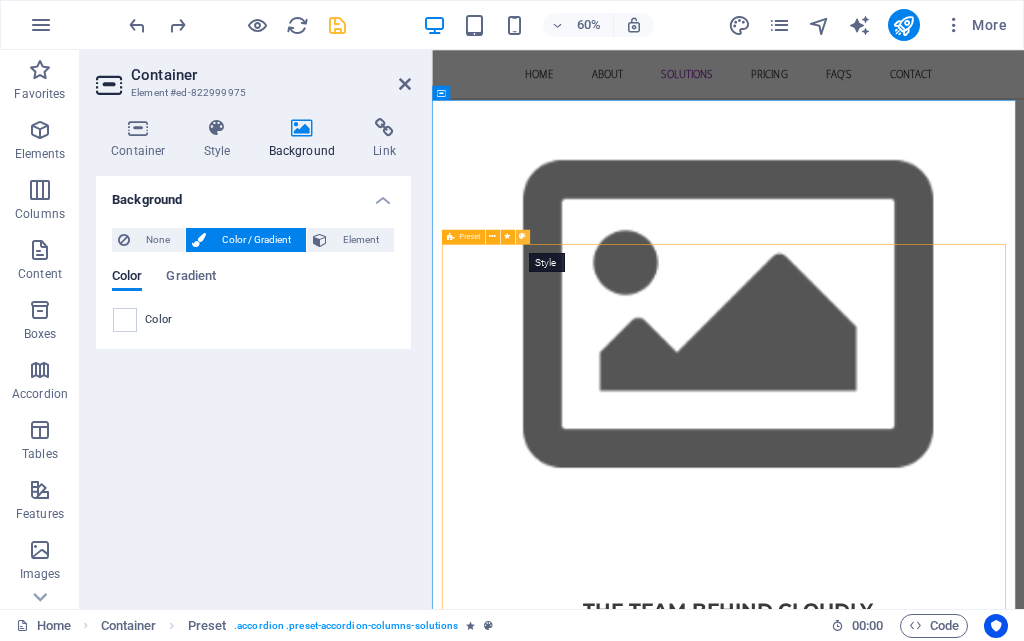 click at bounding box center (522, 236) 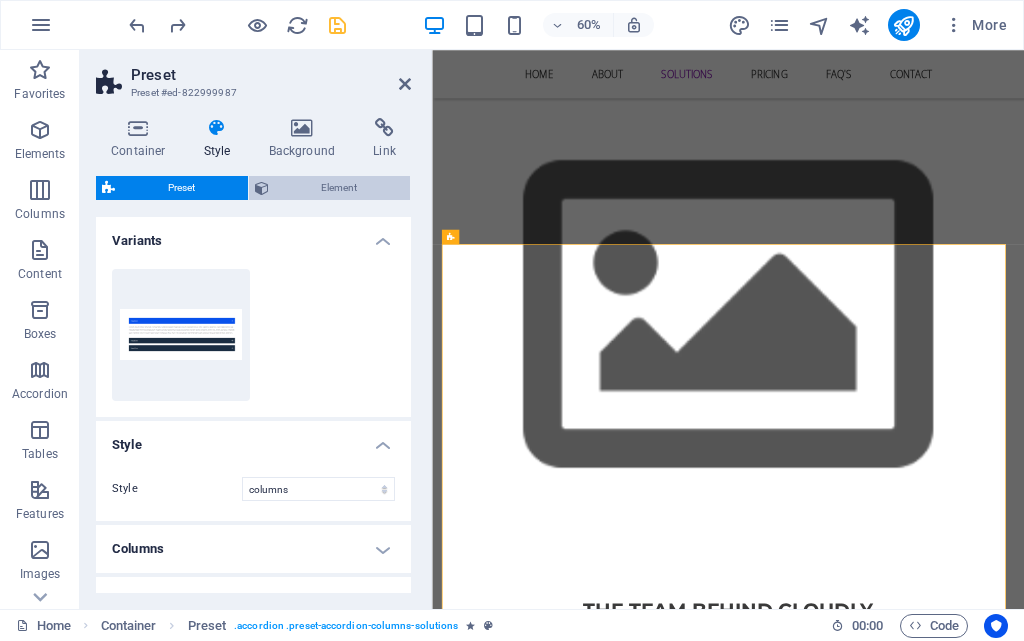 click on "Element" at bounding box center [340, 188] 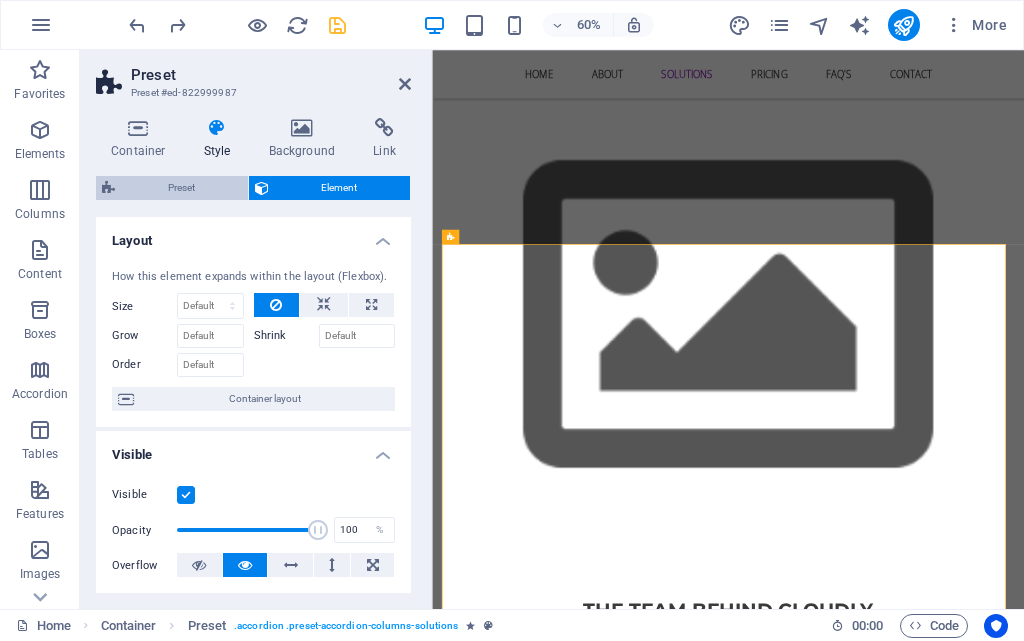 click on "Preset" at bounding box center (181, 188) 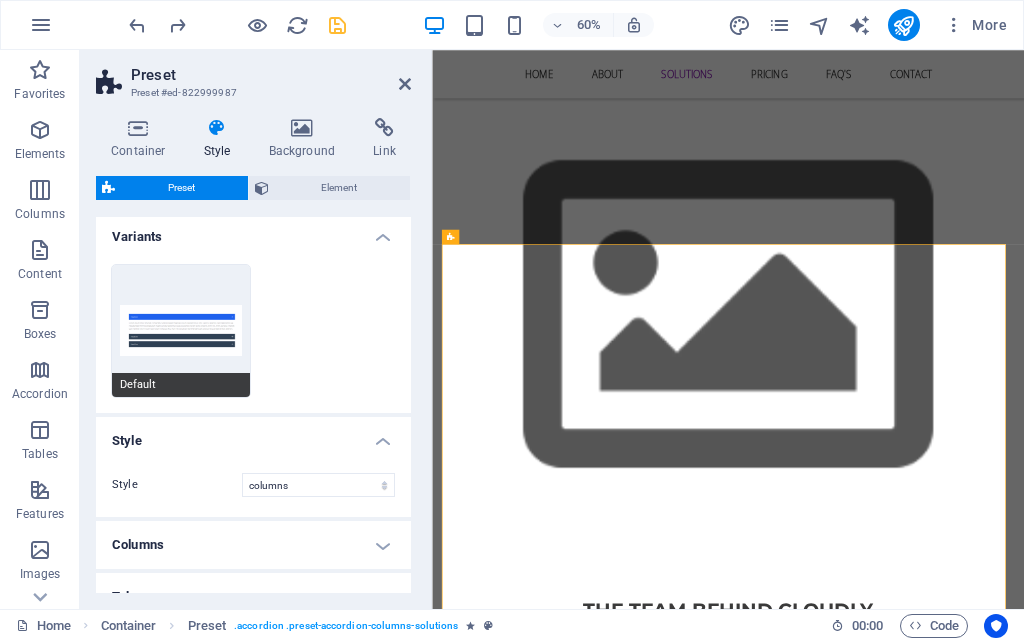 scroll, scrollTop: 0, scrollLeft: 0, axis: both 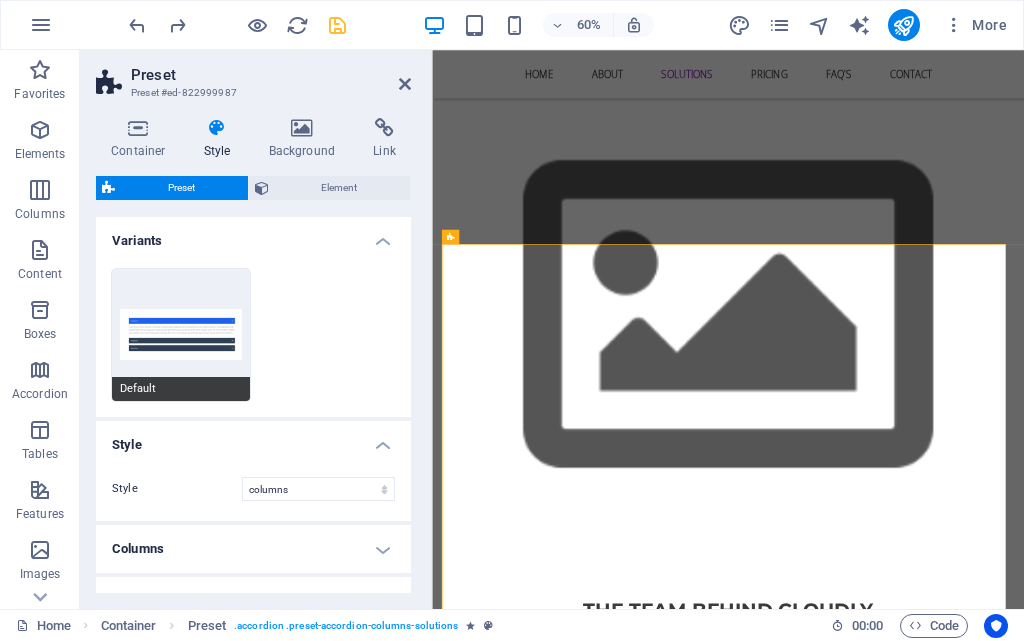 click on "Default" at bounding box center (181, 335) 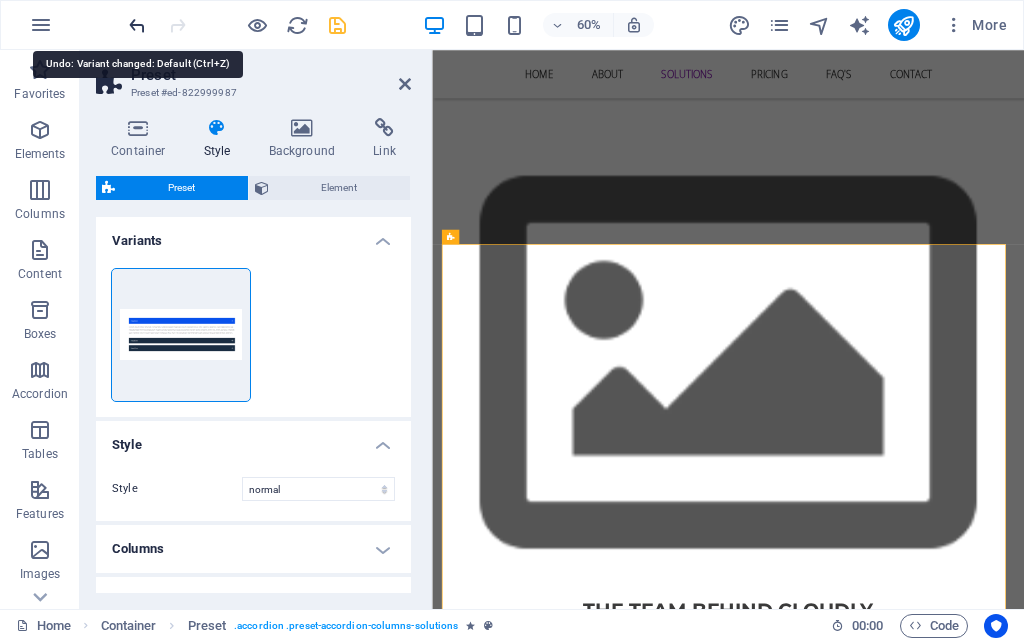 click at bounding box center (137, 25) 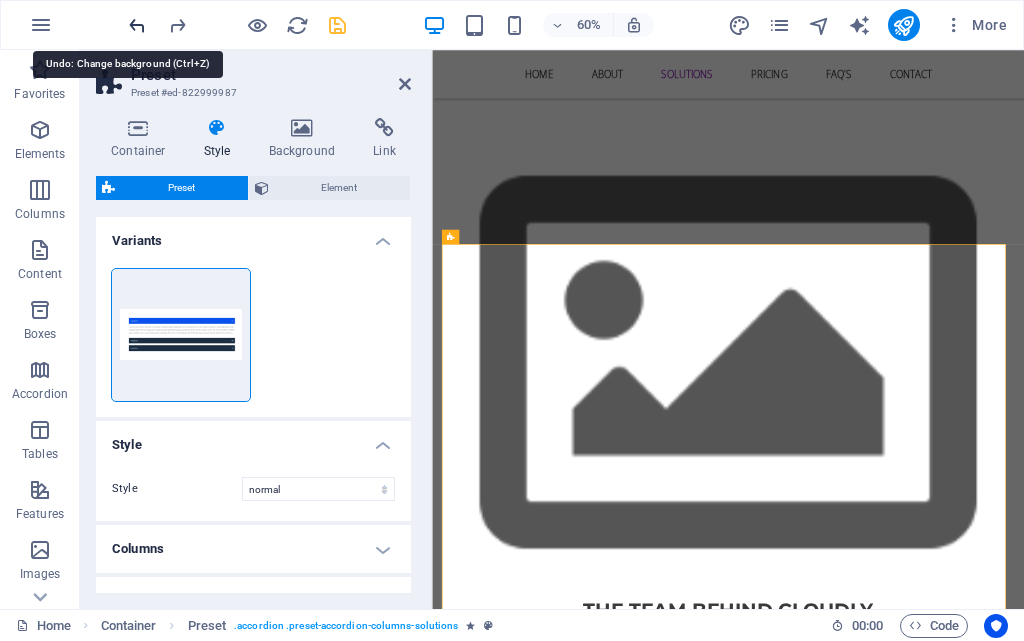 select on "columns" 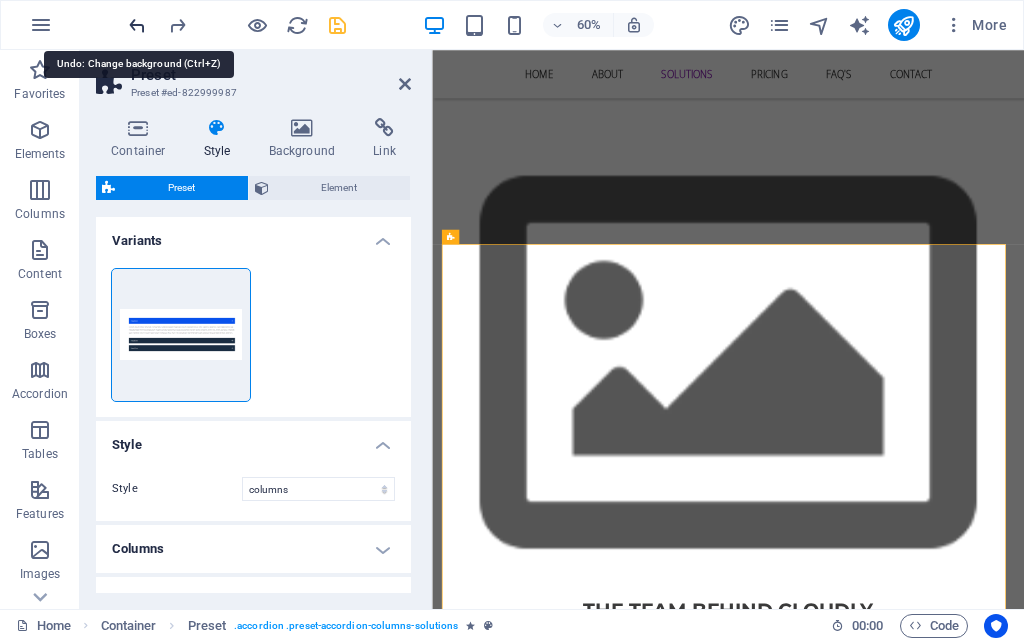 click at bounding box center (137, 25) 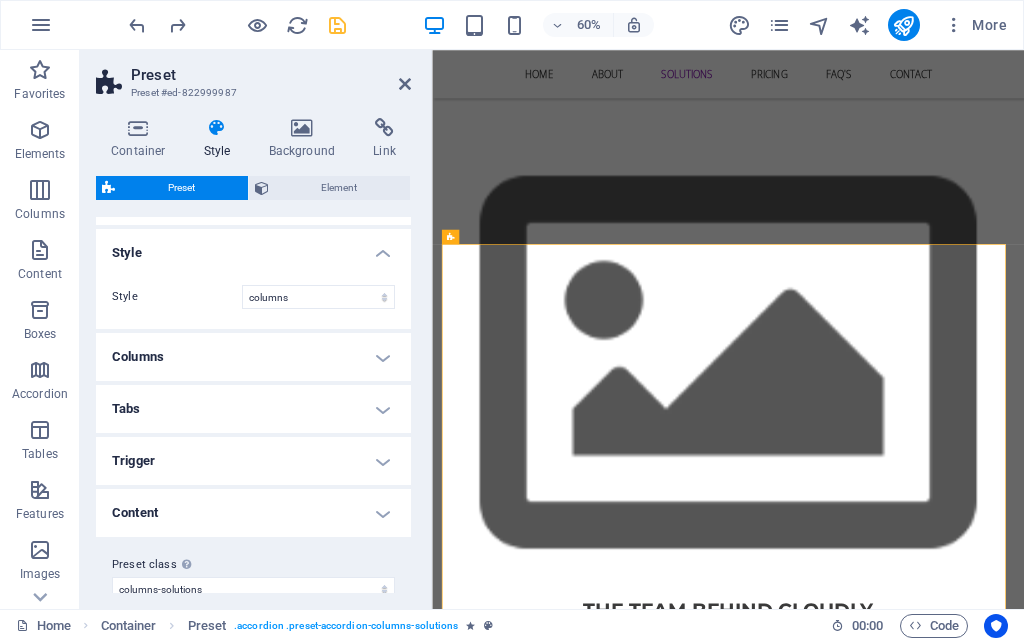 scroll, scrollTop: 216, scrollLeft: 0, axis: vertical 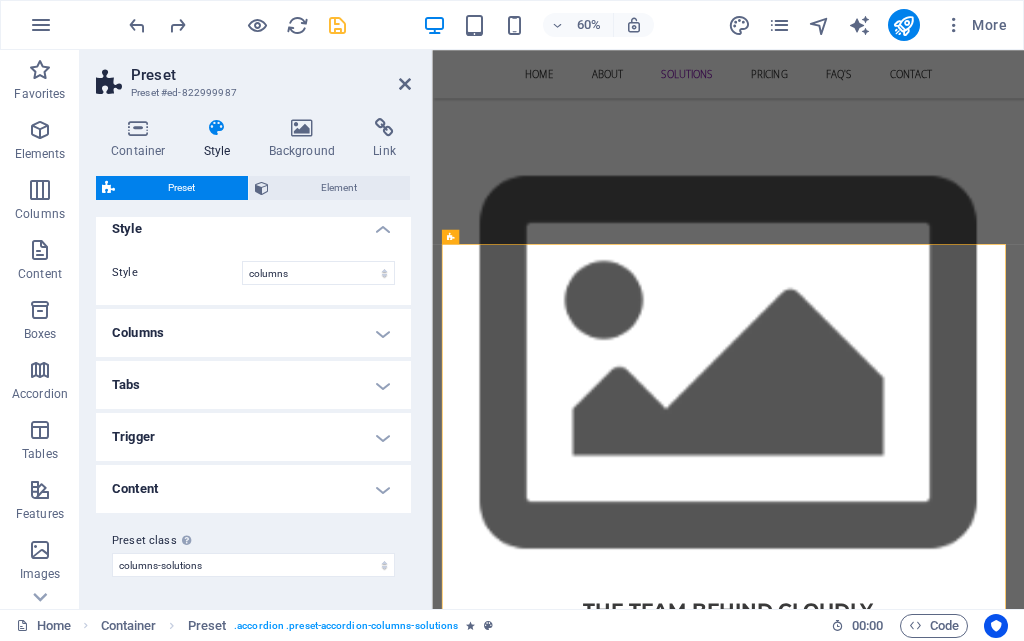 click on "Content" at bounding box center (253, 489) 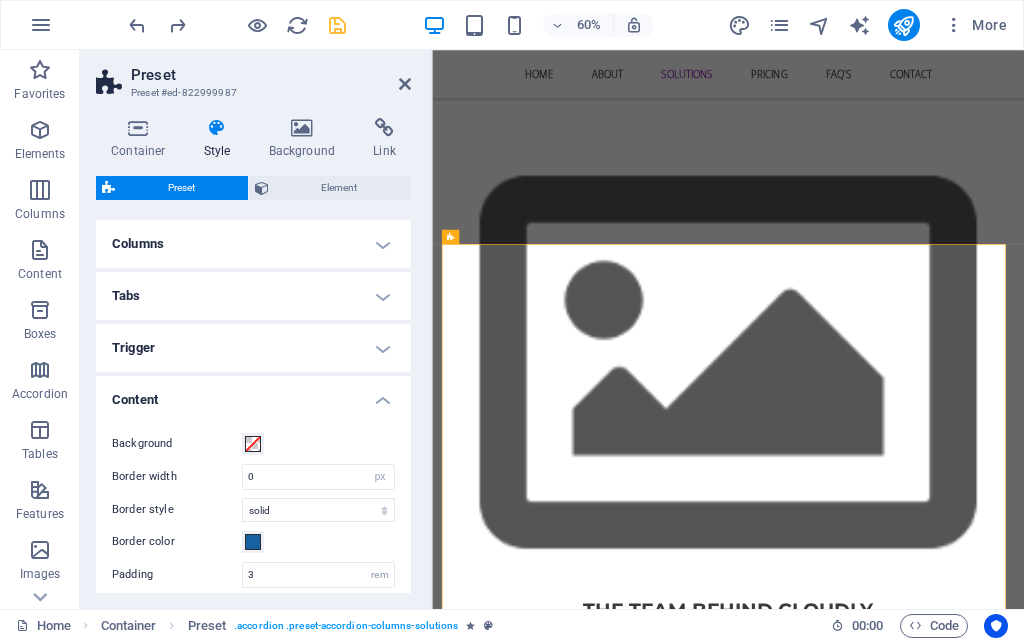 scroll, scrollTop: 400, scrollLeft: 0, axis: vertical 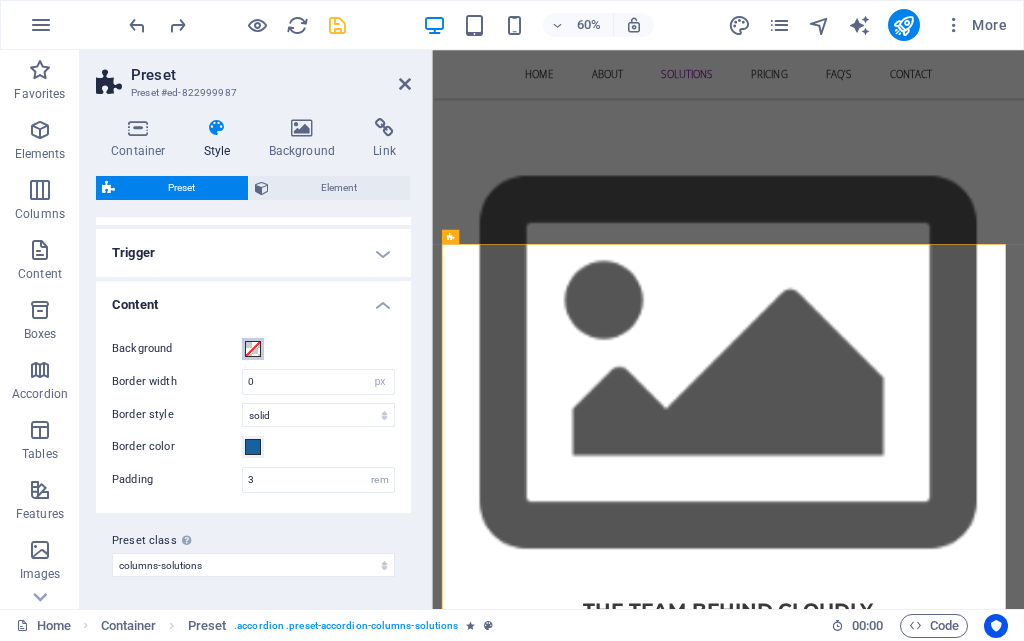 click at bounding box center [253, 349] 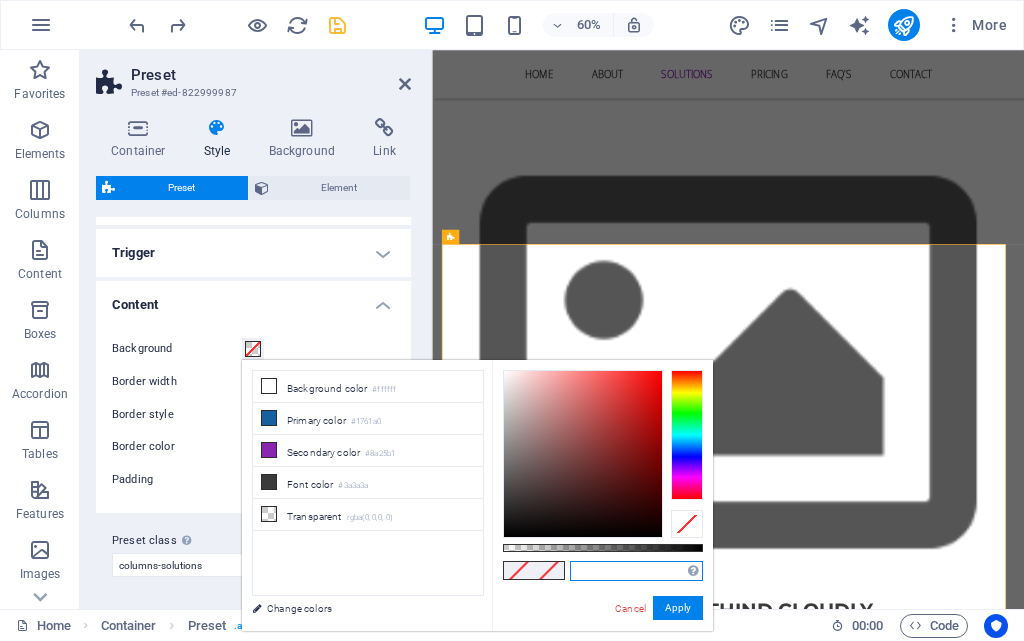 paste on "#004A99" 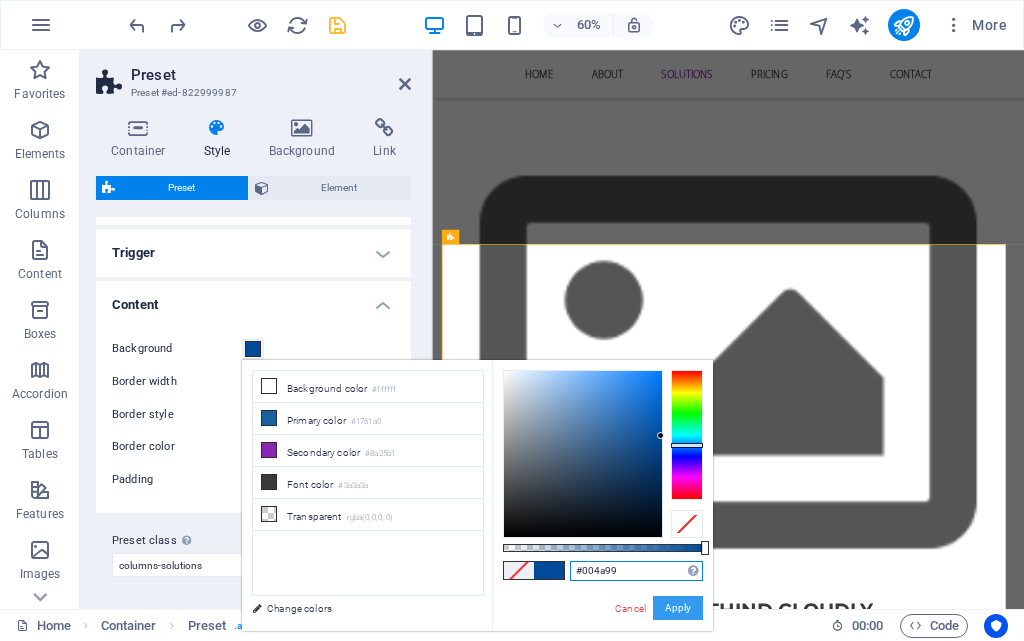 type on "#004a99" 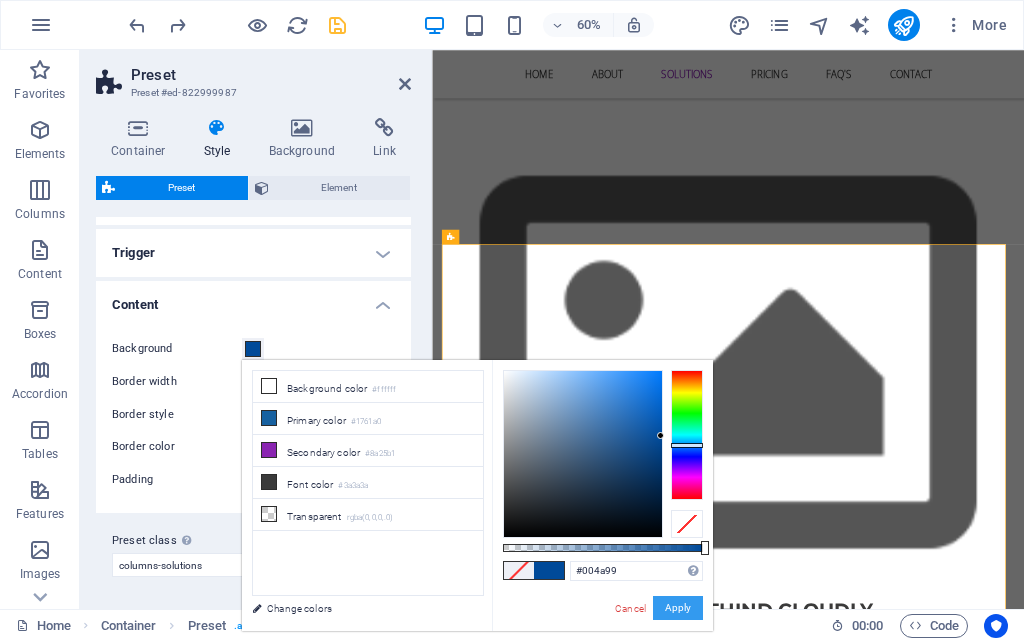 click on "Apply" at bounding box center [678, 608] 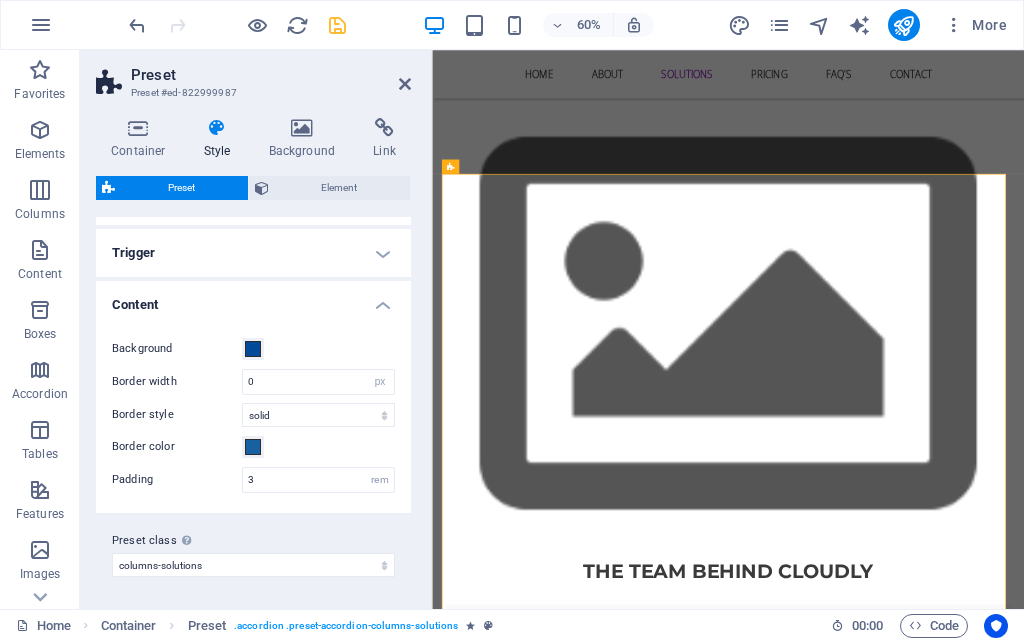 scroll, scrollTop: 3002, scrollLeft: 0, axis: vertical 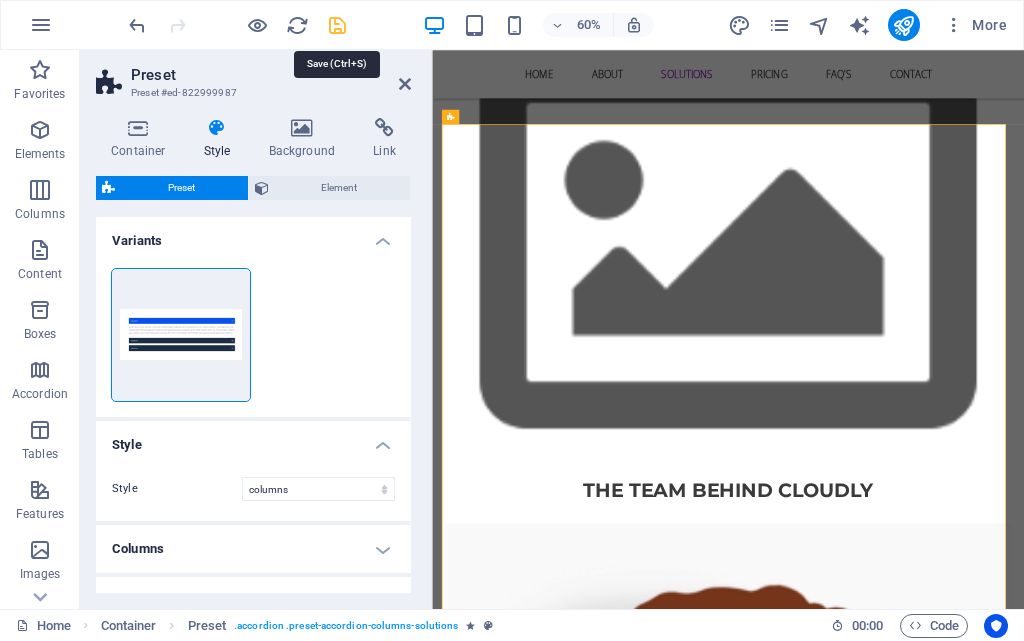 click at bounding box center (337, 25) 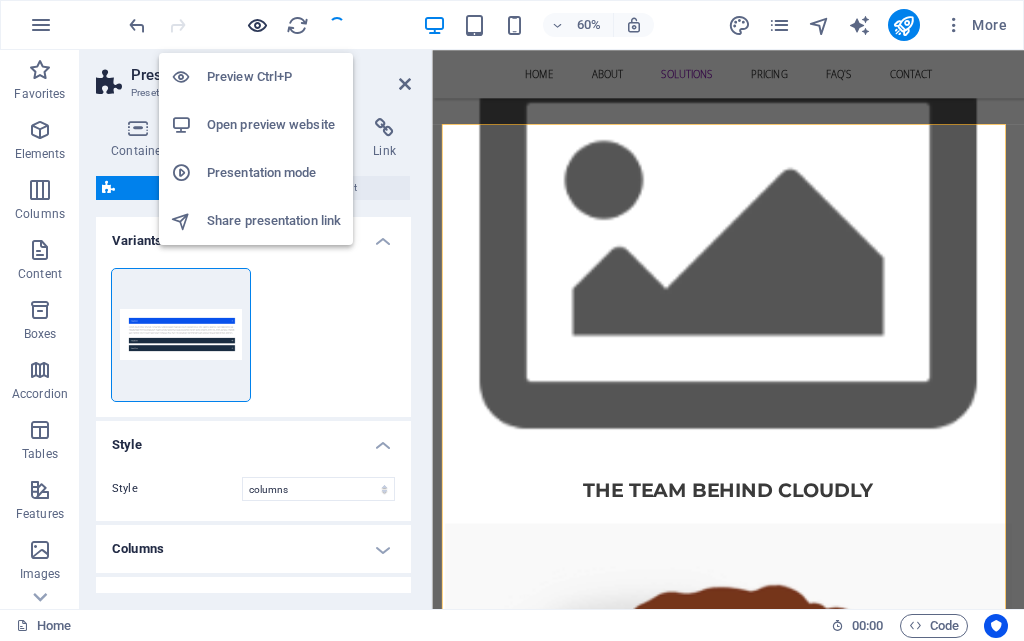click at bounding box center [257, 25] 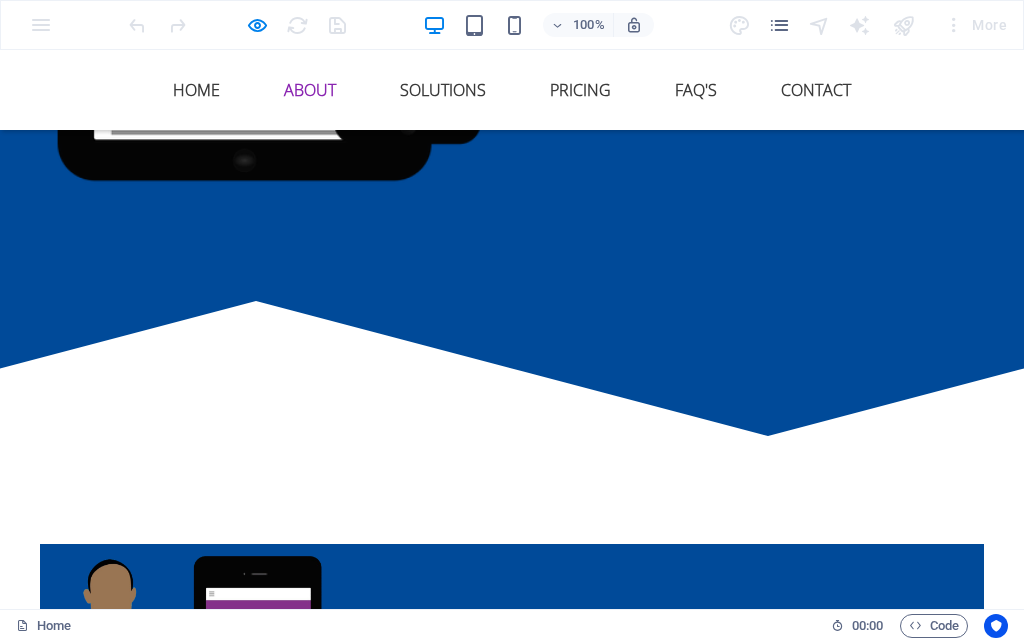 scroll, scrollTop: 900, scrollLeft: 0, axis: vertical 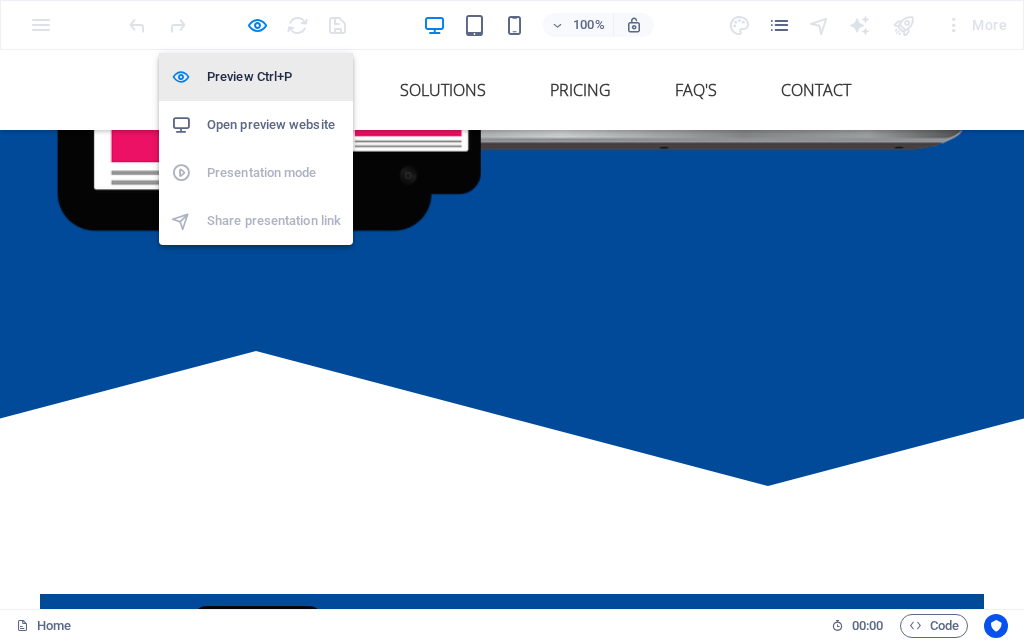 click on "Preview Ctrl+P" at bounding box center (274, 77) 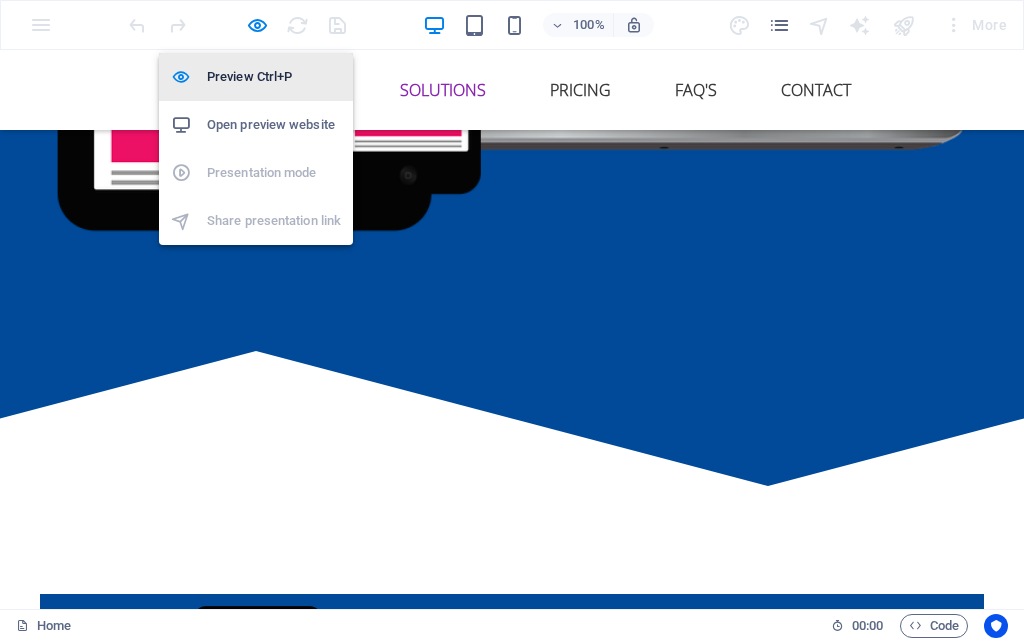 select on "columns" 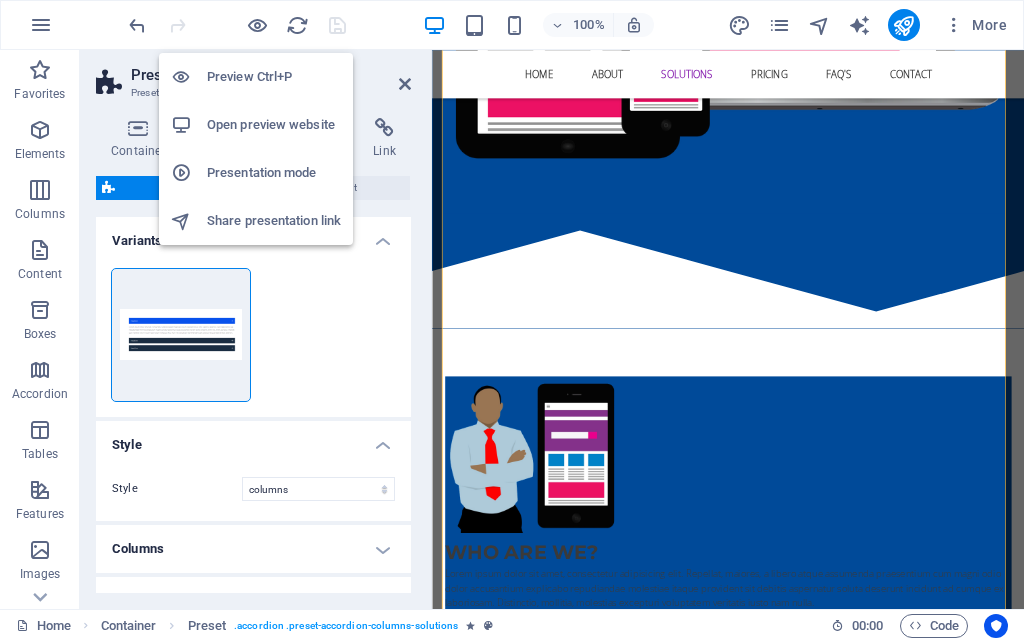 scroll, scrollTop: 3273, scrollLeft: 0, axis: vertical 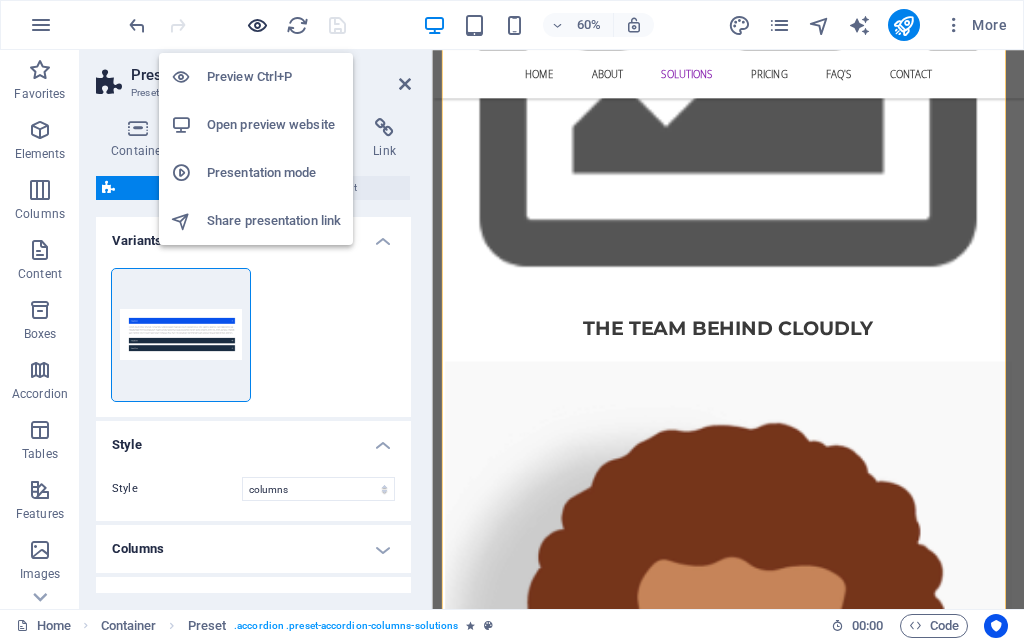 click at bounding box center (257, 25) 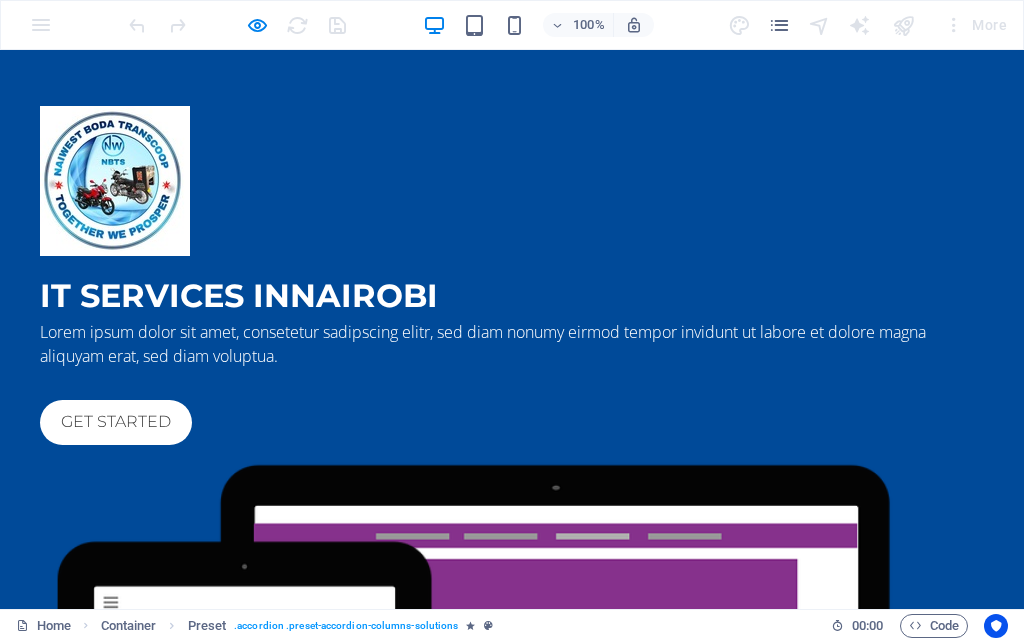 scroll, scrollTop: 0, scrollLeft: 0, axis: both 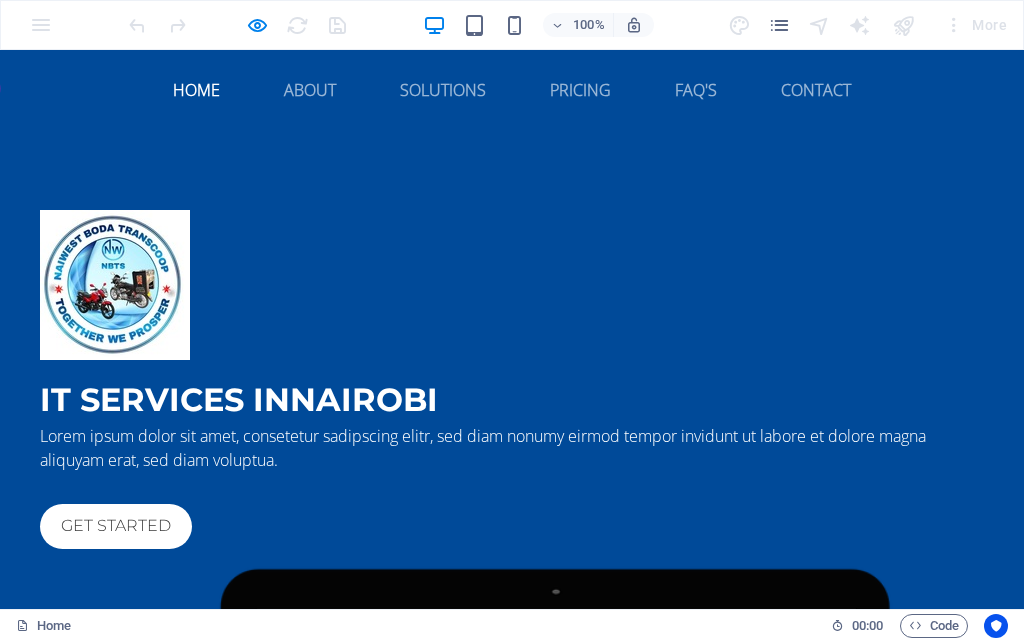 click on "Home" at bounding box center (196, 90) 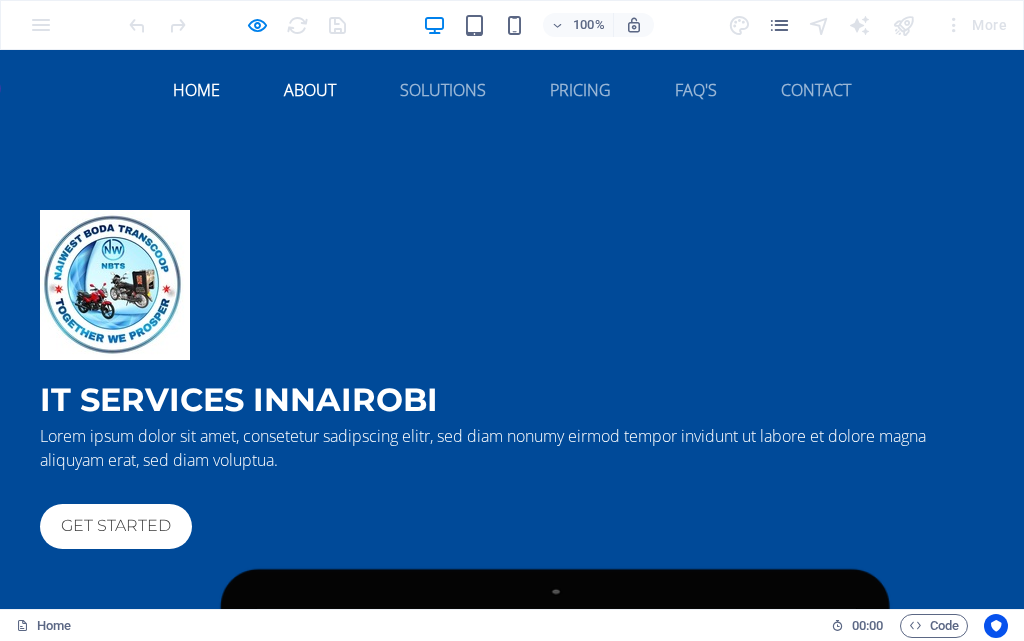 click on "About" at bounding box center [310, 90] 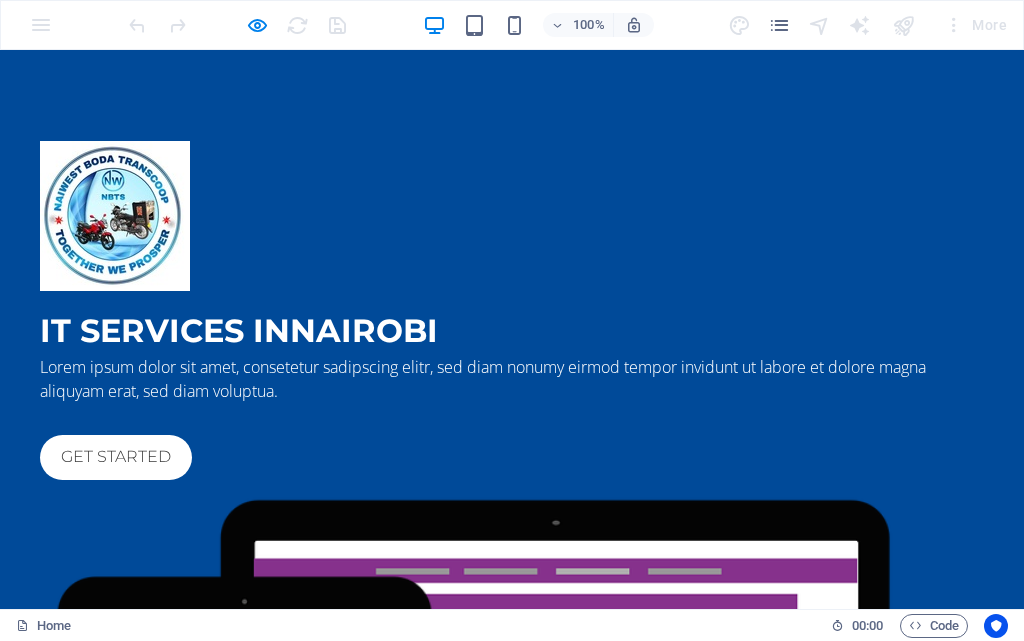 scroll, scrollTop: 0, scrollLeft: 0, axis: both 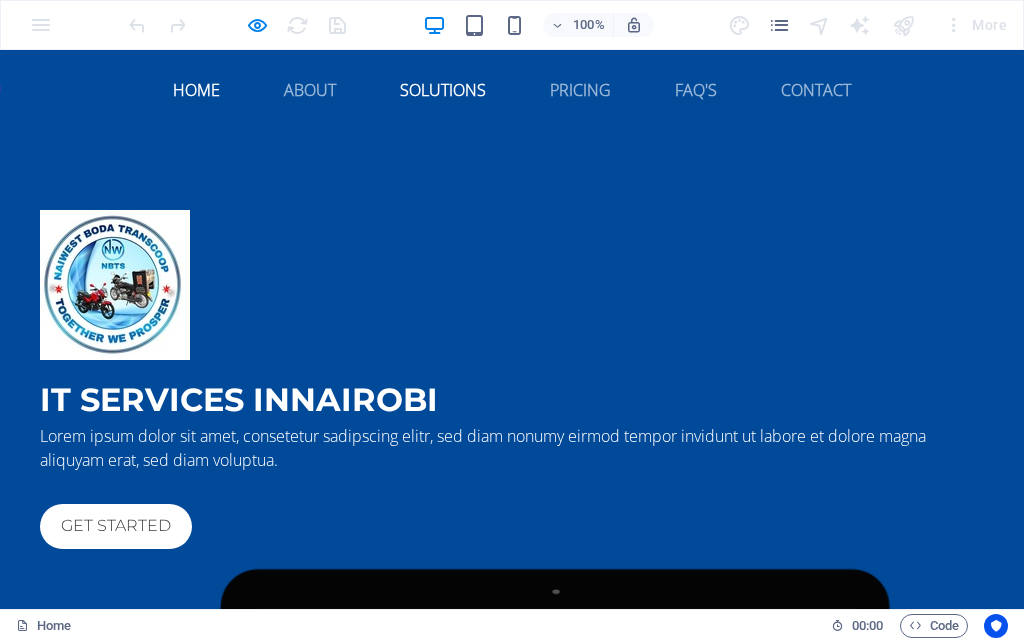 click on "Solutions" at bounding box center [443, 90] 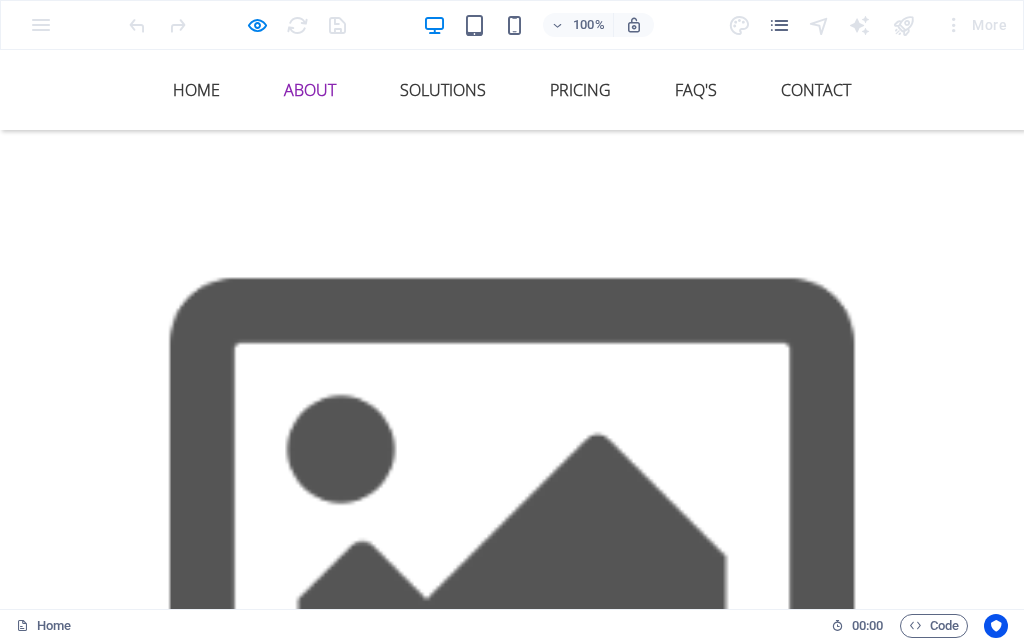 scroll, scrollTop: 2764, scrollLeft: 0, axis: vertical 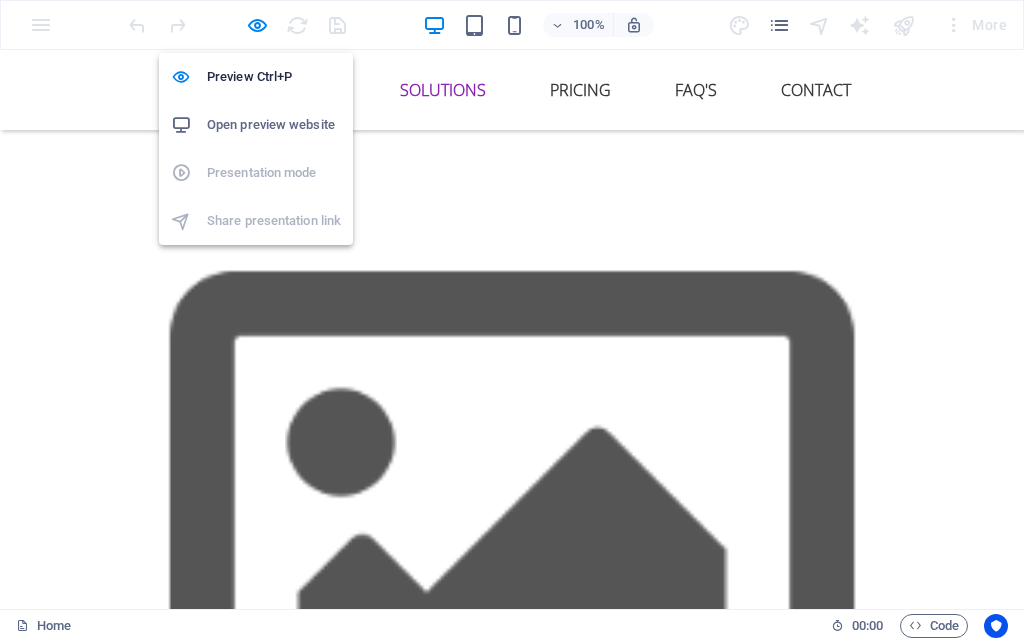 click on "Open preview website" at bounding box center [274, 125] 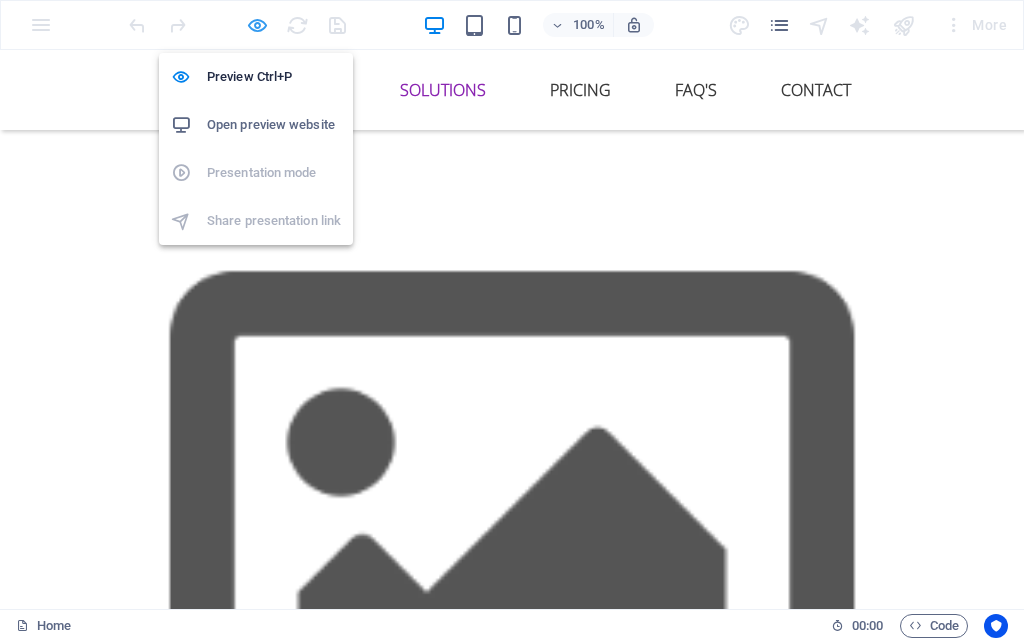click at bounding box center (257, 25) 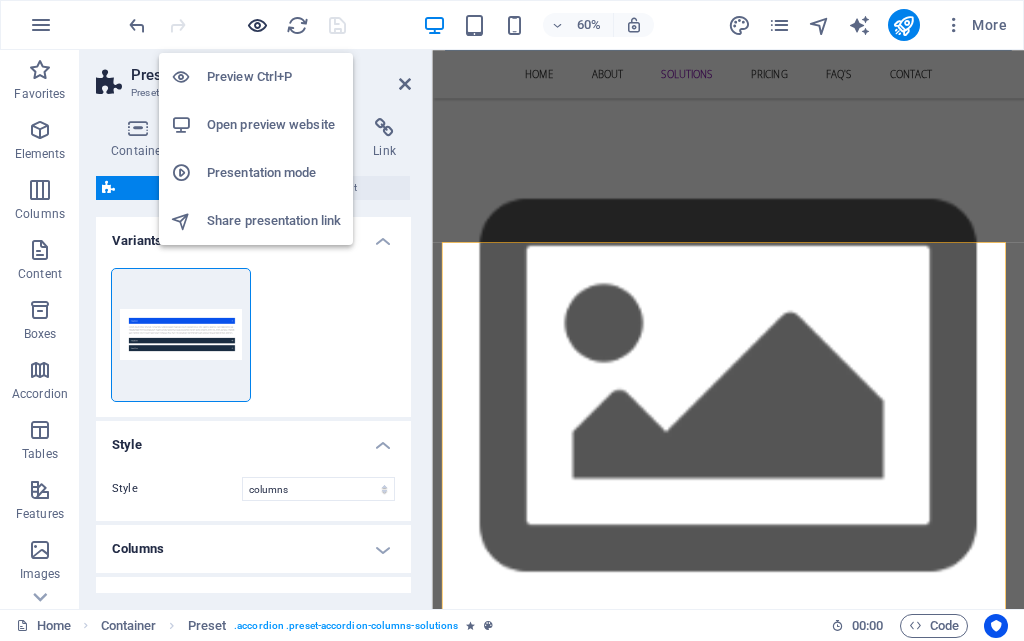scroll, scrollTop: 2805, scrollLeft: 0, axis: vertical 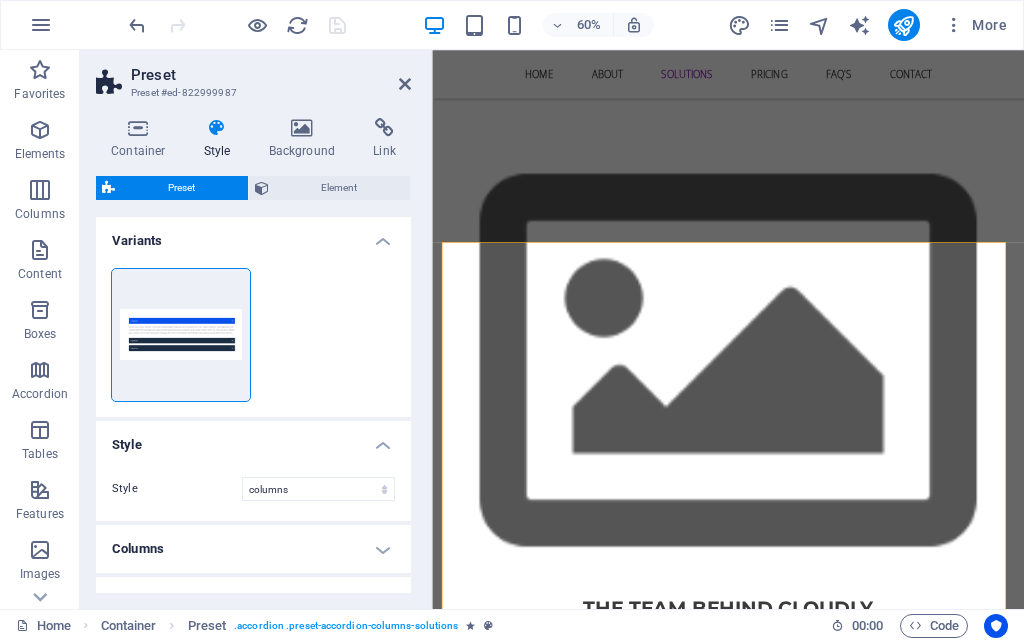 click at bounding box center [1051, 5734] 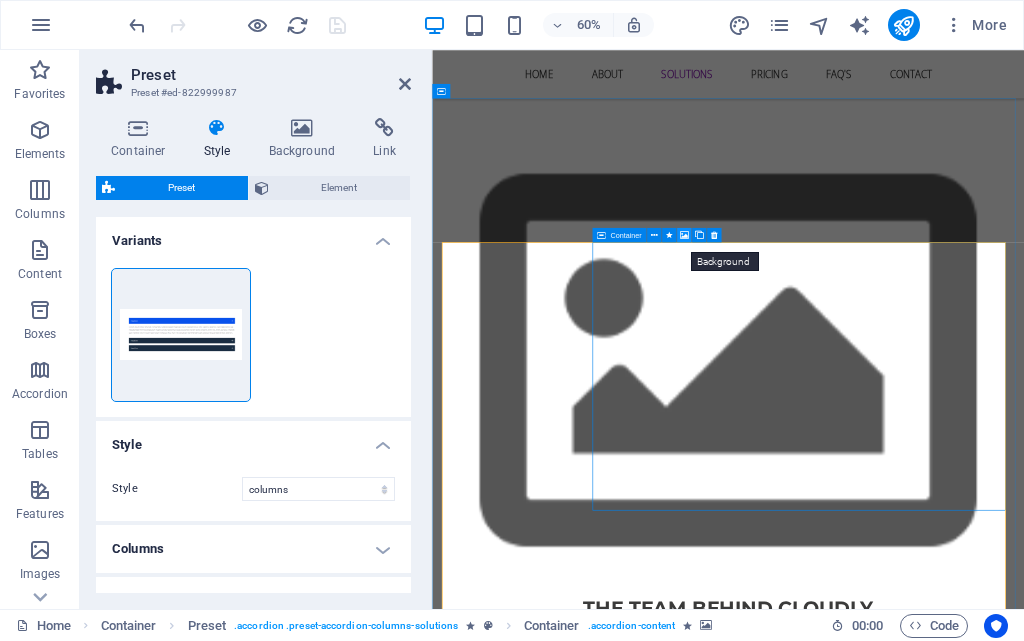 click at bounding box center (684, 234) 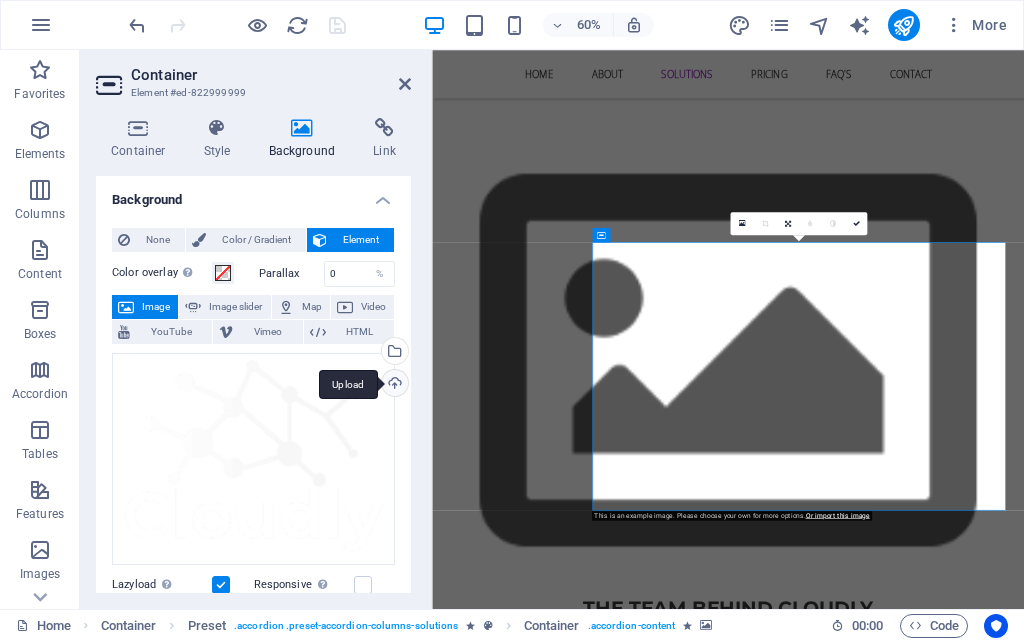 click on "Upload" at bounding box center (393, 385) 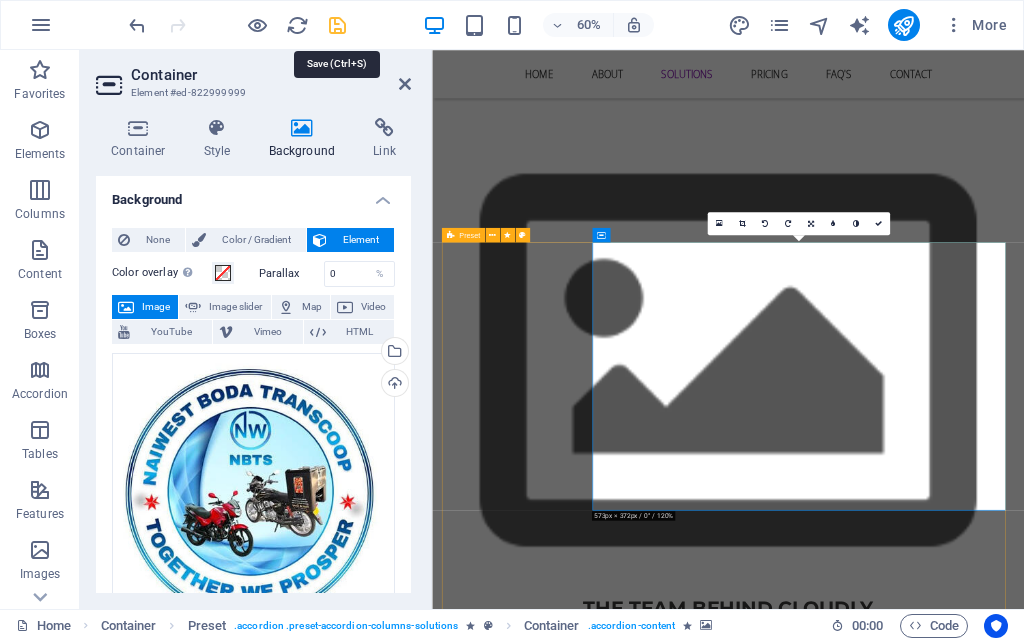 click at bounding box center (337, 25) 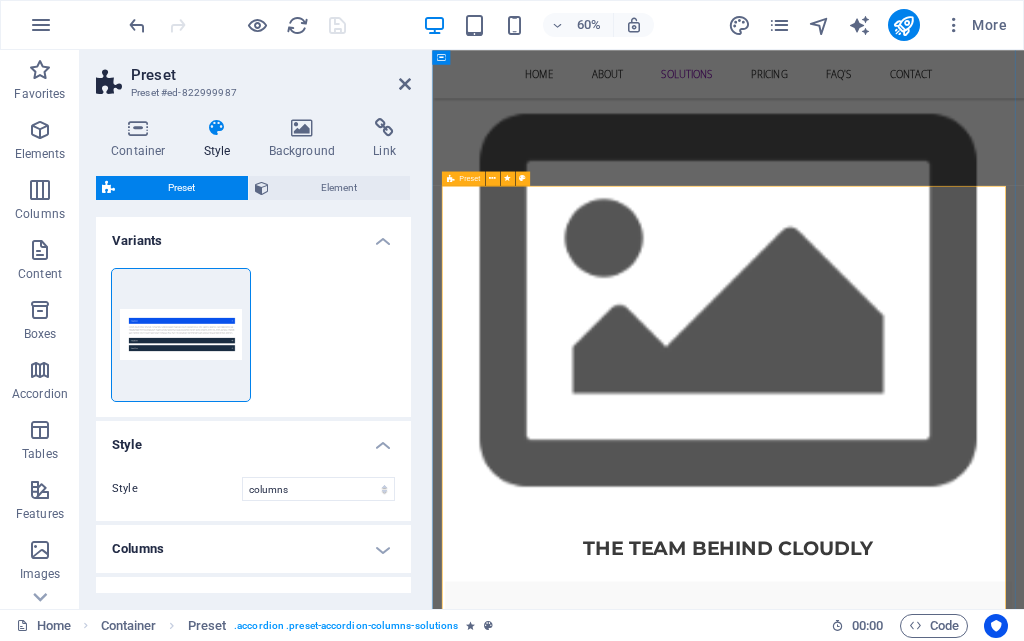 scroll, scrollTop: 2705, scrollLeft: 0, axis: vertical 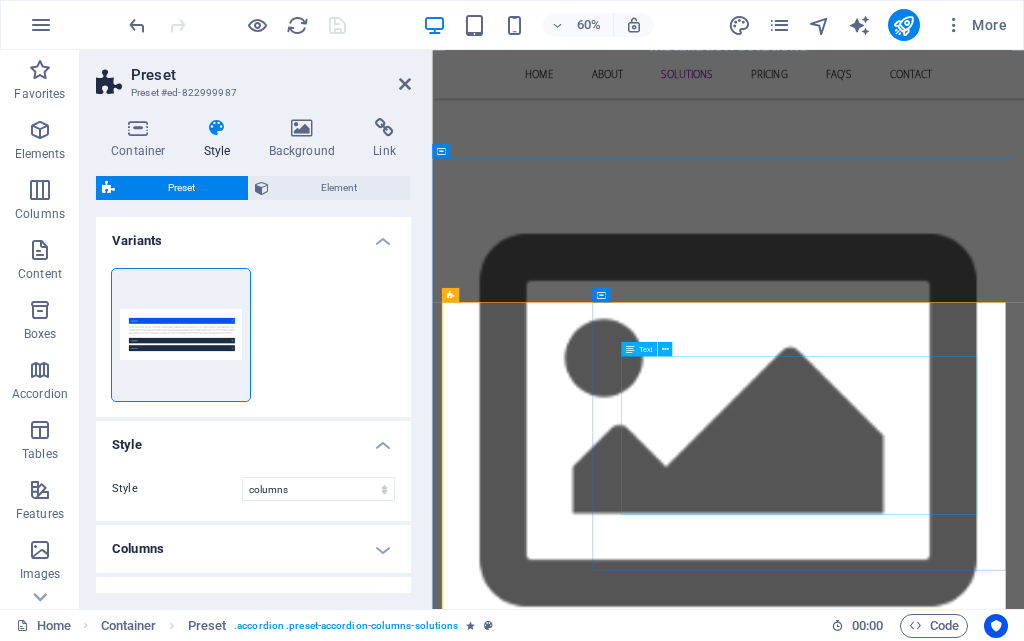 click on "Lorem ipsum dolor sit amet, consectetur adipisicing elit. Maiores ipsum repellat minus nihil. Labore, delectus, nam dignissimos ea repudiandae minima voluptatum magni pariatur possimus quia accusamus harum facilis corporis animi nisi: Lorem ipsum dolor sit amet, consectetur adipisicing elit. Consectetur adipisicing elit. Sit amet, consectetur adipisicing elit. Enim, pariatur, impedit quia repellat harum ipsam laboriosam voluptas dicta illum nisi obcaecati reprehenderit quis placeat recusandae tenetur aperiam." at bounding box center [1051, 6269] 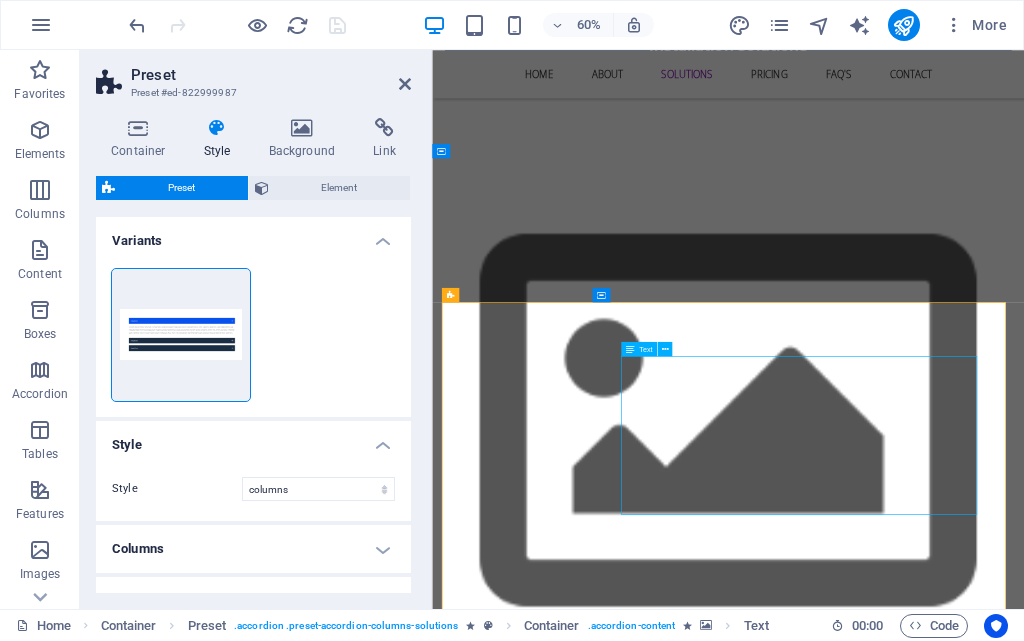 click on "Lorem ipsum dolor sit amet, consectetur adipisicing elit. Maiores ipsum repellat minus nihil. Labore, delectus, nam dignissimos ea repudiandae minima voluptatum magni pariatur possimus quia accusamus harum facilis corporis animi nisi: Lorem ipsum dolor sit amet, consectetur adipisicing elit. Consectetur adipisicing elit. Sit amet, consectetur adipisicing elit. Enim, pariatur, impedit quia repellat harum ipsam laboriosam voluptas dicta illum nisi obcaecati reprehenderit quis placeat recusandae tenetur aperiam." at bounding box center [1051, 6269] 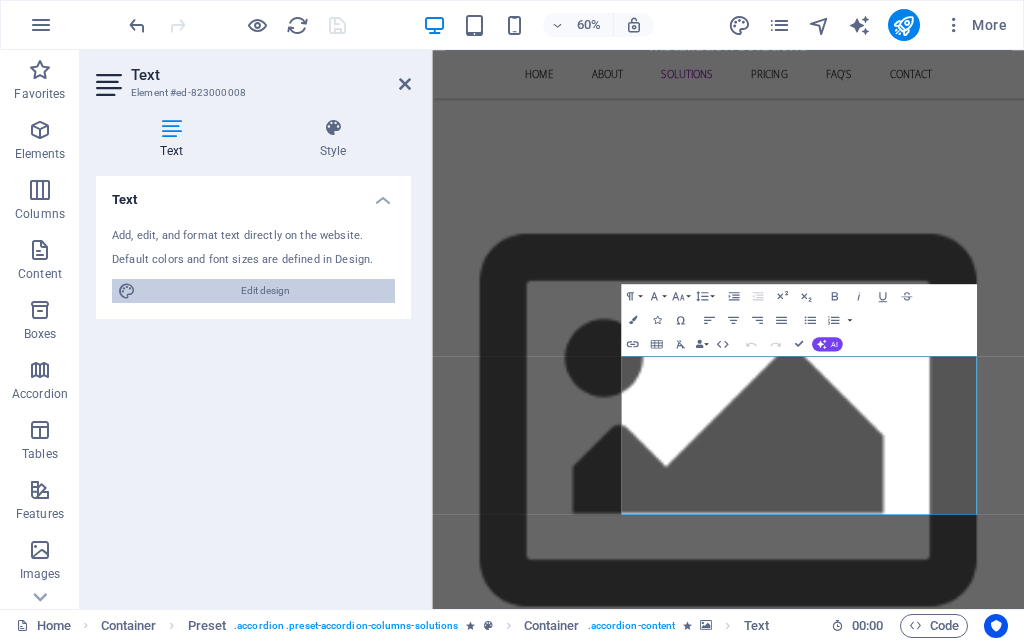 click on "Edit design" at bounding box center (265, 291) 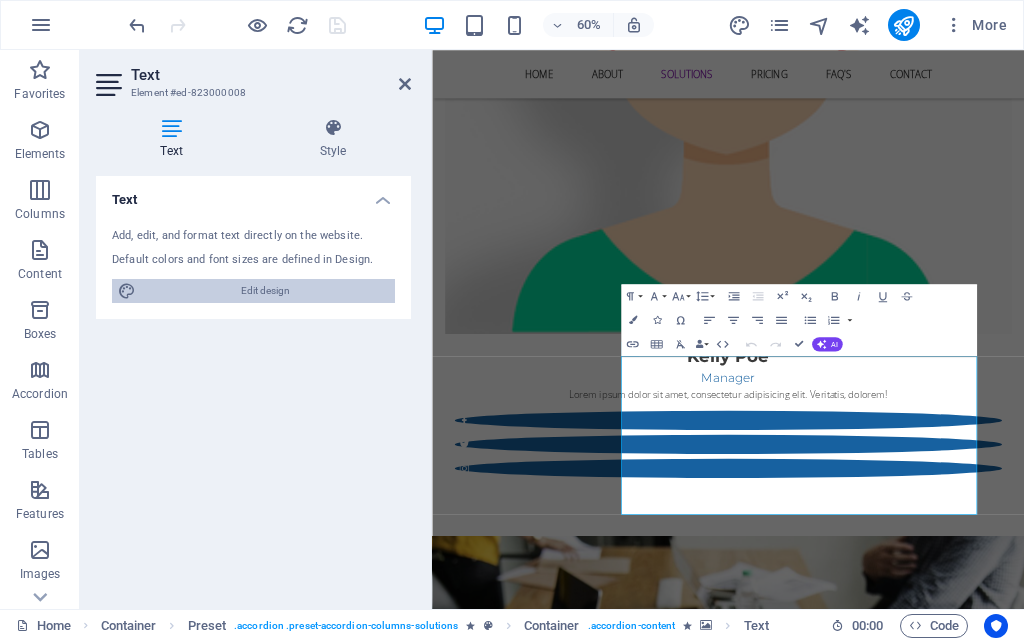 select on "px" 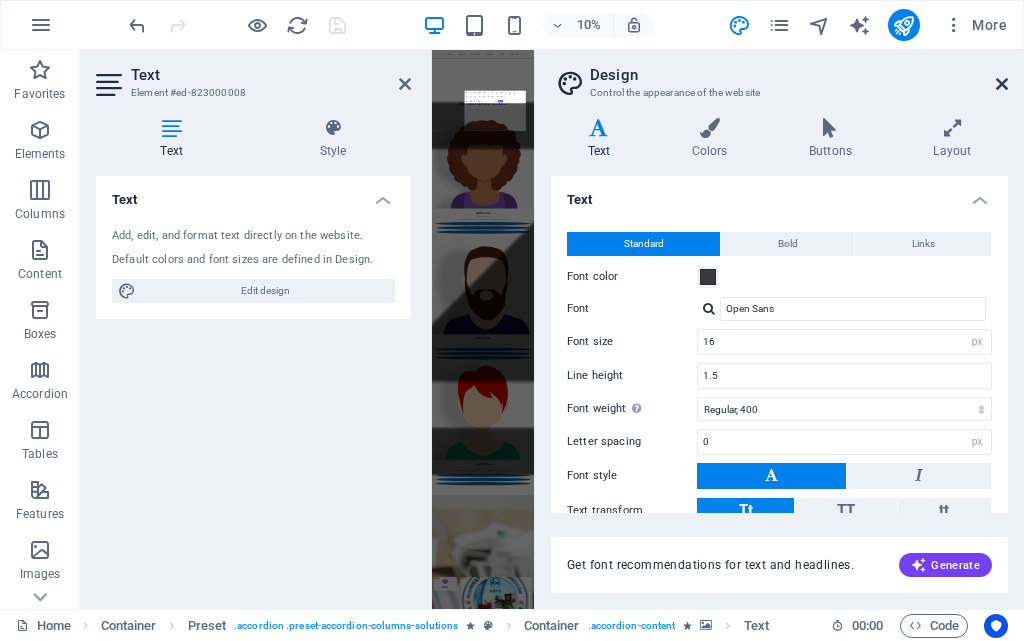 click at bounding box center (1002, 84) 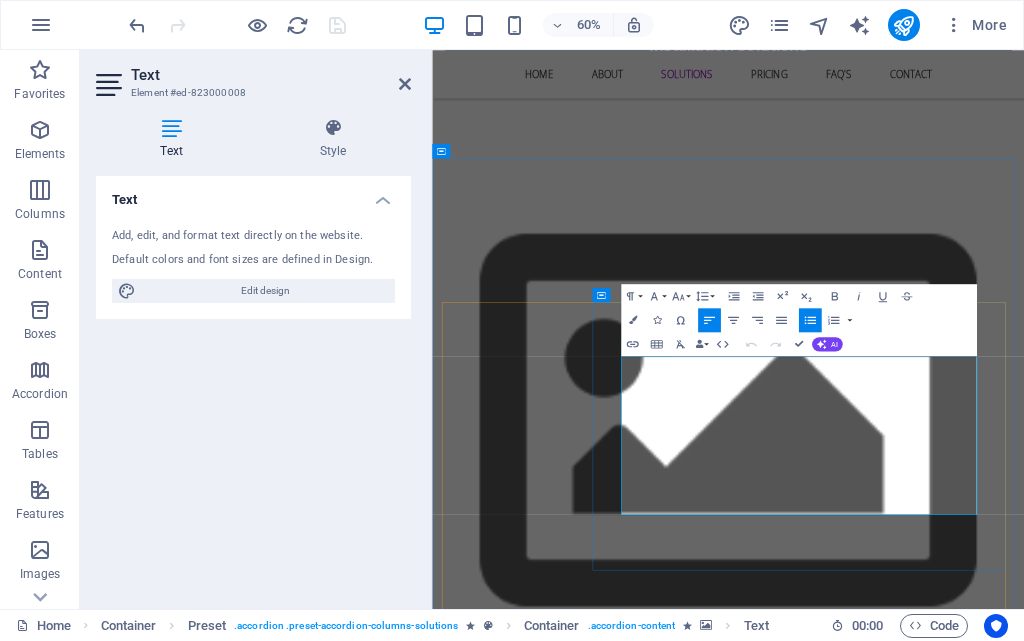 click on "Consectetur adipisicing elit." at bounding box center [1059, 6281] 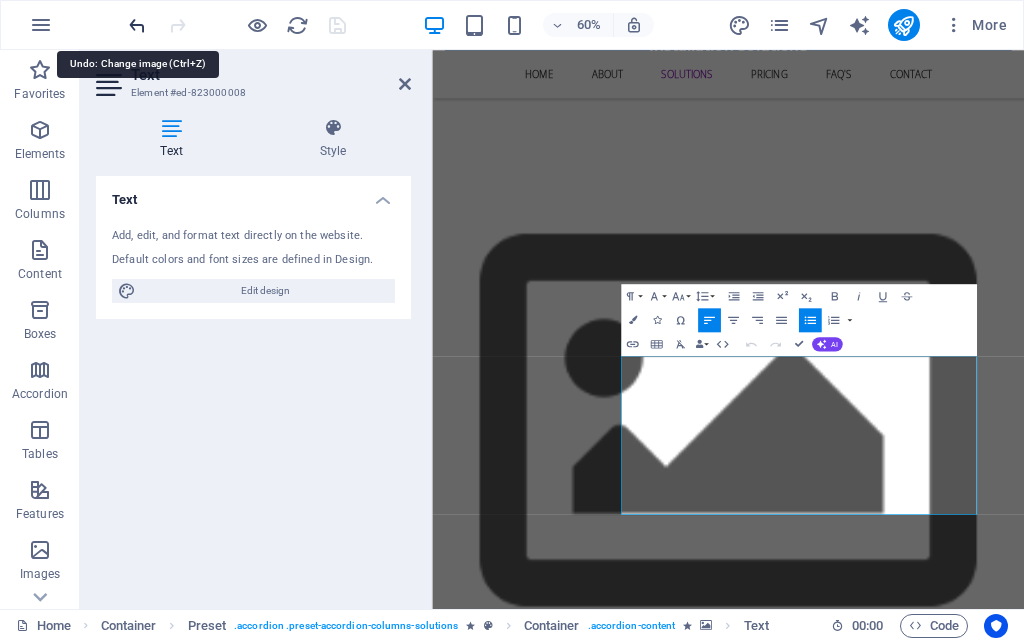 click at bounding box center [137, 25] 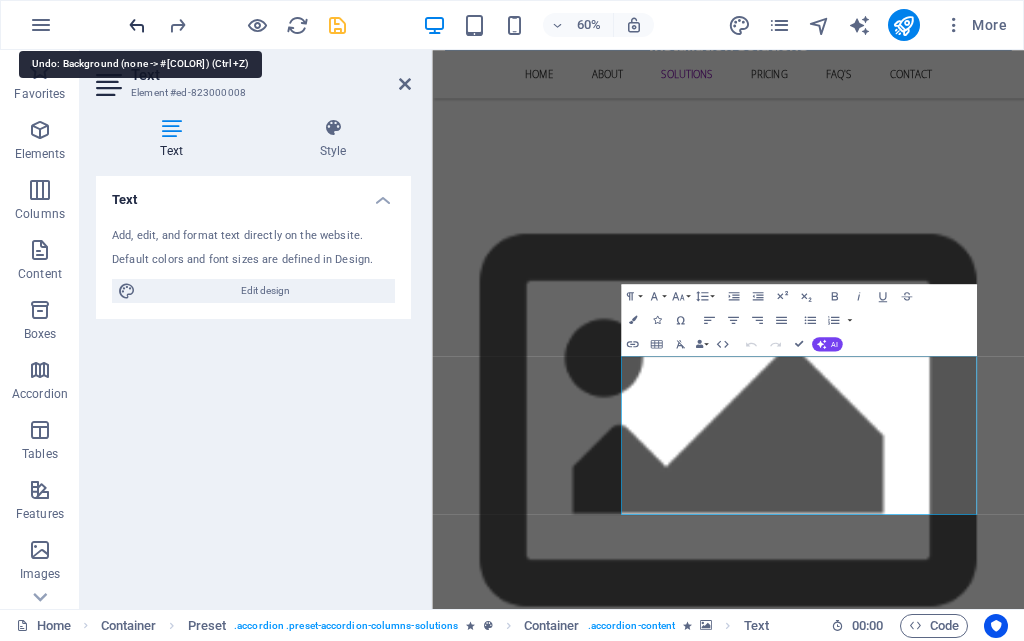 click at bounding box center (137, 25) 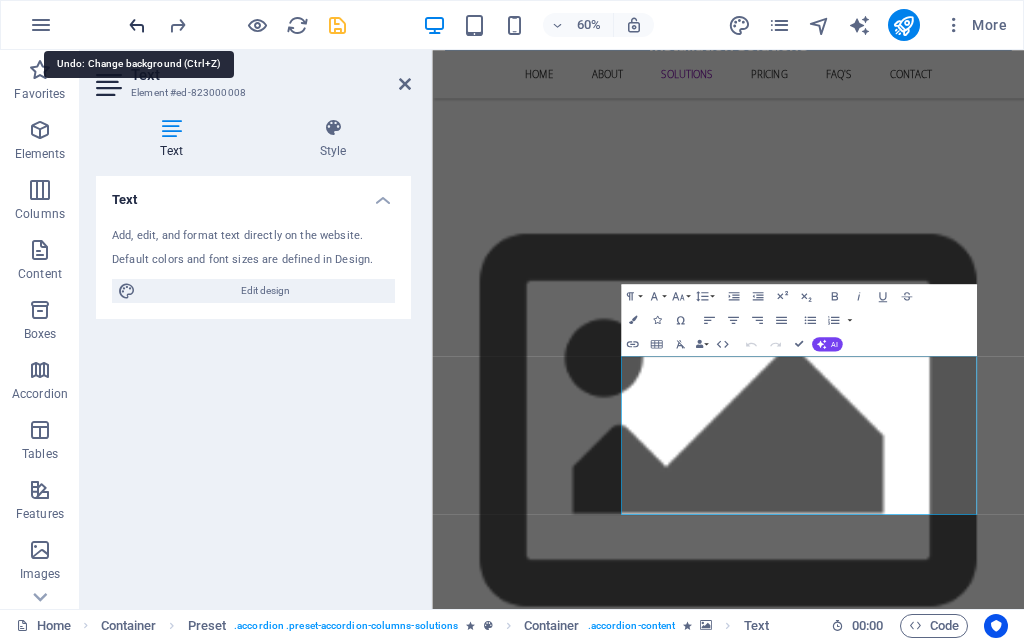 click at bounding box center [137, 25] 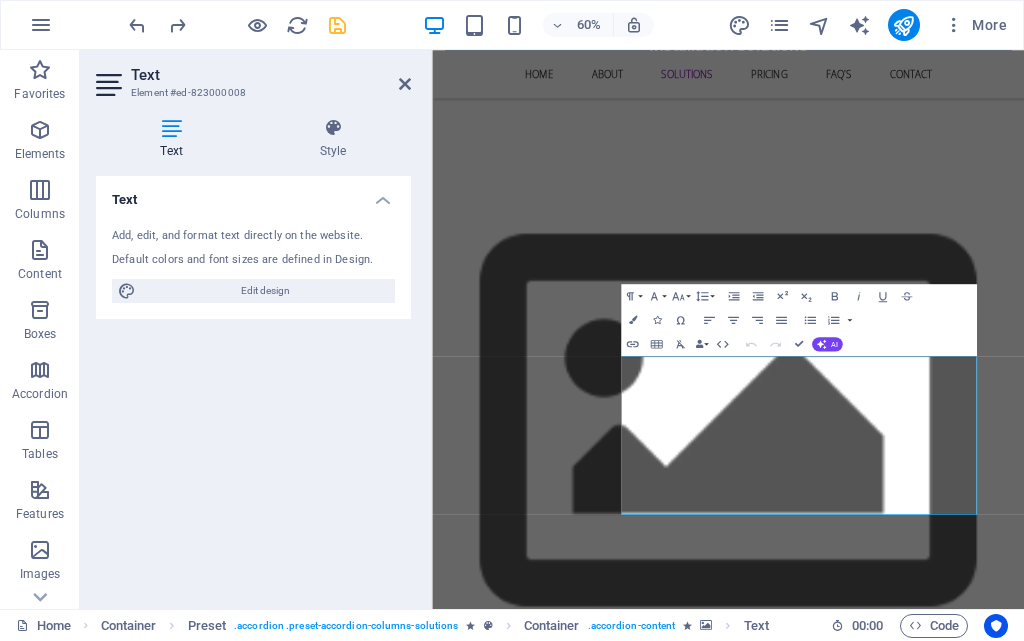 click on "Text" at bounding box center (271, 75) 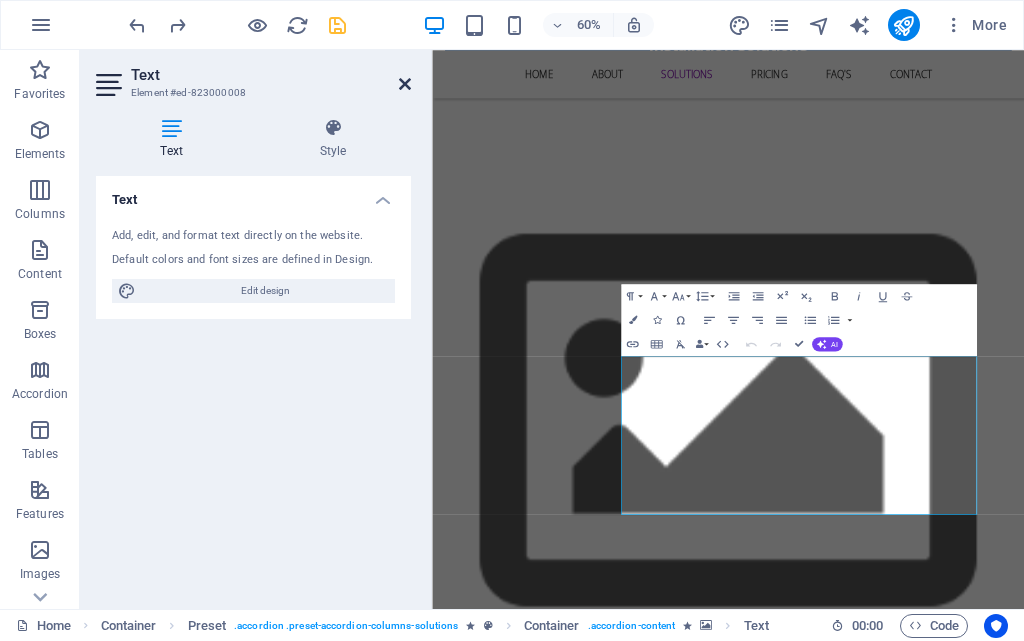 click at bounding box center [405, 84] 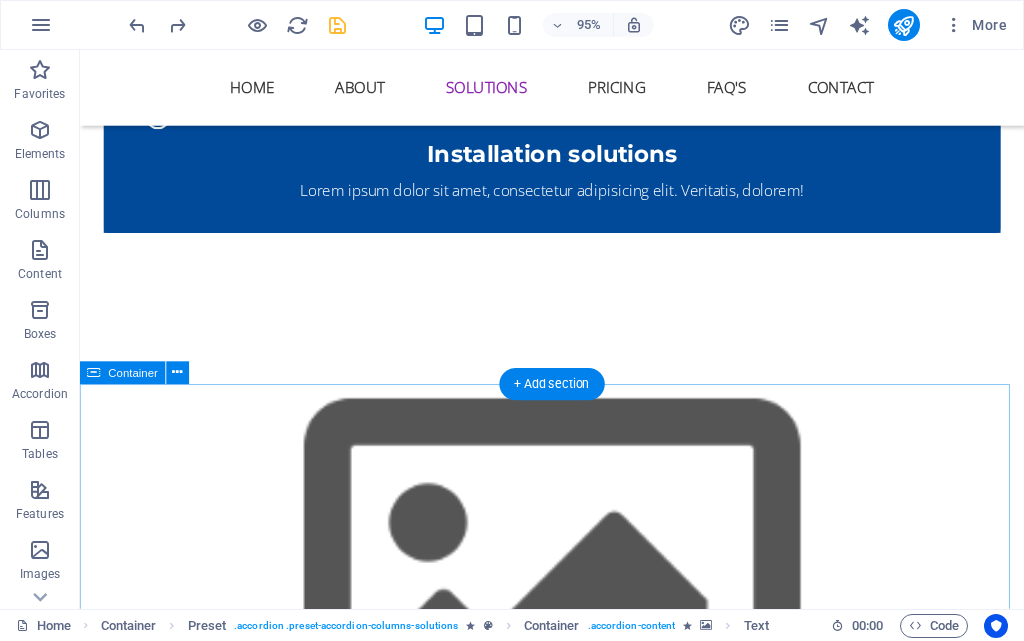 scroll, scrollTop: 2464, scrollLeft: 0, axis: vertical 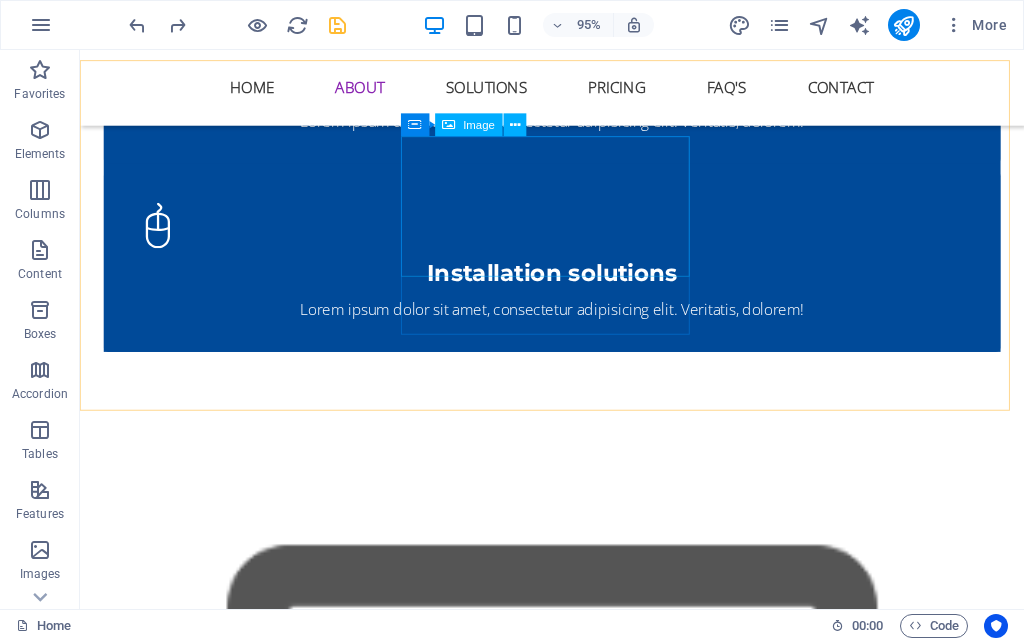 click at bounding box center [448, 125] 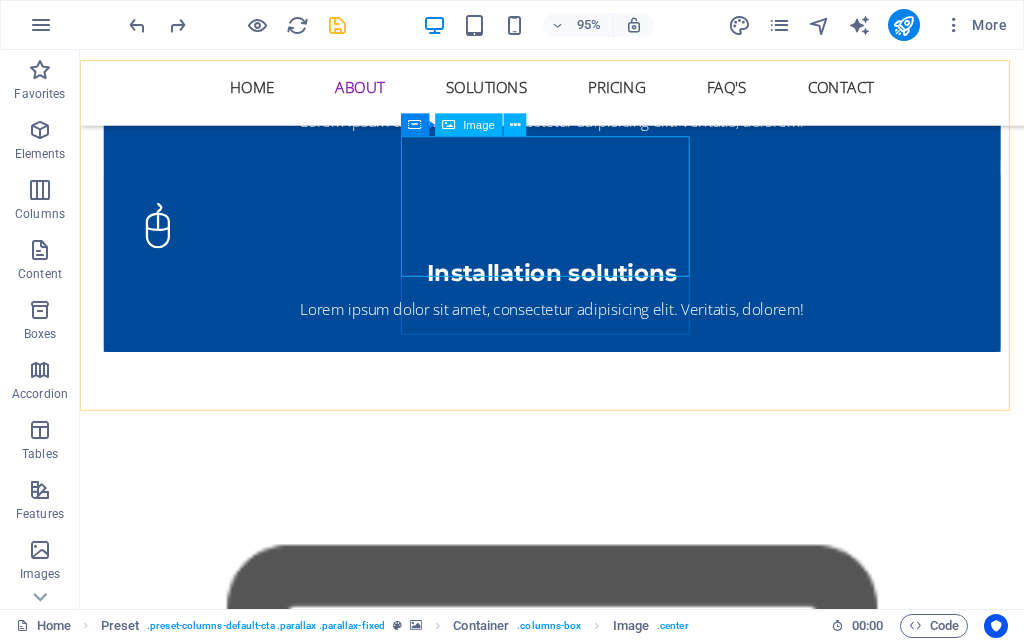 click at bounding box center (448, 125) 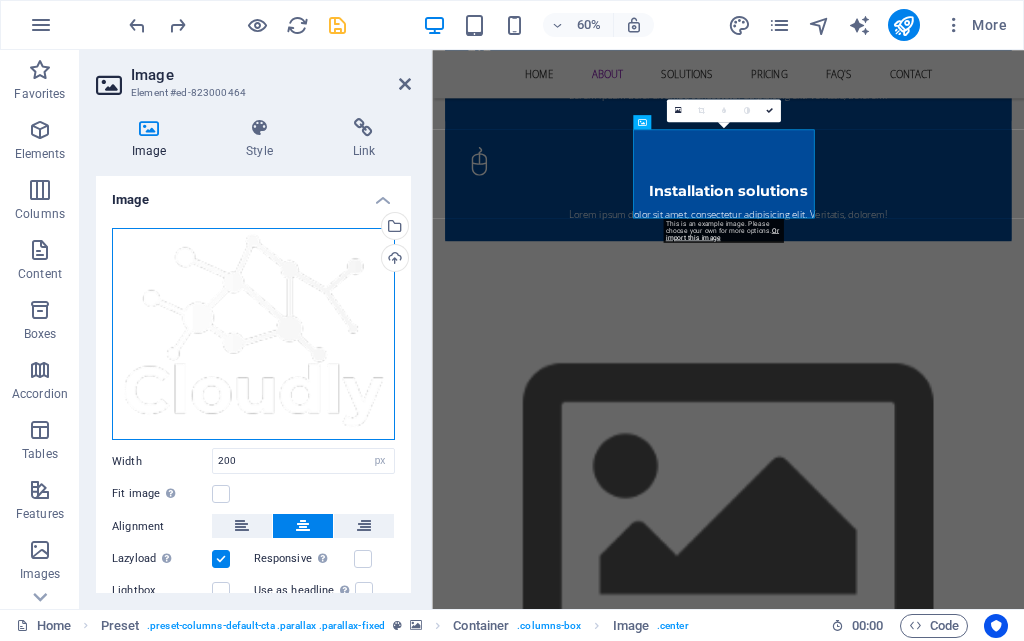click on "Drag files here, click to choose files or select files from Files or our free stock photos & videos" at bounding box center (253, 334) 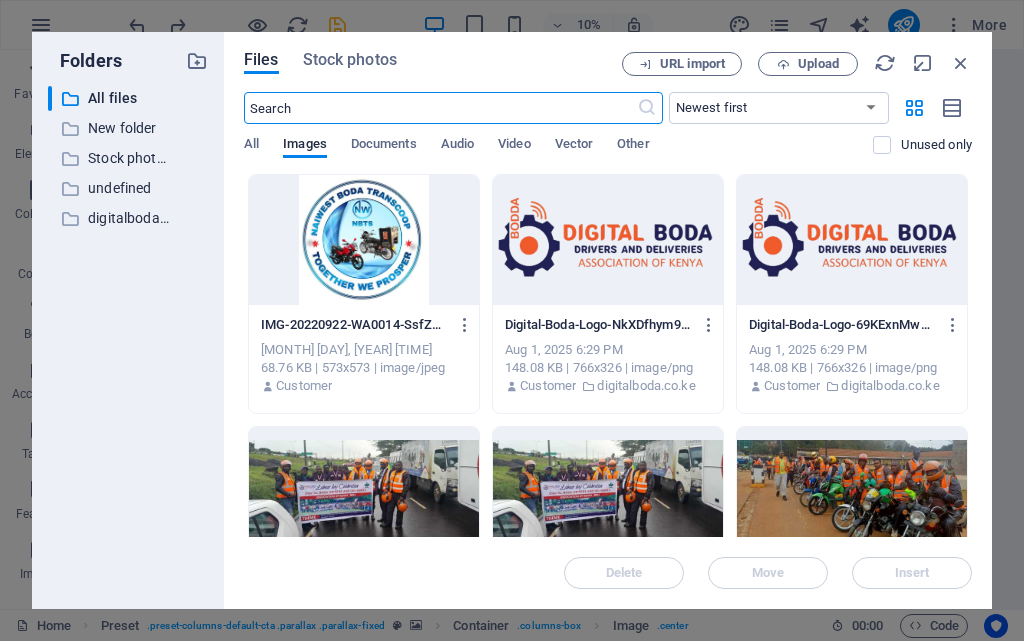 scroll, scrollTop: 6435, scrollLeft: 0, axis: vertical 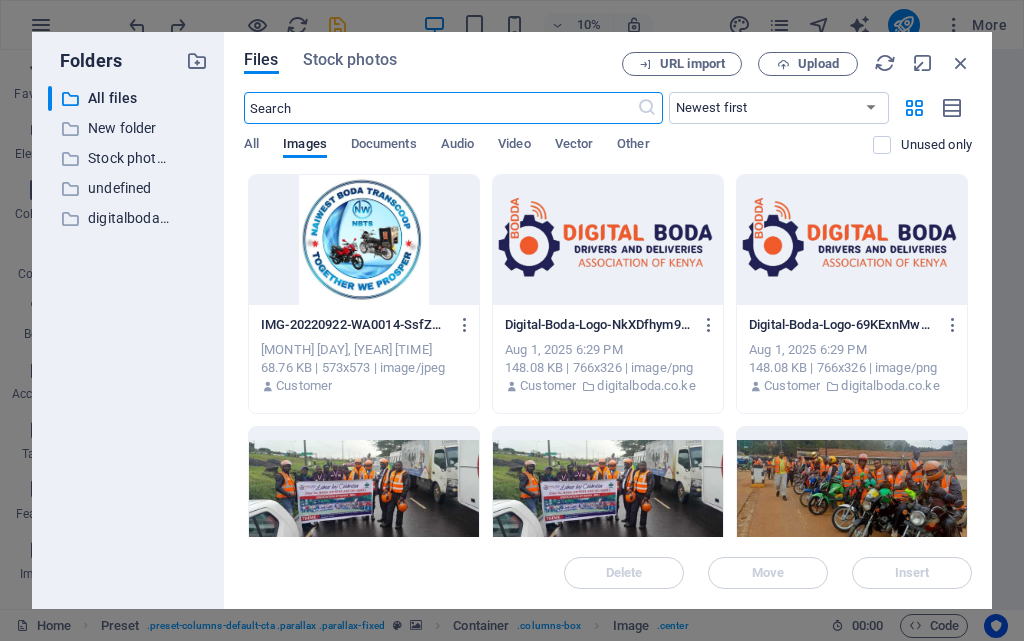 click at bounding box center (364, 240) 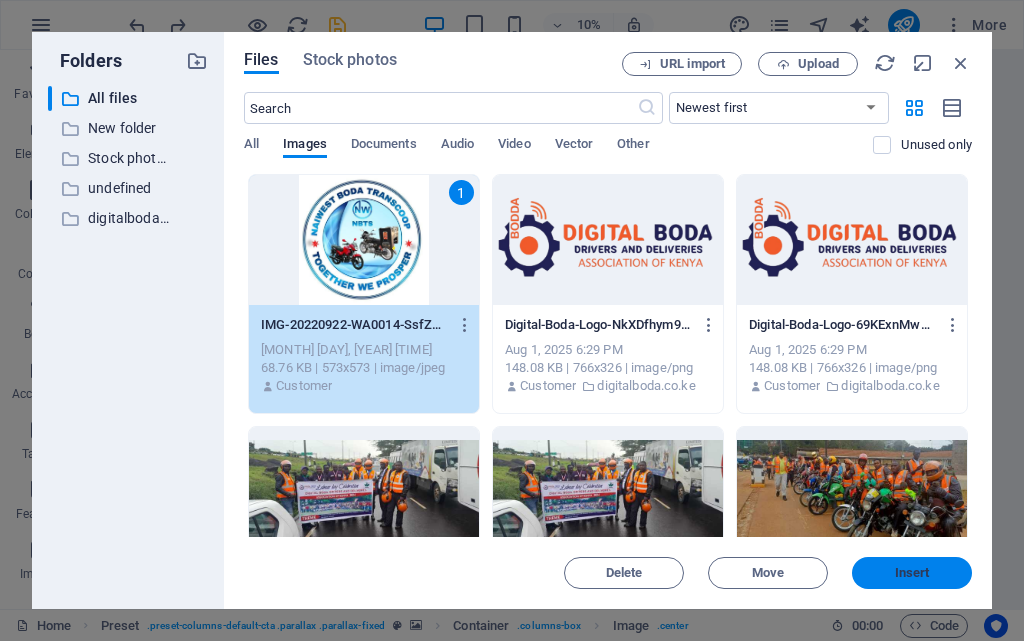 click on "Insert" at bounding box center [912, 573] 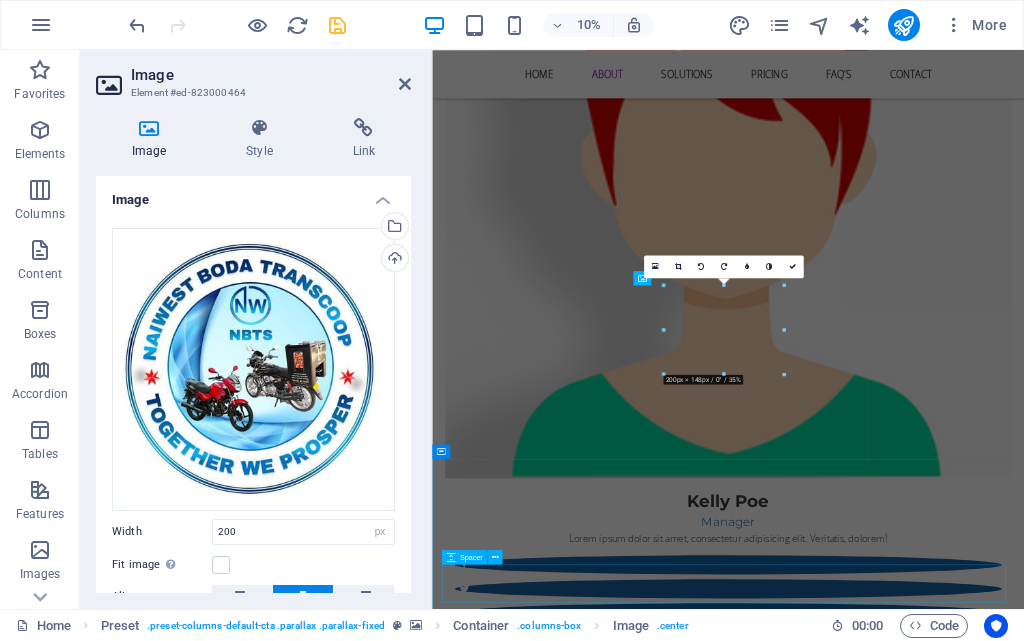 scroll, scrollTop: 2204, scrollLeft: 0, axis: vertical 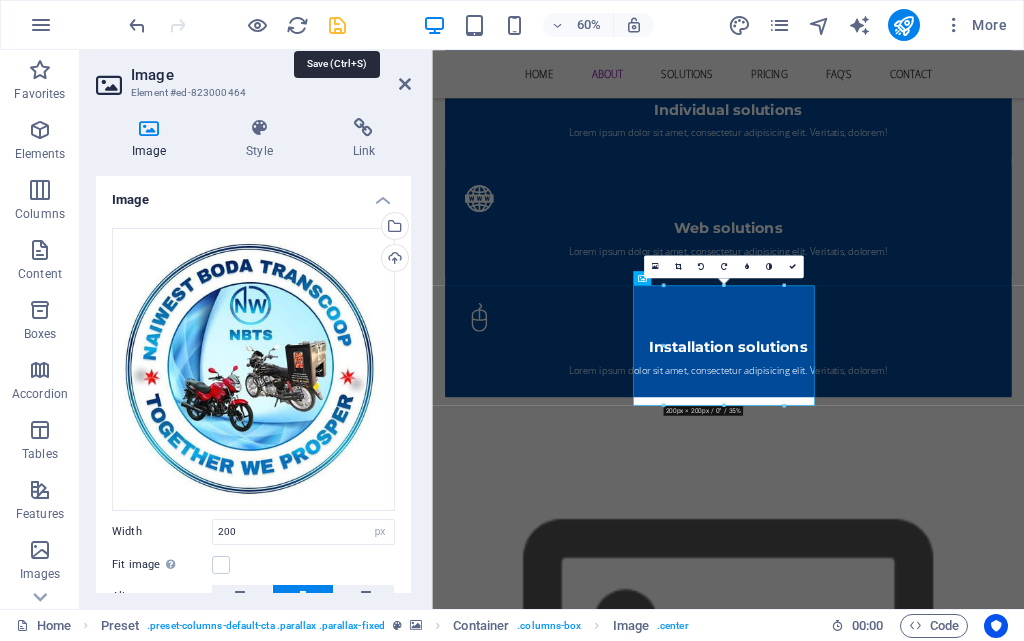 click at bounding box center [337, 25] 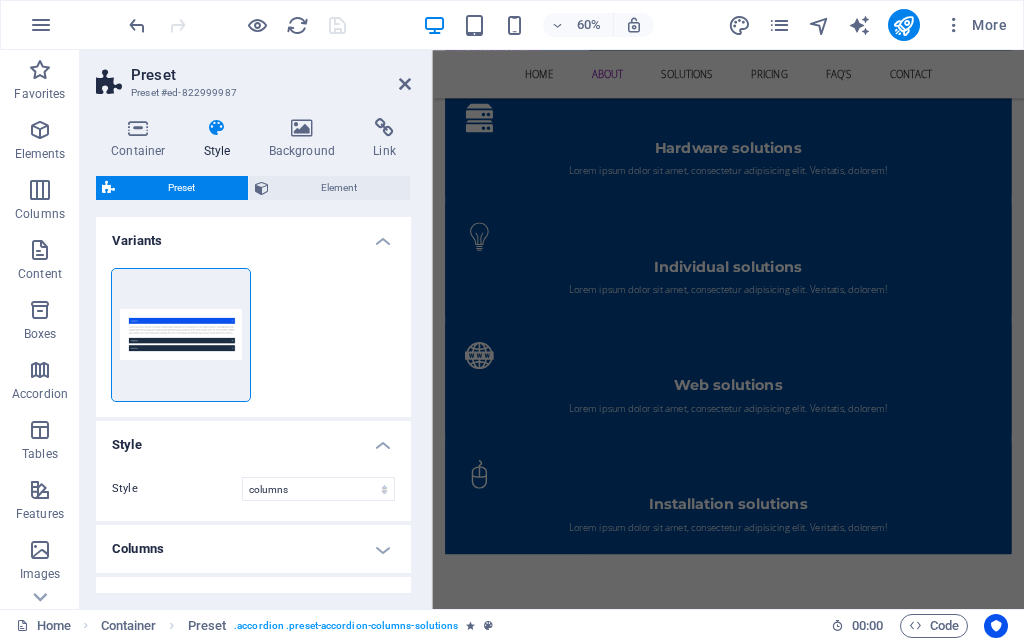 scroll, scrollTop: 2146, scrollLeft: 0, axis: vertical 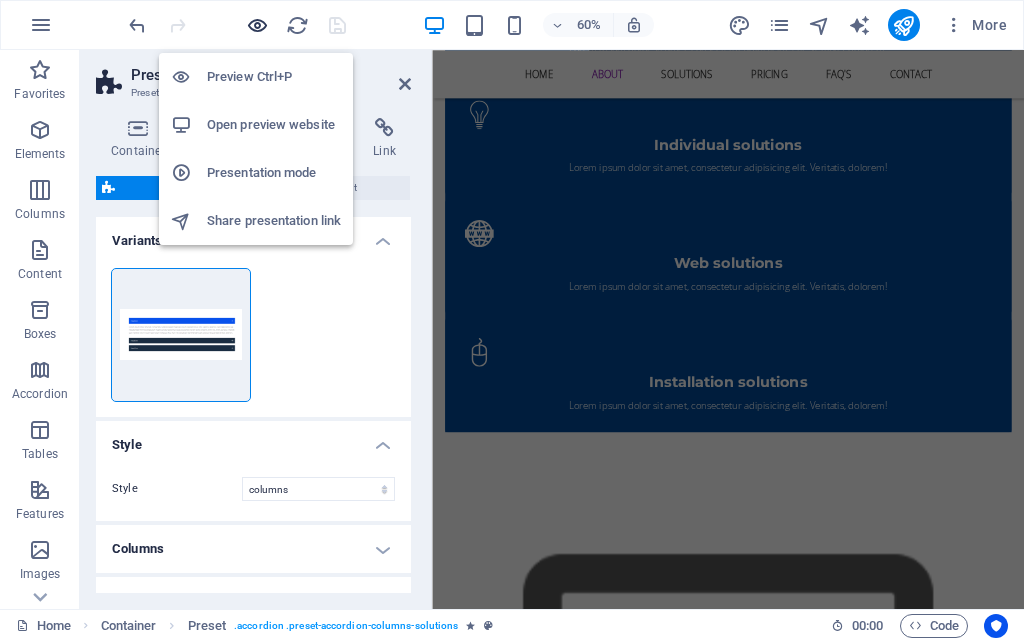click at bounding box center (257, 25) 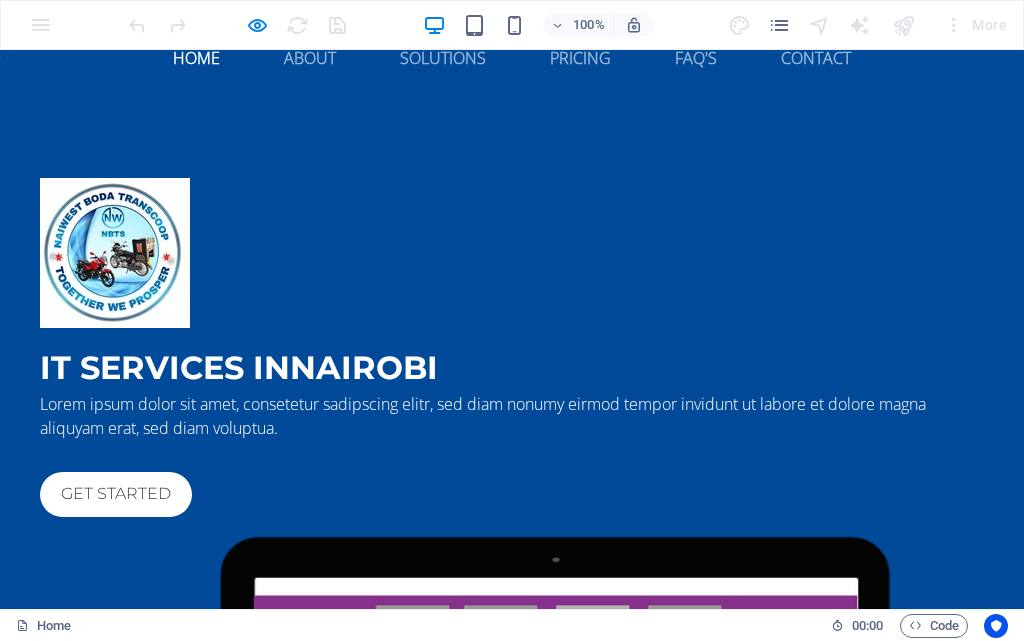 scroll, scrollTop: 632, scrollLeft: 0, axis: vertical 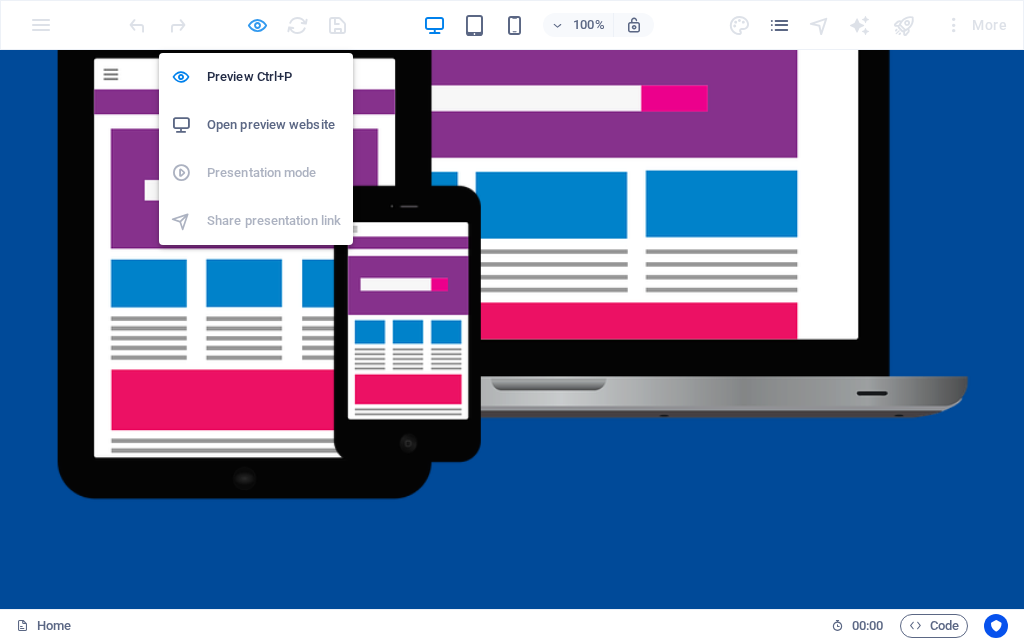 click at bounding box center [257, 25] 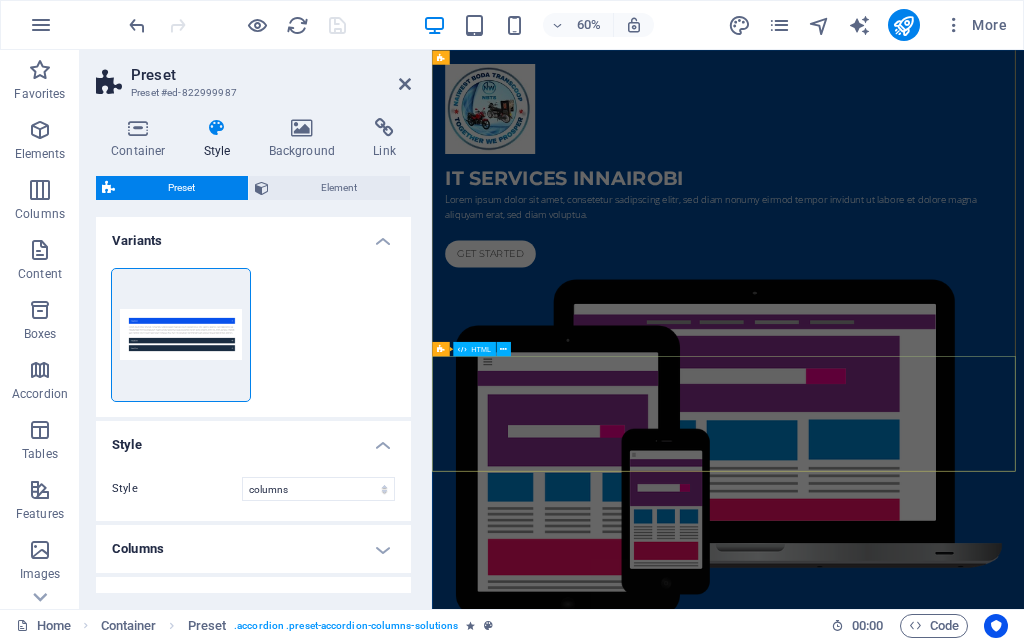 scroll, scrollTop: 125, scrollLeft: 0, axis: vertical 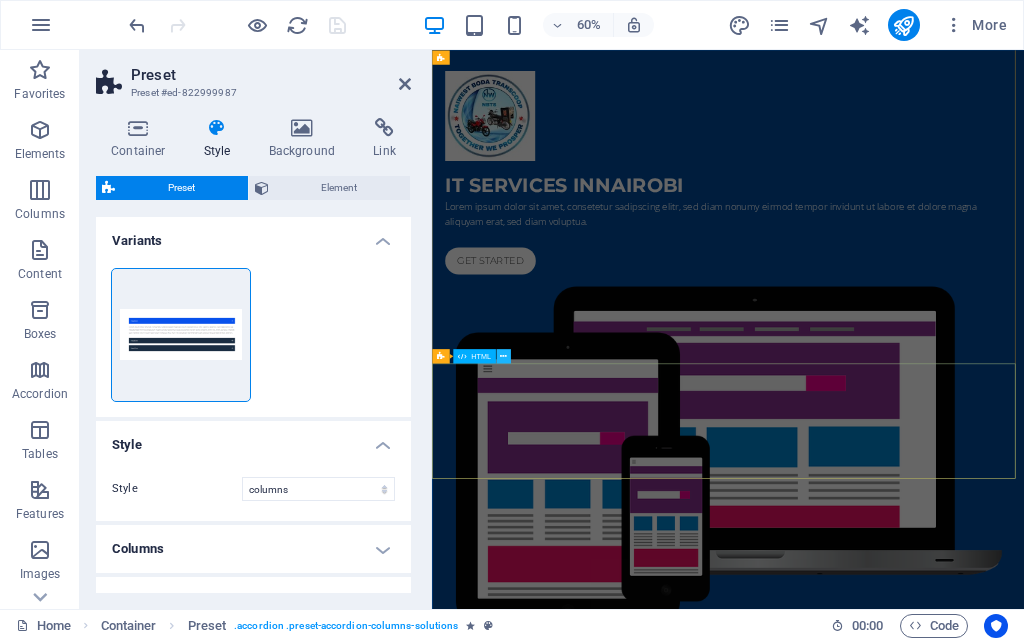 click at bounding box center [503, 356] 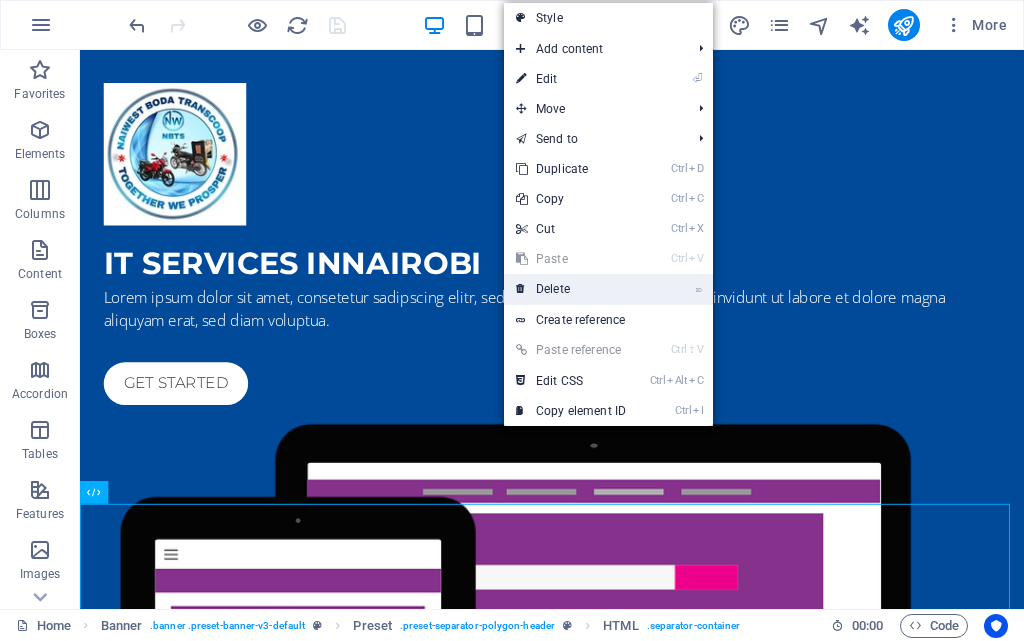 click on "⌦  Delete" at bounding box center (571, 289) 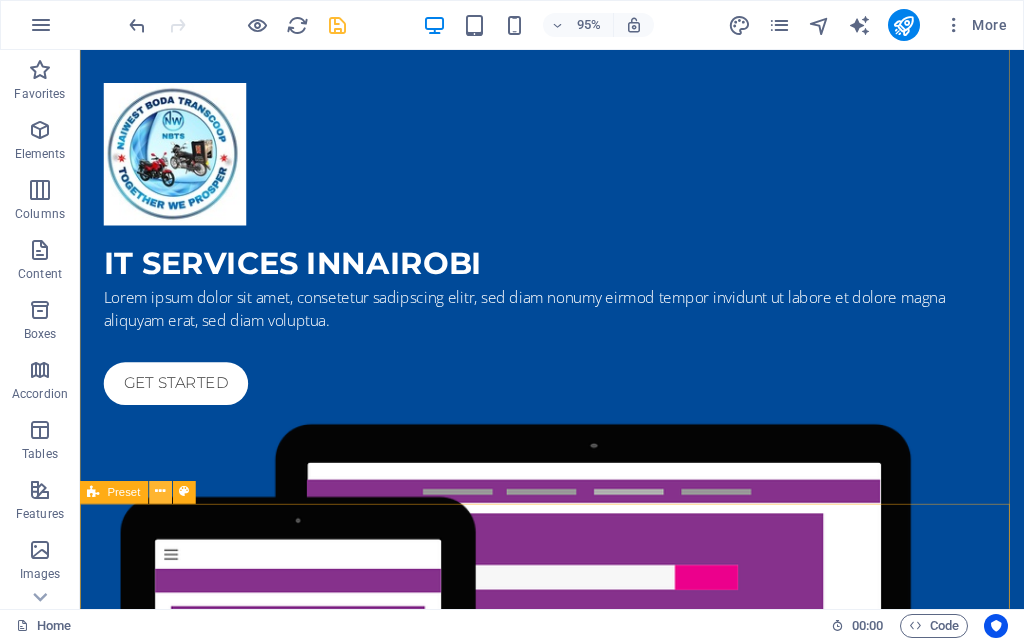 click at bounding box center (160, 493) 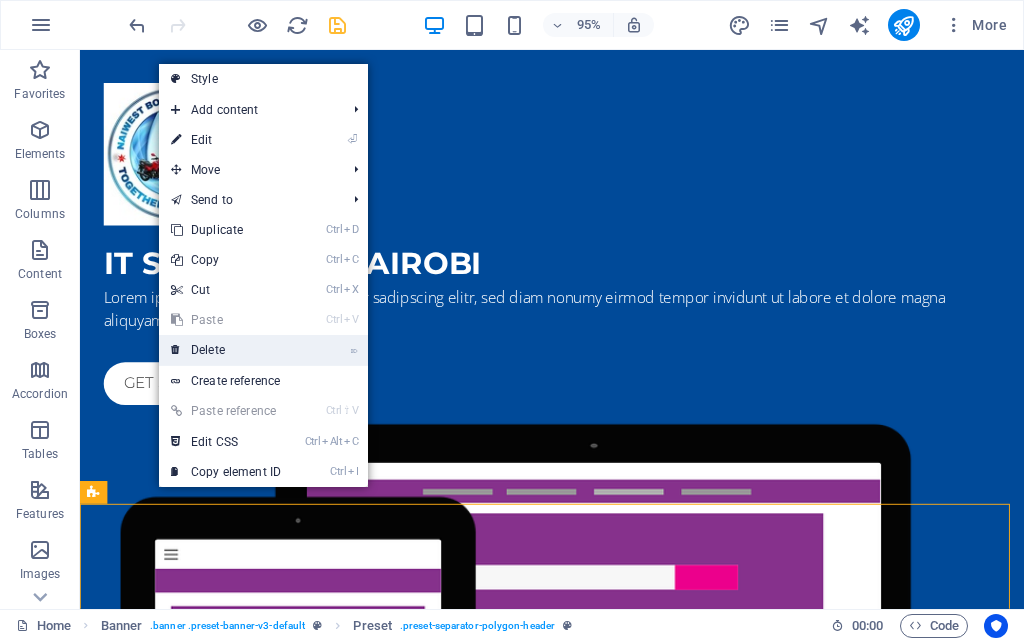 click on "⌦  Delete" at bounding box center (226, 350) 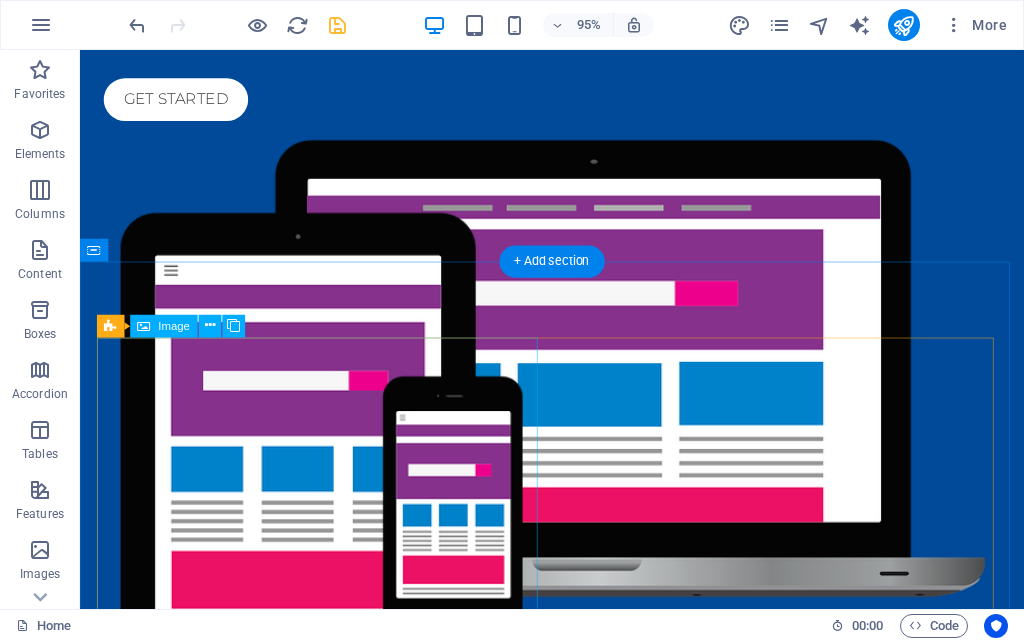 scroll, scrollTop: 425, scrollLeft: 0, axis: vertical 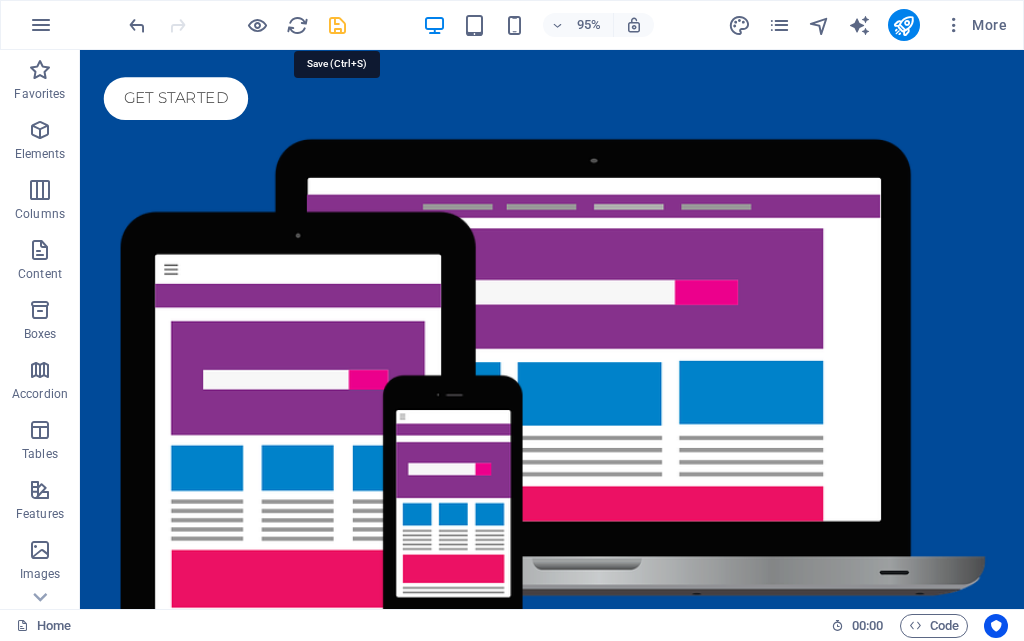 click at bounding box center [337, 25] 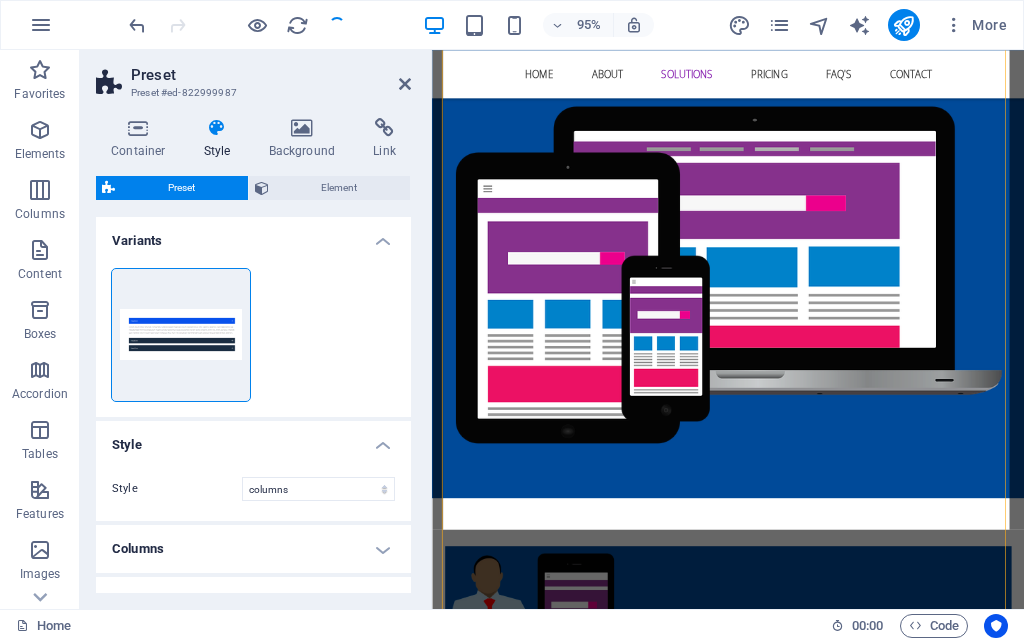 scroll, scrollTop: 3325, scrollLeft: 0, axis: vertical 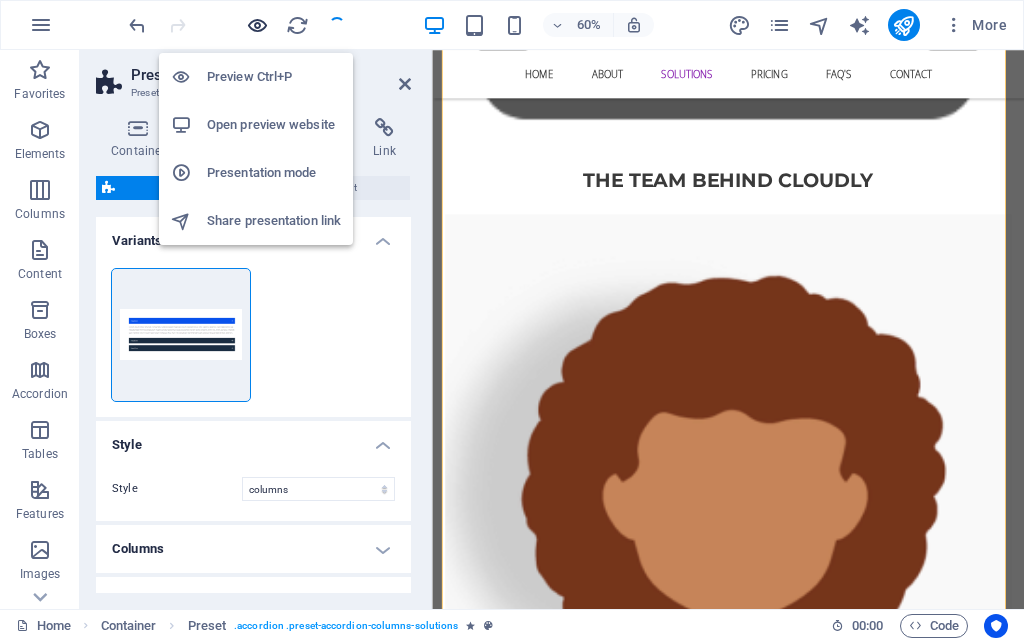 click at bounding box center [257, 25] 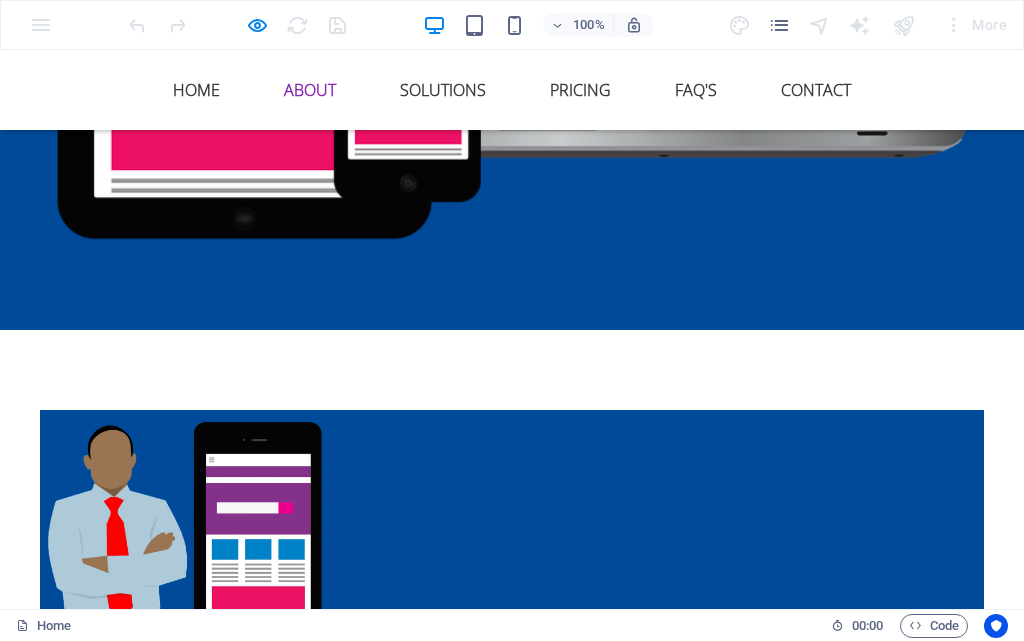 scroll, scrollTop: 1092, scrollLeft: 0, axis: vertical 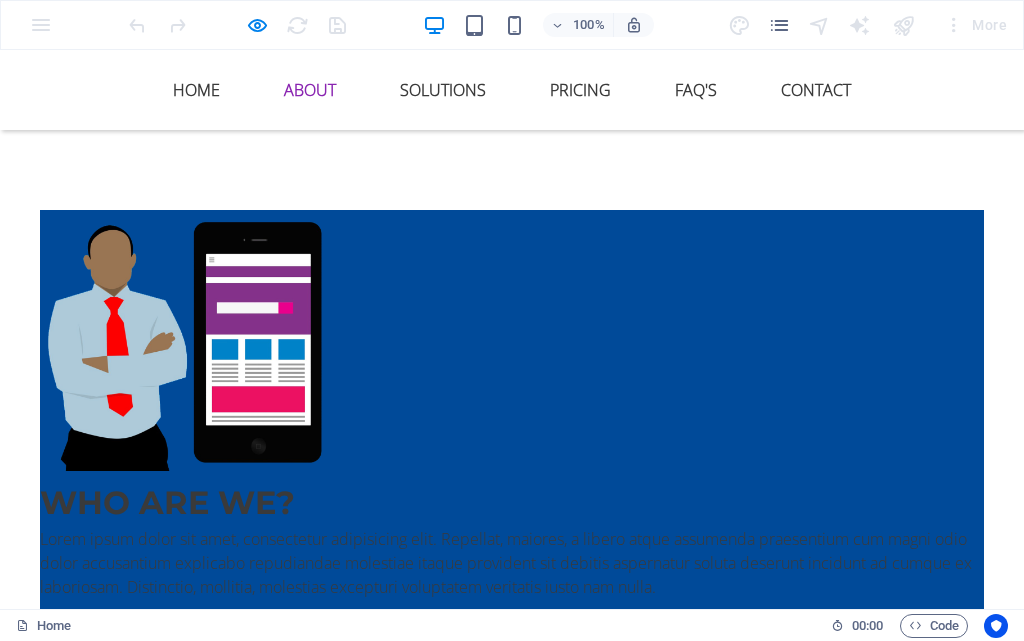 click on "Who are we? Lorem ipsum dolor sit amet, consectetur adipisicing elit. Repellat, maiores, a libero atque assumenda praesentium cum magni odio dolor accusantium explicabo repudiandae molestiae itaque provident sit debitis aspernatur soluta deserunt incidunt ad cumque ex laboriosam. Distinctio, mollitia, molestias excepturi voluptatem veritatis iusto nam nulla.  At vero eos et accusam et justo duo dolores et ea rebum. Stet clita kasd gubergren, no sea takimata sanctus est Lorem ipsum dolor sit amet. Get in touch Hardware solutions Lorem ipsum dolor sit amet, consectetur adipisicing elit. Veritatis, dolorem! Individual solutions Lorem ipsum dolor sit amet, consectetur adipisicing elit. Veritatis, dolorem! Web solutions Lorem ipsum dolor sit amet, consectetur adipisicing elit. Veritatis, dolorem! Installation solutions Lorem ipsum dolor sit amet, consectetur adipisicing elit. Veritatis, dolorem!" at bounding box center (512, 879) 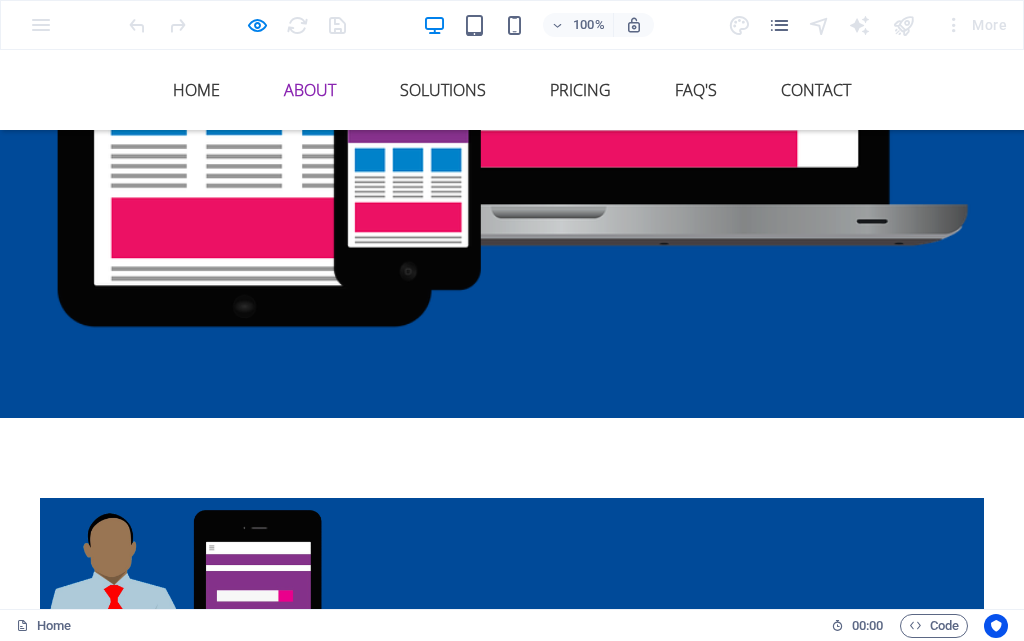 scroll, scrollTop: 792, scrollLeft: 0, axis: vertical 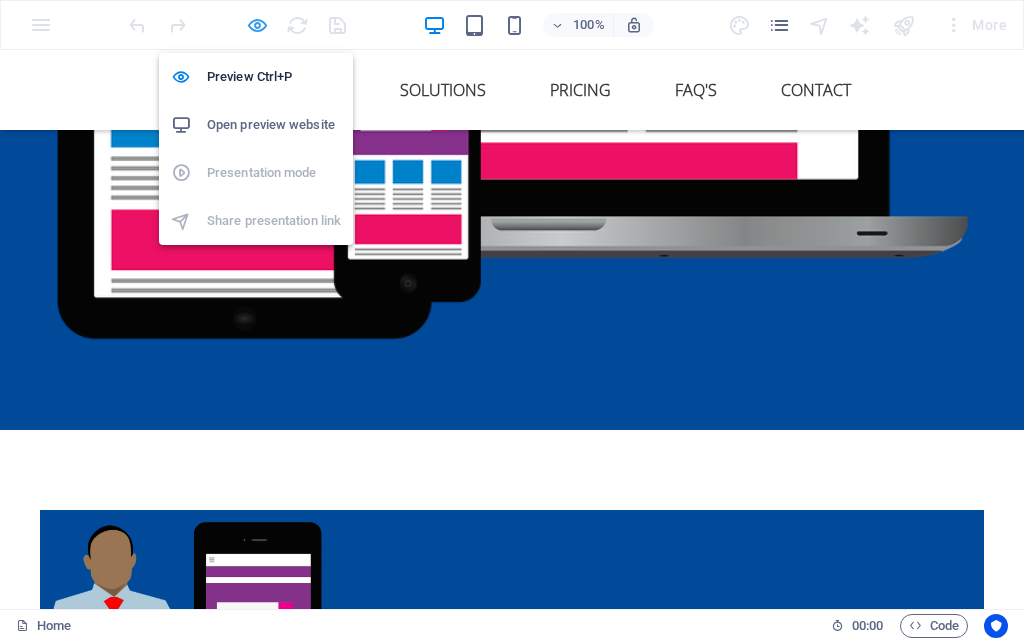 click at bounding box center (257, 25) 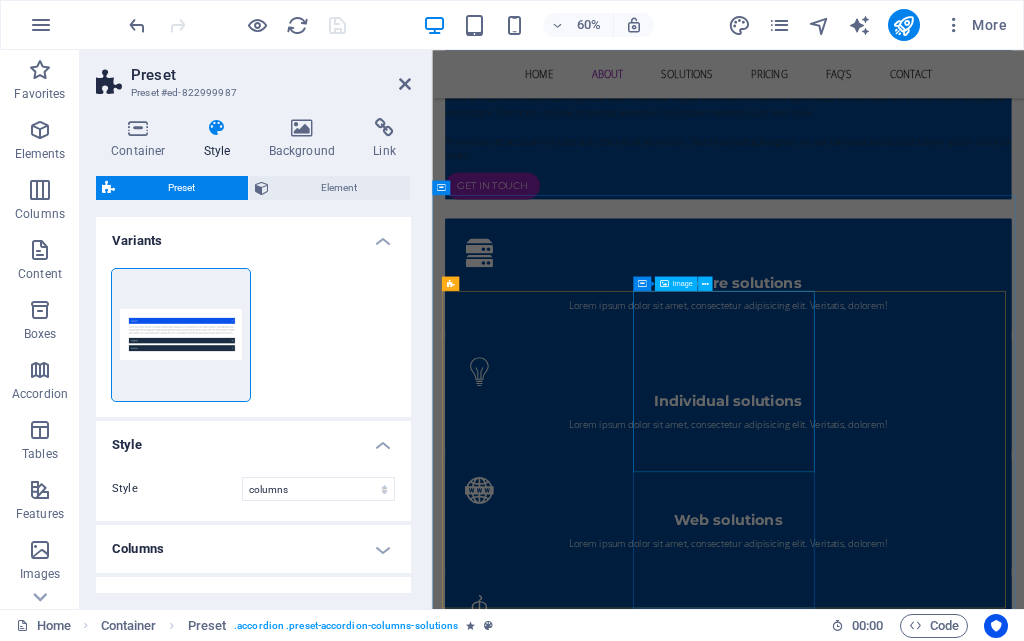 scroll, scrollTop: 1025, scrollLeft: 0, axis: vertical 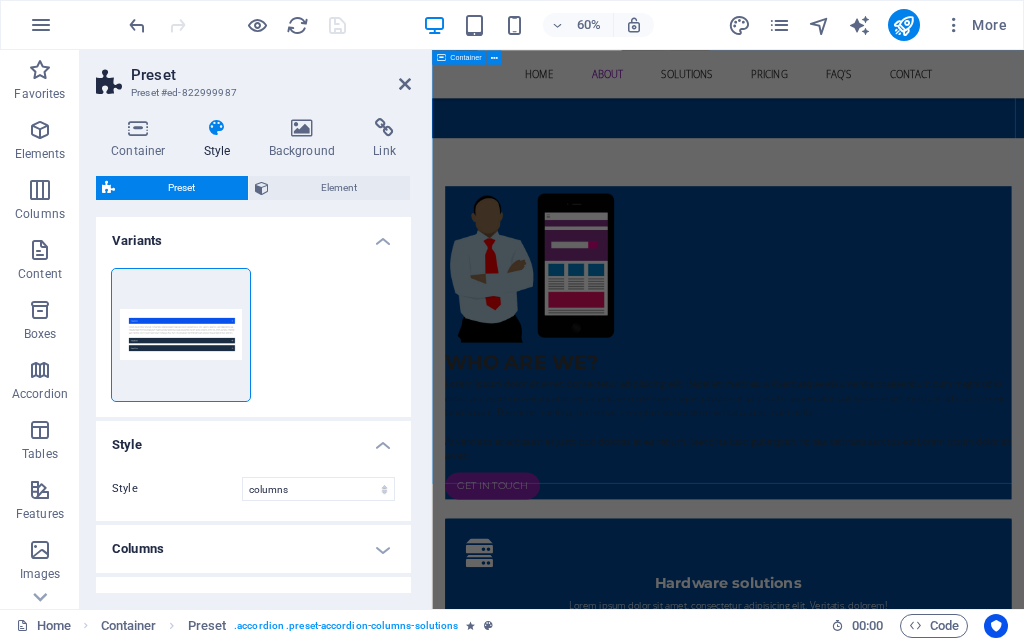 click on "Who are we? Lorem ipsum dolor sit amet, consectetur adipisicing elit. Repellat, maiores, a libero atque assumenda praesentium cum magni odio dolor accusantium explicabo repudiandae molestiae itaque provident sit debitis aspernatur soluta deserunt incidunt ad cumque ex laboriosam. Distinctio, mollitia, molestias excepturi voluptatem veritatis iusto nam nulla.  At vero eos et accusam et justo duo dolores et ea rebum. Stet clita kasd gubergren, no sea takimata sanctus est Lorem ipsum dolor sit amet. Get in touch Hardware solutions Lorem ipsum dolor sit amet, consectetur adipisicing elit. Veritatis, dolorem! Individual solutions Lorem ipsum dolor sit amet, consectetur adipisicing elit. Veritatis, dolorem! Web solutions Lorem ipsum dolor sit amet, consectetur adipisicing elit. Veritatis, dolorem! Installation solutions Lorem ipsum dolor sit amet, consectetur adipisicing elit. Veritatis, dolorem!" at bounding box center (925, 946) 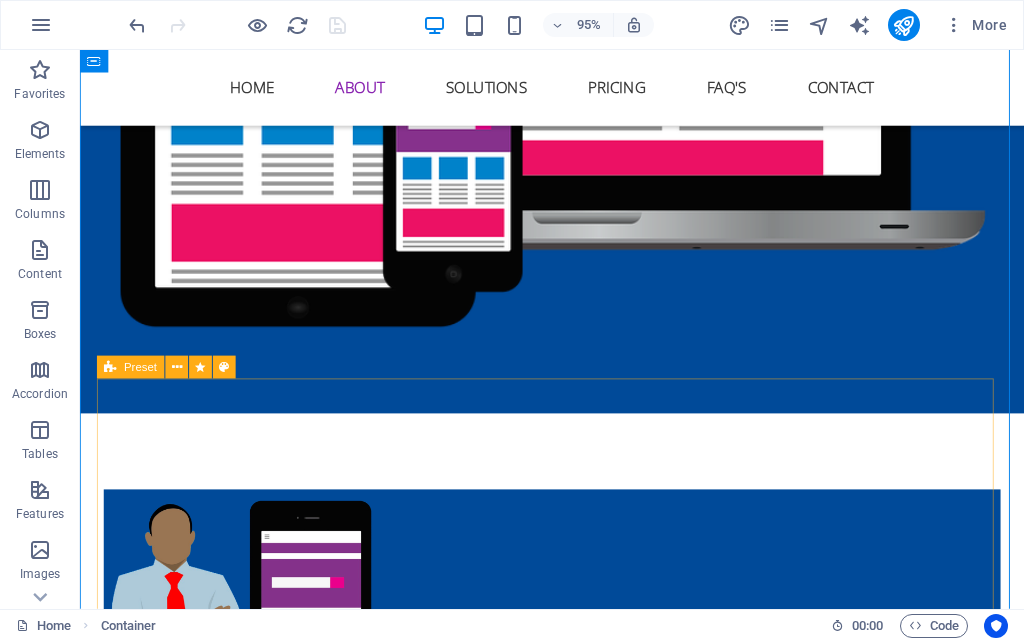 click on "Hardware solutions Lorem ipsum dolor sit amet, consectetur adipisicing elit. Veritatis, dolorem! Individual solutions Lorem ipsum dolor sit amet, consectetur adipisicing elit. Veritatis, dolorem! Web solutions Lorem ipsum dolor sit amet, consectetur adipisicing elit. Veritatis, dolorem! Installation solutions Lorem ipsum dolor sit amet, consectetur adipisicing elit. Veritatis, dolorem!" at bounding box center (577, 1459) 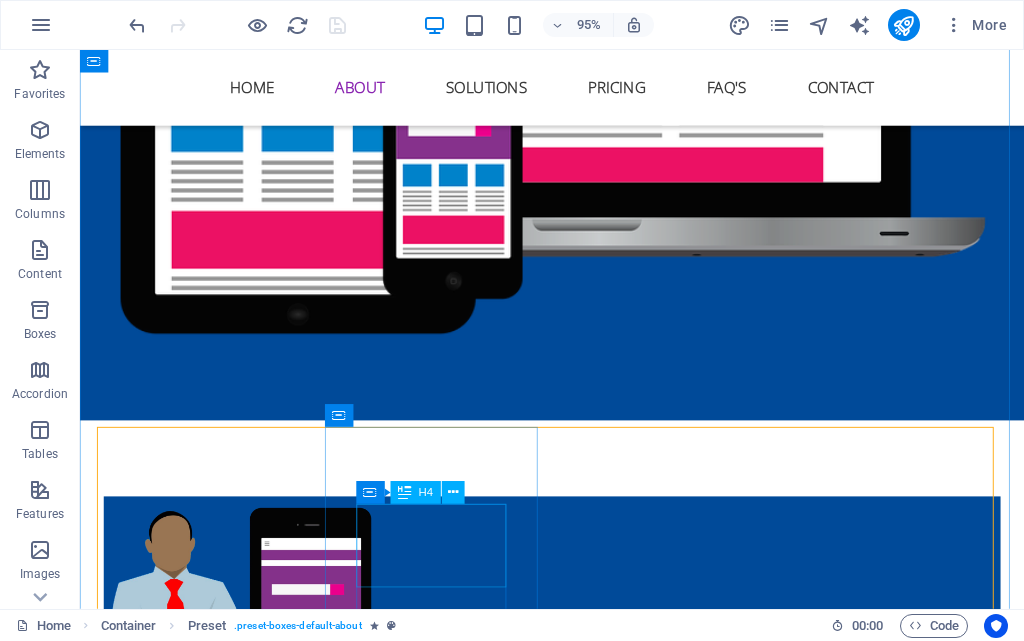 scroll, scrollTop: 789, scrollLeft: 0, axis: vertical 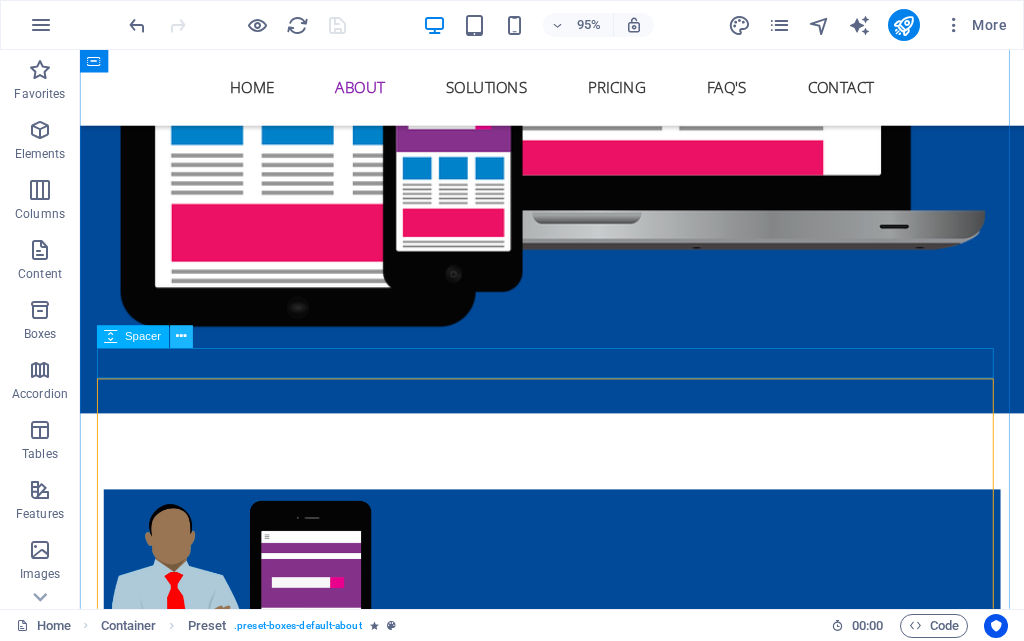 click at bounding box center [181, 337] 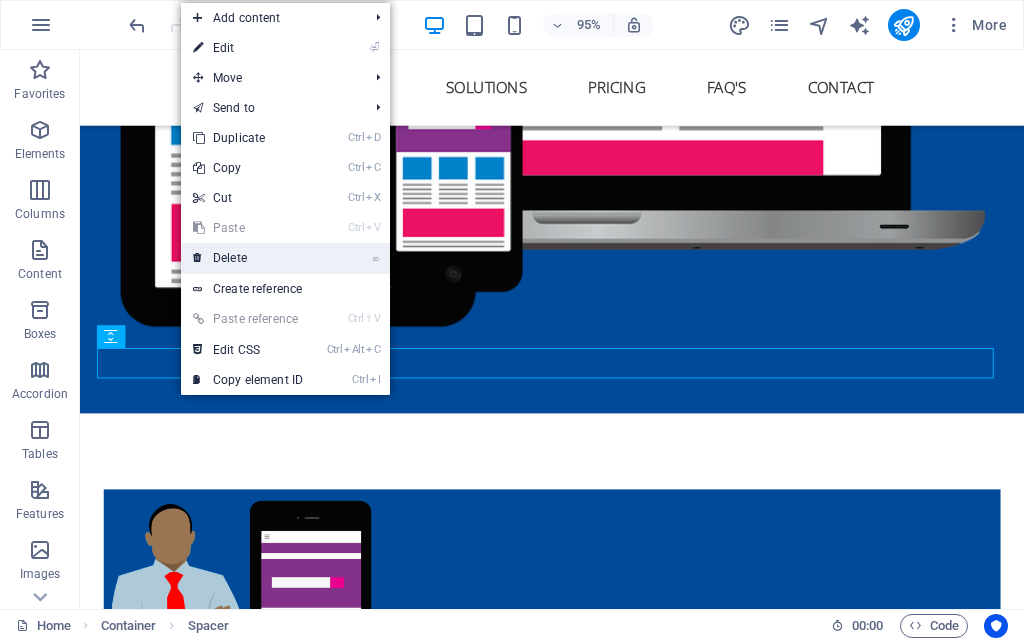click on "⌦  Delete" at bounding box center [248, 258] 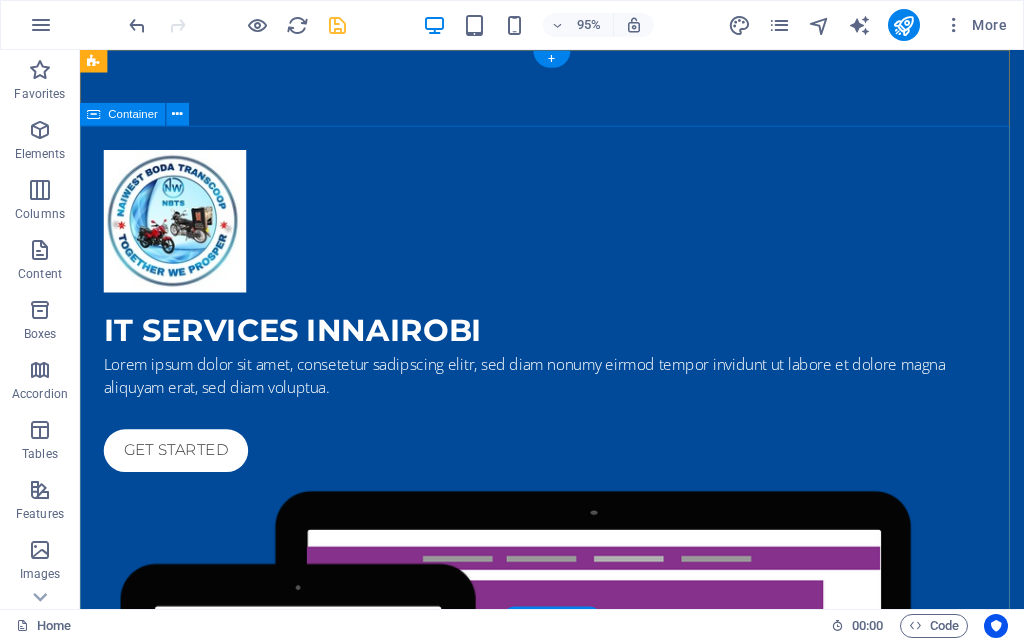 scroll, scrollTop: 0, scrollLeft: 0, axis: both 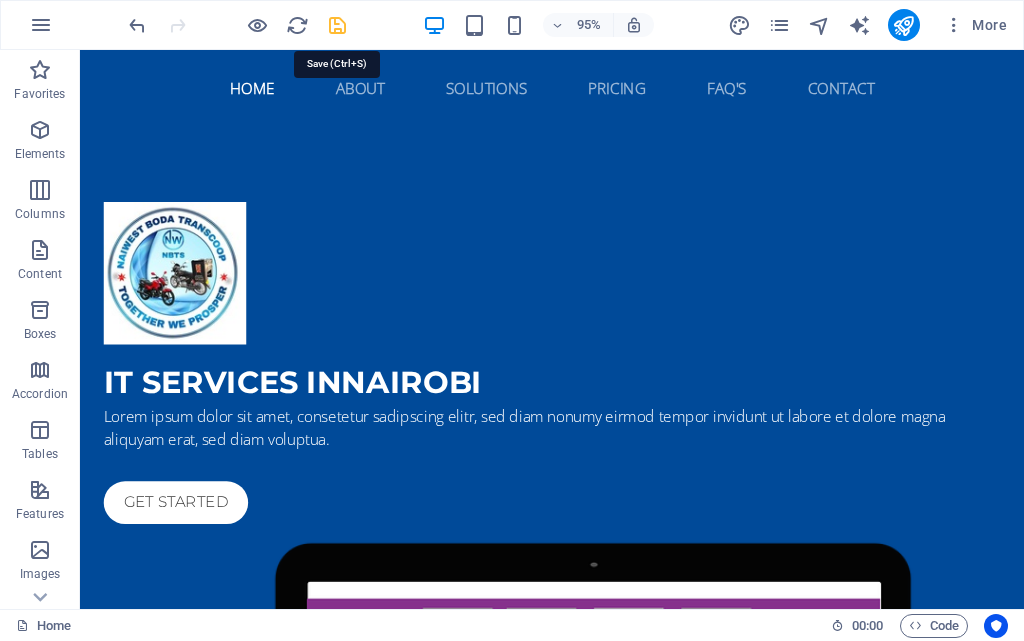click at bounding box center [337, 25] 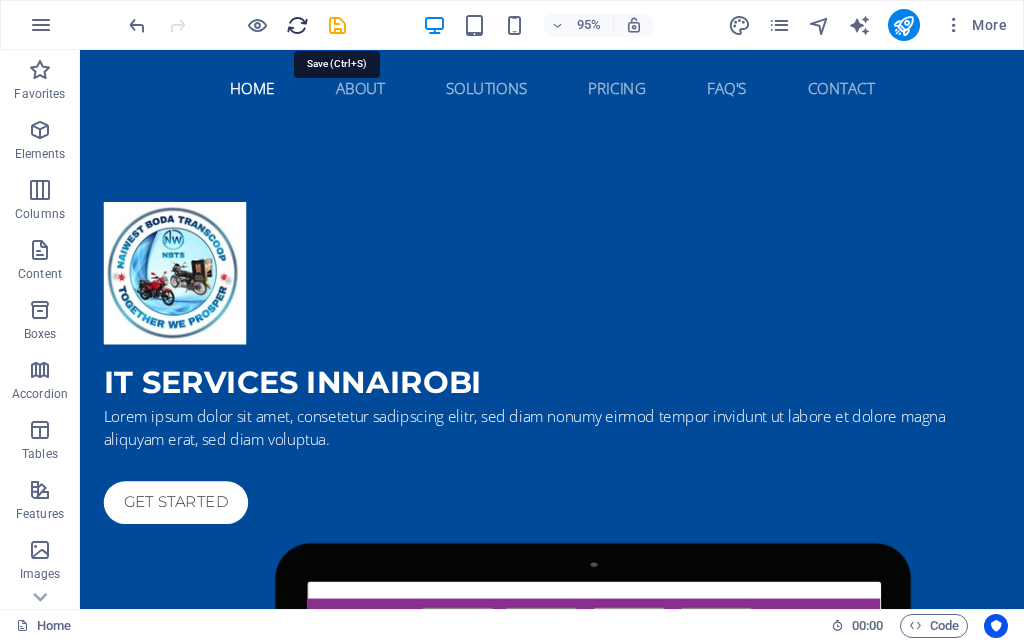 select on "columns" 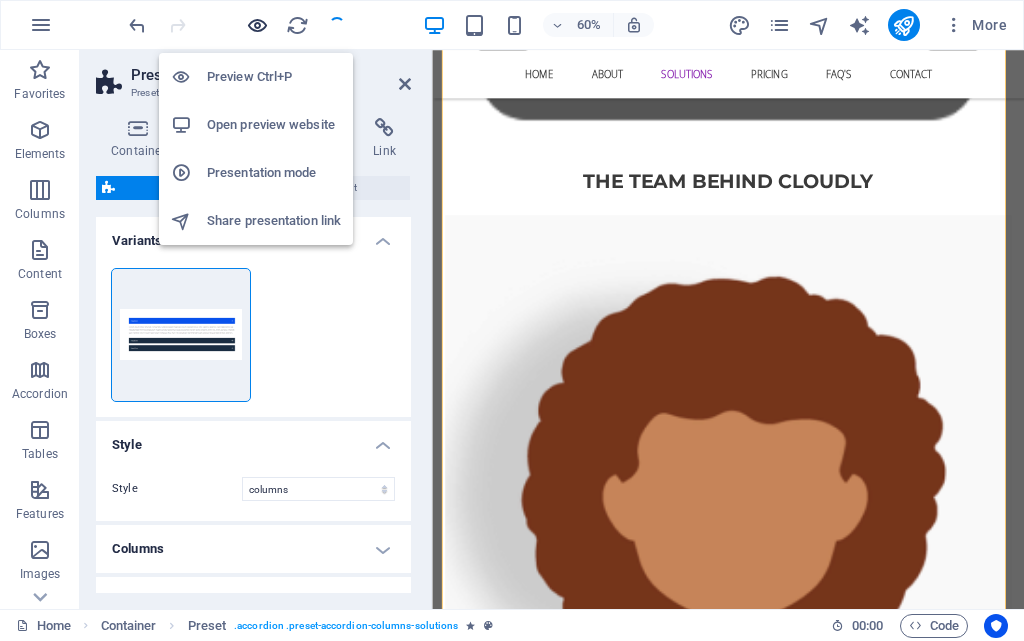 click at bounding box center (257, 25) 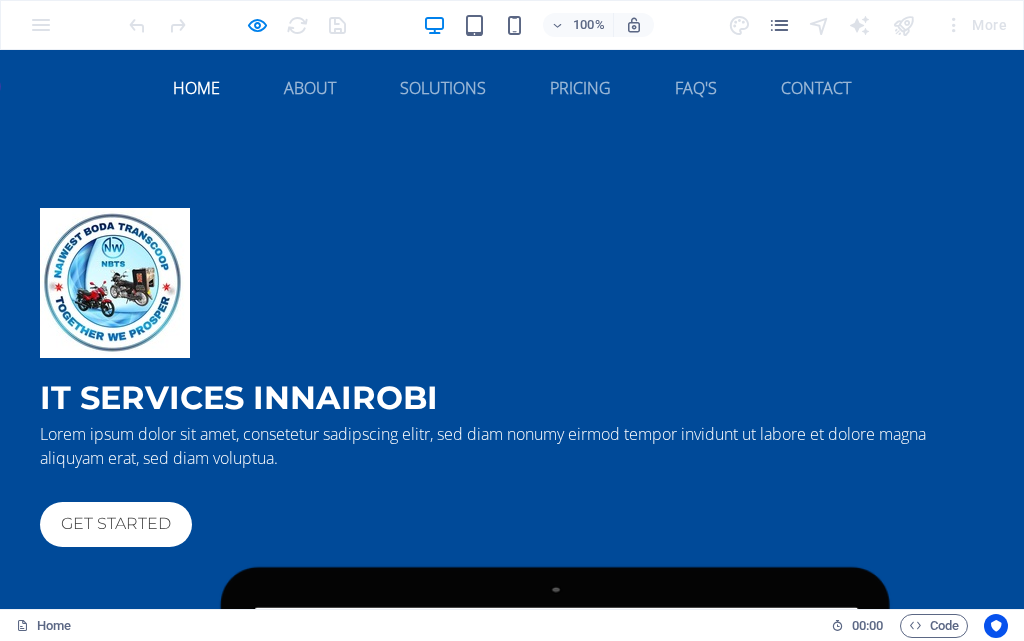 scroll, scrollTop: 0, scrollLeft: 0, axis: both 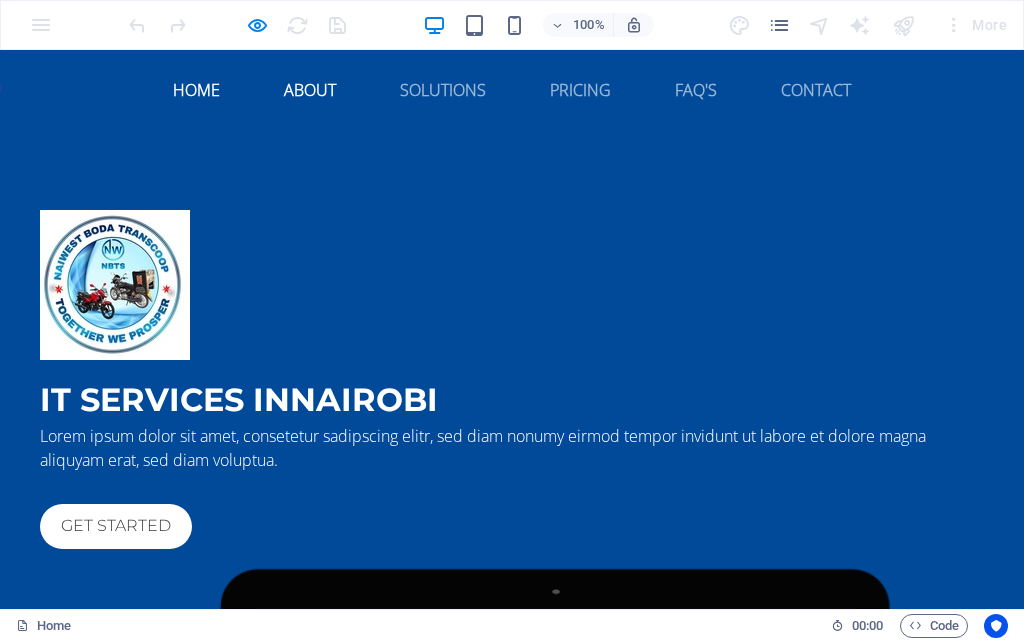 click on "About" at bounding box center (310, 90) 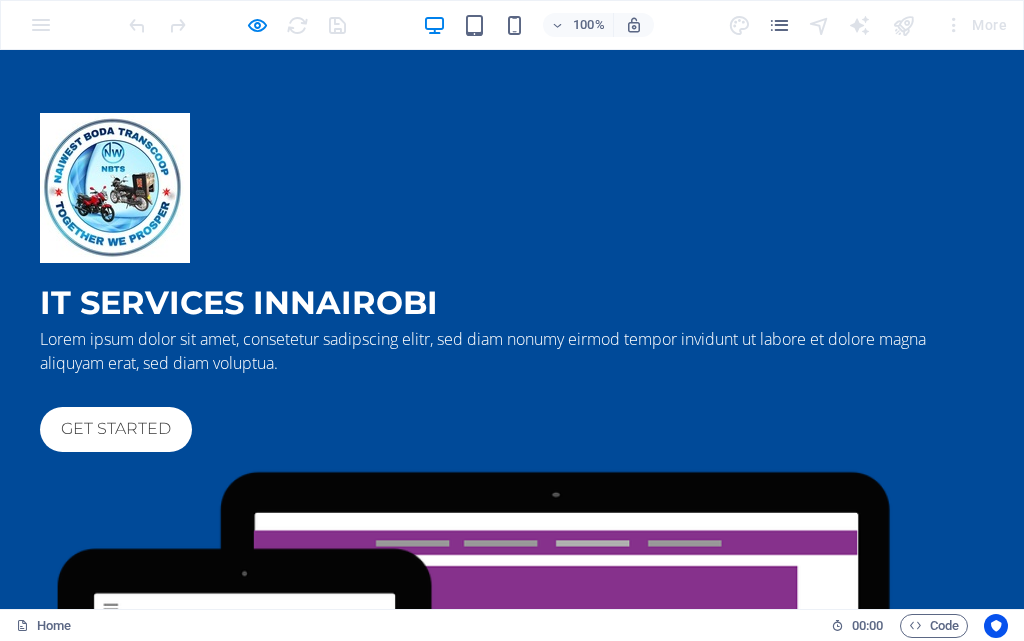 scroll, scrollTop: 0, scrollLeft: 0, axis: both 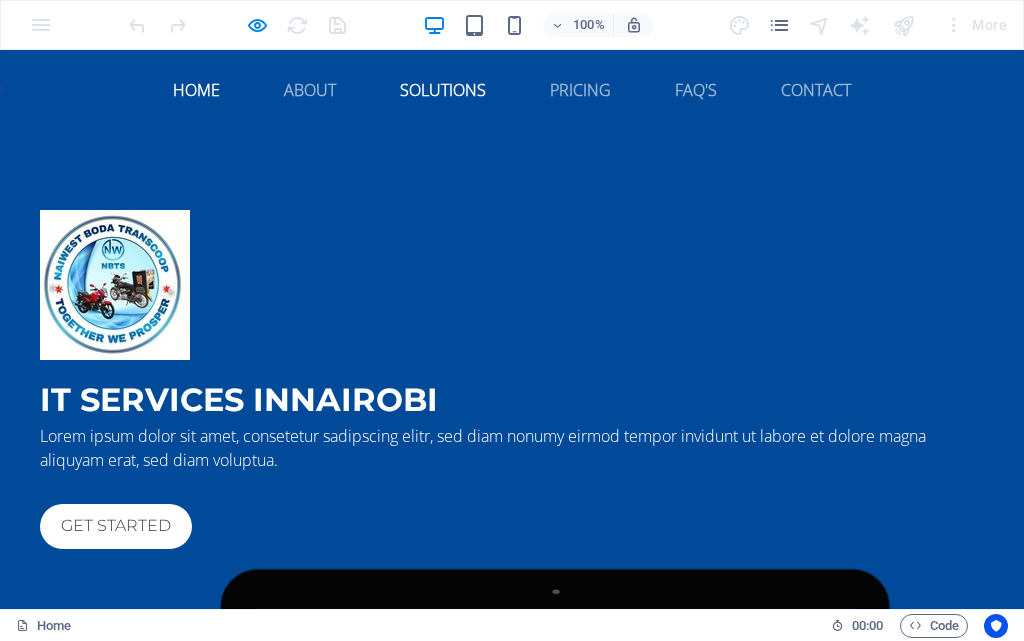 click on "Solutions" at bounding box center (443, 90) 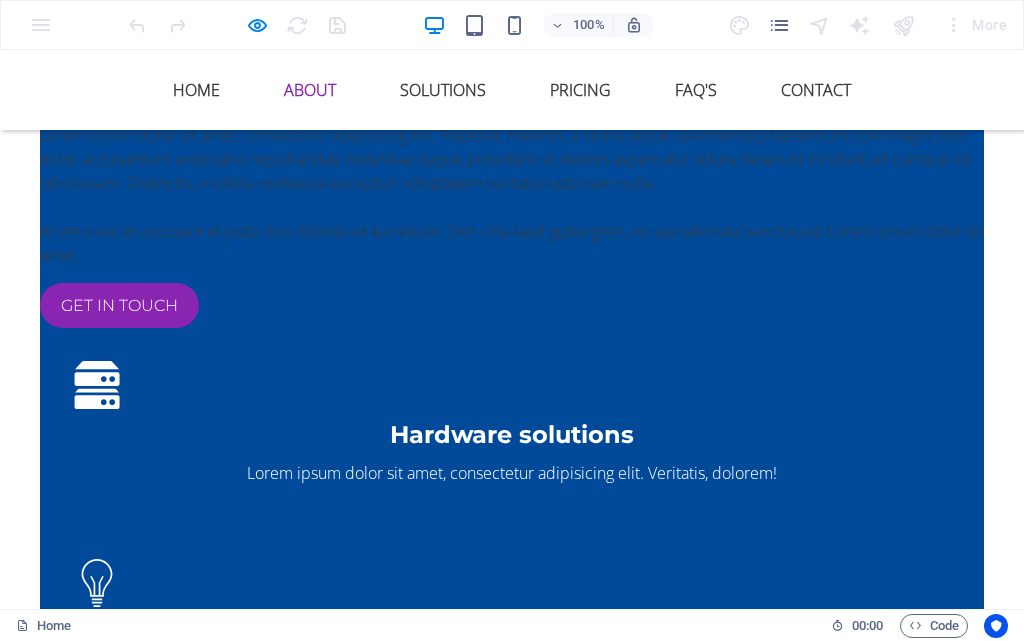 scroll, scrollTop: 1492, scrollLeft: 0, axis: vertical 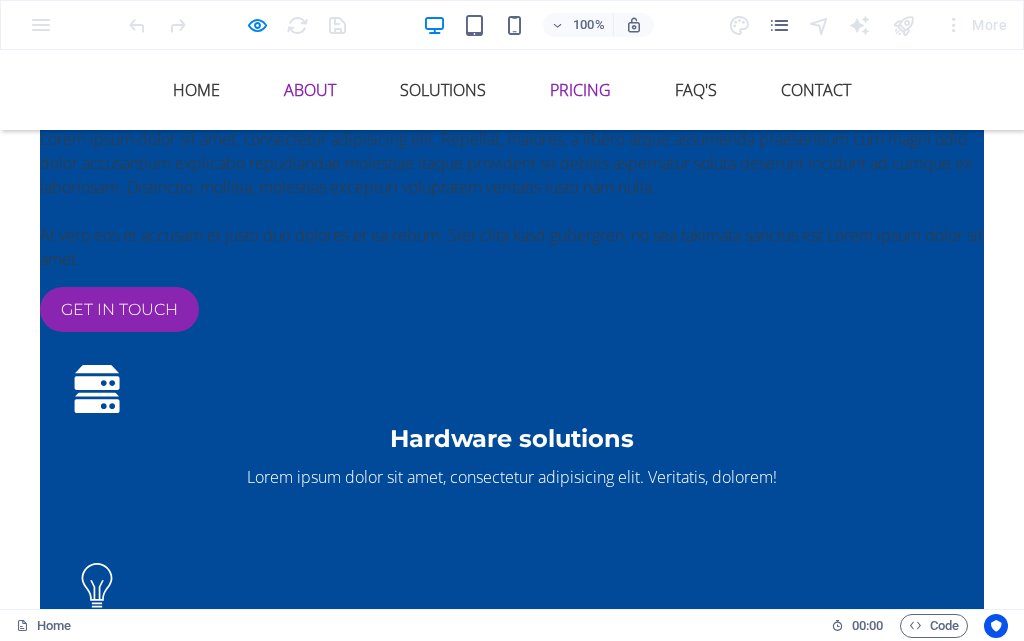 click on "Pricing" at bounding box center (580, 90) 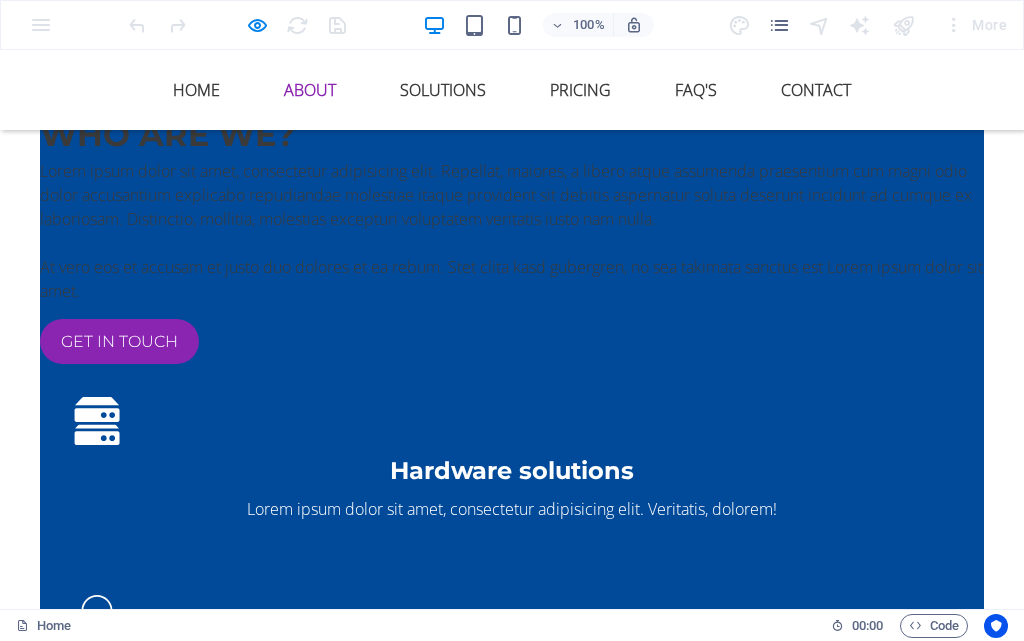 scroll, scrollTop: 960, scrollLeft: 0, axis: vertical 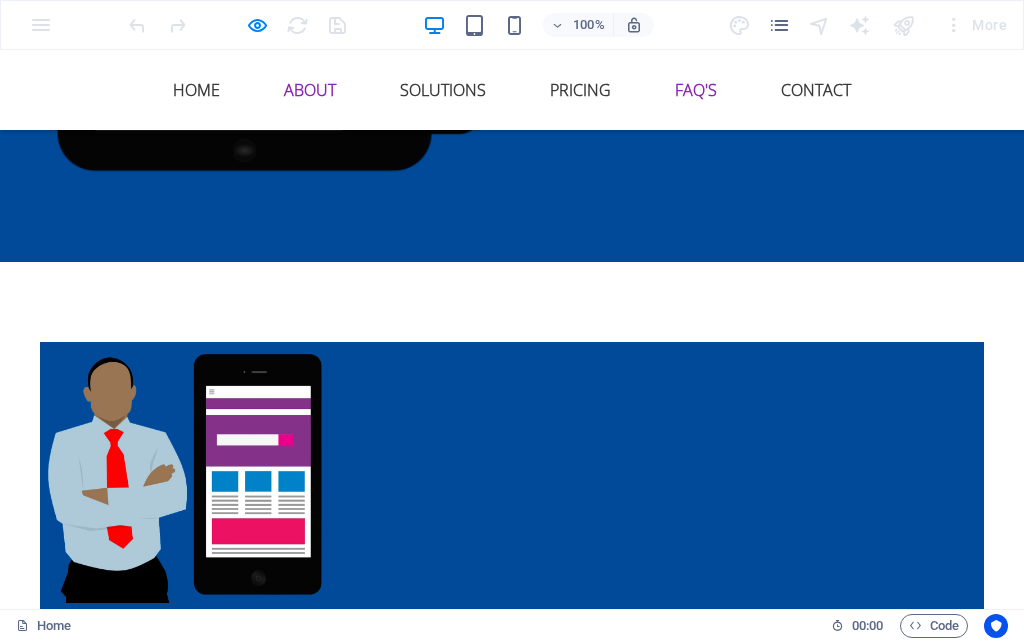 click on "FAQ's" at bounding box center [696, 90] 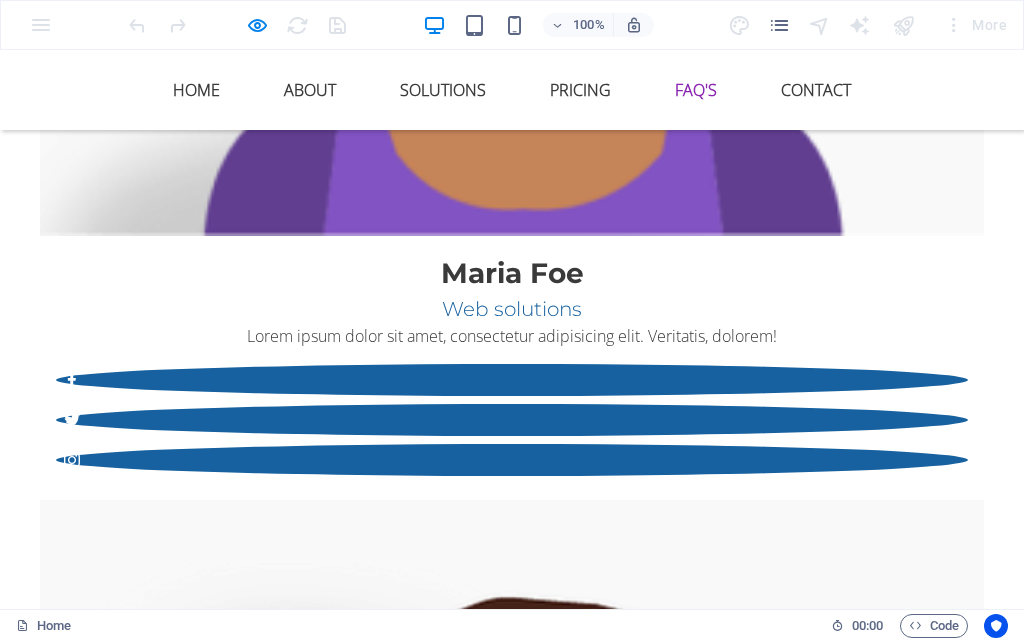 scroll, scrollTop: 4459, scrollLeft: 0, axis: vertical 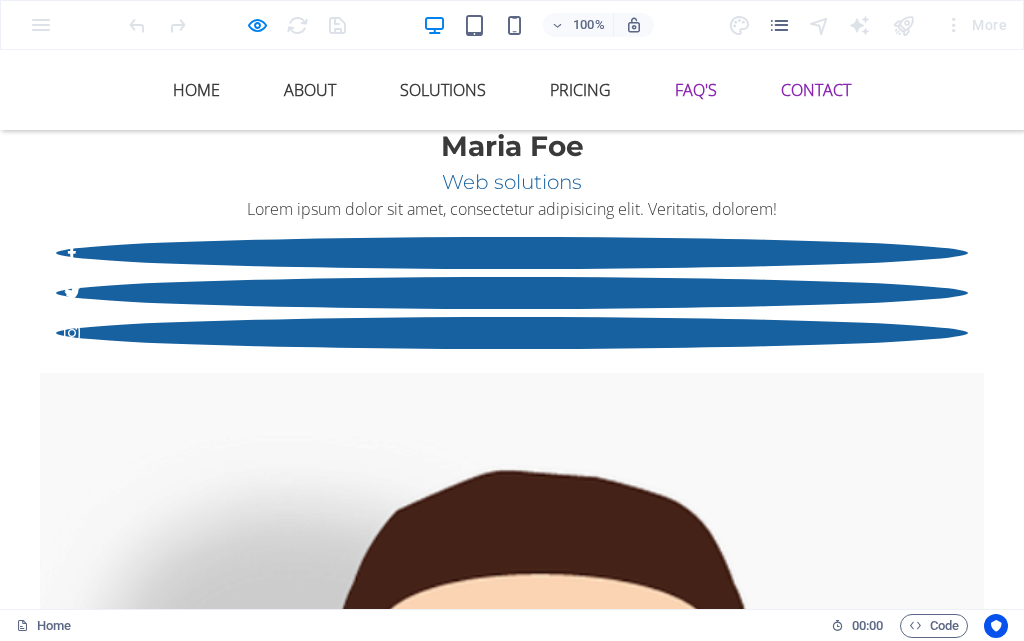click on "Contact" at bounding box center [816, 90] 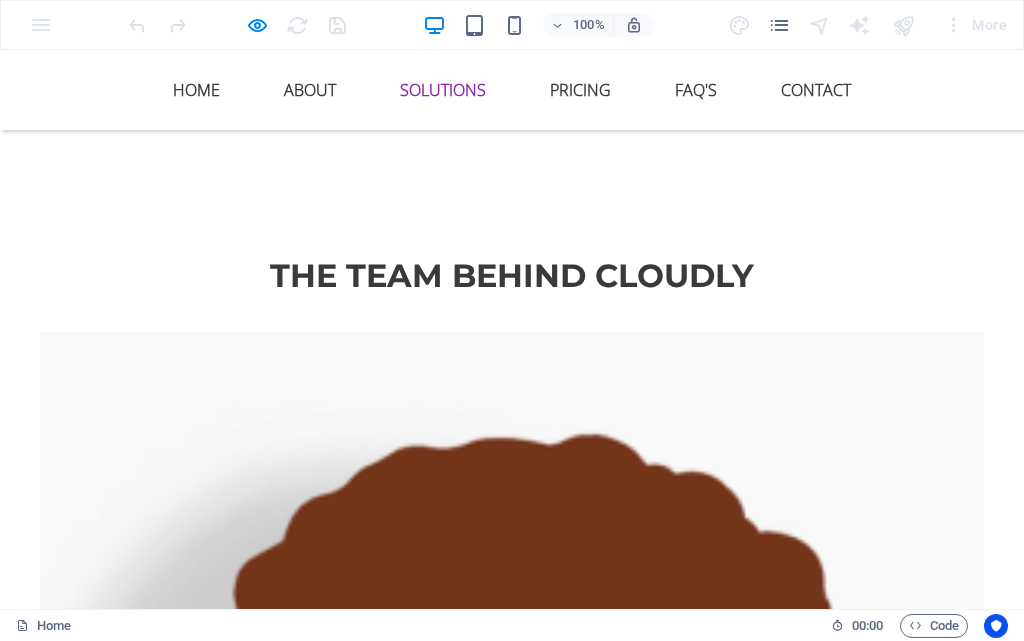 scroll, scrollTop: 2686, scrollLeft: 0, axis: vertical 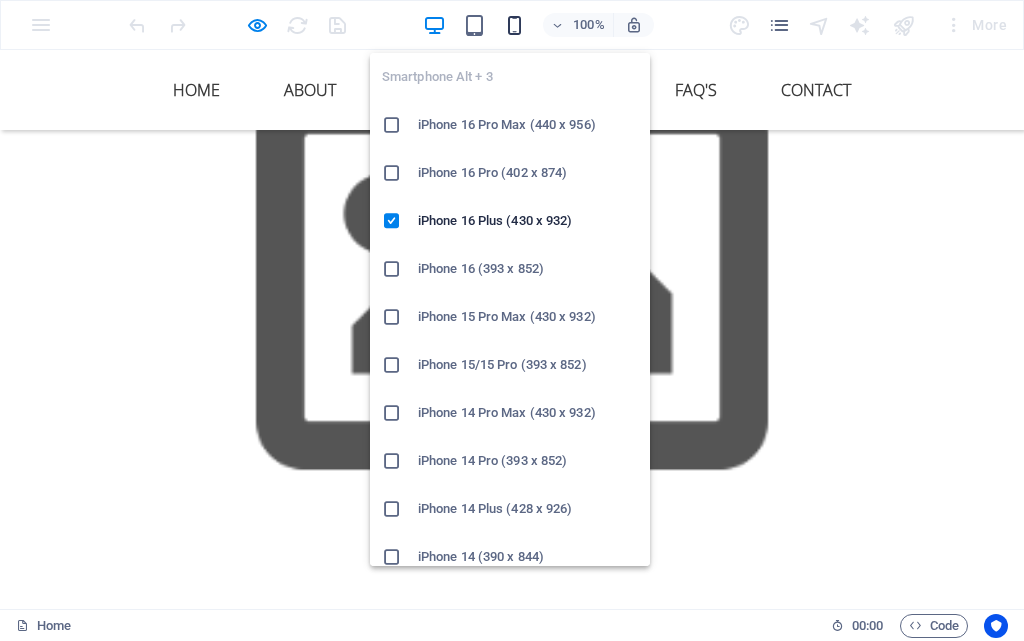 click at bounding box center [514, 25] 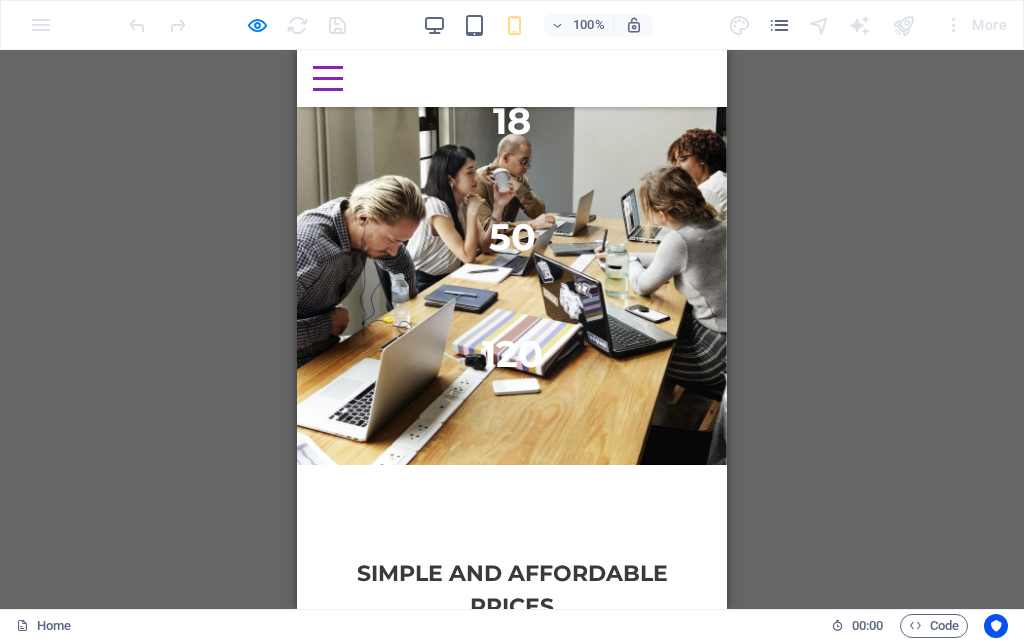 scroll, scrollTop: 8627, scrollLeft: 0, axis: vertical 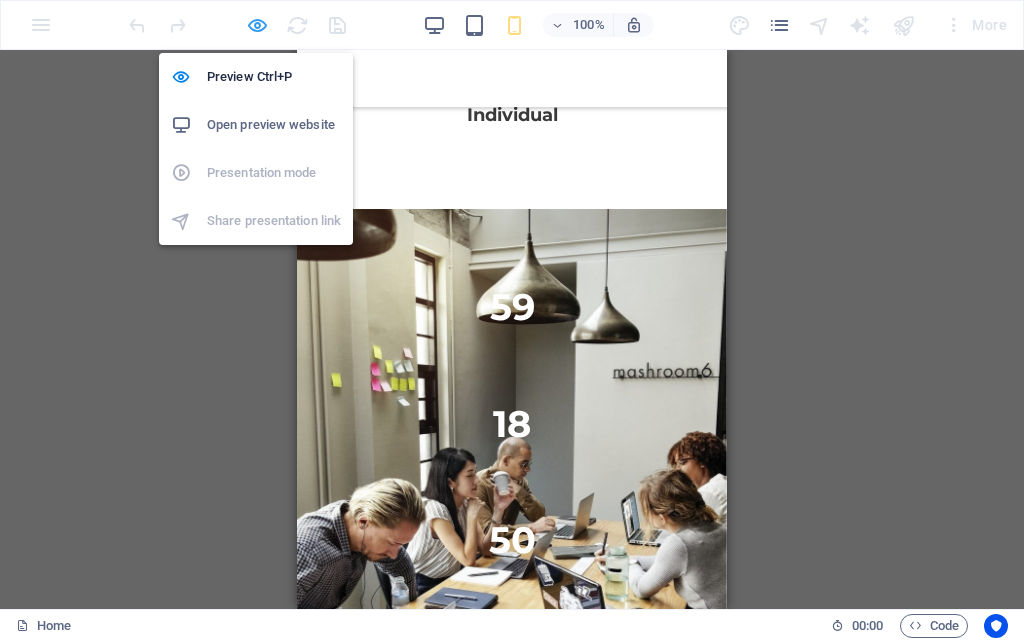 click at bounding box center (257, 25) 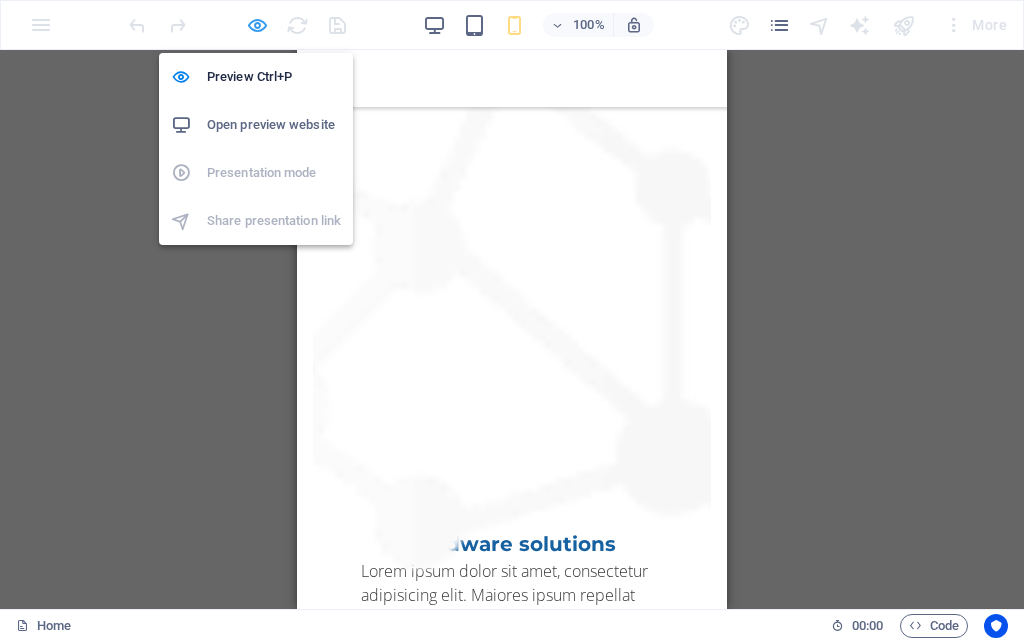 scroll, scrollTop: 9672, scrollLeft: 0, axis: vertical 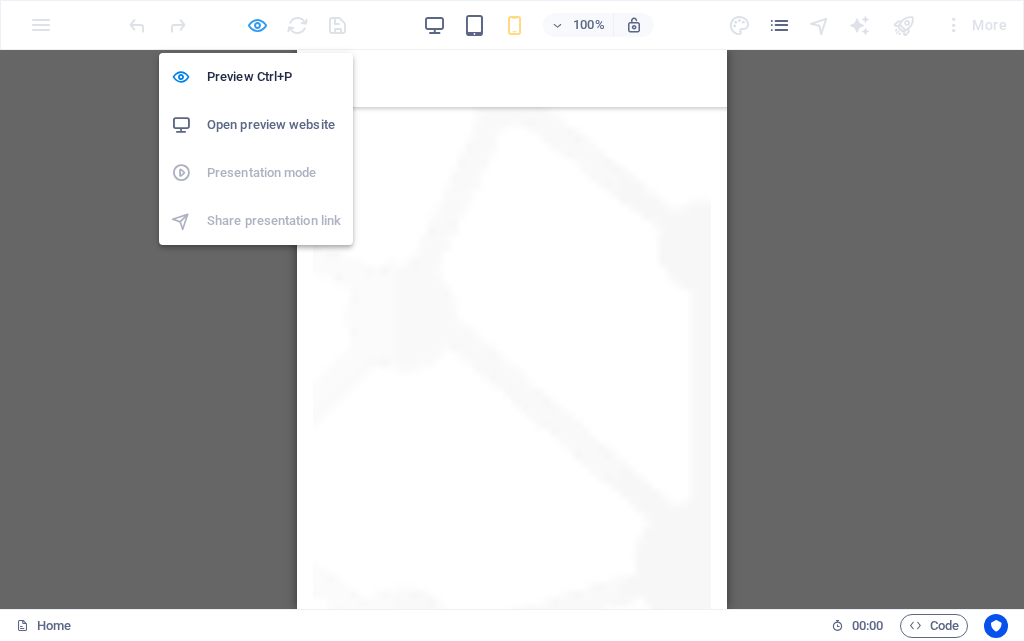 select on "columns" 